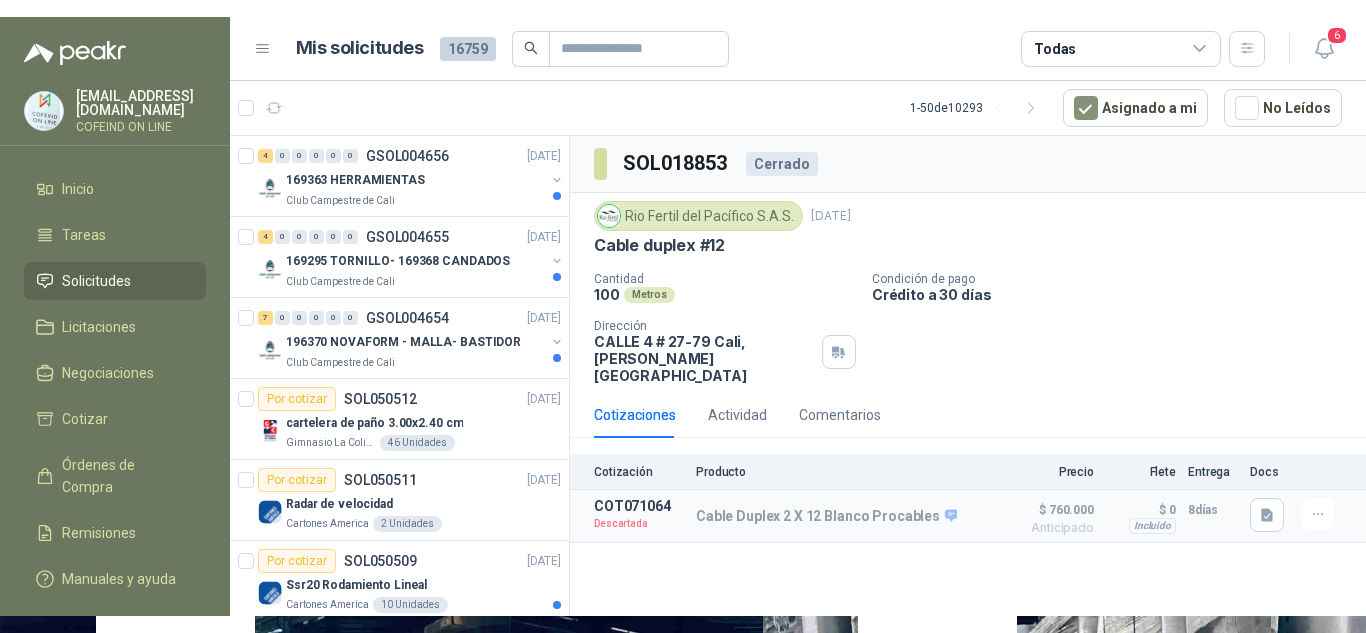 scroll, scrollTop: 0, scrollLeft: 0, axis: both 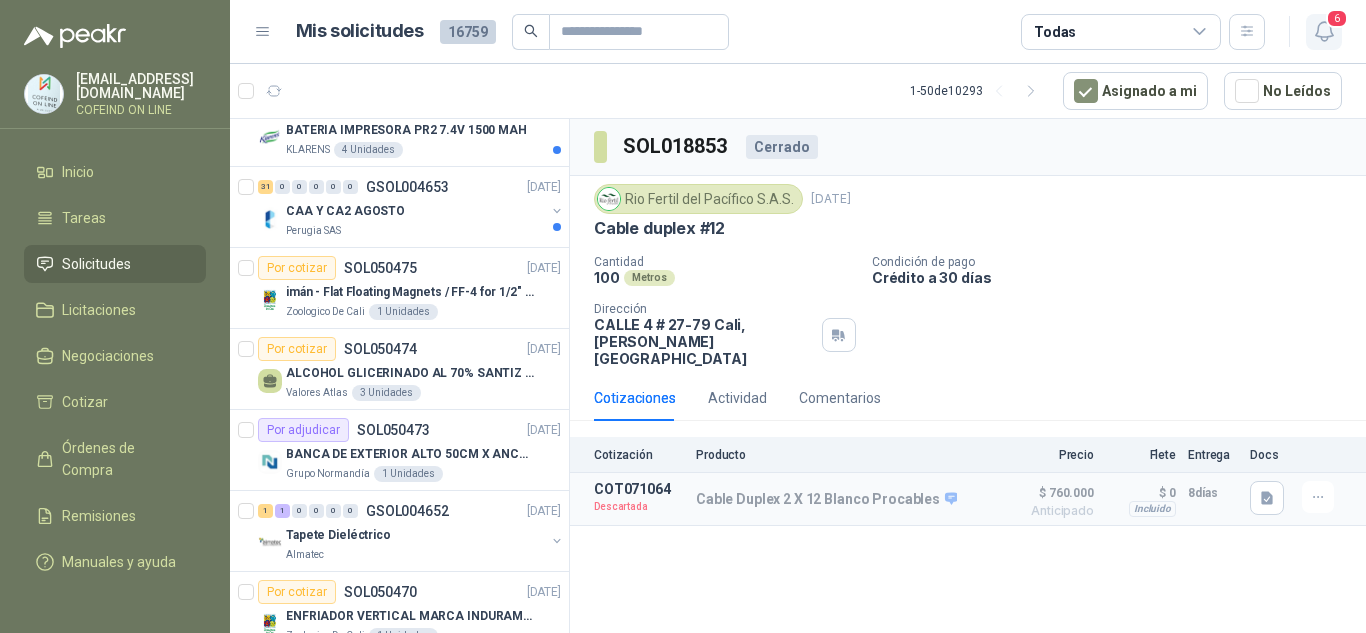 click on "6" at bounding box center (1324, 32) 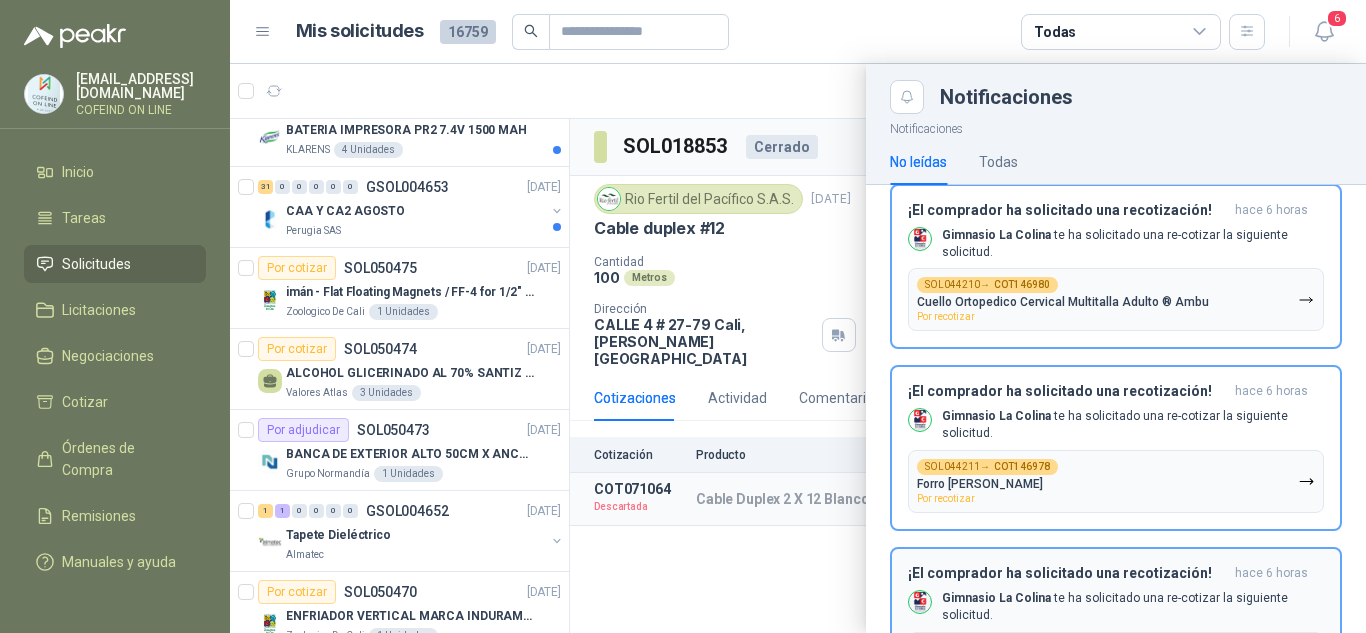 scroll, scrollTop: 500, scrollLeft: 0, axis: vertical 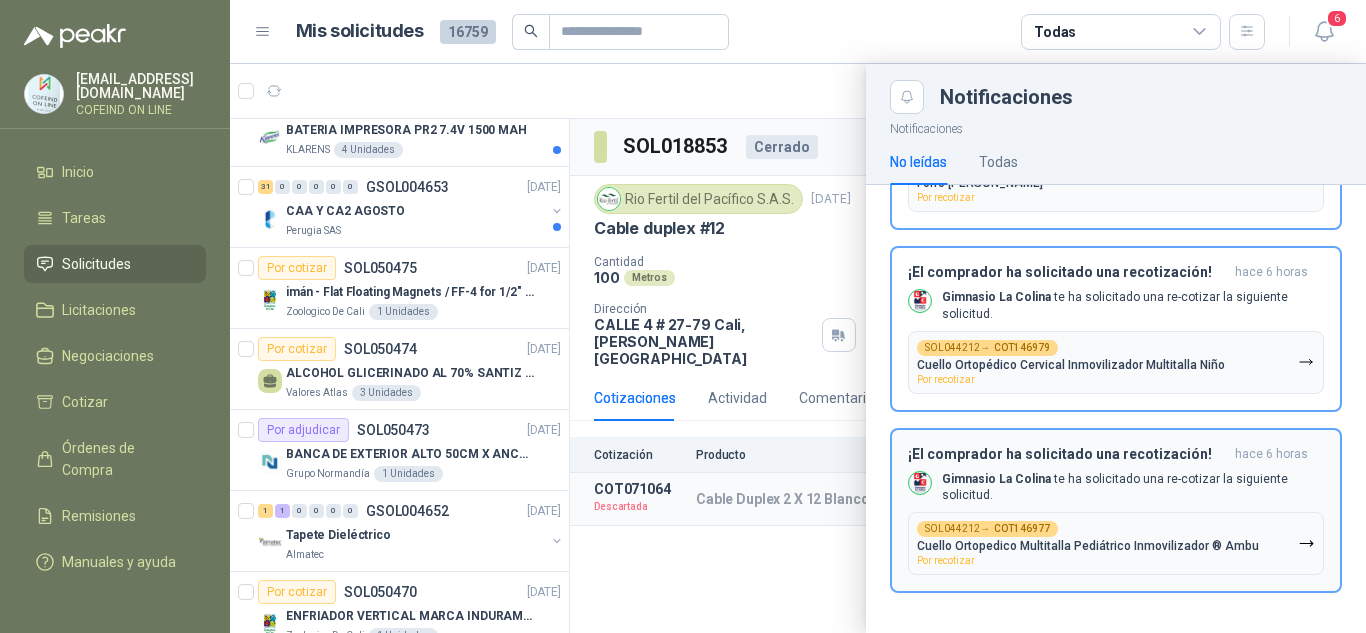 click on "COT146977" at bounding box center [1022, 529] 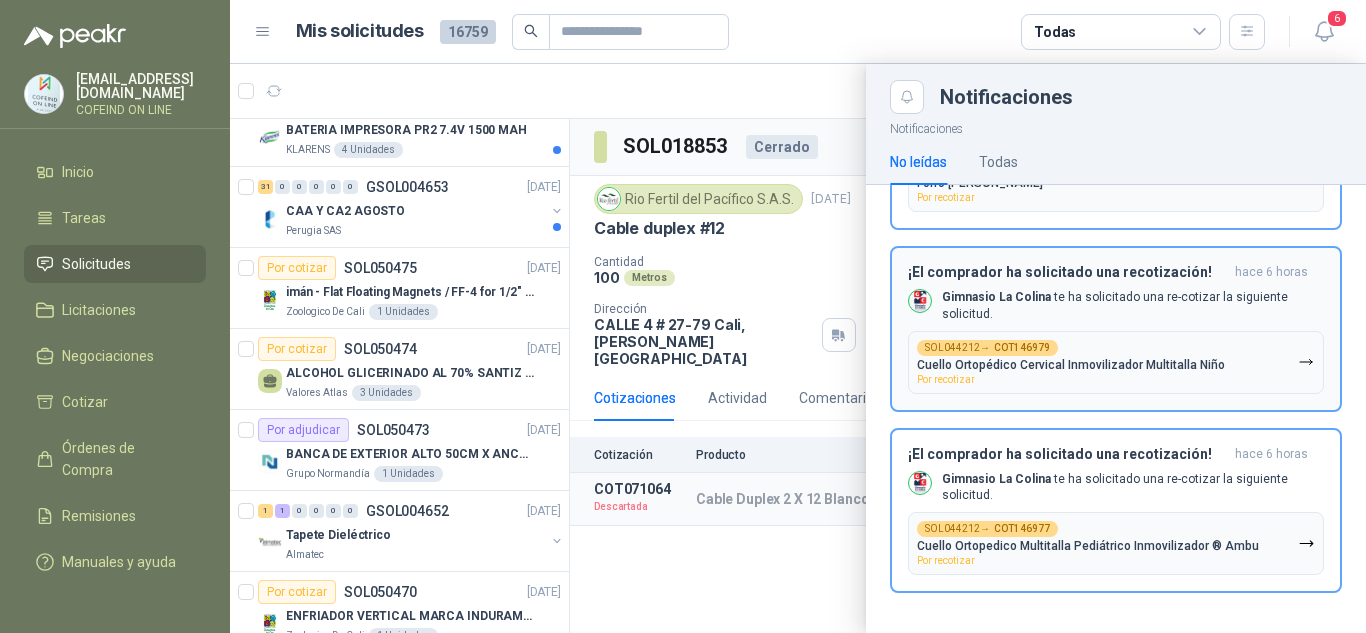 scroll, scrollTop: 425, scrollLeft: 0, axis: vertical 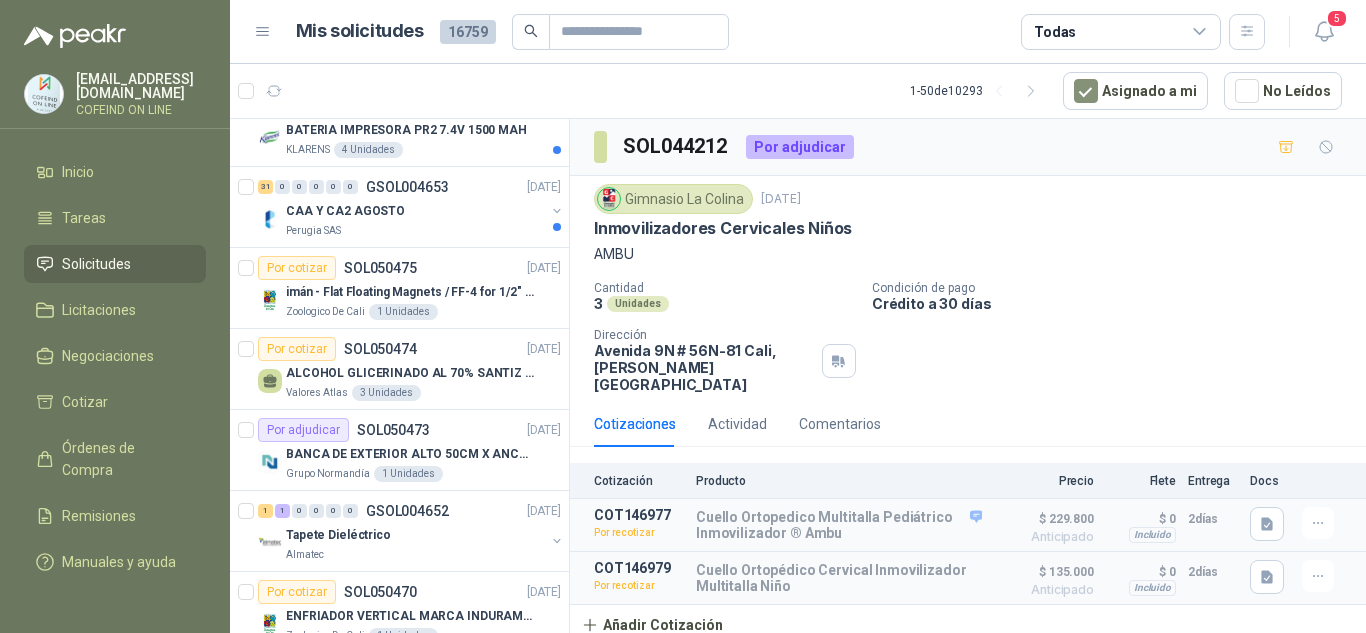 click on "Gimnasio La Colina [DATE]   Inmovilizadores Cervicales Niños AMBU Cantidad 3   Unidades Condición de pago Crédito a 30 días Dirección [STREET_ADDRESS][PERSON_NAME]" at bounding box center [968, 288] 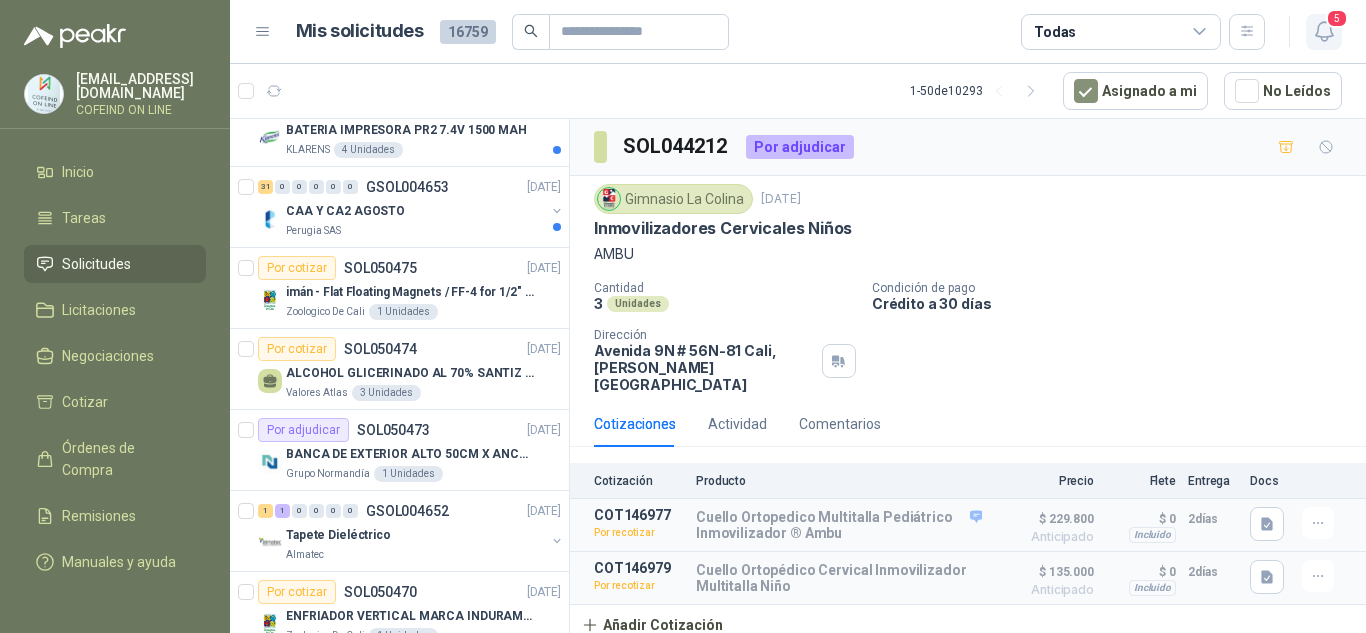 click 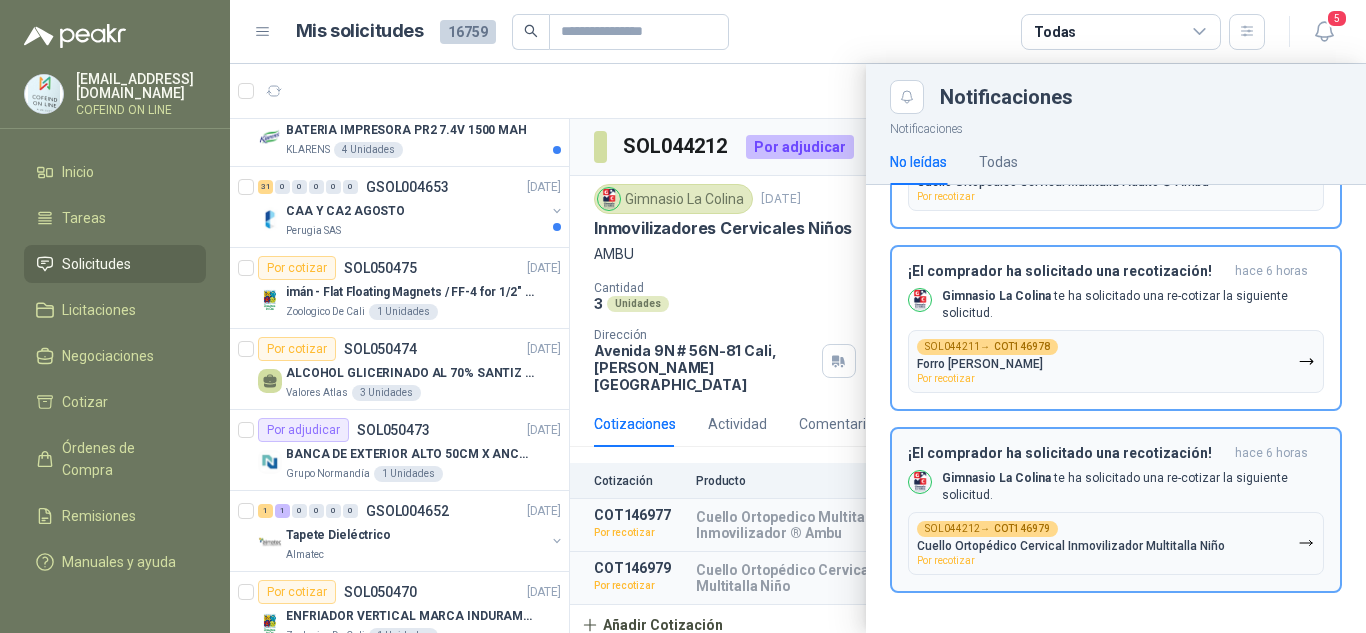 click on "SOL044212  →  COT146979 Cuello Ortopédico Cervical Inmovilizador Multitalla Niño Por recotizar" at bounding box center (1071, 543) 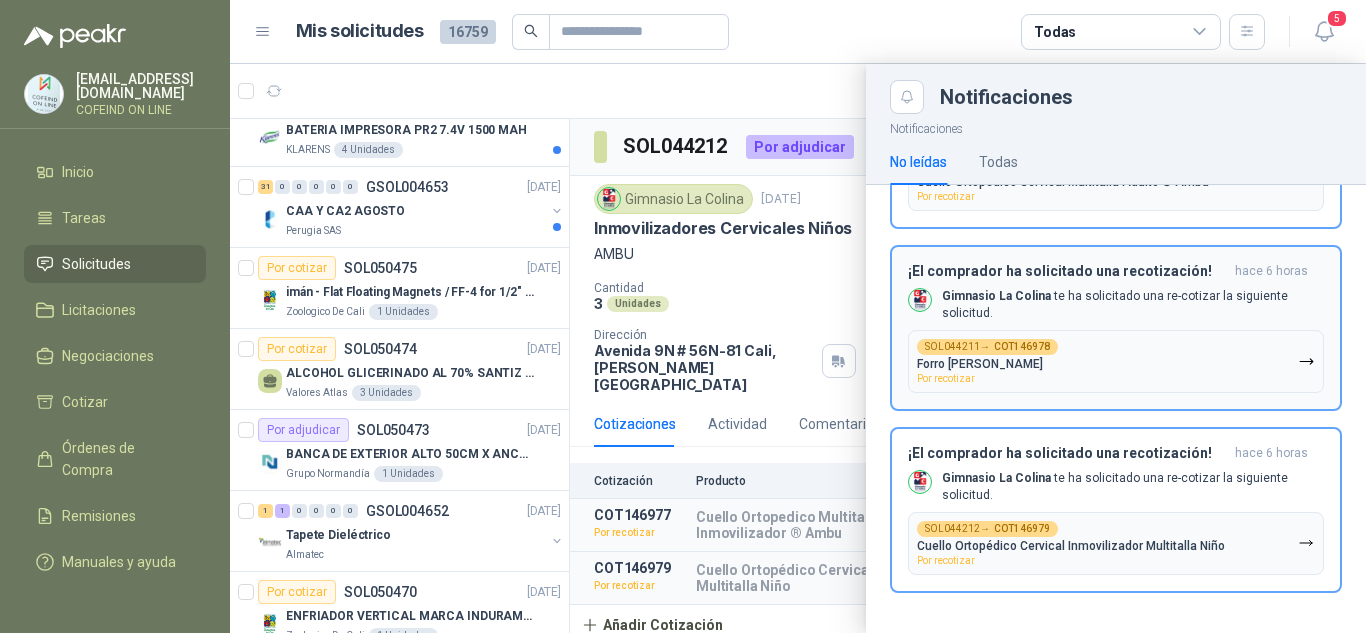 scroll, scrollTop: 241, scrollLeft: 0, axis: vertical 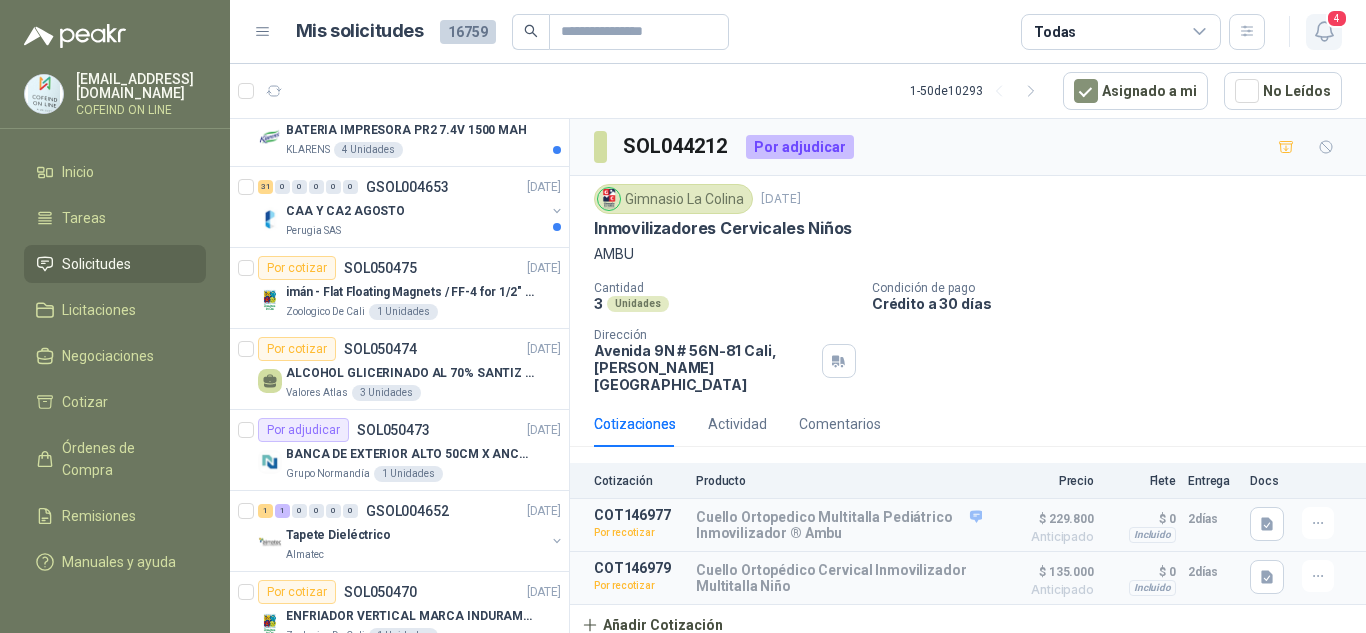 click on "4" at bounding box center (1337, 18) 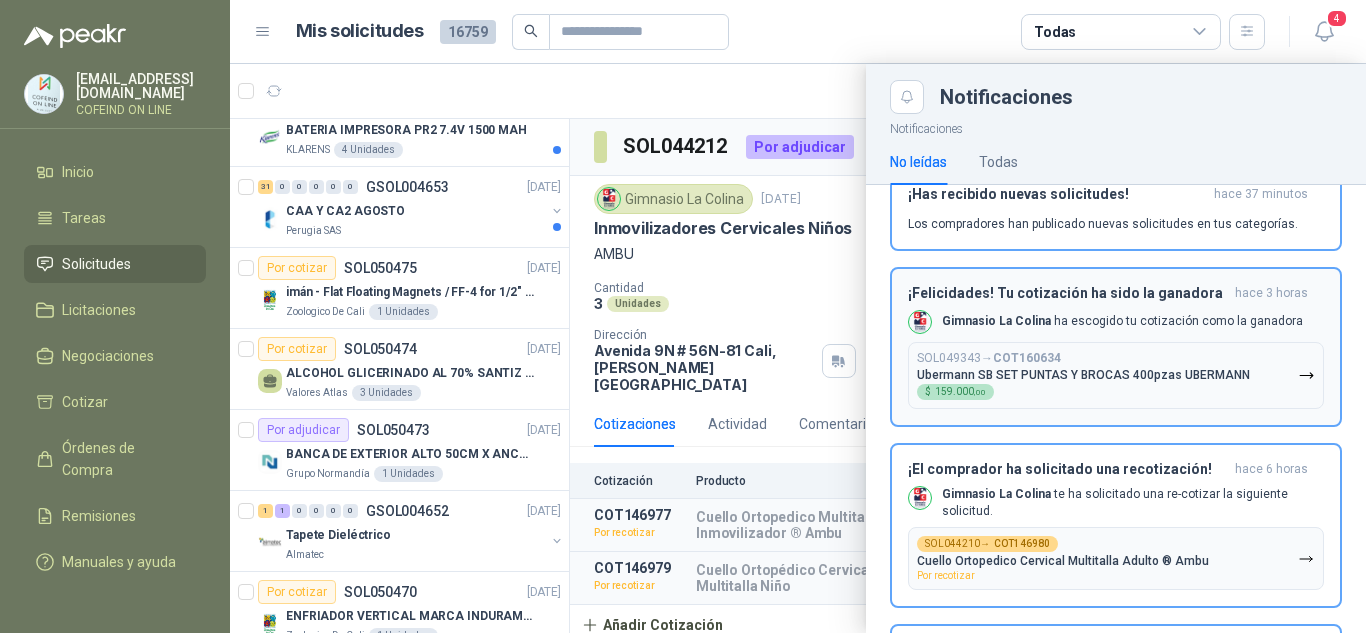 scroll, scrollTop: 0, scrollLeft: 0, axis: both 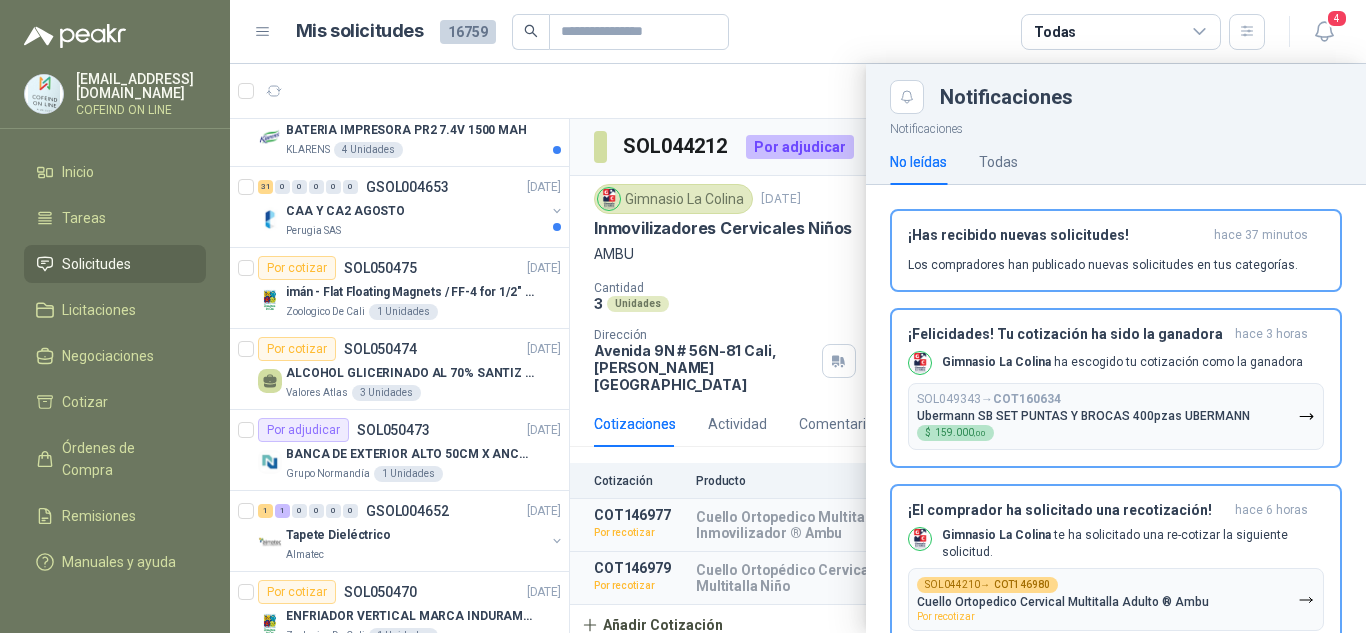 click at bounding box center (798, 348) 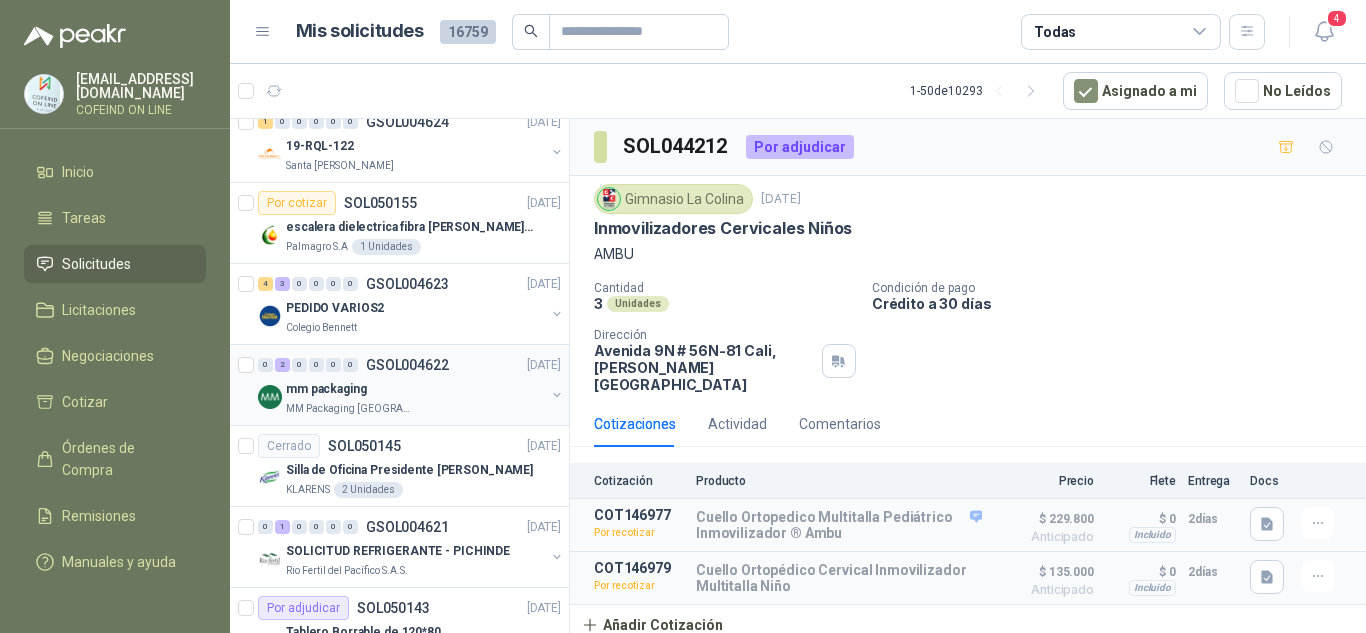 scroll, scrollTop: 3557, scrollLeft: 0, axis: vertical 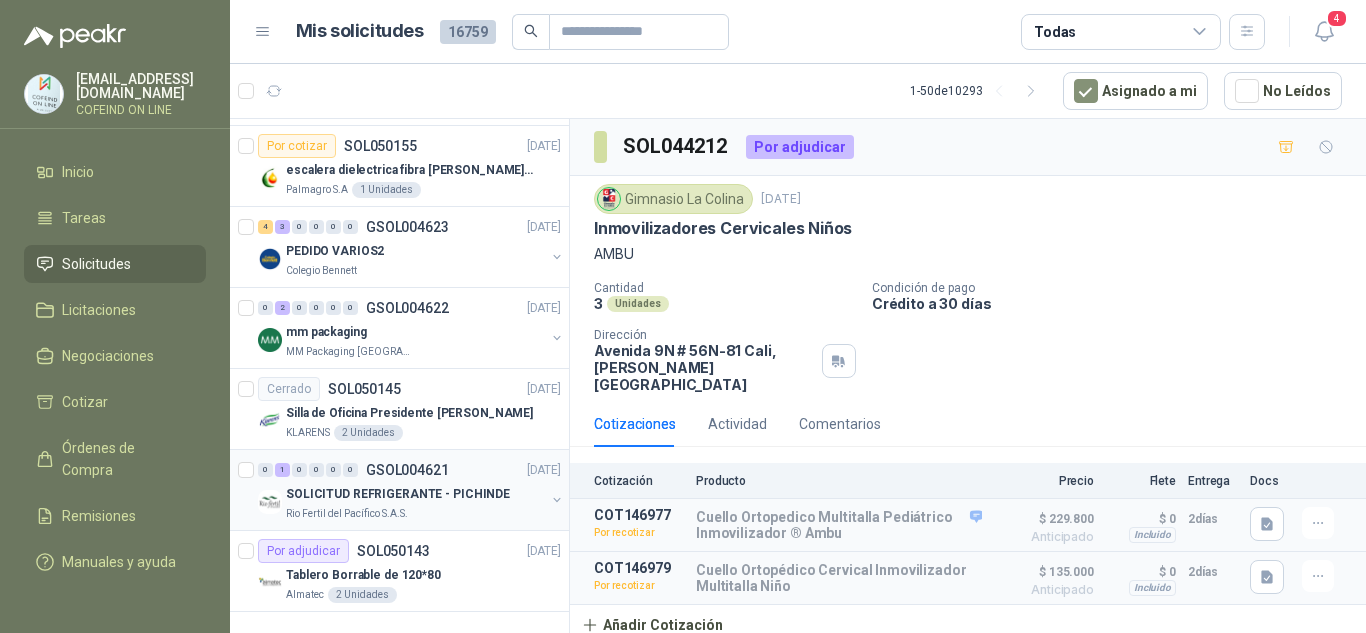 click on "SOLICITUD REFRIGERANTE - PICHINDE" at bounding box center [398, 494] 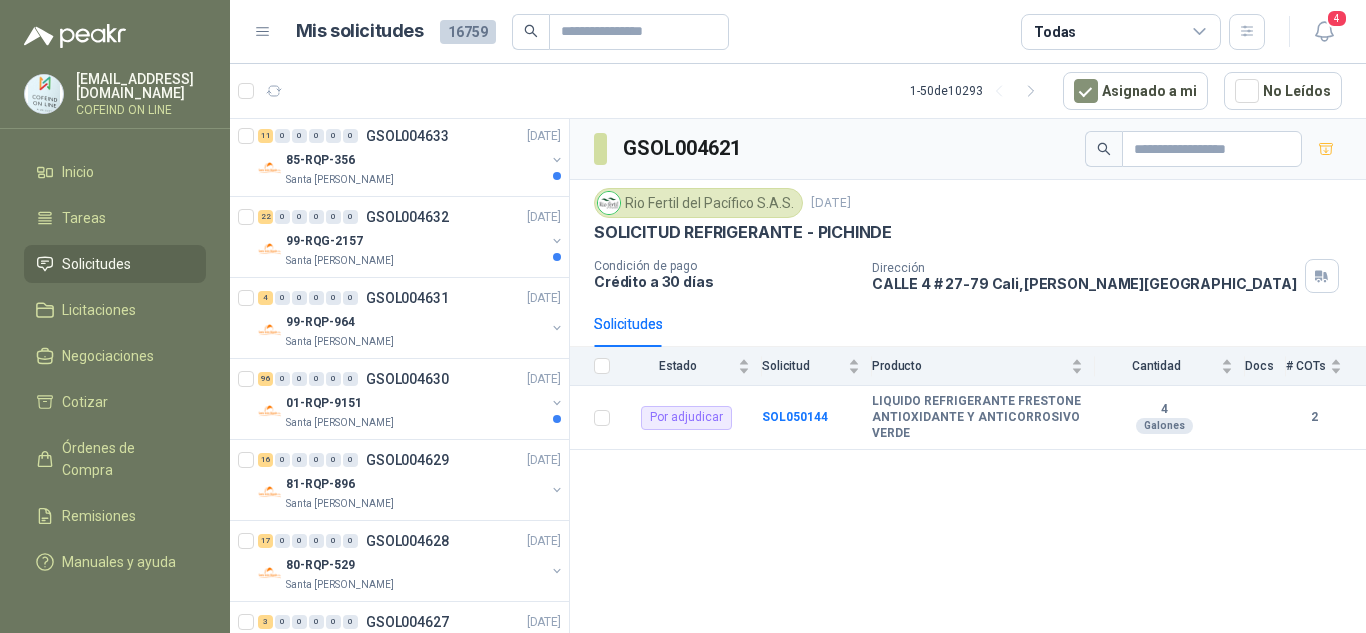 scroll, scrollTop: 2757, scrollLeft: 0, axis: vertical 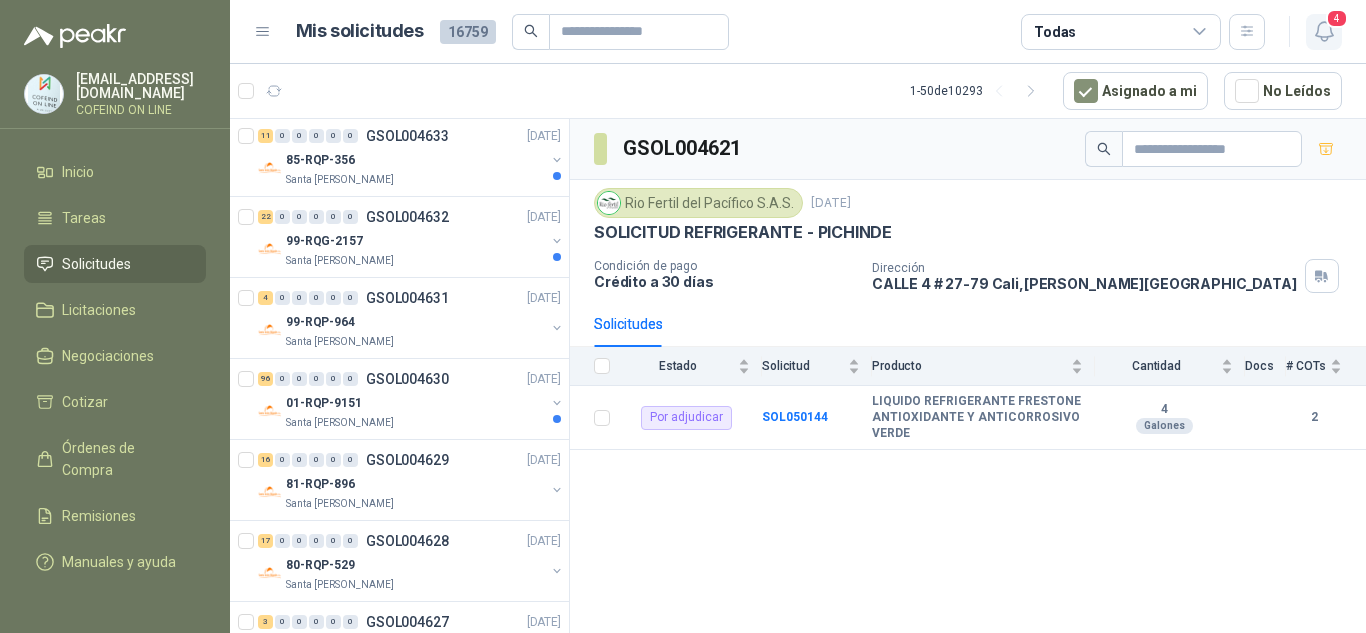 click on "4" at bounding box center [1337, 18] 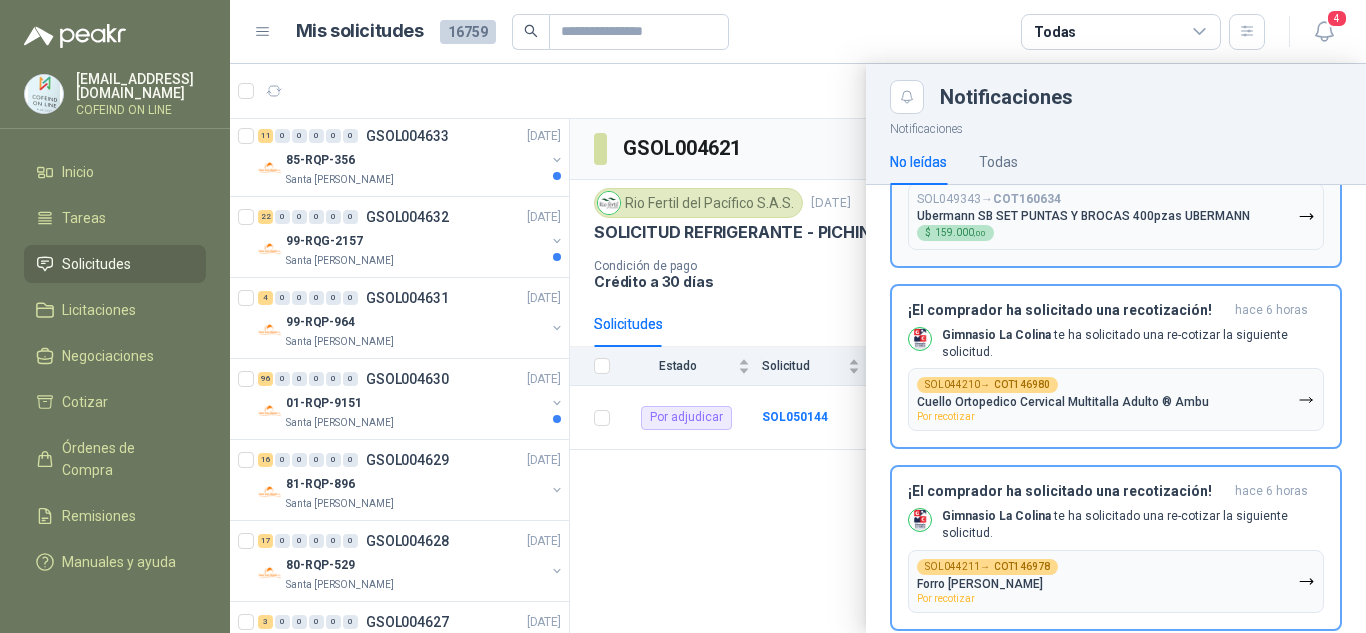 scroll, scrollTop: 241, scrollLeft: 0, axis: vertical 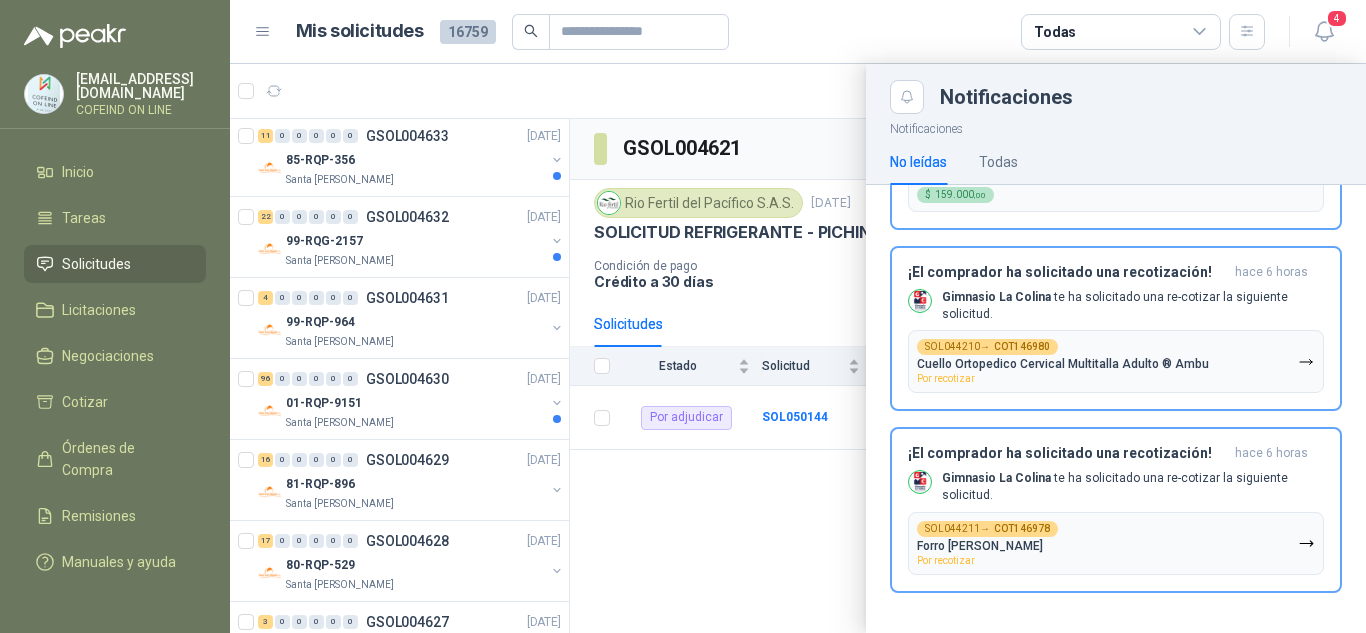 click at bounding box center [798, 348] 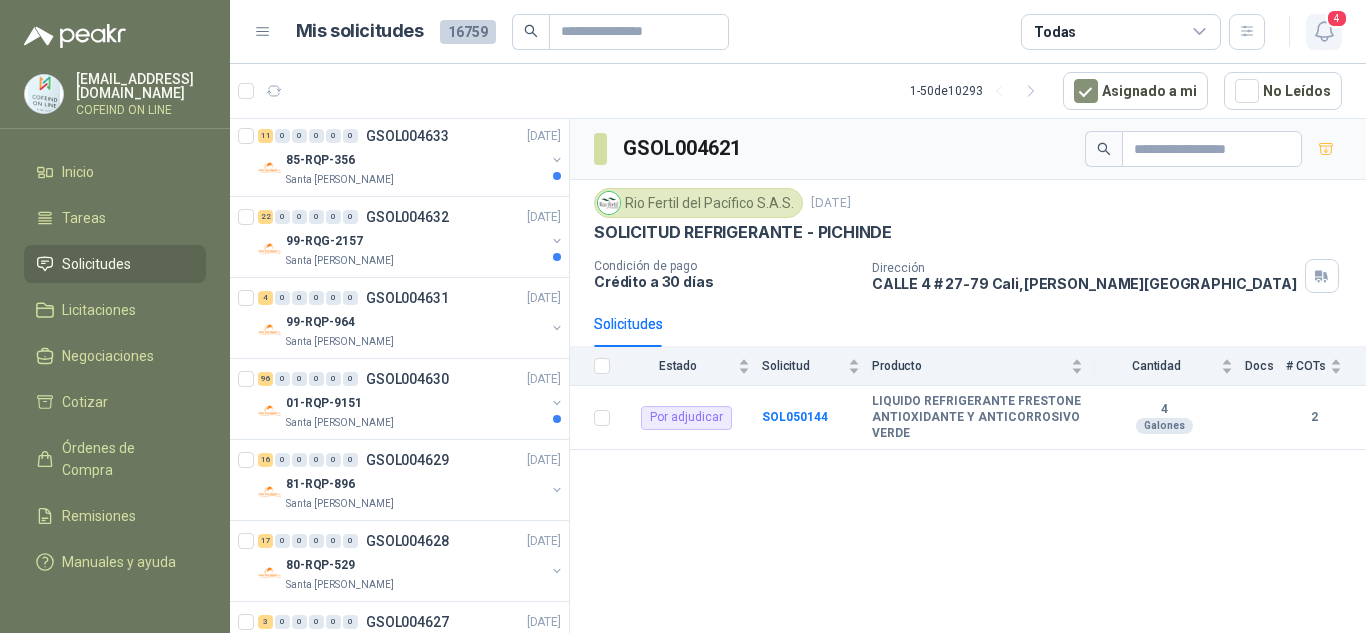click on "4" at bounding box center (1337, 18) 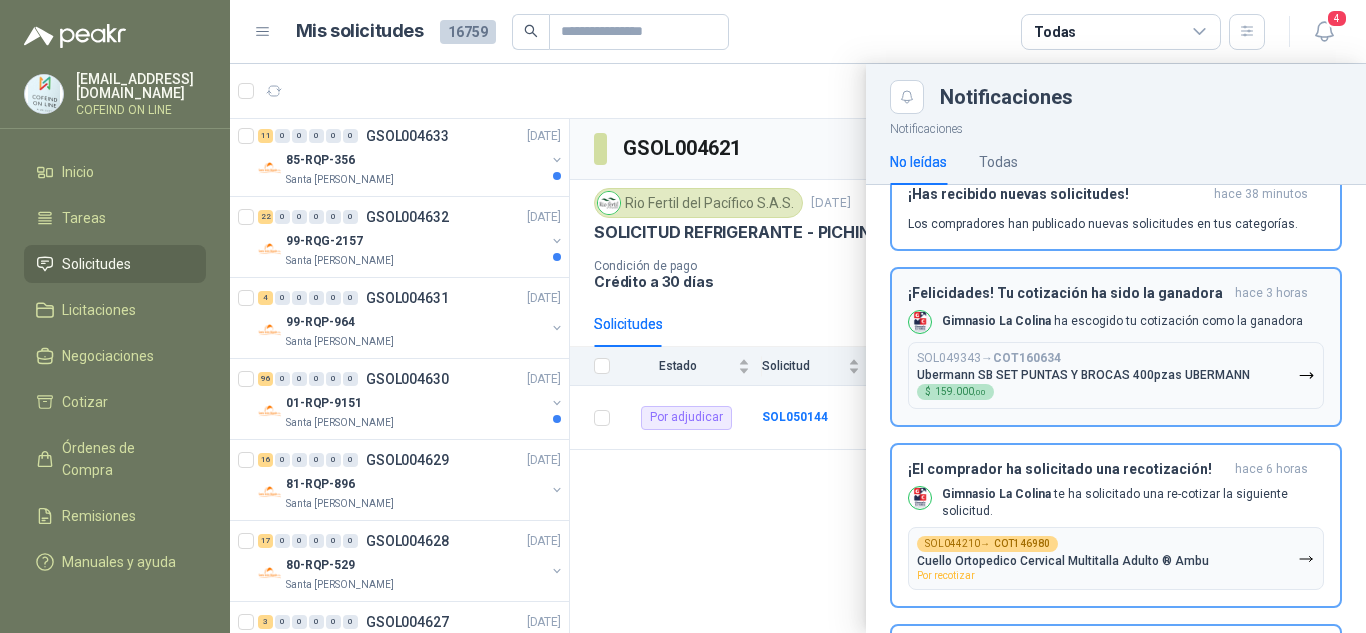 scroll, scrollTop: 0, scrollLeft: 0, axis: both 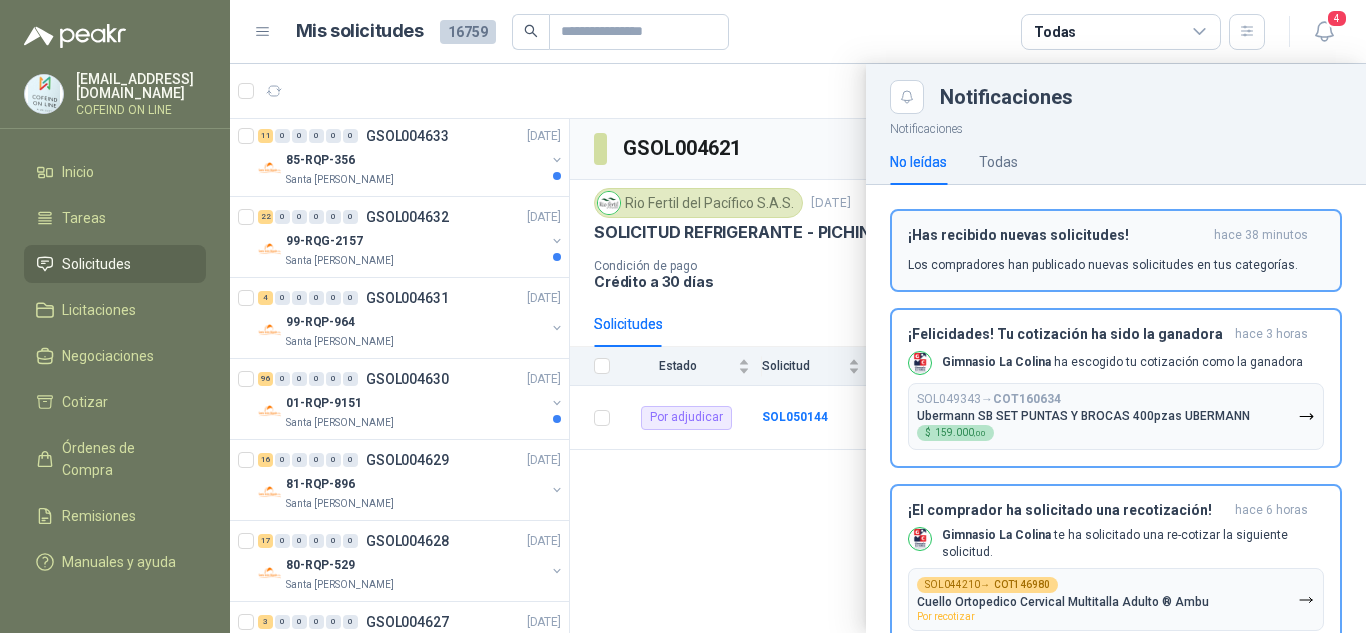 click on "¡Has recibido nuevas solicitudes! hace 38 minutos   Los compradores han publicado nuevas solicitudes en tus categorías." at bounding box center [1116, 250] 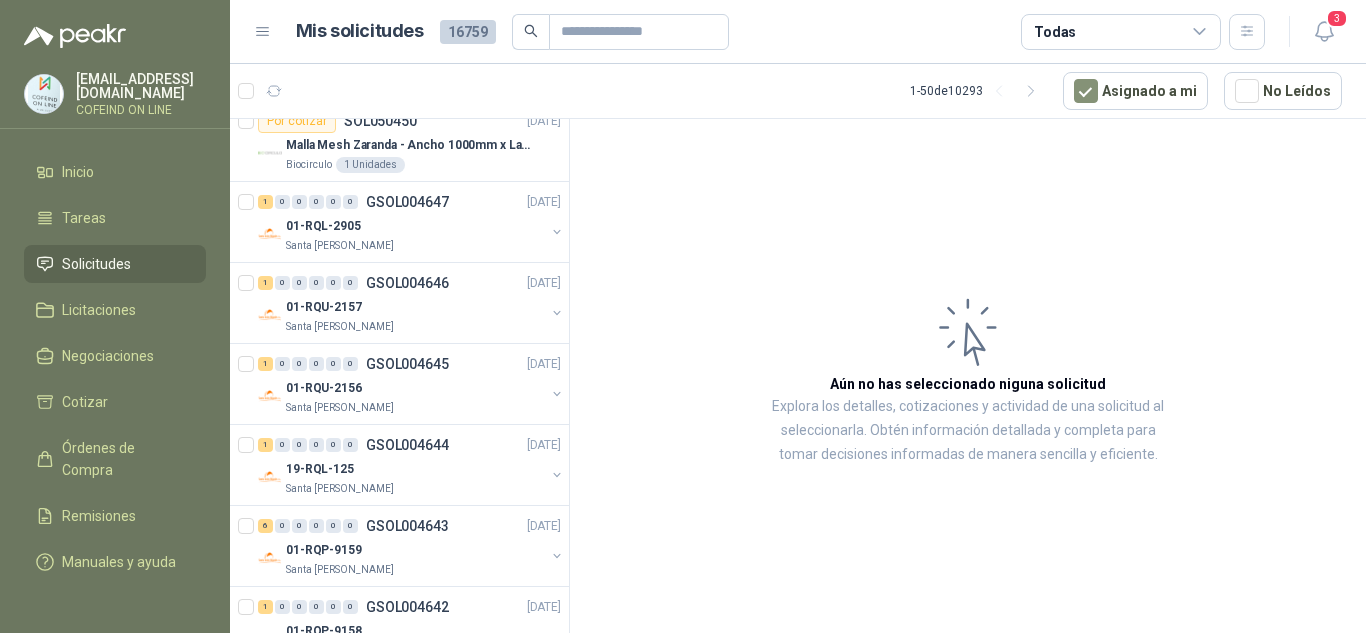 scroll, scrollTop: 1757, scrollLeft: 0, axis: vertical 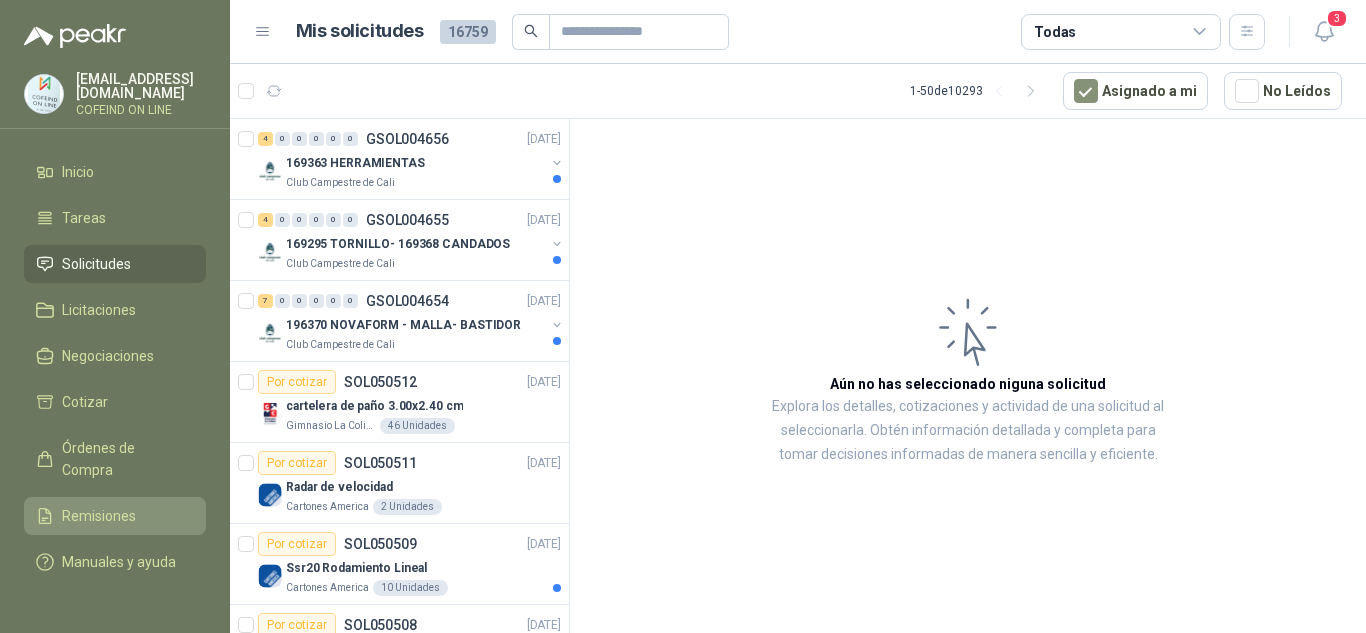 click on "Remisiones" at bounding box center [99, 516] 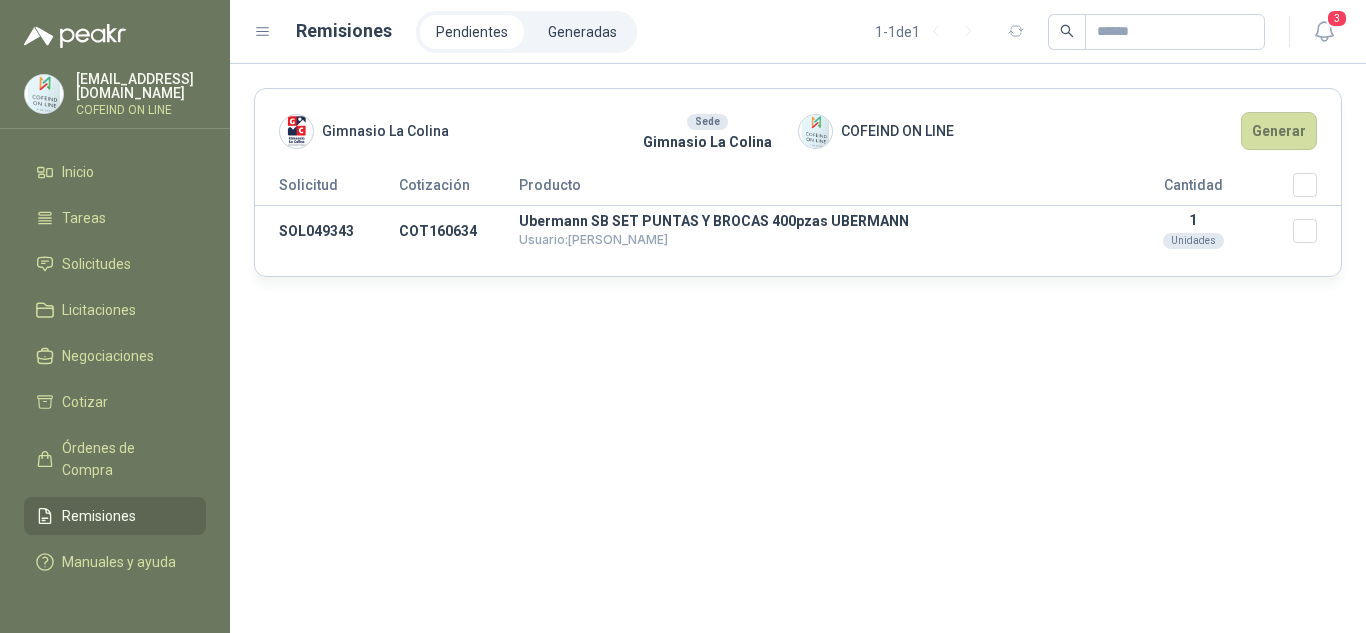 click on "Gimnasio La Colina Sede Gimnasio La Colina COFEIND ON LINE Generar Solicitud Cotización Producto Cantidad SOL049343 COT160634  Ubermann SB SET PUNTAS Y BROCAS 400pzas UBERMANN Usuario:  [PERSON_NAME] 1 Unidades" at bounding box center [798, 348] 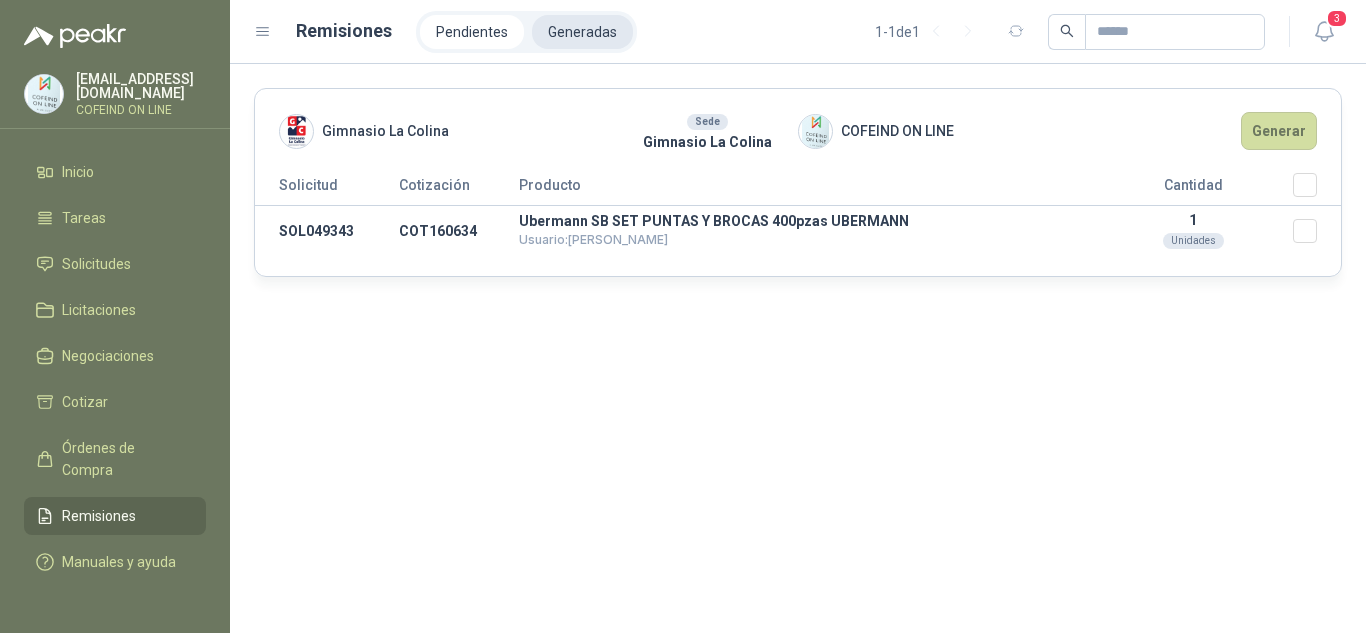 click on "Generadas" at bounding box center [582, 32] 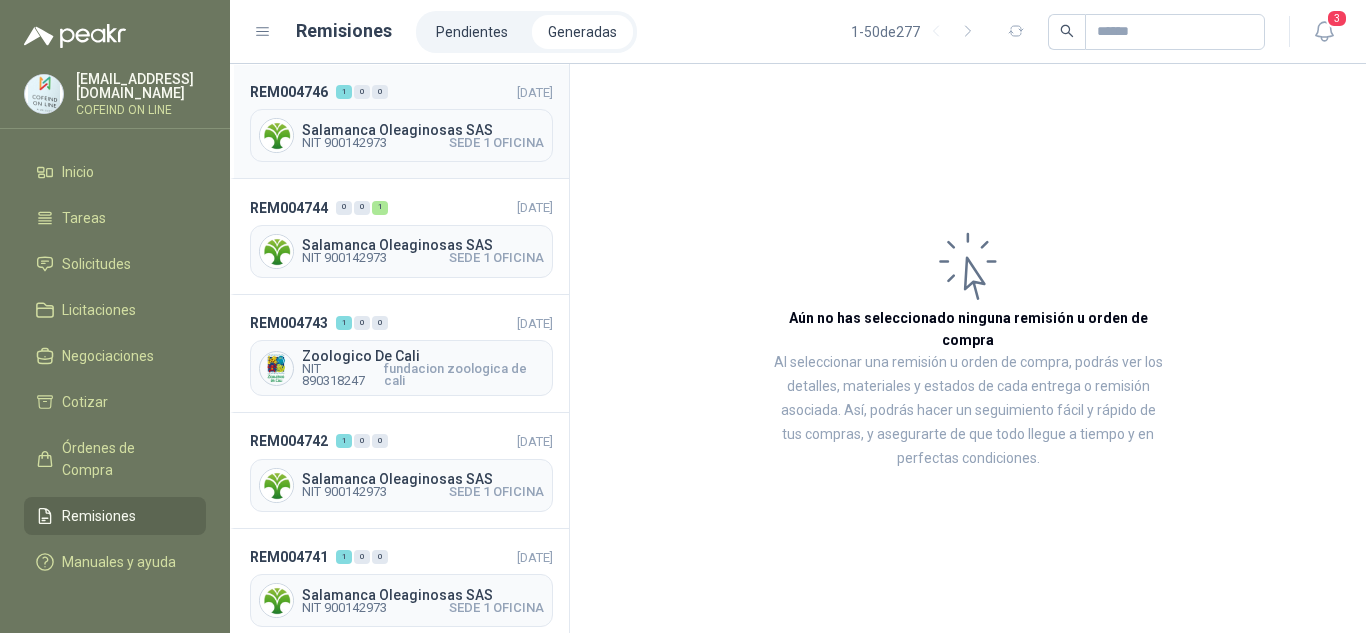 click on "Salamanca Oleaginosas SAS" at bounding box center [423, 130] 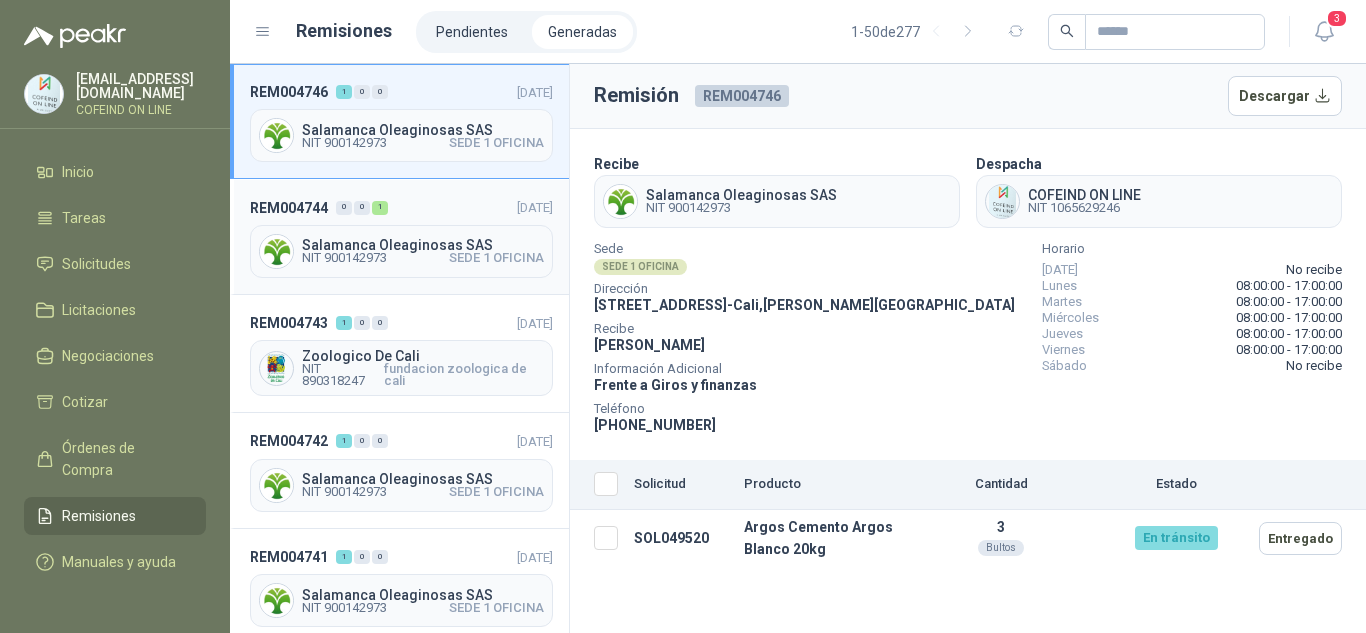 click on "NIT   900142973" at bounding box center [344, 258] 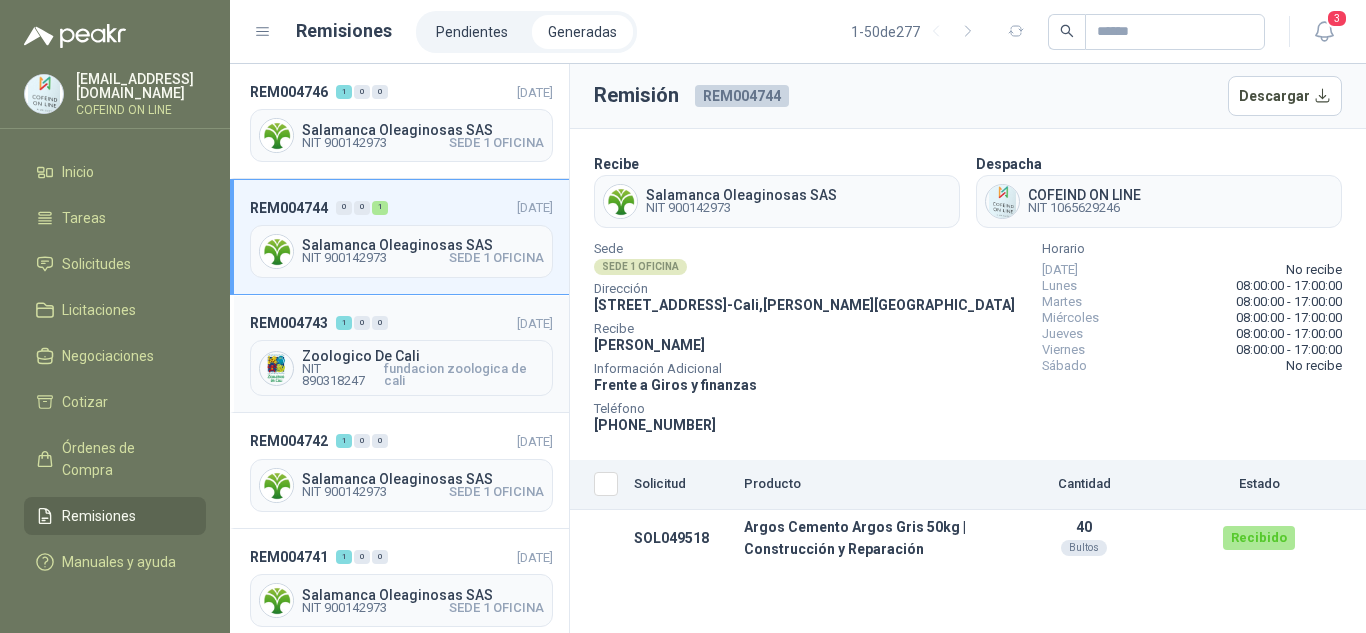 click on "Zoologico De Cali" at bounding box center [423, 356] 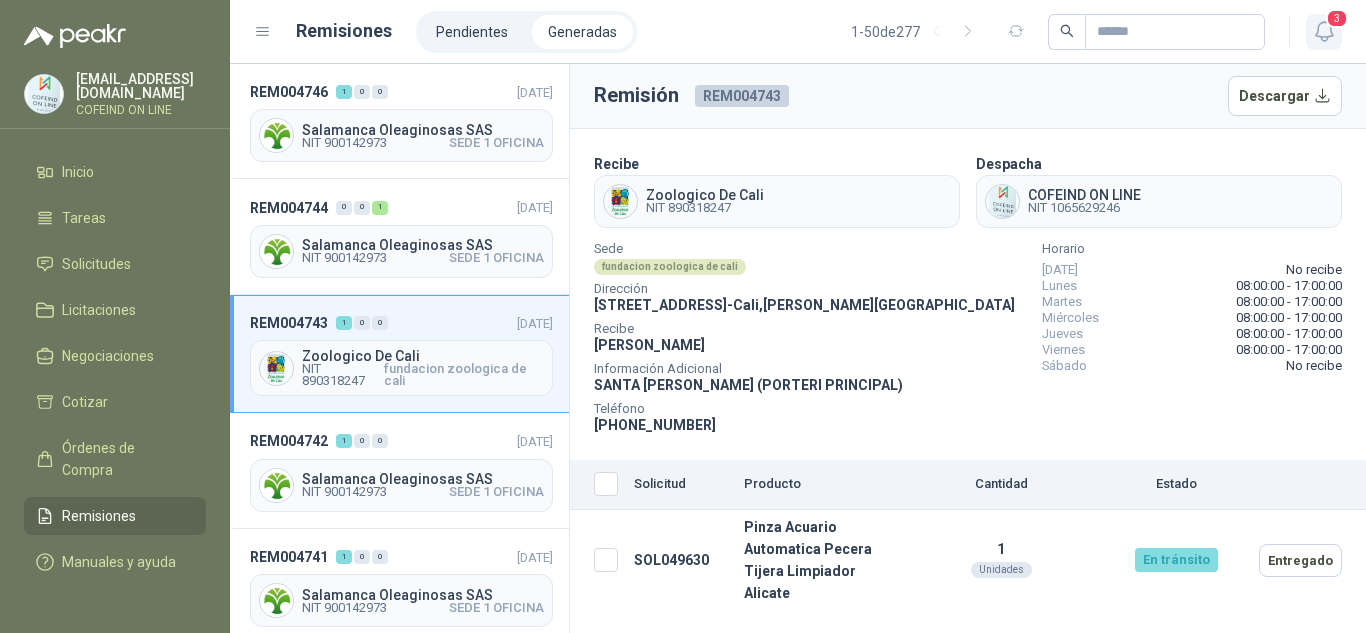 click 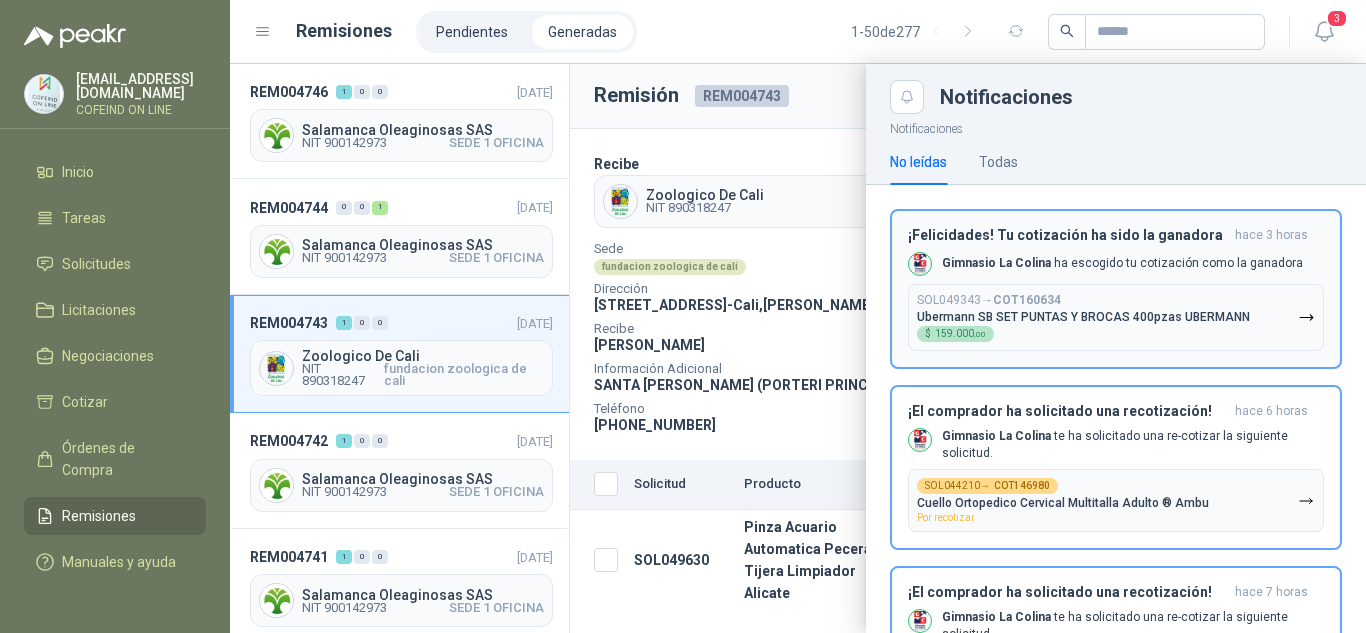 scroll, scrollTop: 42, scrollLeft: 0, axis: vertical 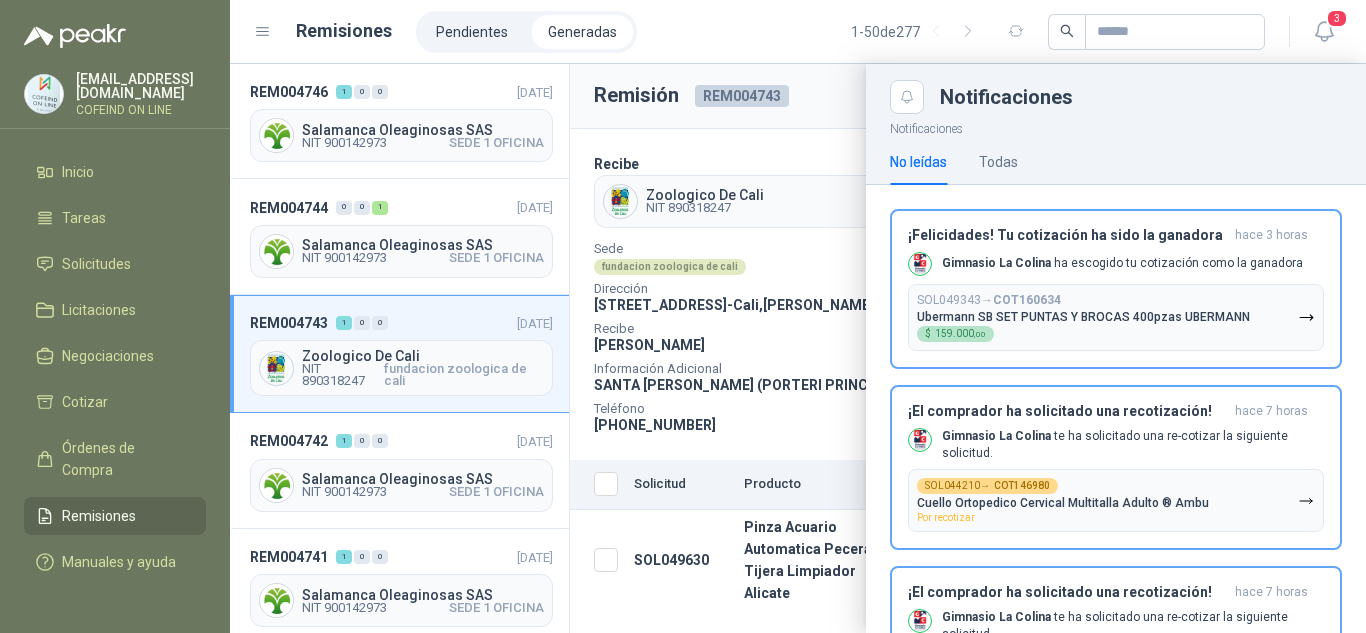 click at bounding box center (798, 348) 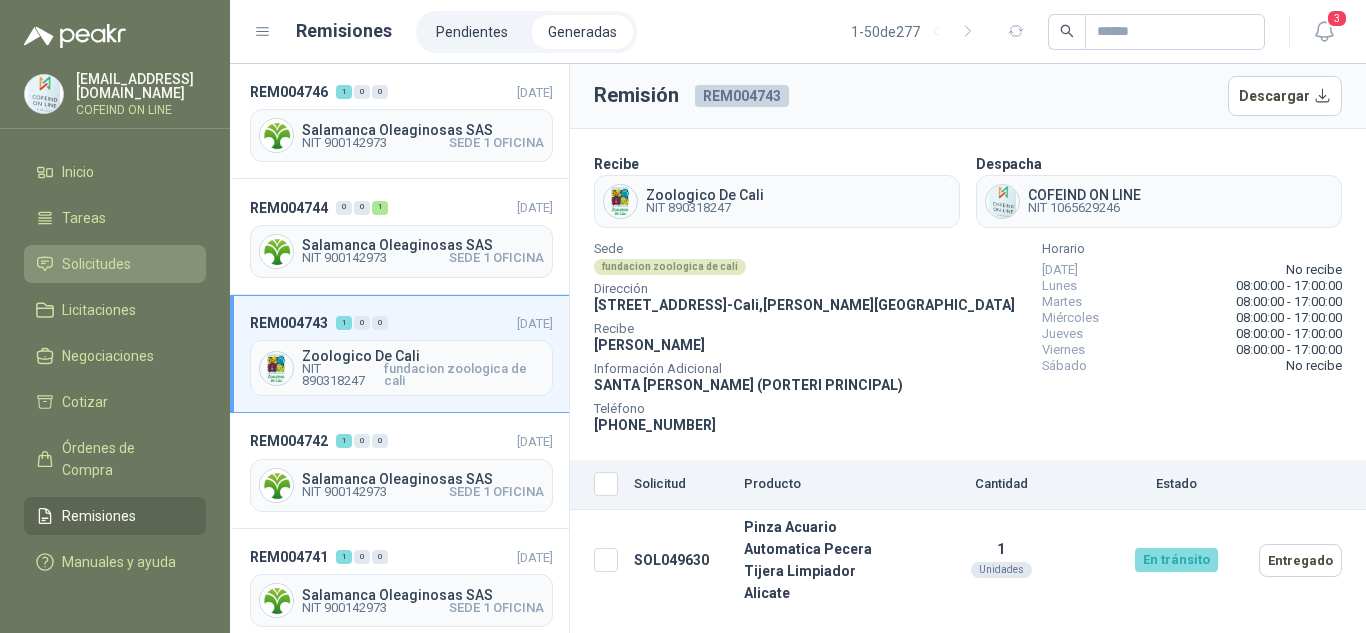 click on "Solicitudes" at bounding box center [96, 264] 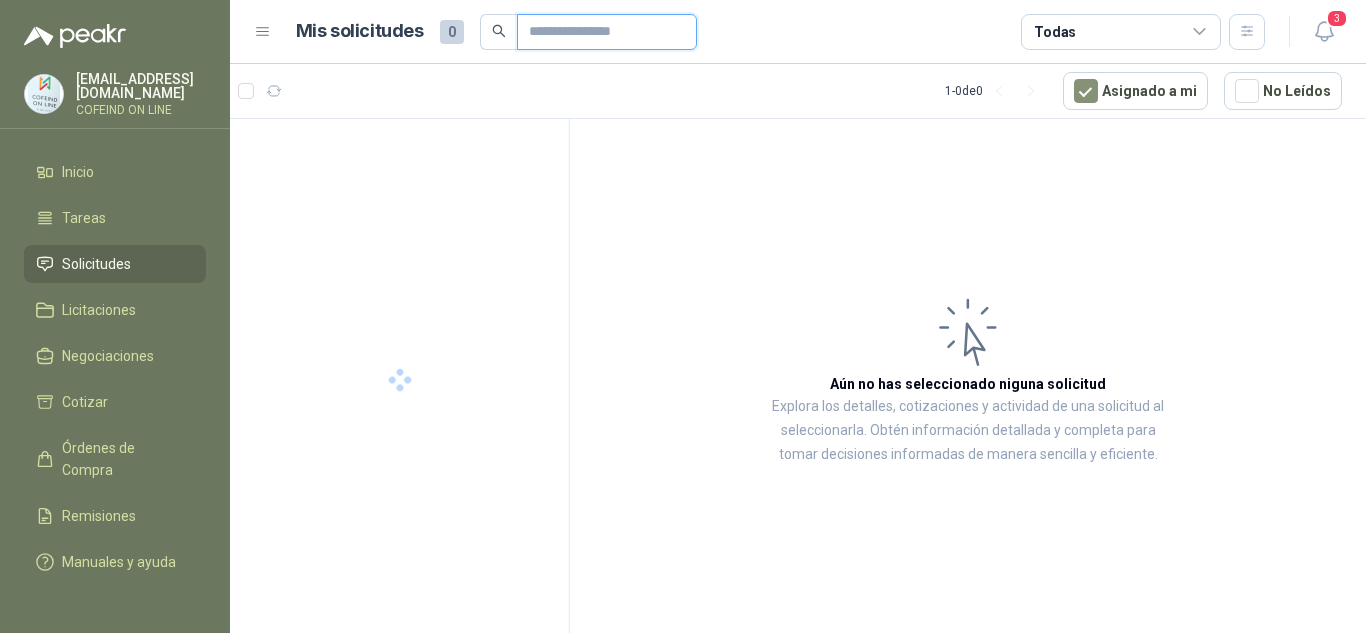 click at bounding box center (599, 32) 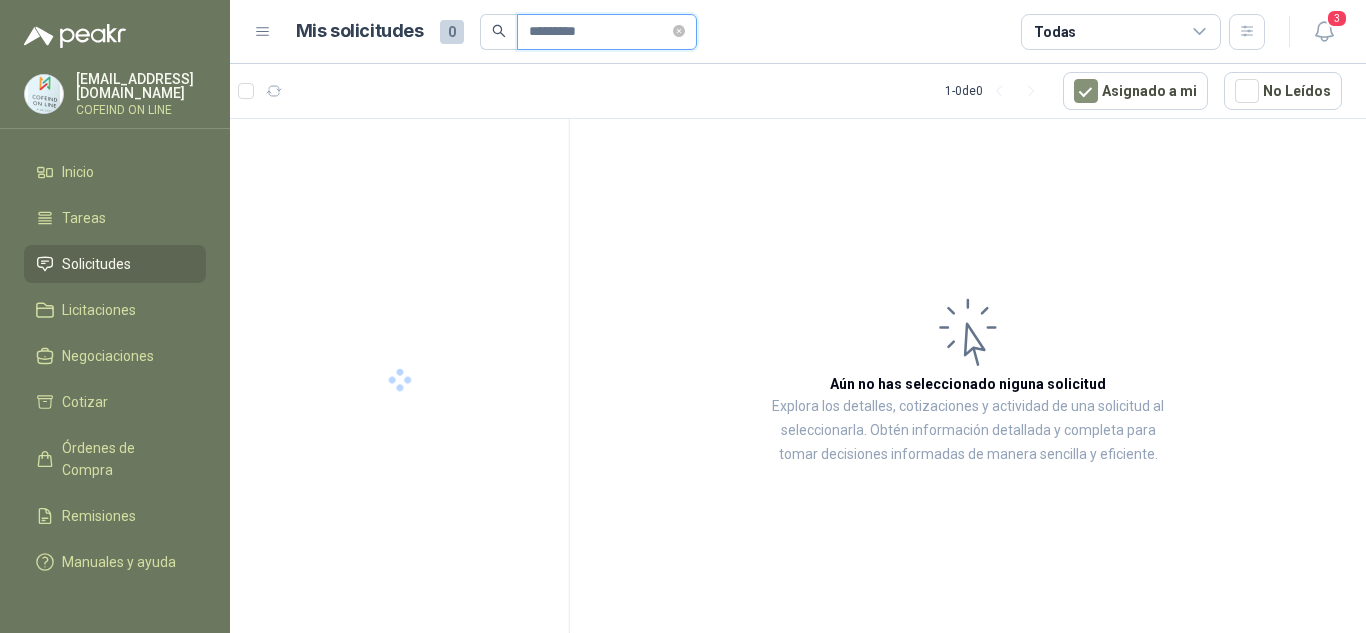 type on "*********" 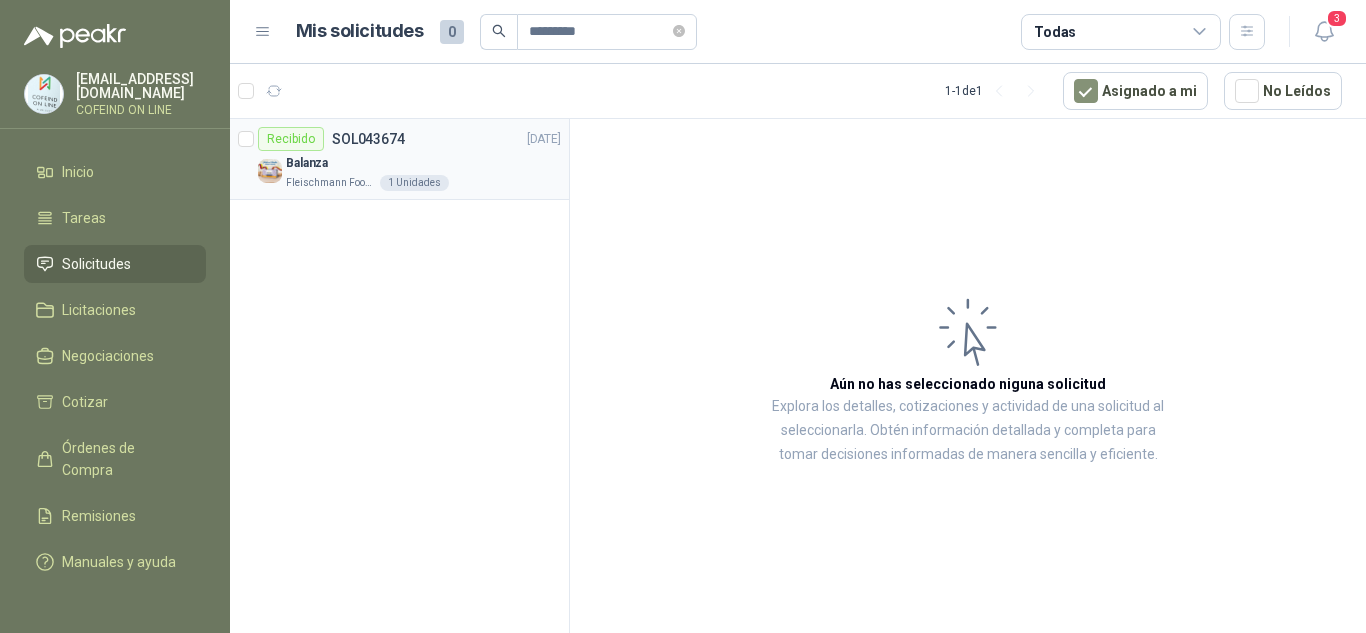 click on "Balanza" at bounding box center [307, 163] 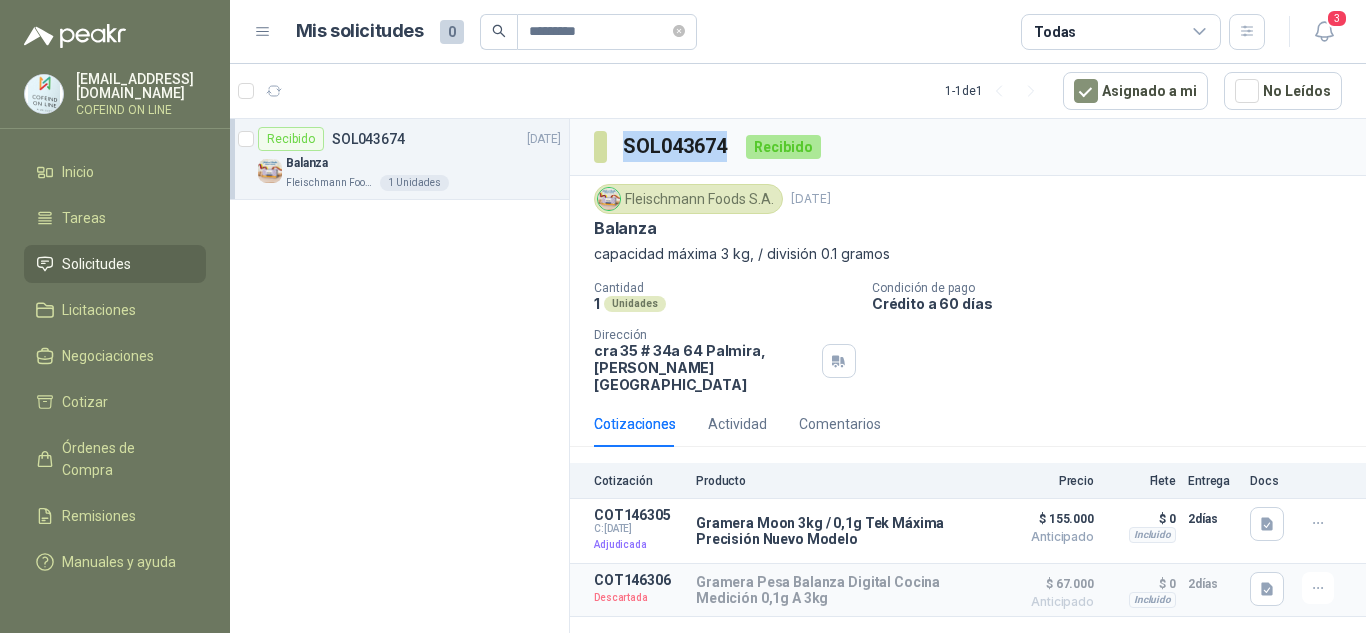 drag, startPoint x: 731, startPoint y: 145, endPoint x: 599, endPoint y: 135, distance: 132.37825 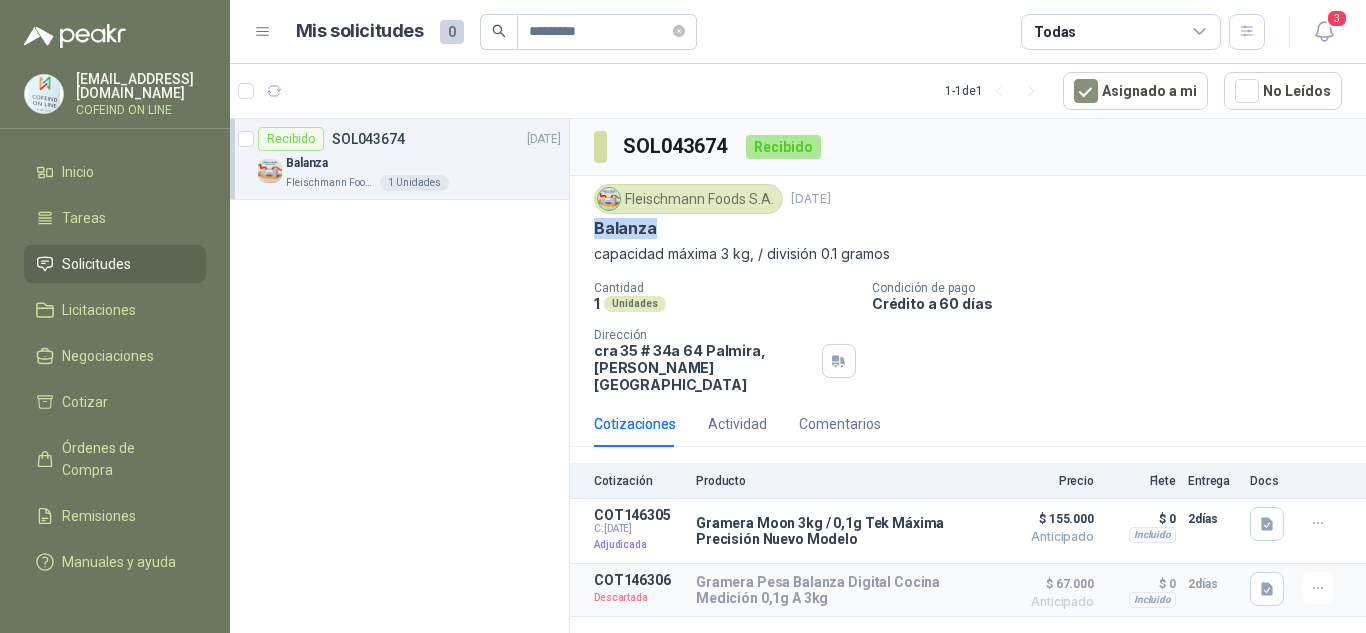 drag, startPoint x: 658, startPoint y: 230, endPoint x: 572, endPoint y: 235, distance: 86.145226 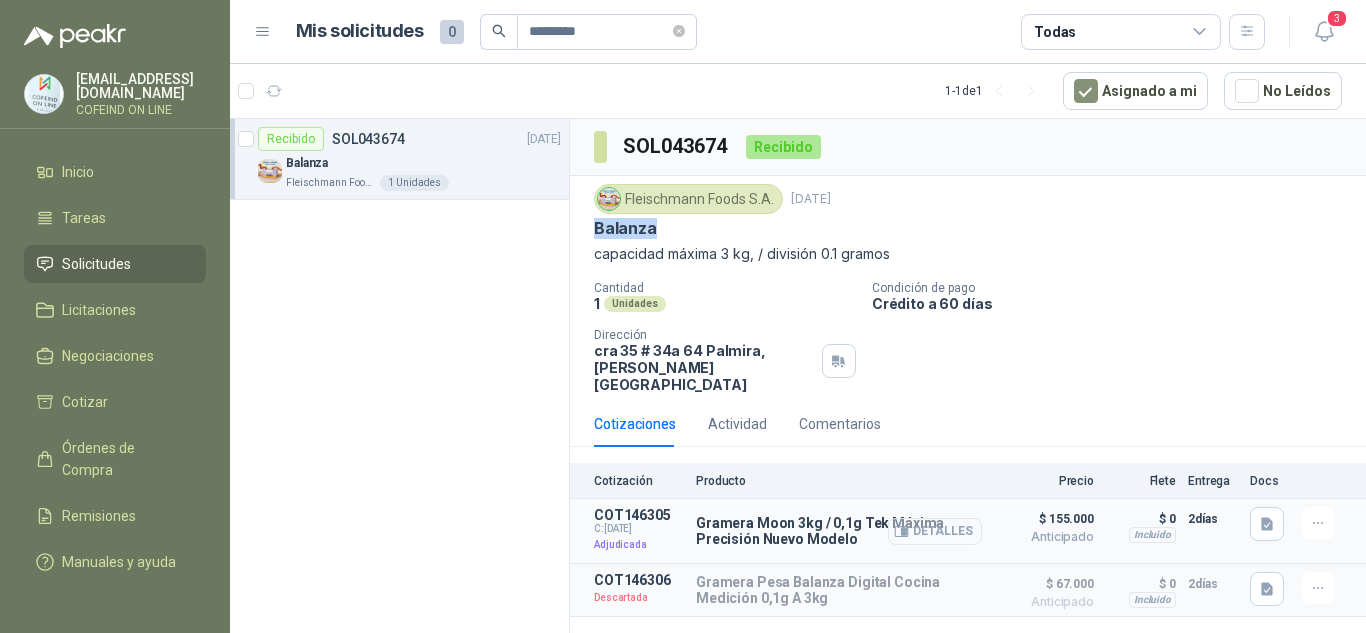 click on "Detalles" at bounding box center (935, 531) 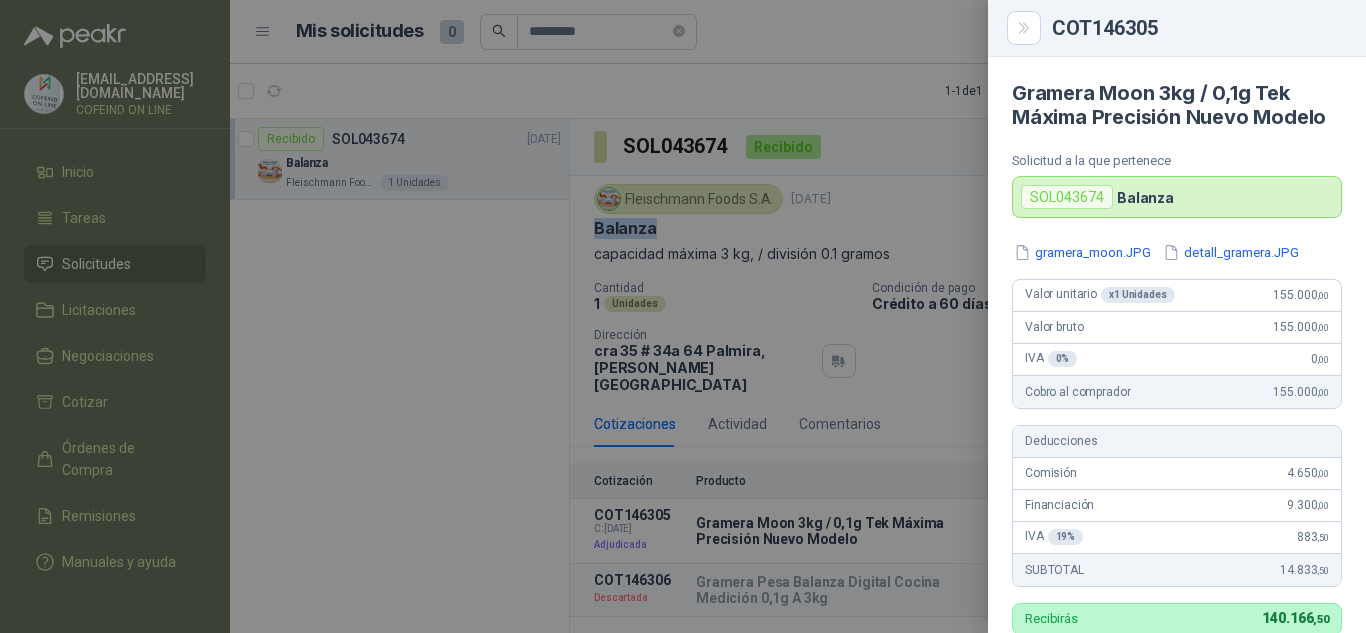 scroll, scrollTop: 100, scrollLeft: 0, axis: vertical 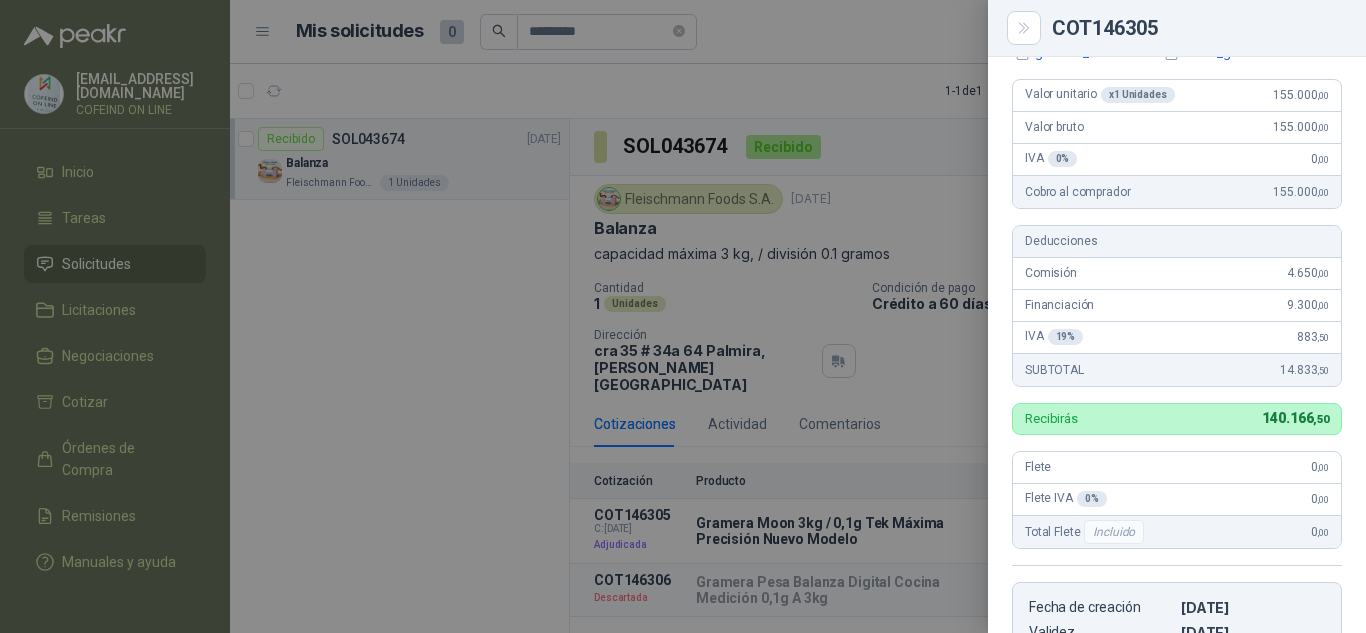 click at bounding box center (683, 316) 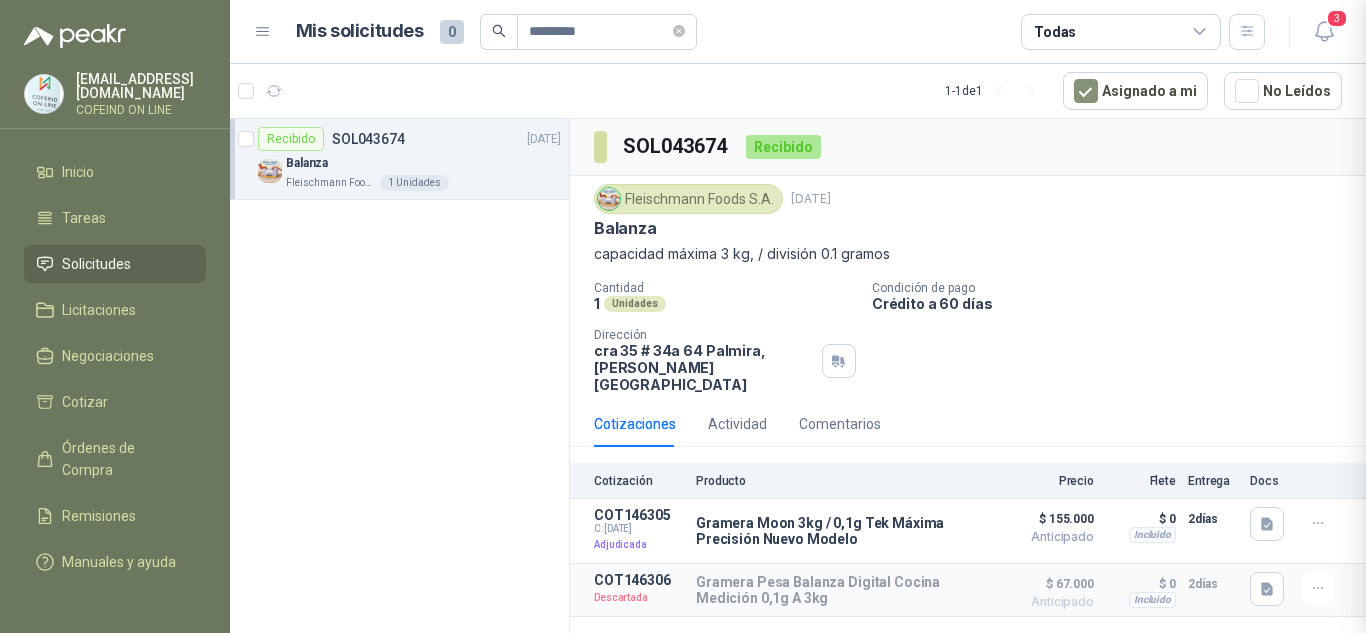 type 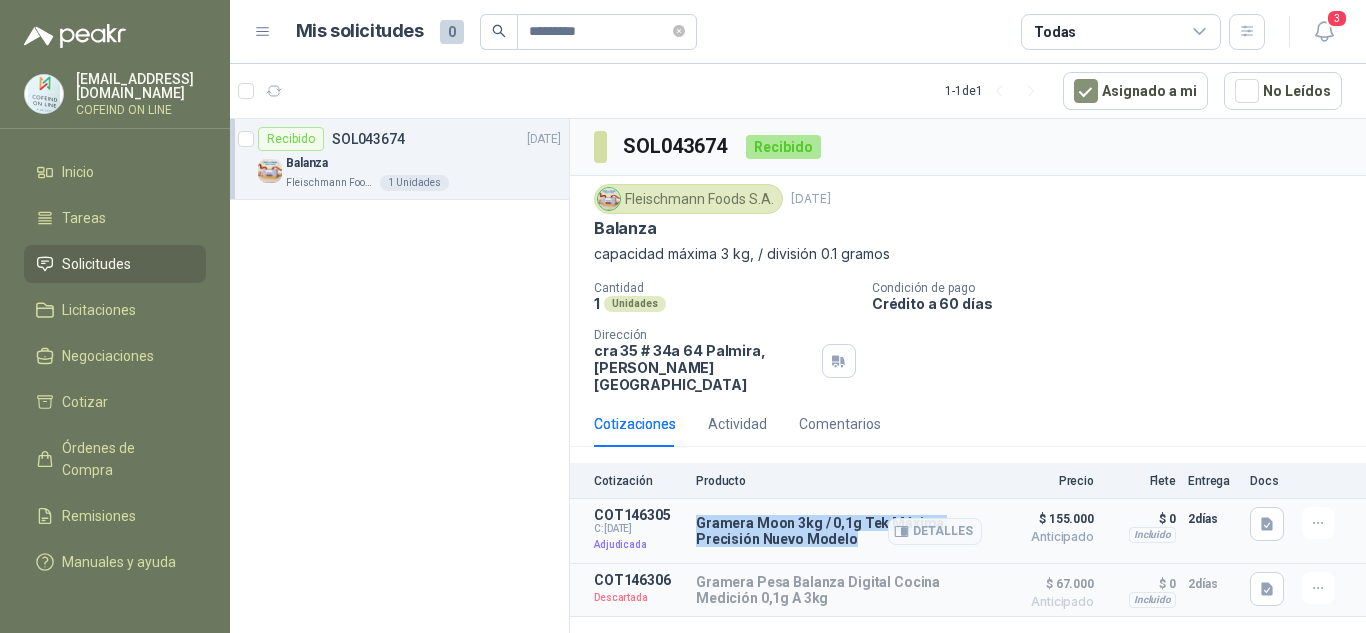 drag, startPoint x: 799, startPoint y: 506, endPoint x: 693, endPoint y: 490, distance: 107.200745 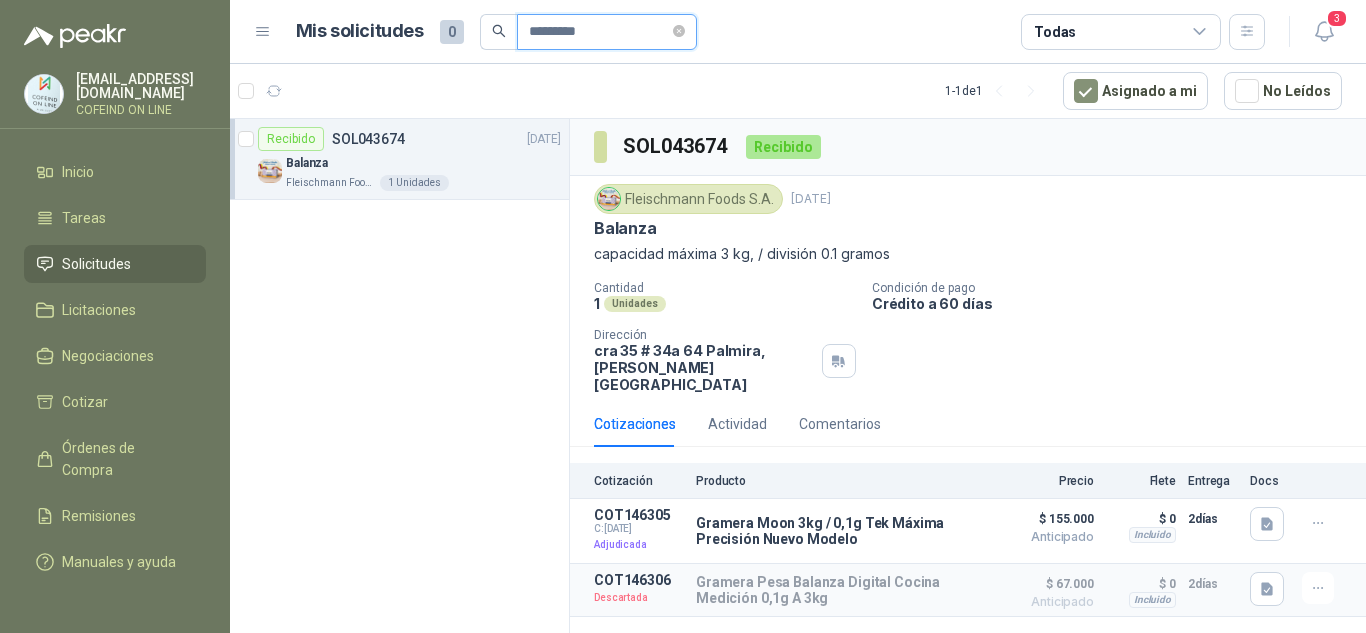 drag, startPoint x: 615, startPoint y: 36, endPoint x: 488, endPoint y: 26, distance: 127.39309 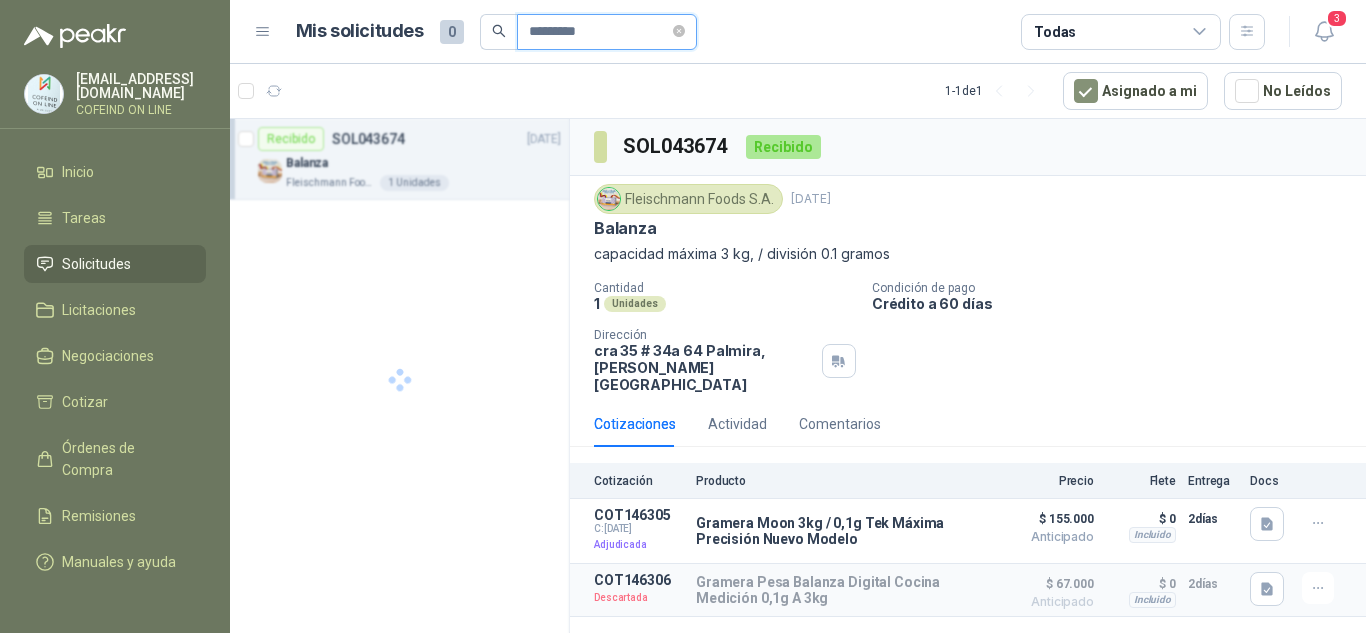 type on "*********" 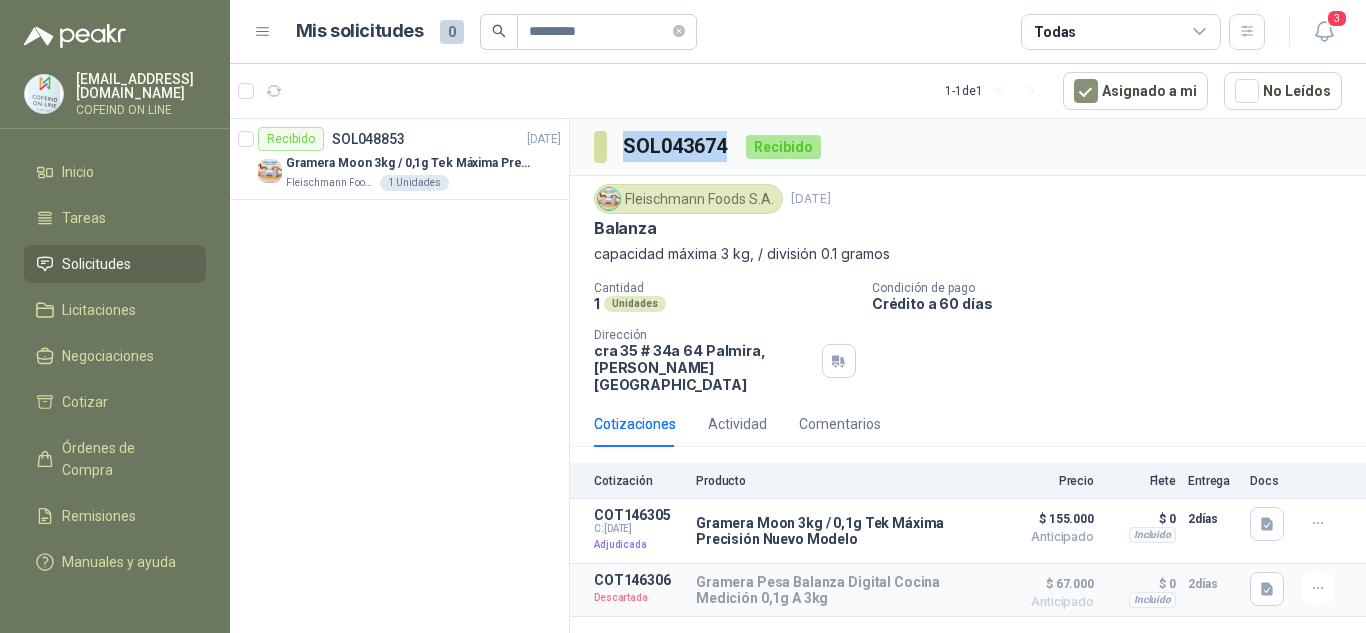 drag, startPoint x: 734, startPoint y: 146, endPoint x: 626, endPoint y: 137, distance: 108.37435 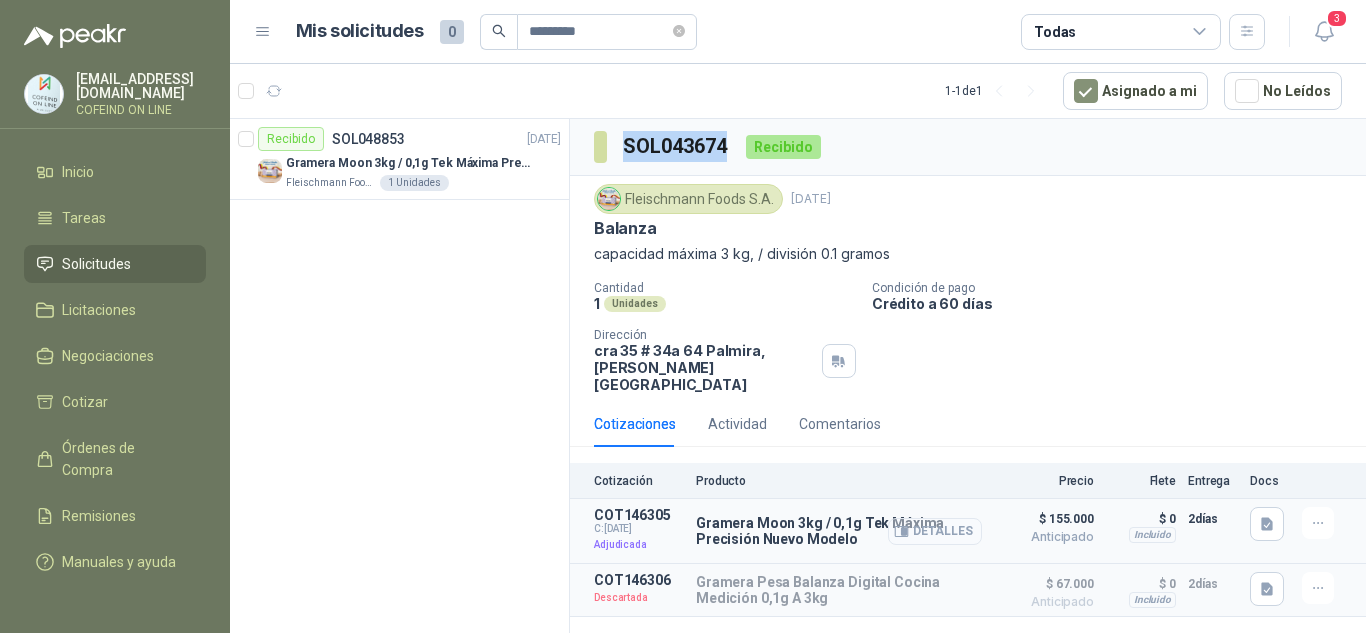 click on "Detalles" at bounding box center (935, 531) 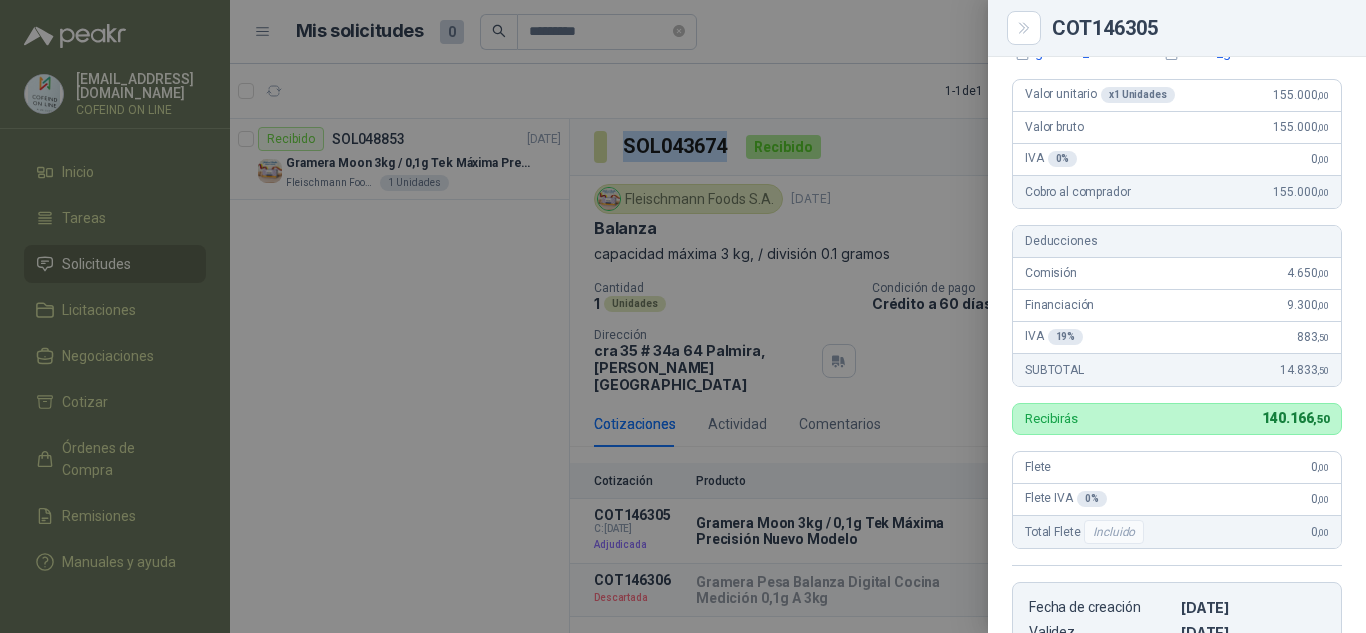 scroll, scrollTop: 400, scrollLeft: 0, axis: vertical 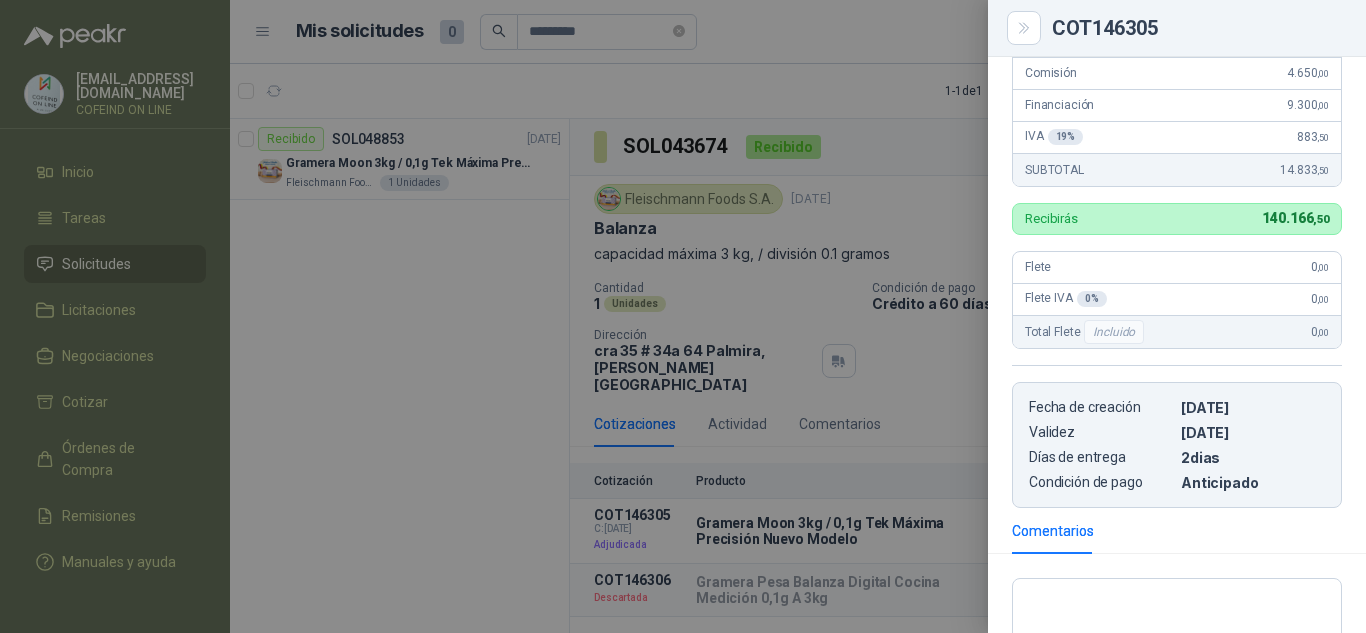 click at bounding box center (683, 316) 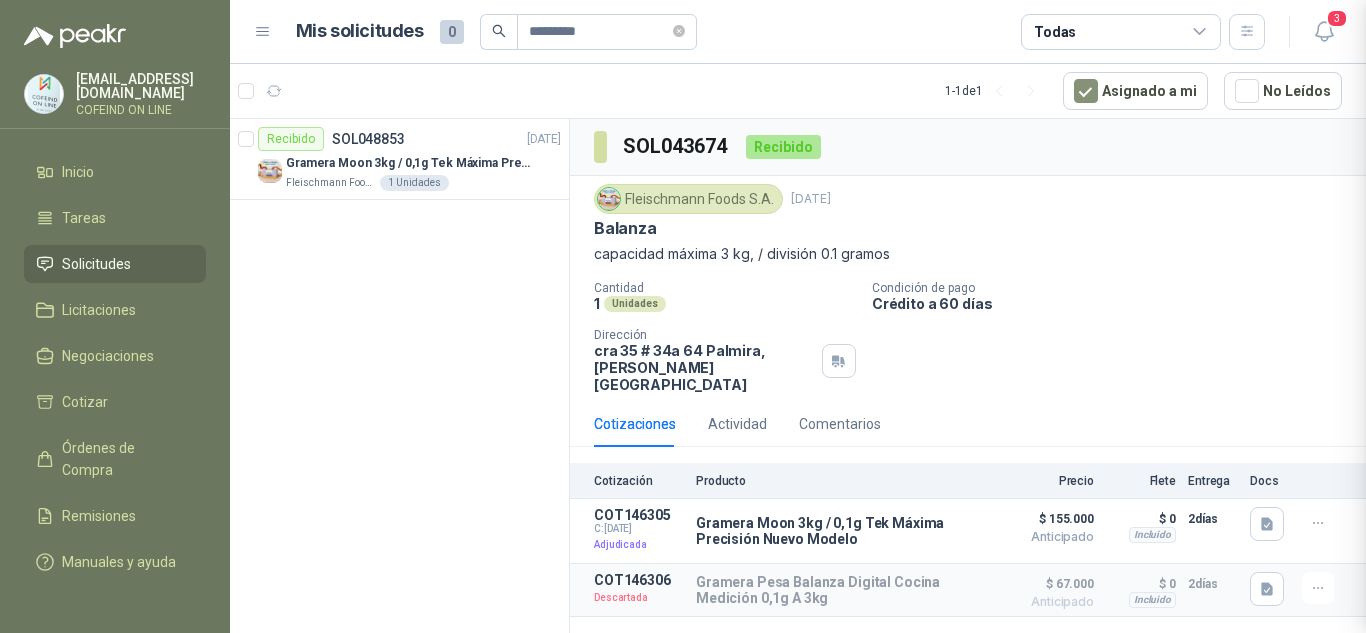 type 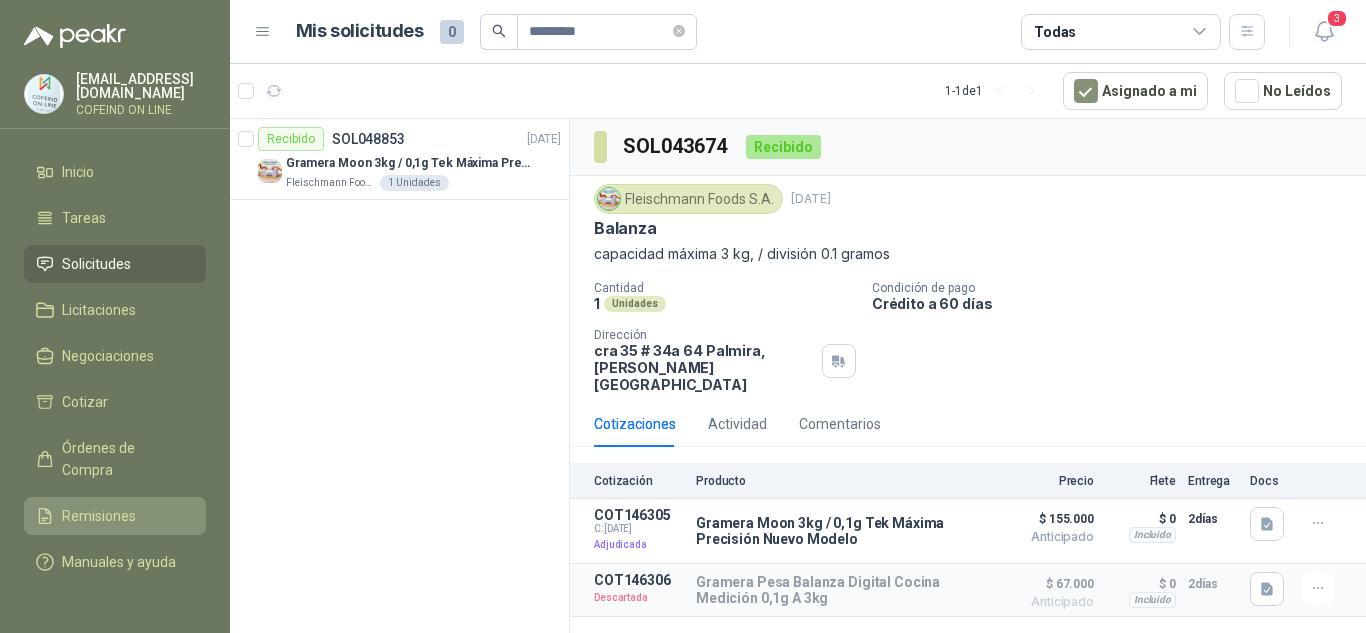 click on "Remisiones" at bounding box center [99, 516] 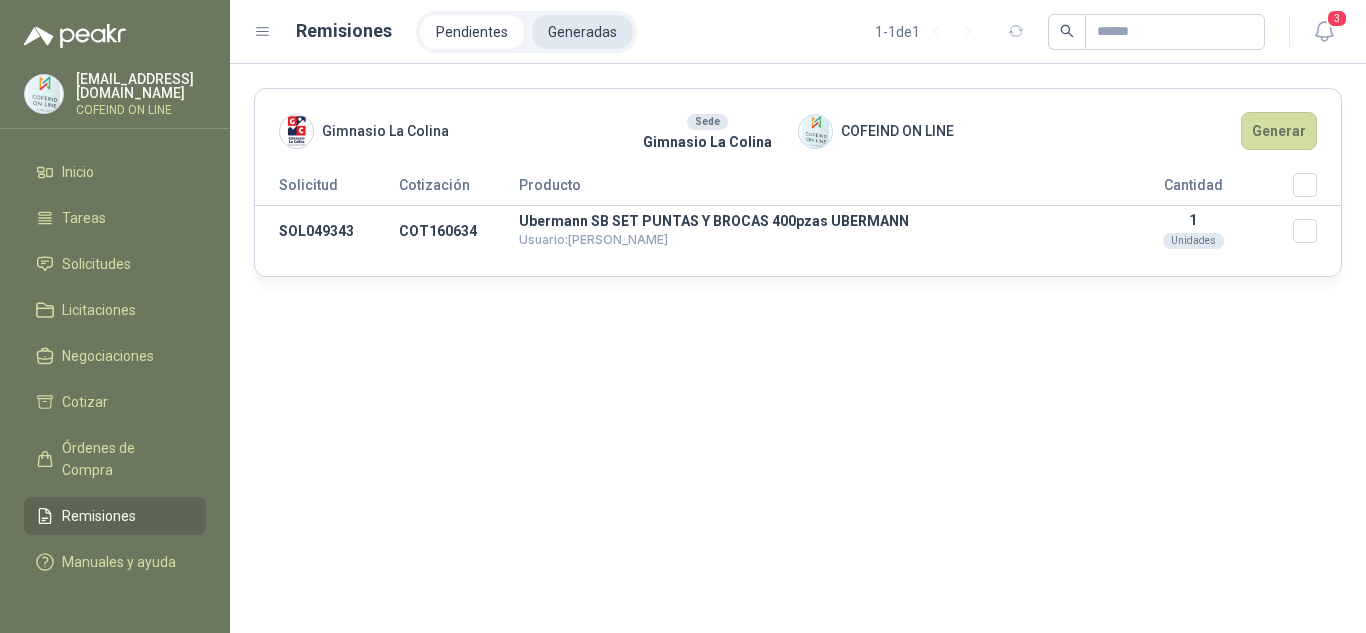 click on "Generadas" at bounding box center (582, 32) 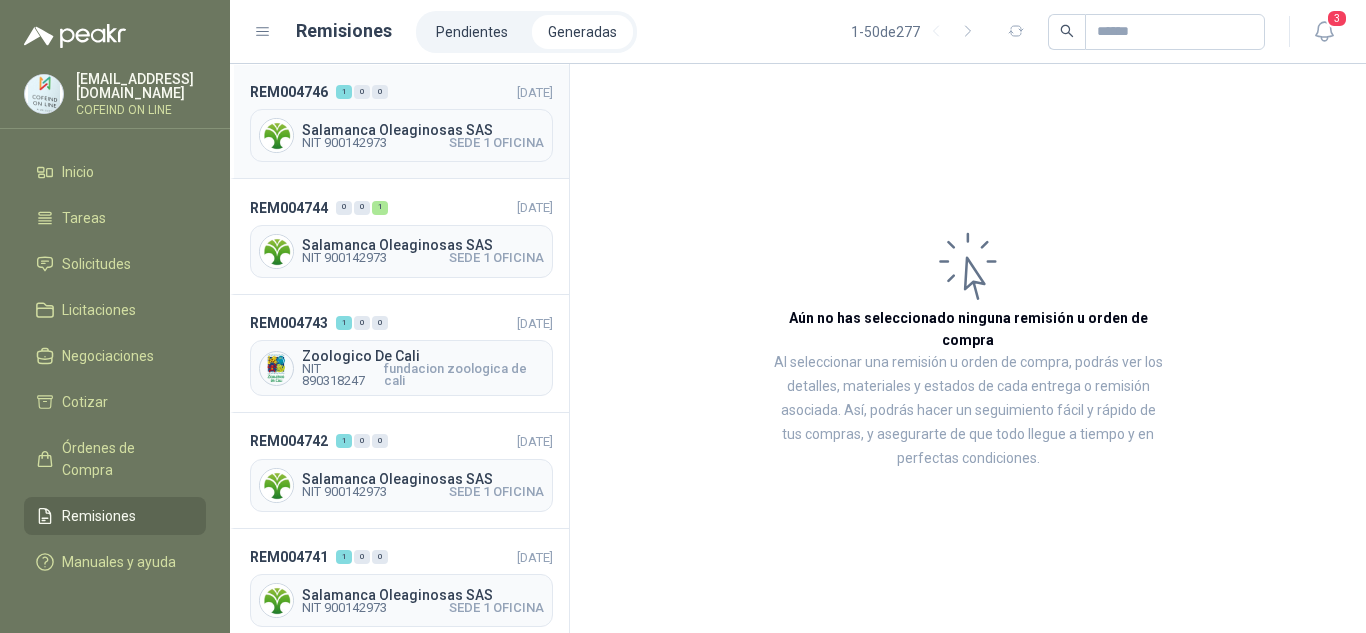 click on "NIT   900142973" at bounding box center (344, 143) 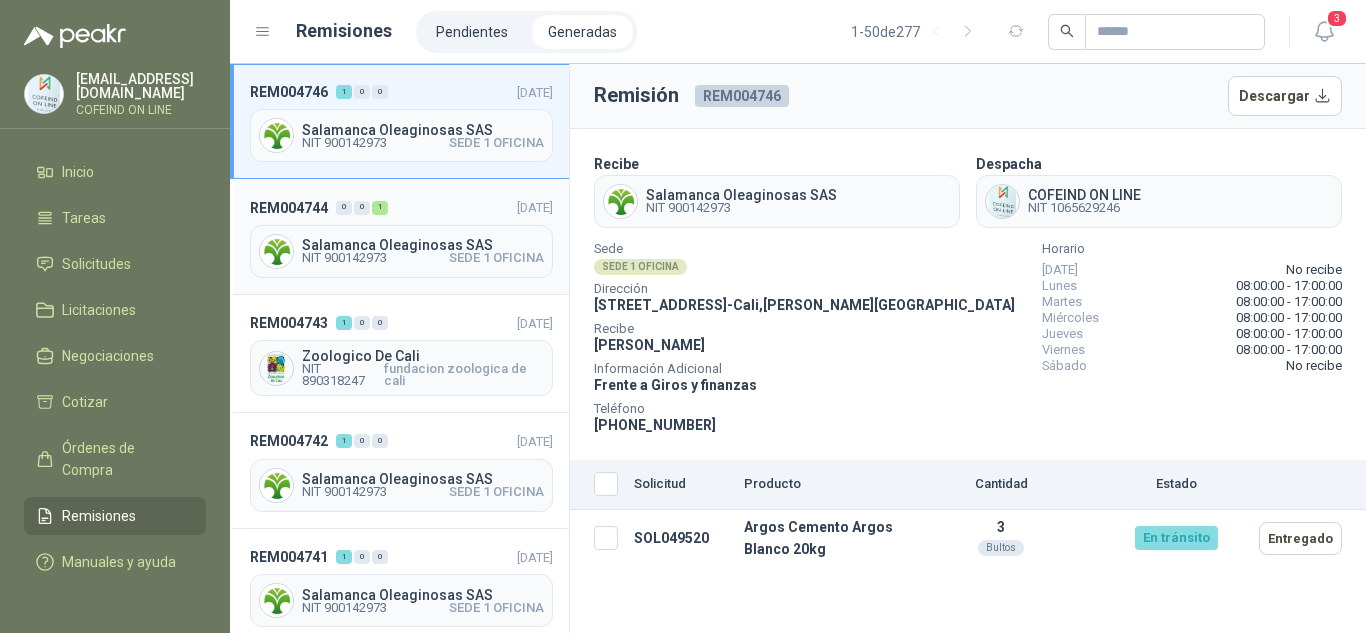 click on "NIT   900142973" at bounding box center (344, 258) 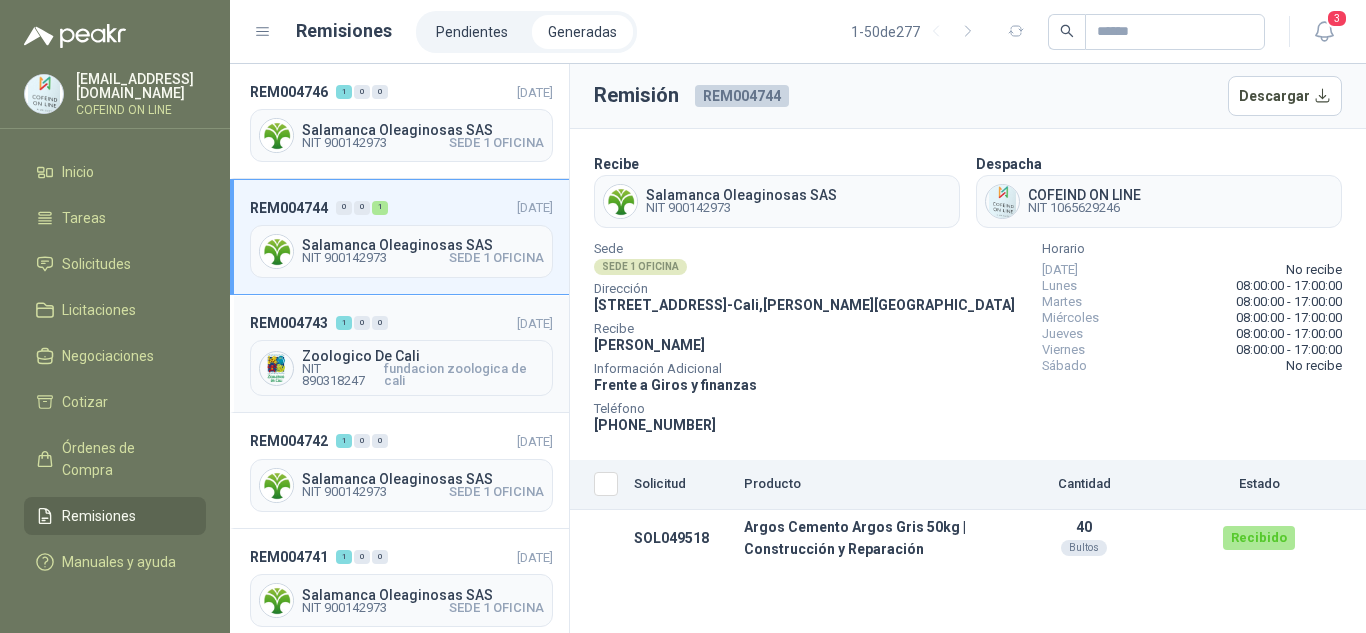 click on "NIT   890318247" at bounding box center (343, 375) 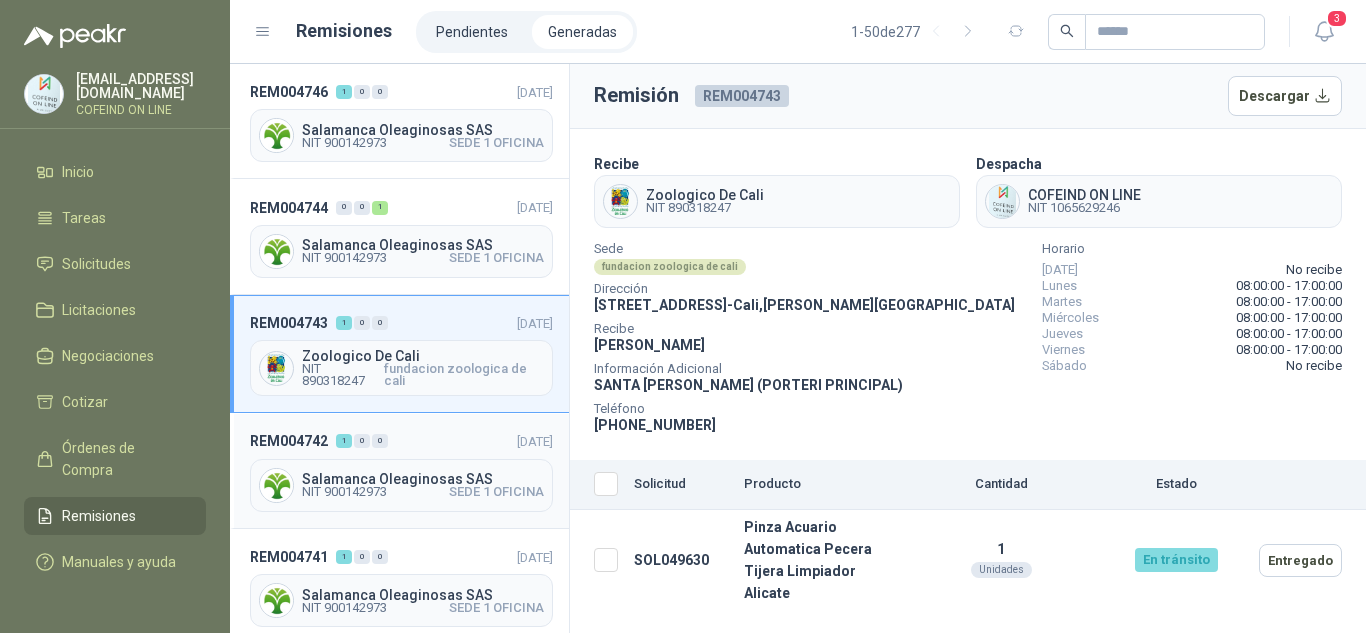 click on "Salamanca Oleaginosas SAS" at bounding box center (423, 479) 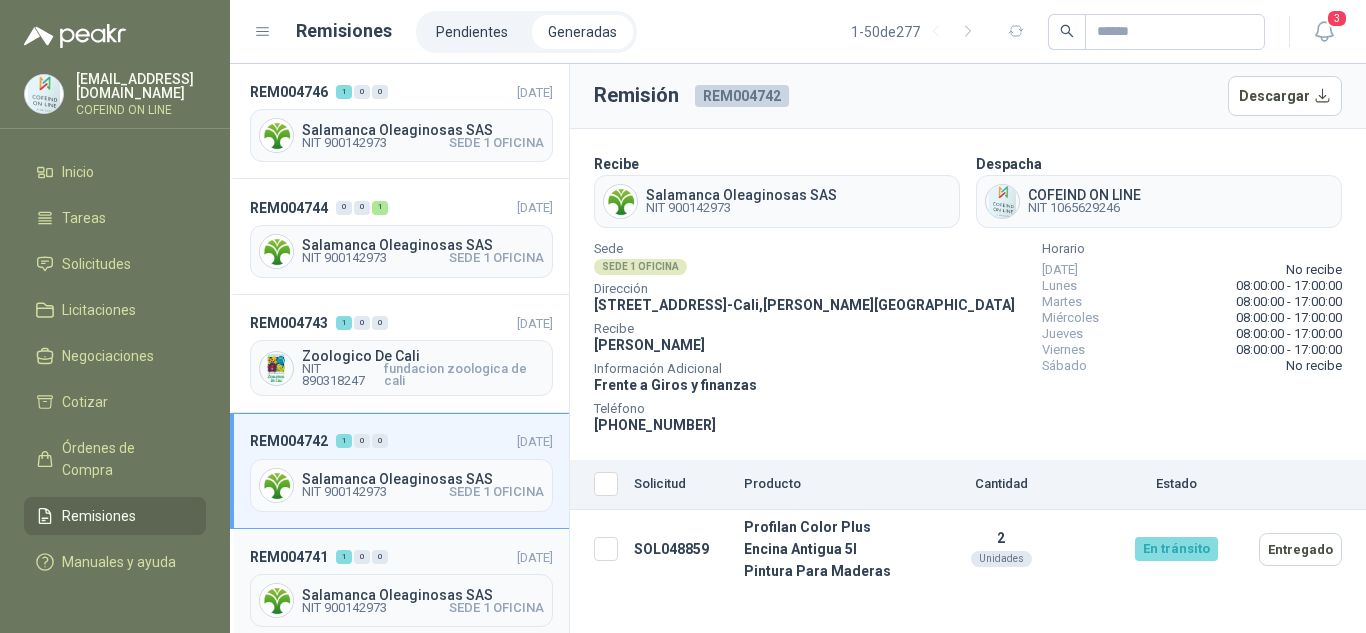 scroll, scrollTop: 100, scrollLeft: 0, axis: vertical 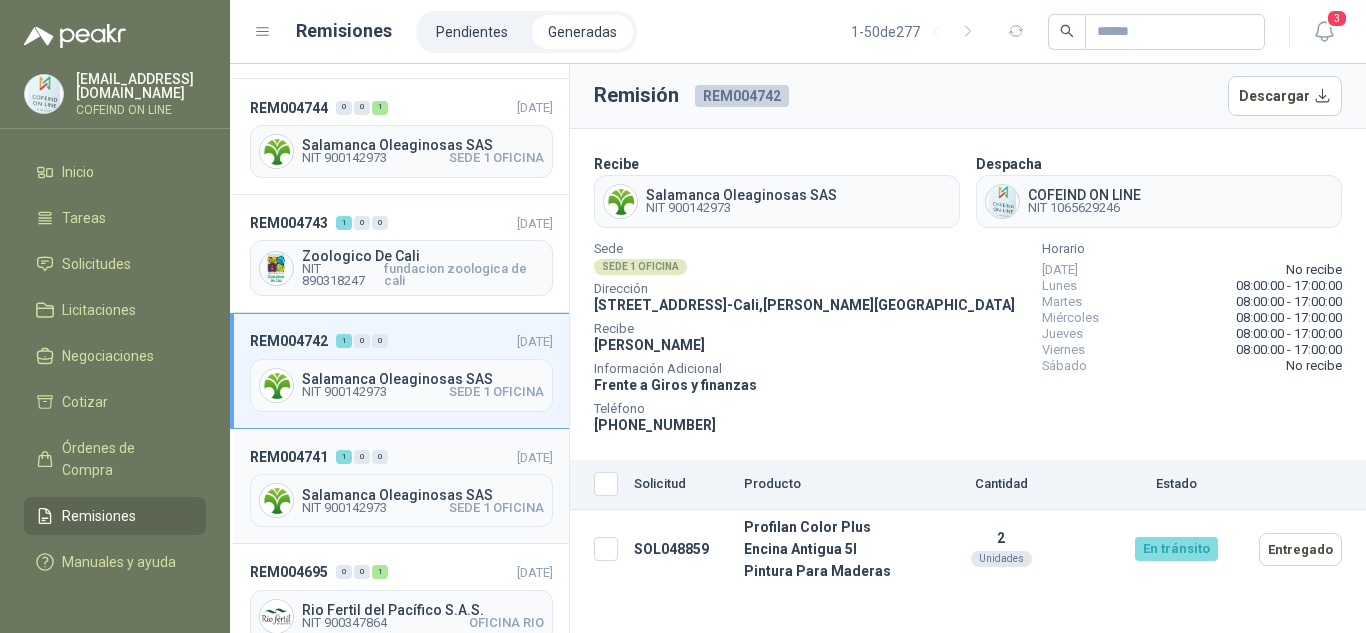 click on "Salamanca Oleaginosas SAS NIT   900142973 SEDE 1 OFICINA" at bounding box center [401, 500] 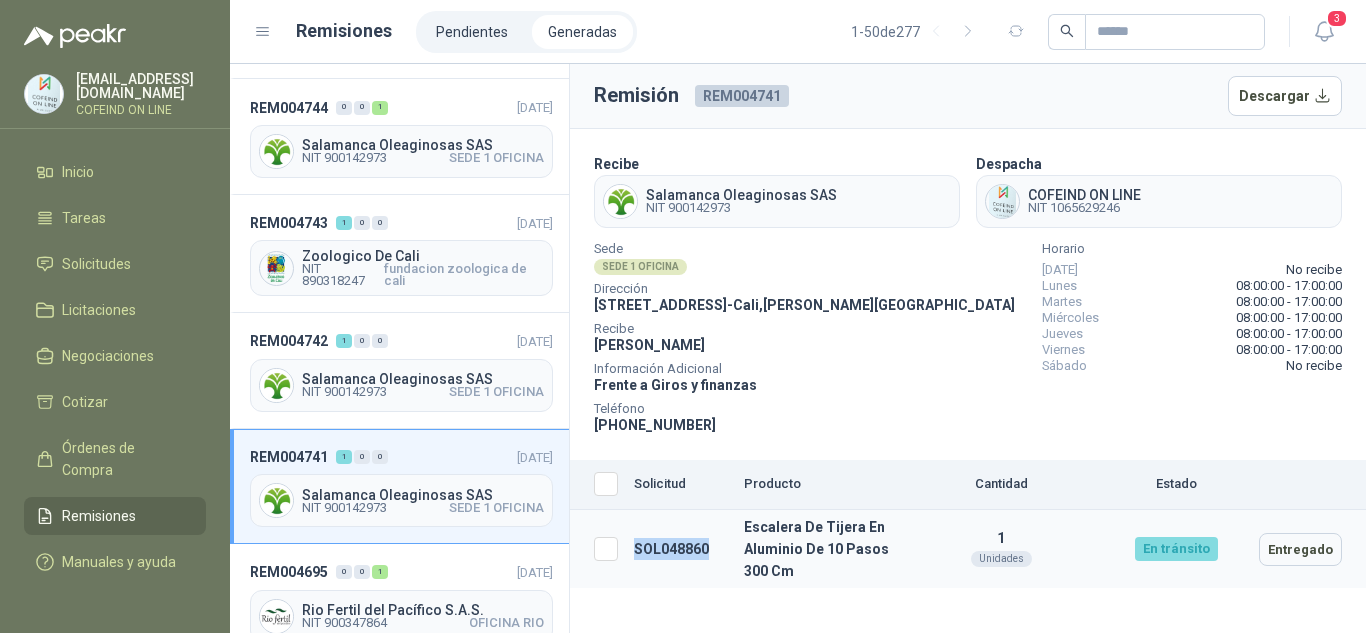 drag, startPoint x: 709, startPoint y: 544, endPoint x: 627, endPoint y: 537, distance: 82.29824 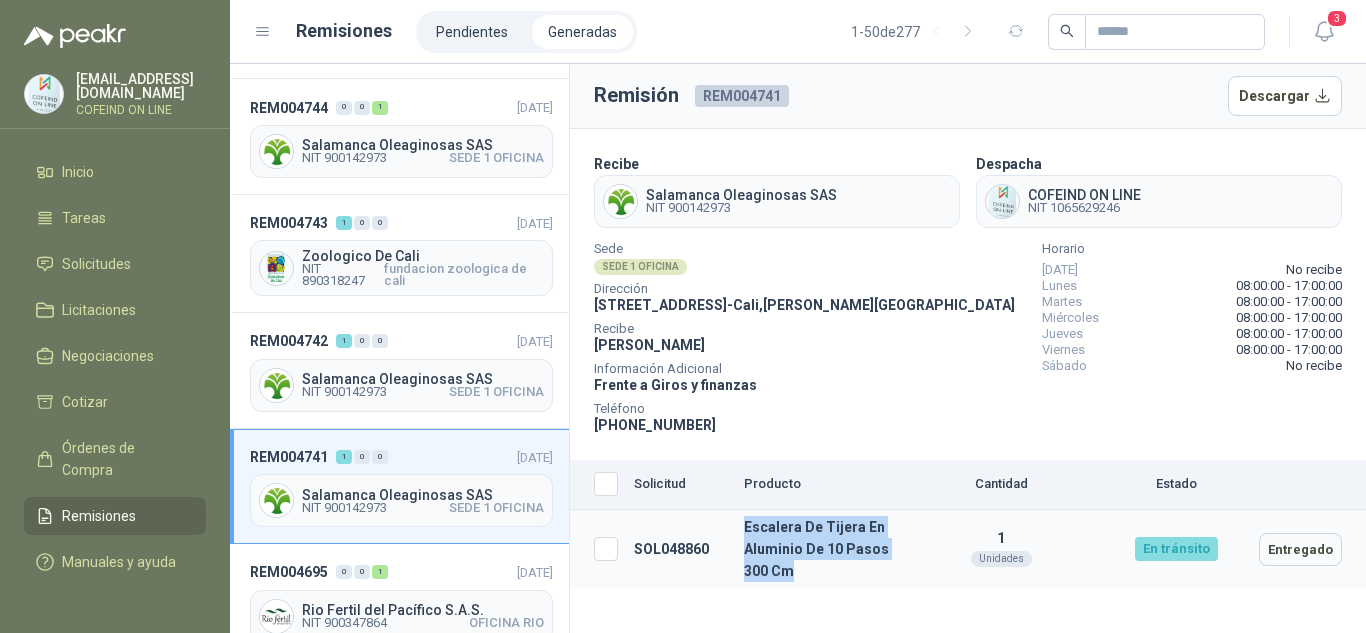 click on "SOL048860 Escalera De Tijera En Aluminio De 10 Pasos 300 Cm 1 Unidades En tránsito Entregado" at bounding box center [968, 549] 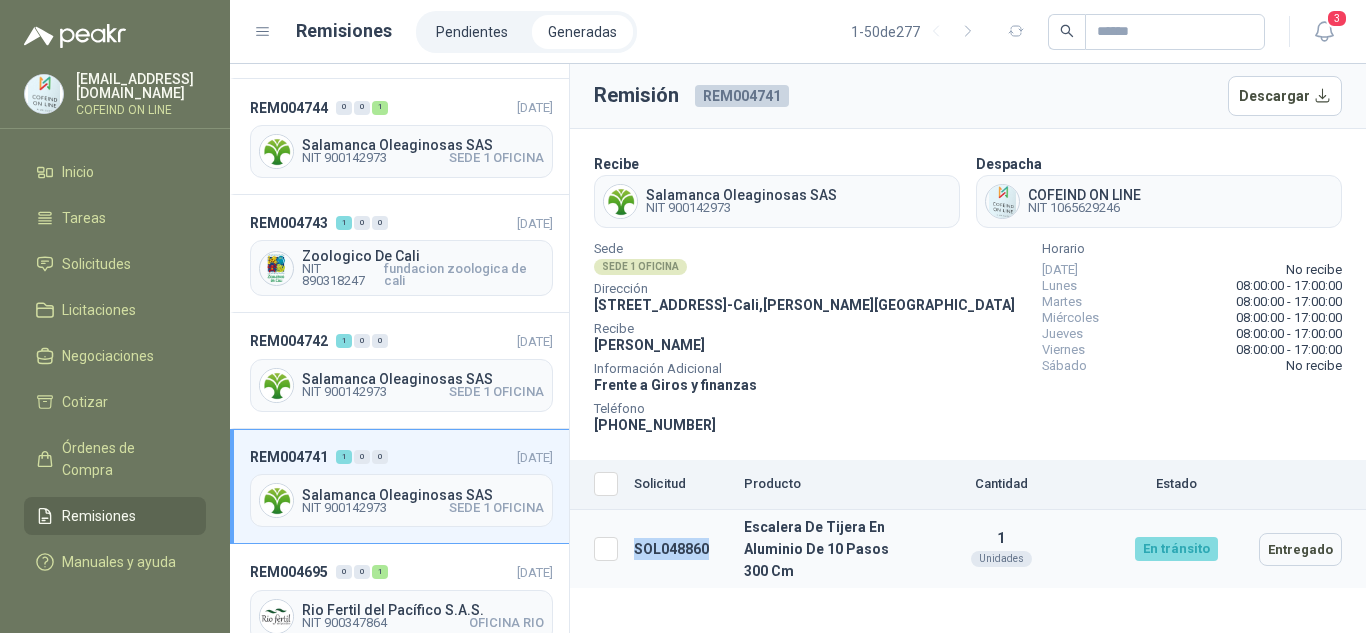 drag, startPoint x: 634, startPoint y: 547, endPoint x: 716, endPoint y: 551, distance: 82.0975 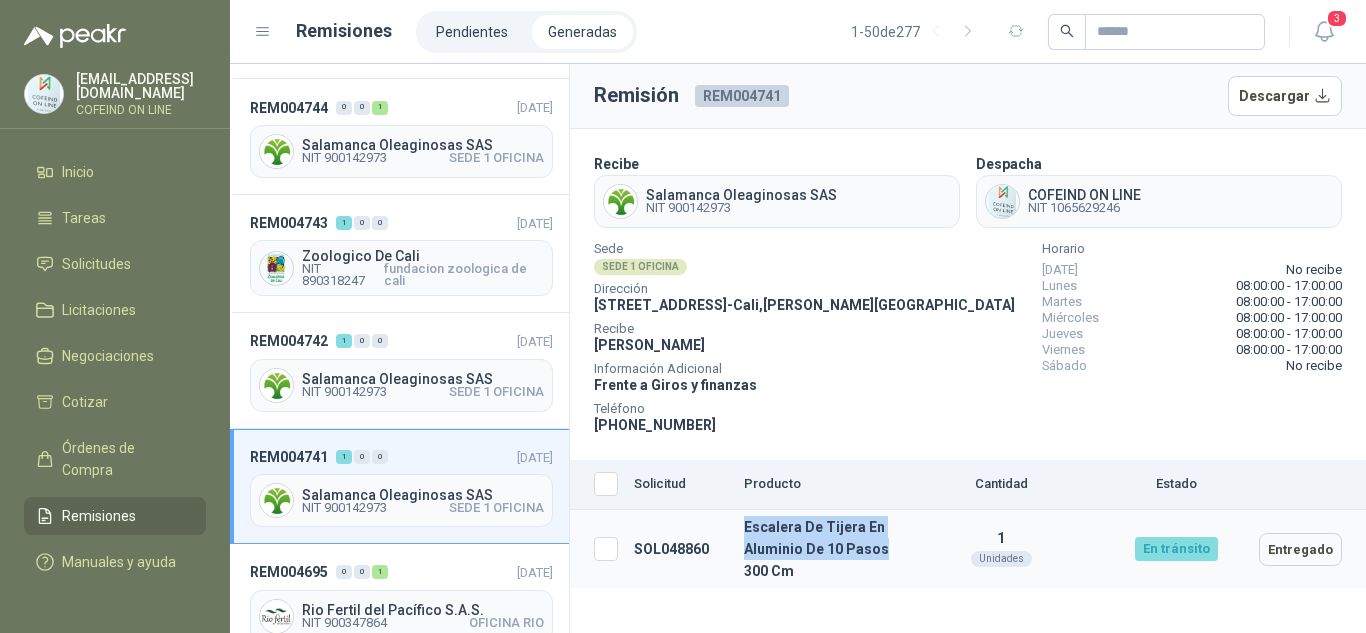drag, startPoint x: 739, startPoint y: 525, endPoint x: 887, endPoint y: 556, distance: 151.21178 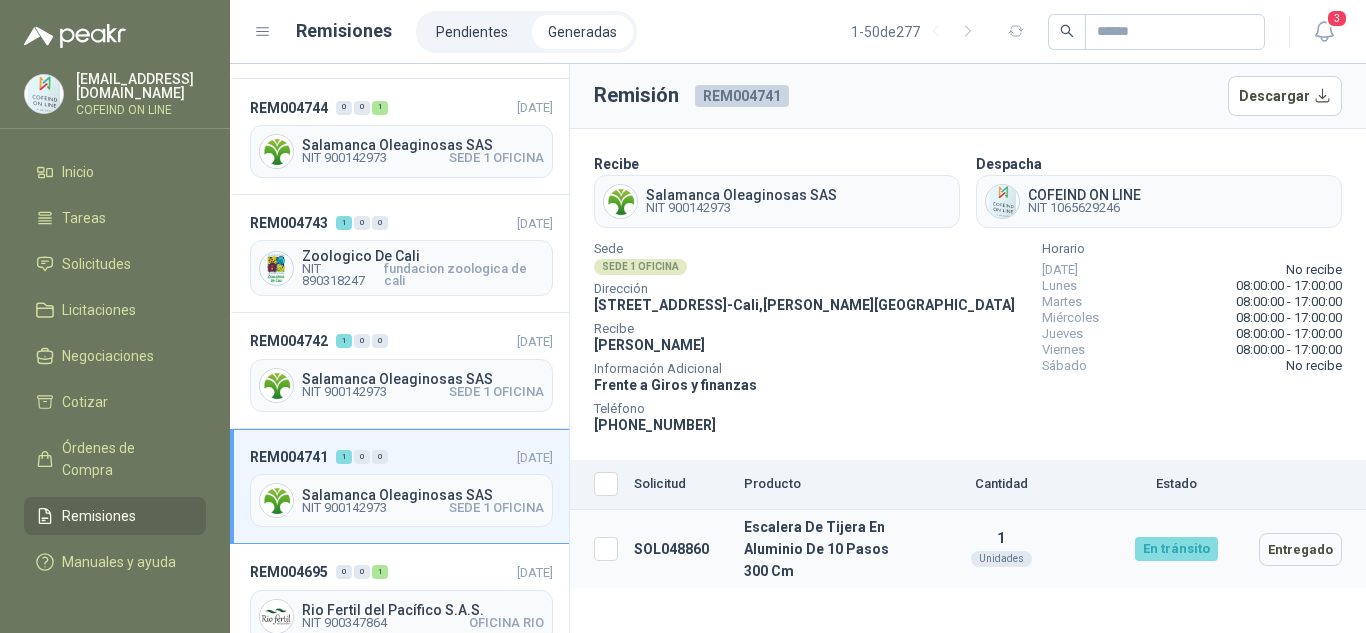 click on "SOL048860" at bounding box center [681, 549] 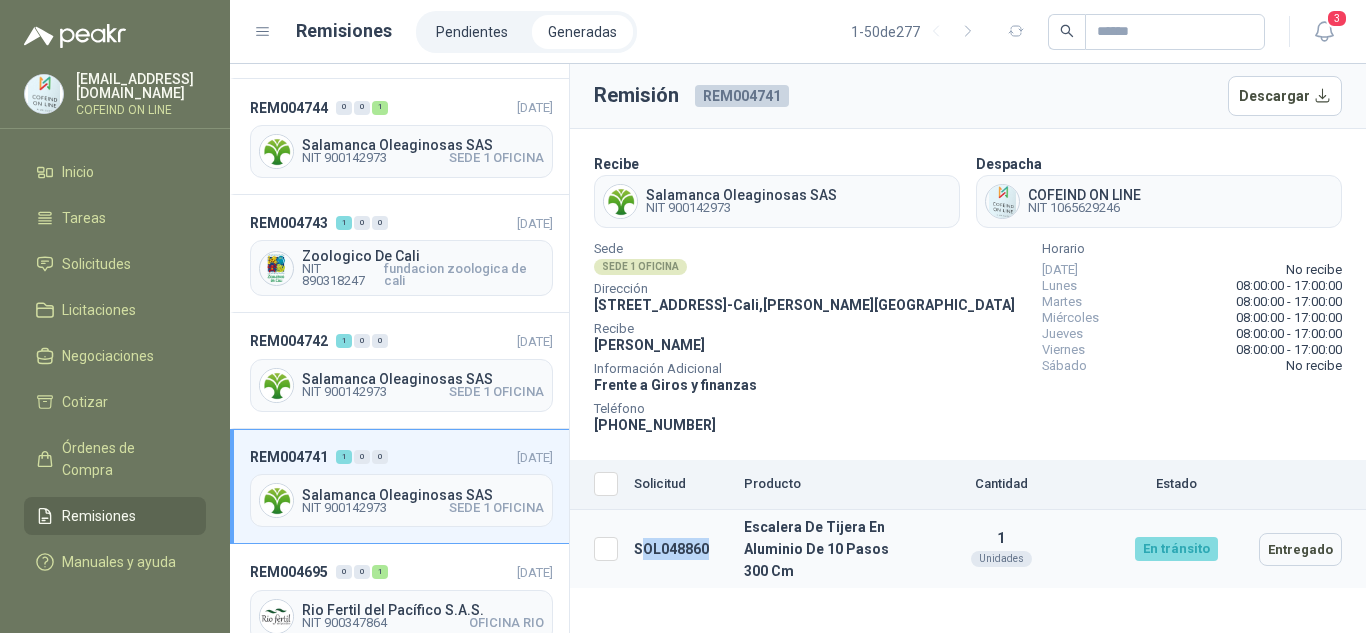 drag, startPoint x: 720, startPoint y: 548, endPoint x: 639, endPoint y: 536, distance: 81.88406 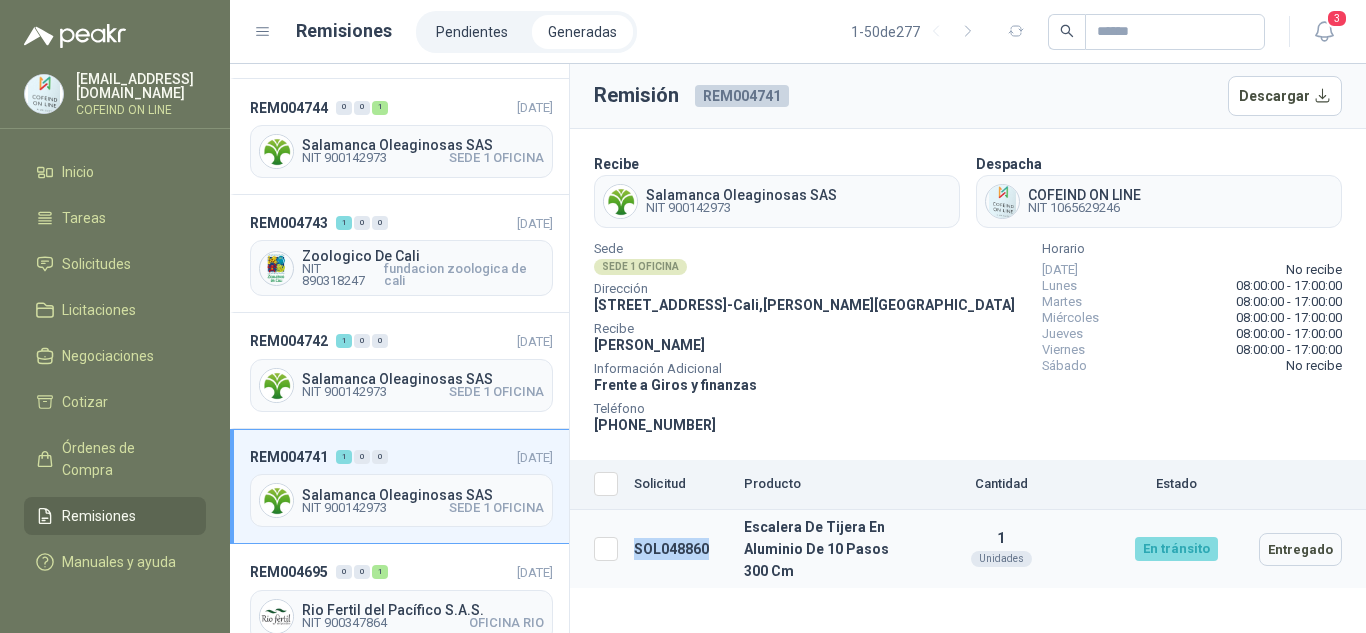 drag, startPoint x: 714, startPoint y: 553, endPoint x: 630, endPoint y: 535, distance: 85.90693 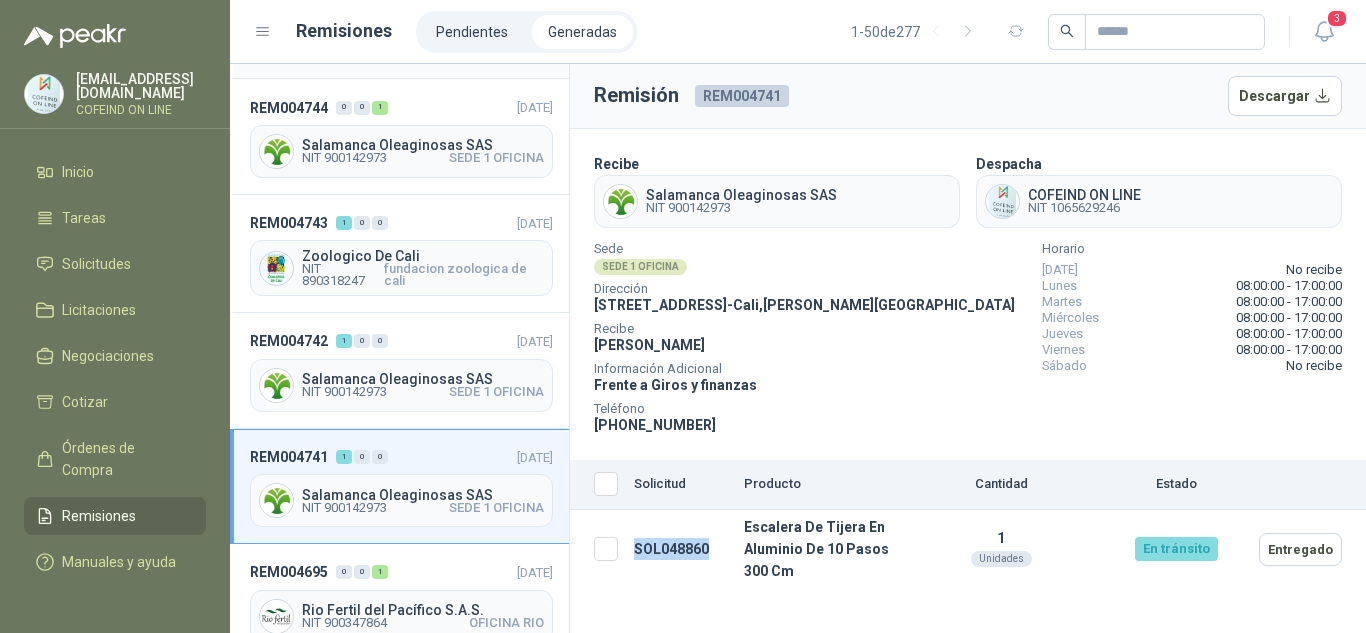 scroll, scrollTop: 0, scrollLeft: 0, axis: both 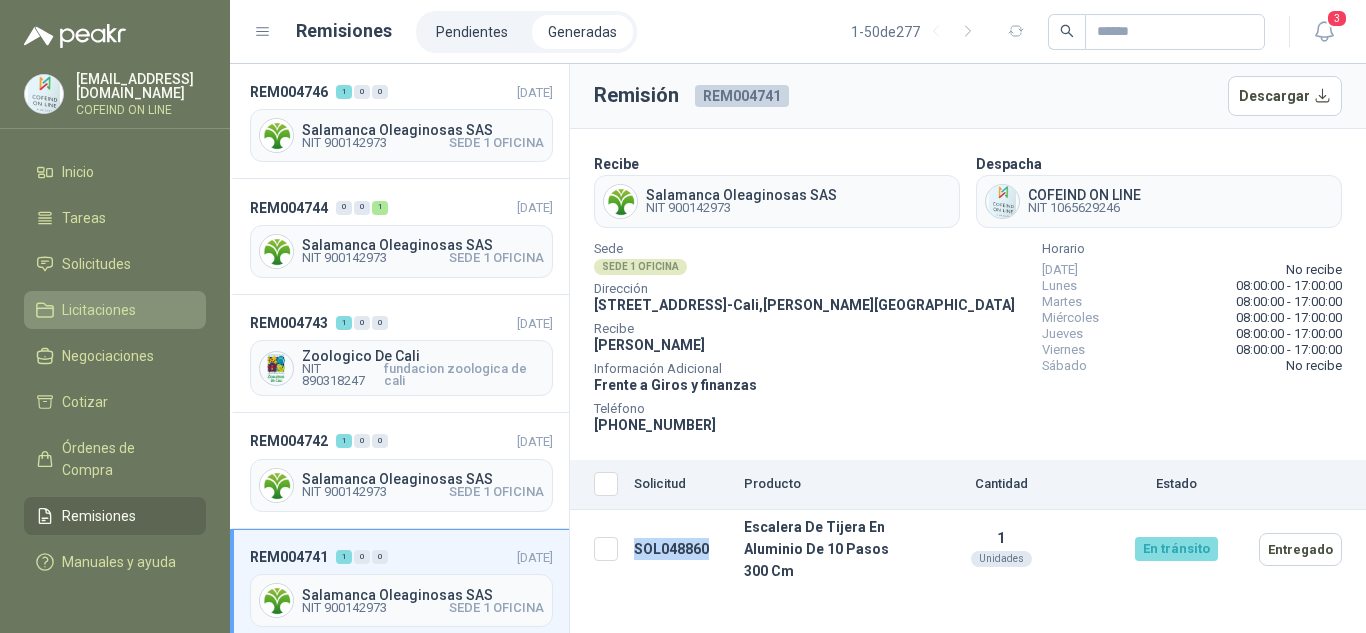 click on "Licitaciones" at bounding box center [115, 310] 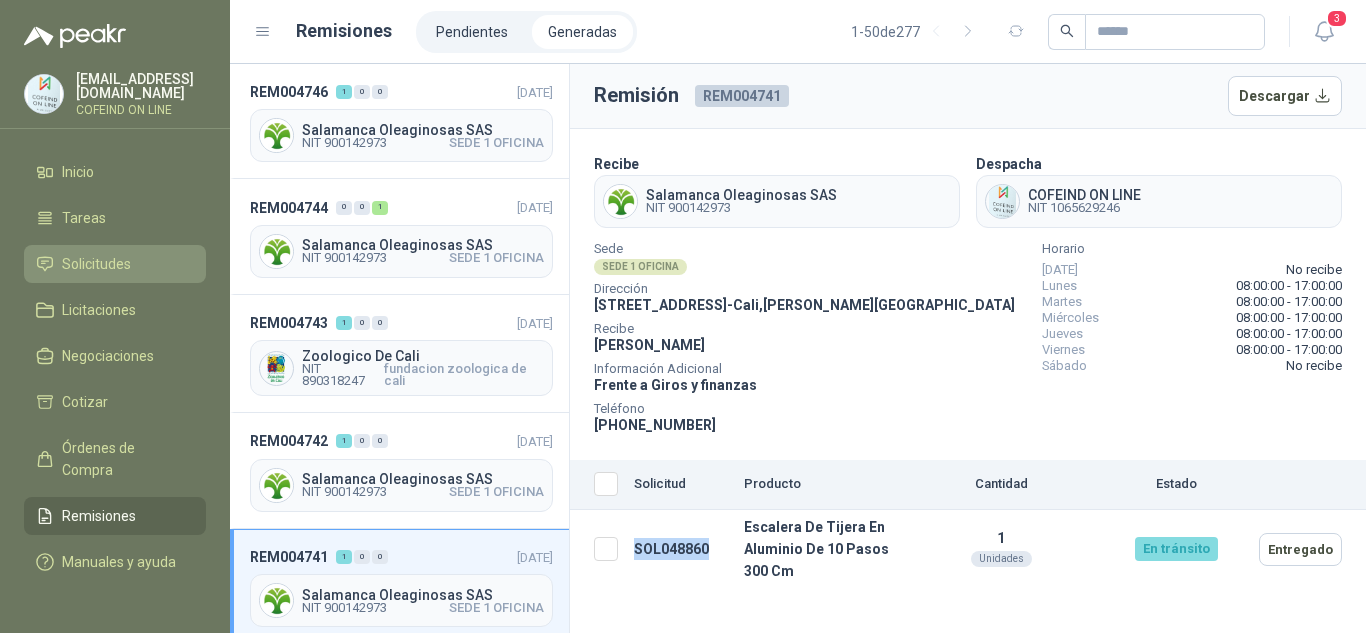 click on "Solicitudes" at bounding box center [96, 264] 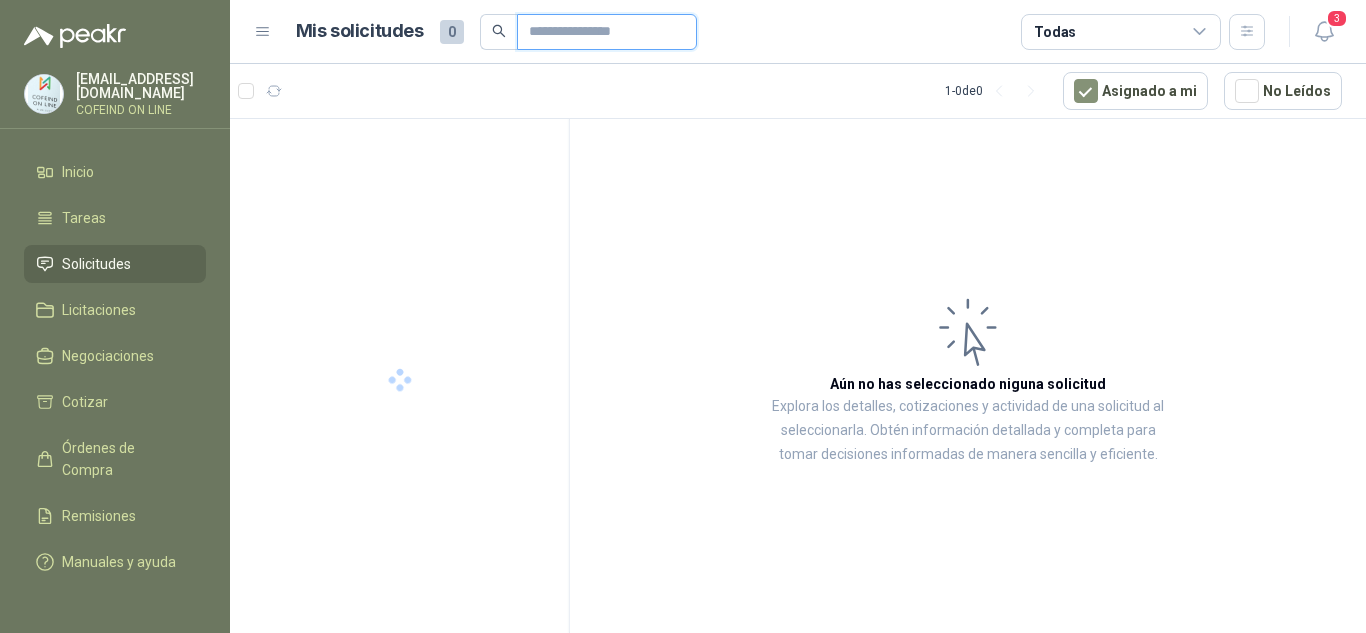 click at bounding box center (599, 32) 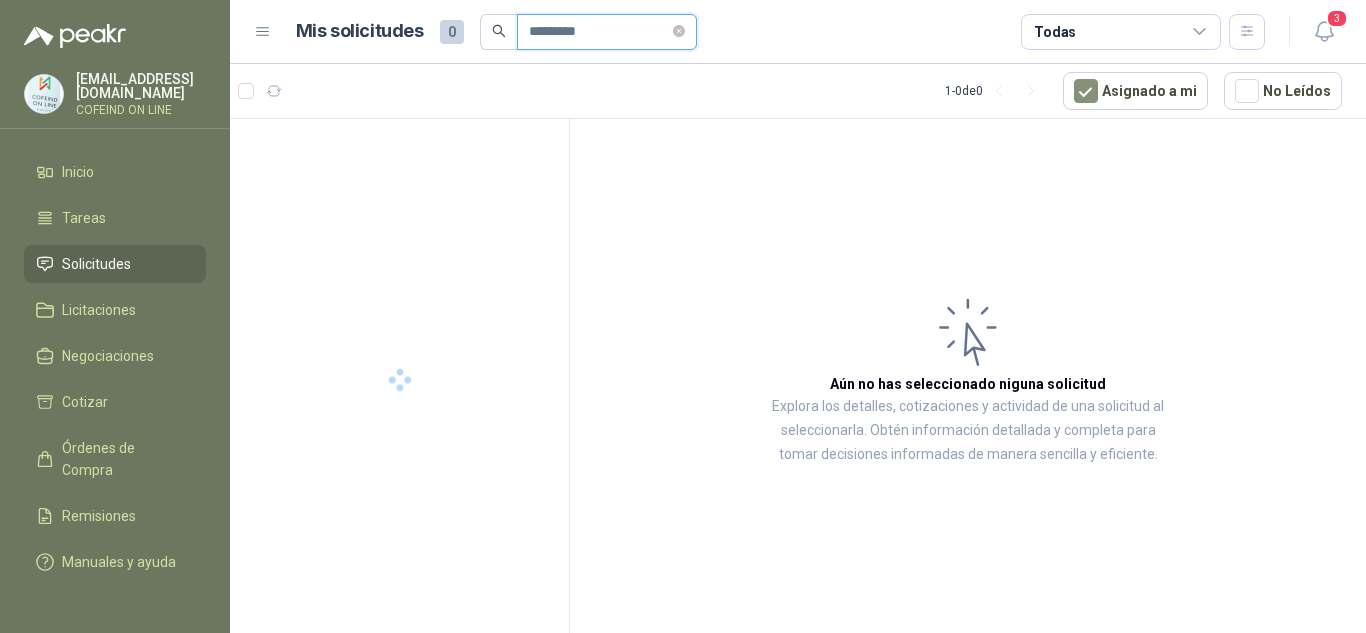 type on "*********" 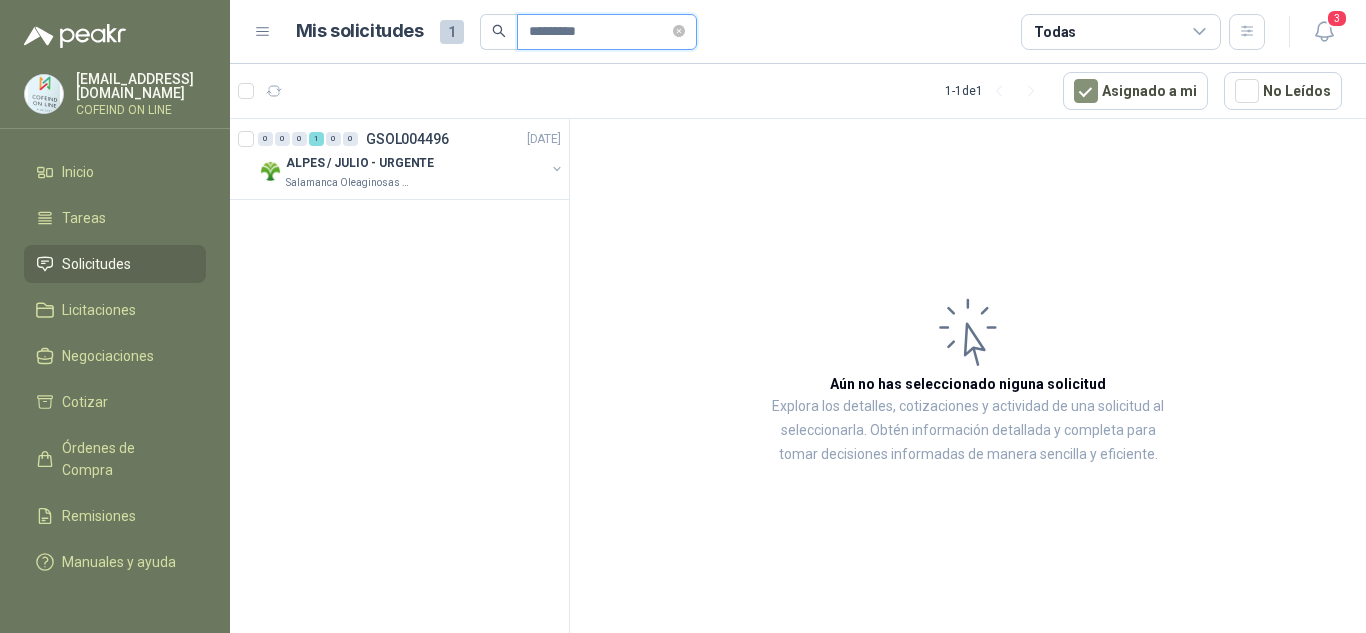 click on "*********" at bounding box center (599, 32) 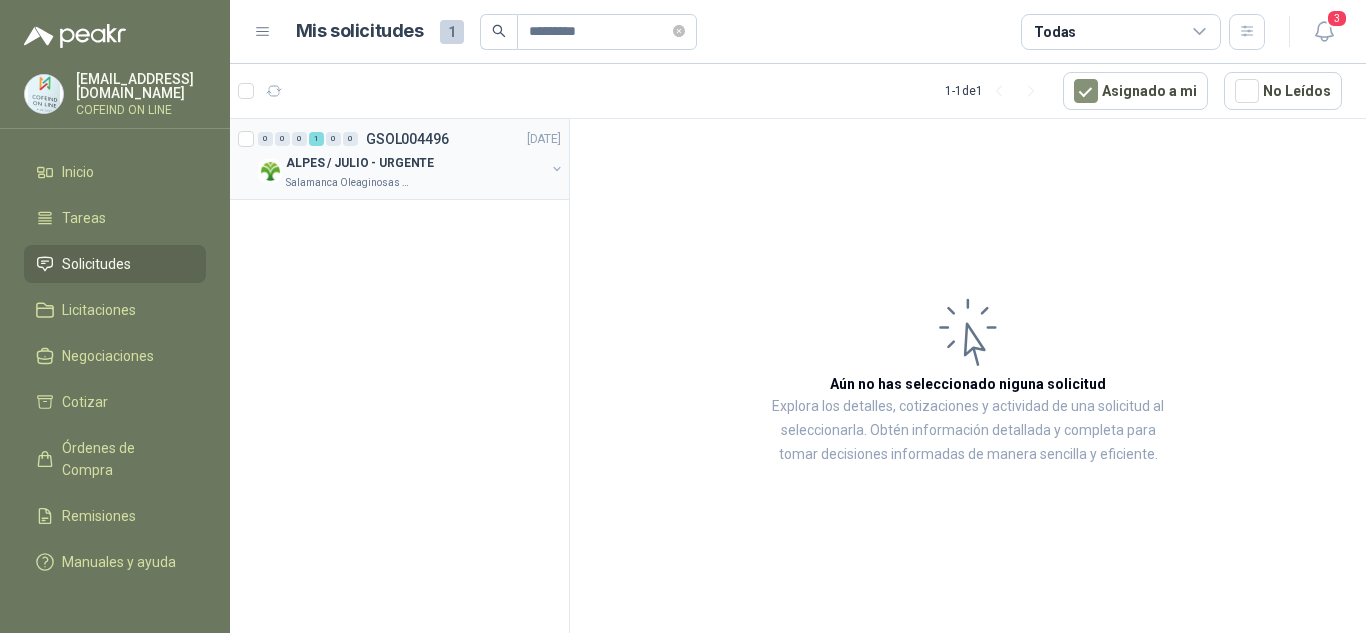 click on "ALPES / JULIO - URGENTE" at bounding box center (360, 163) 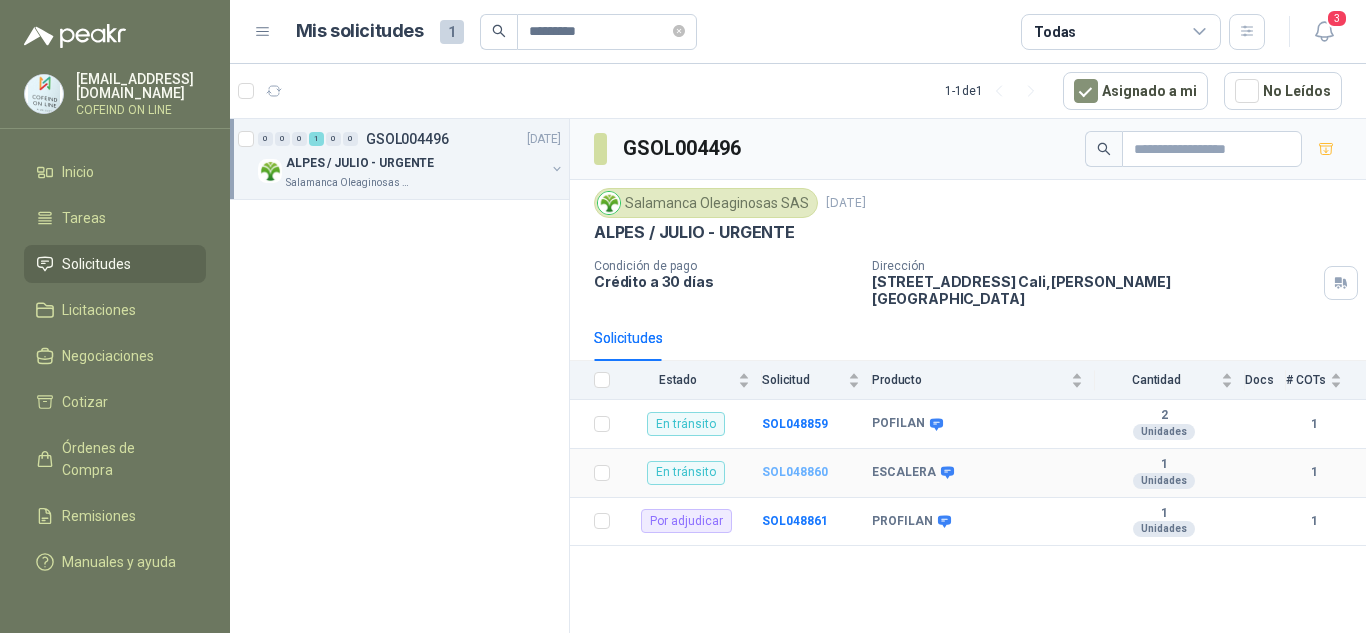 click on "SOL048860" at bounding box center [795, 472] 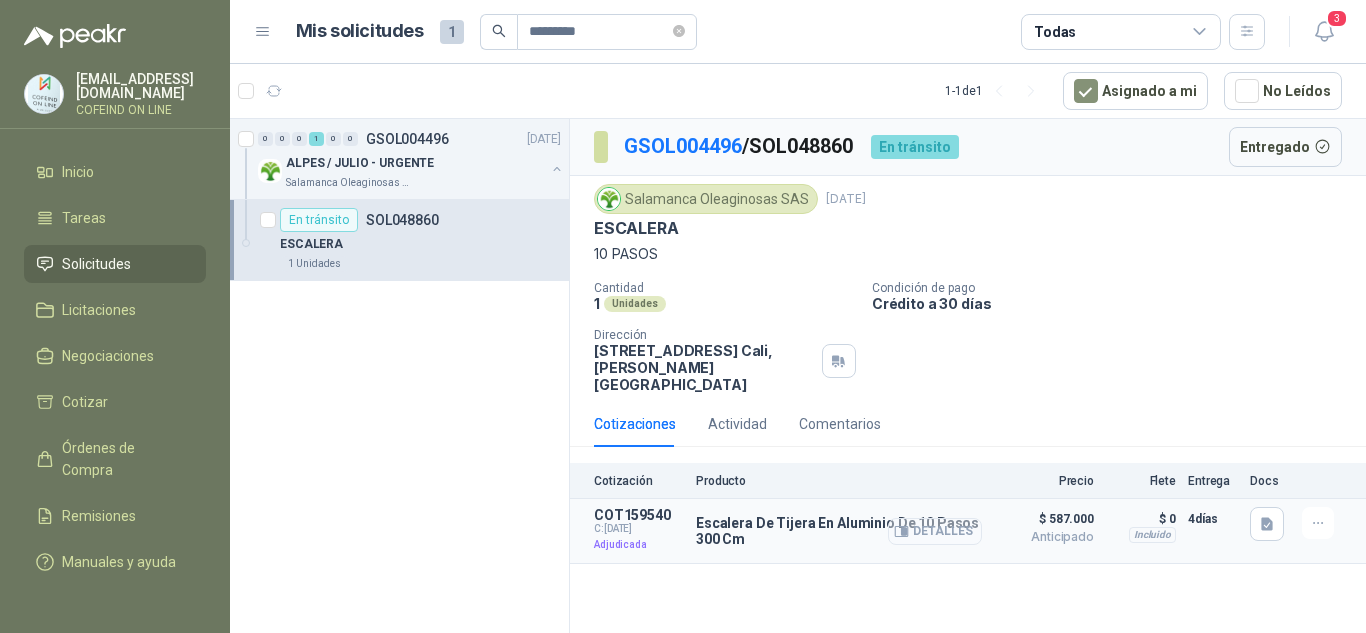 click on "Detalles" at bounding box center (935, 531) 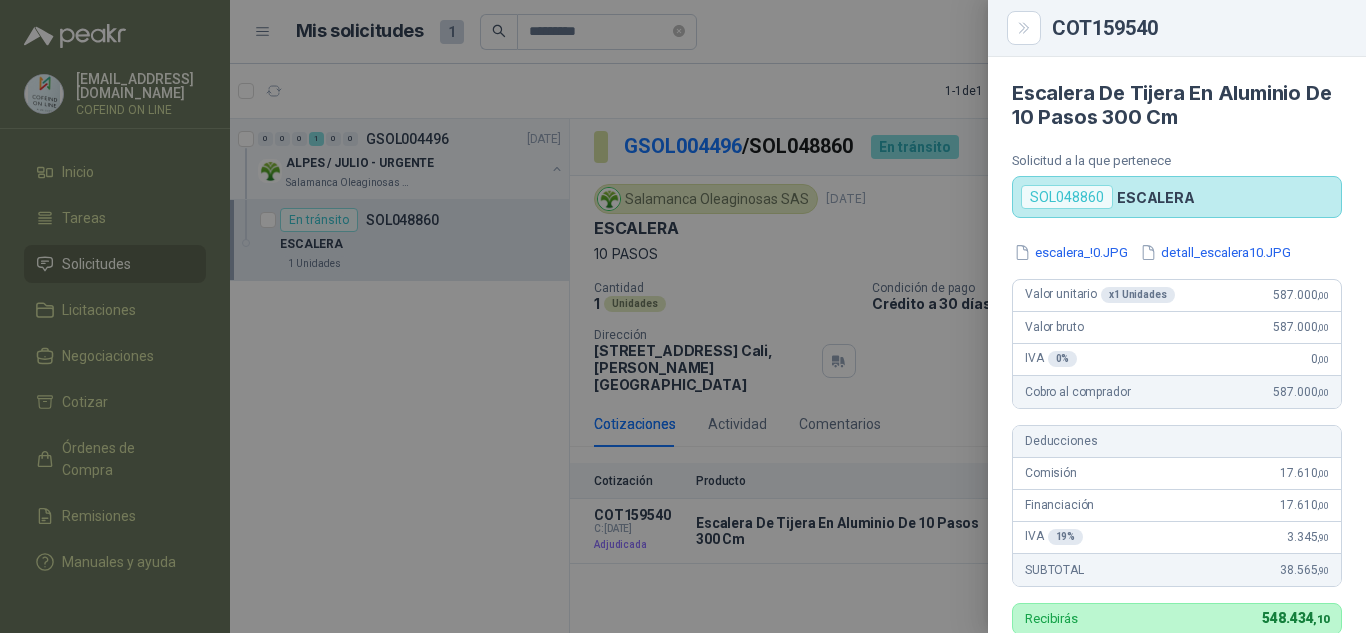 click at bounding box center (683, 316) 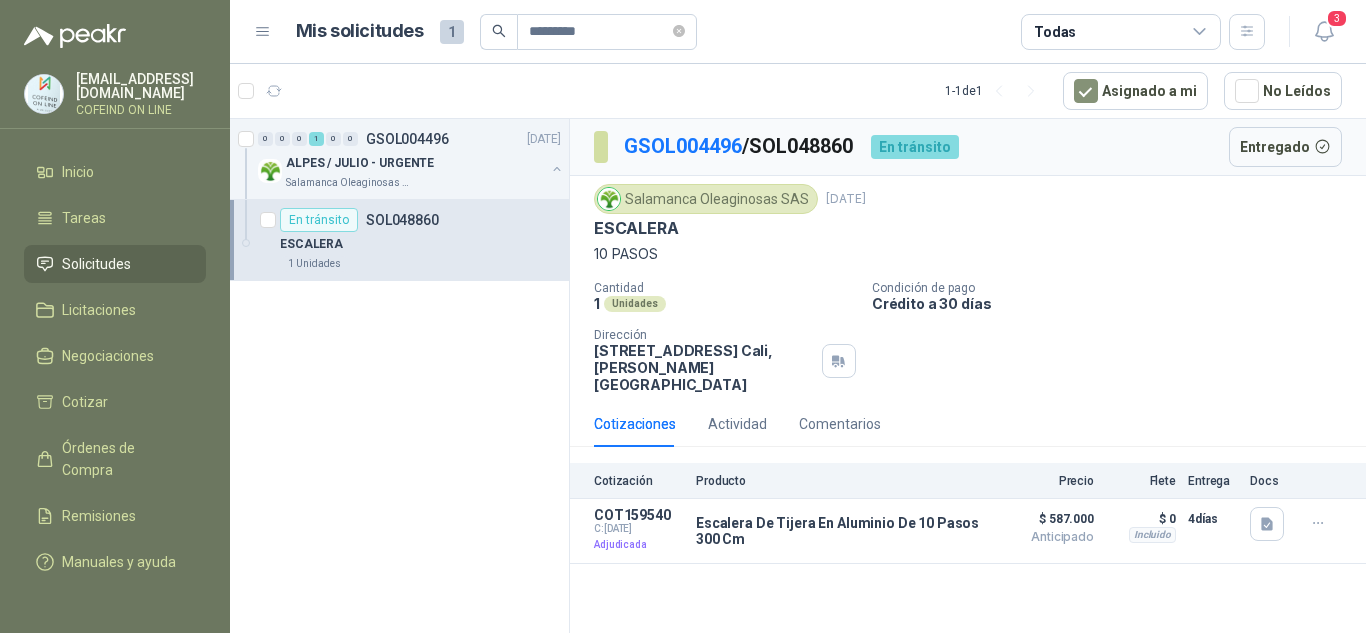 click on "Solicitudes" at bounding box center [96, 264] 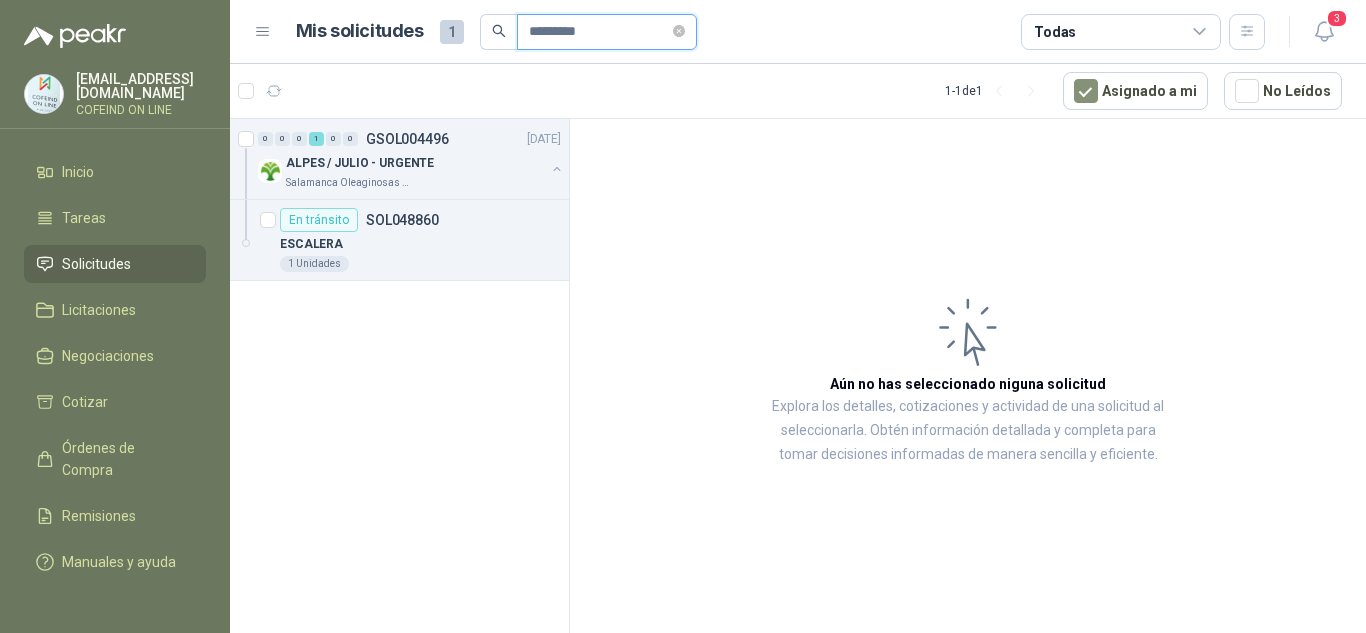 click on "*********" at bounding box center [599, 32] 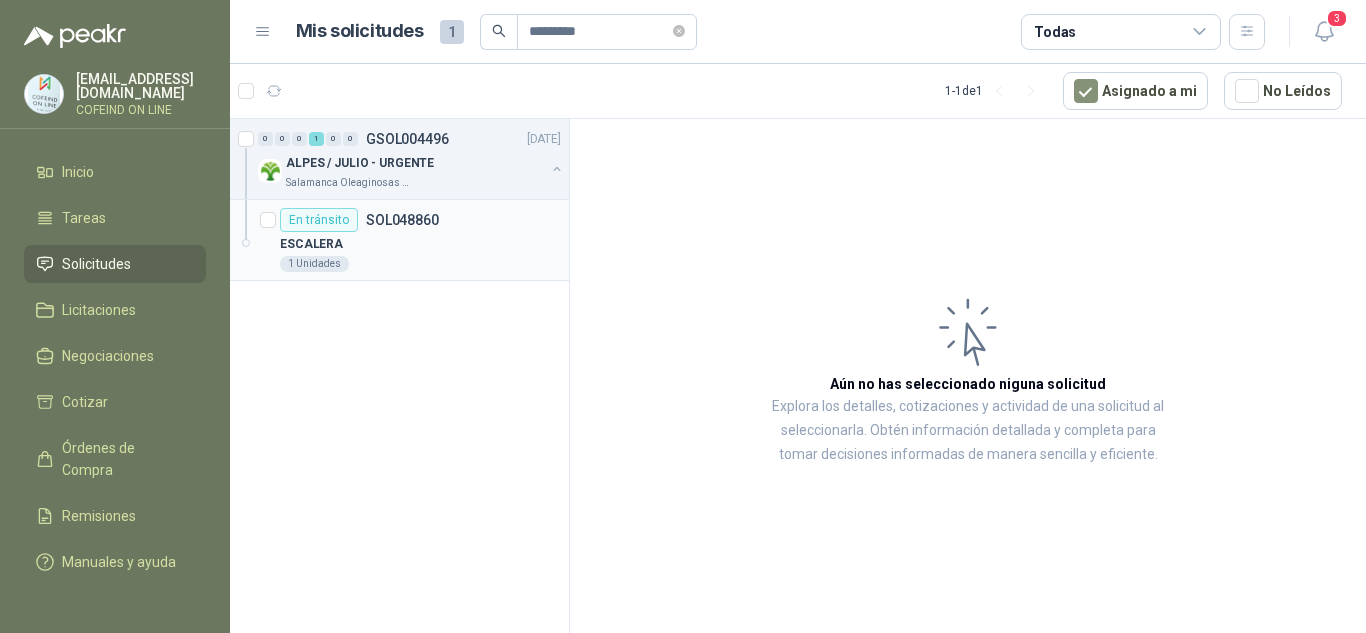 click on "SOL048860" at bounding box center [402, 220] 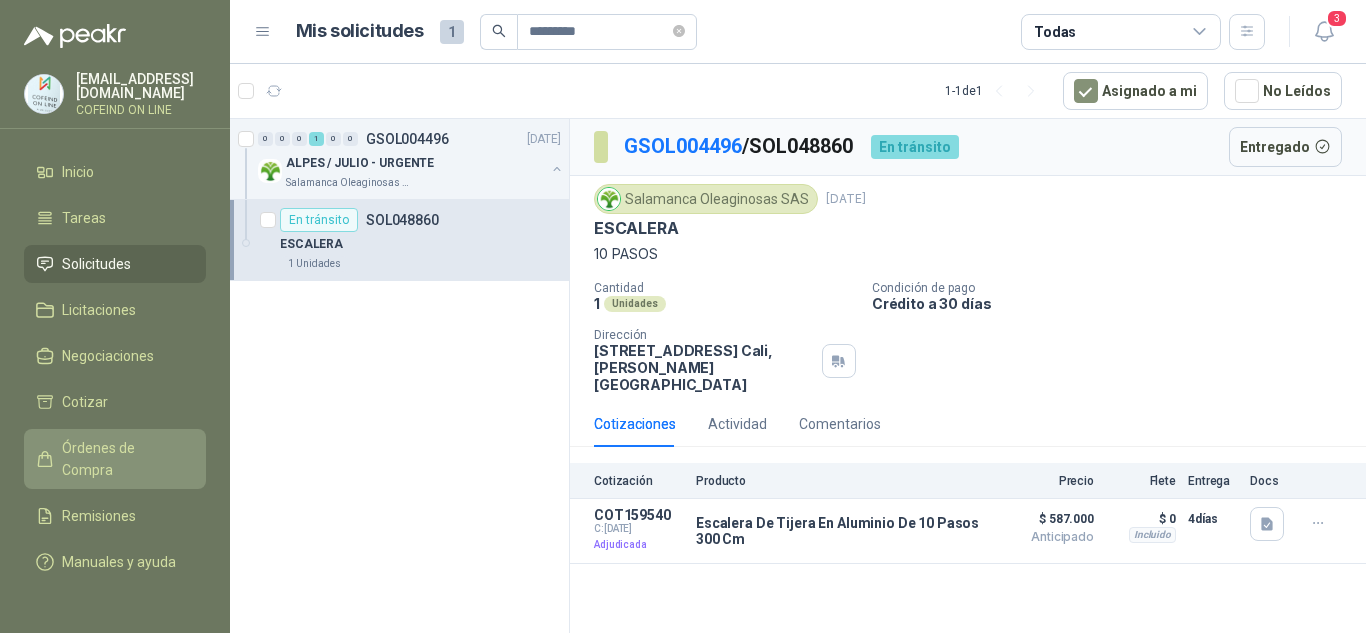 click on "Órdenes de Compra" at bounding box center [124, 459] 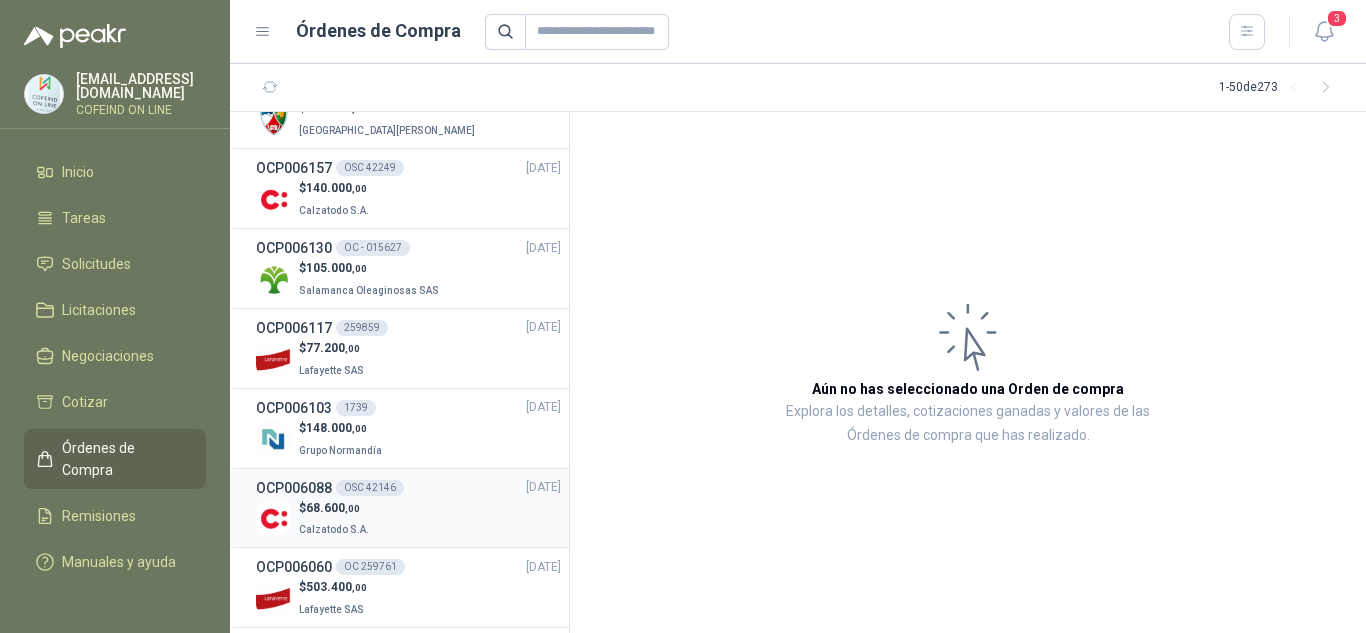 scroll, scrollTop: 1600, scrollLeft: 0, axis: vertical 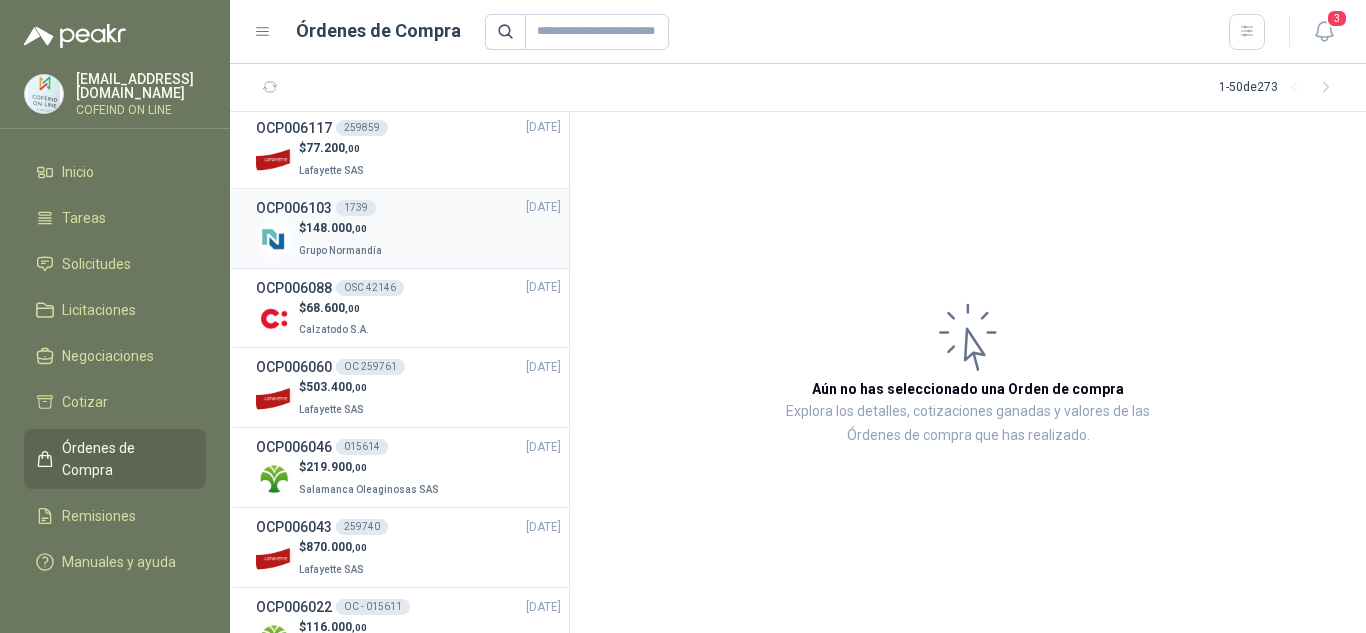 click on "$  148.000 ,00" at bounding box center (342, 228) 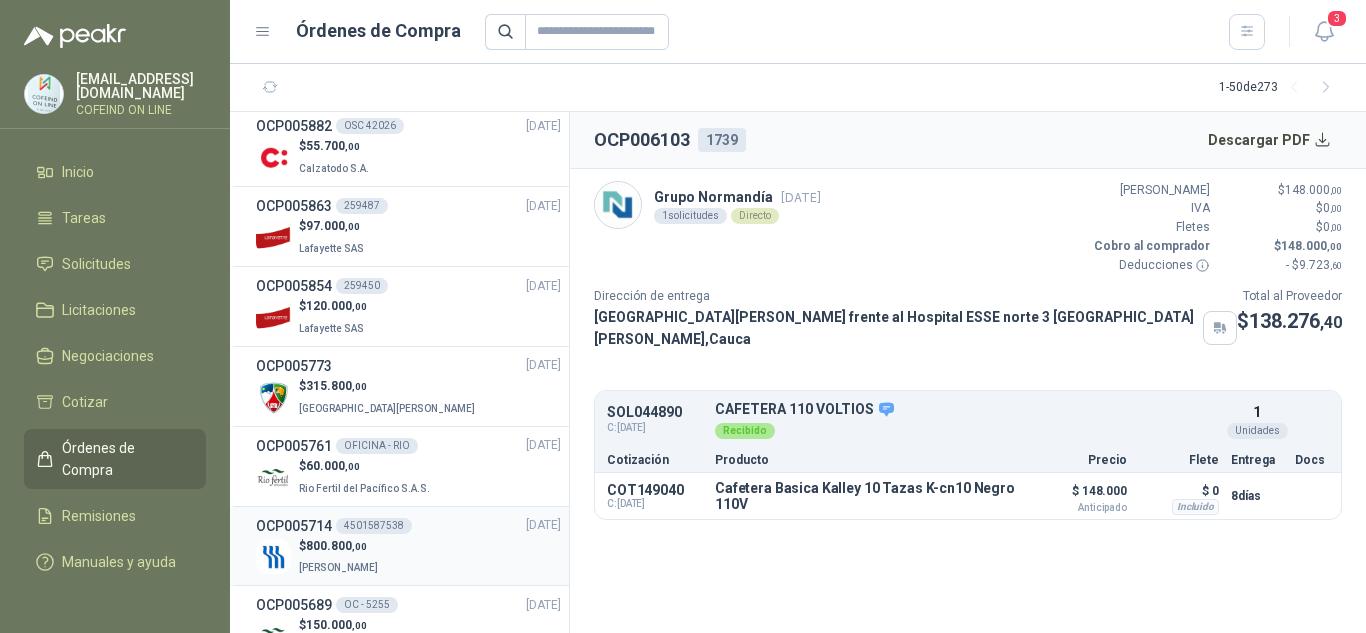 scroll, scrollTop: 2600, scrollLeft: 0, axis: vertical 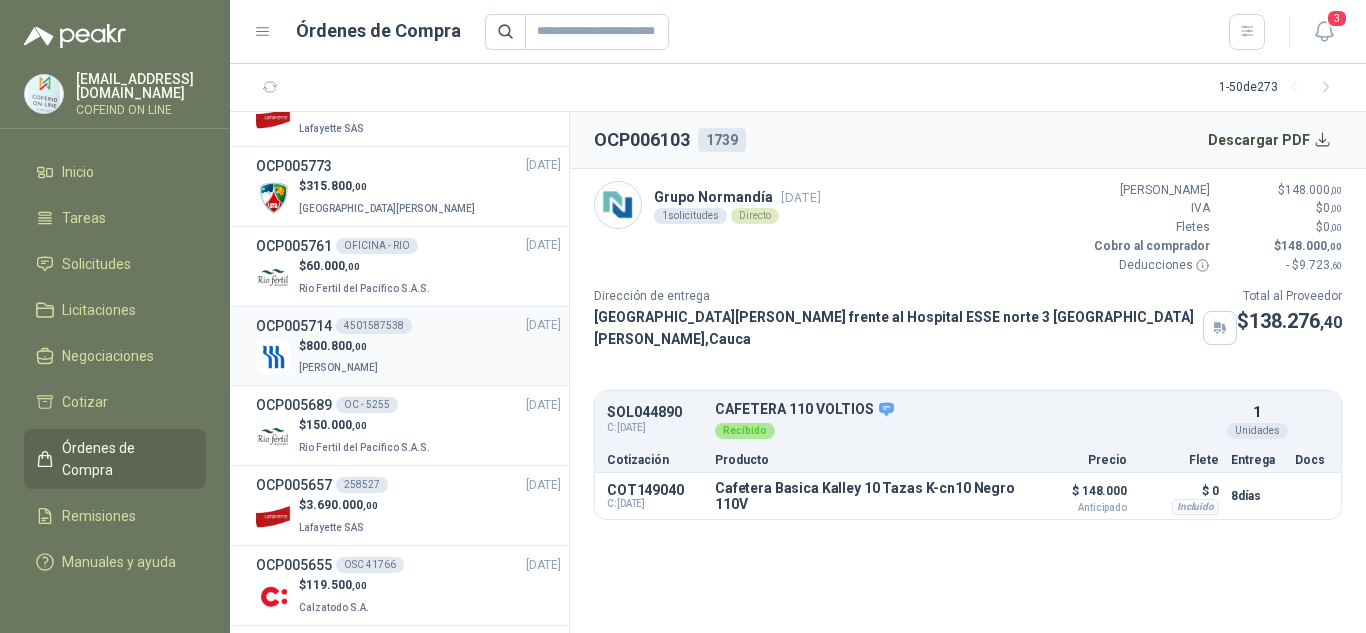 click on "$  800.800 ,00 [PERSON_NAME]" at bounding box center (408, 357) 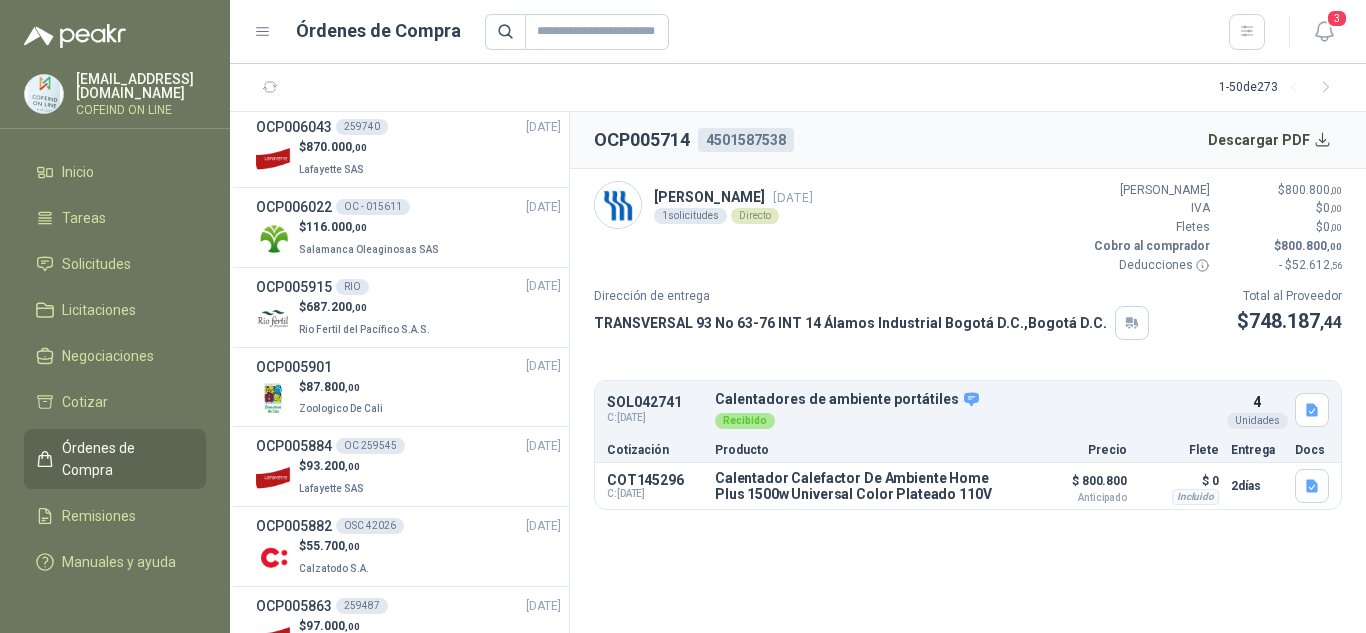 scroll, scrollTop: 1600, scrollLeft: 0, axis: vertical 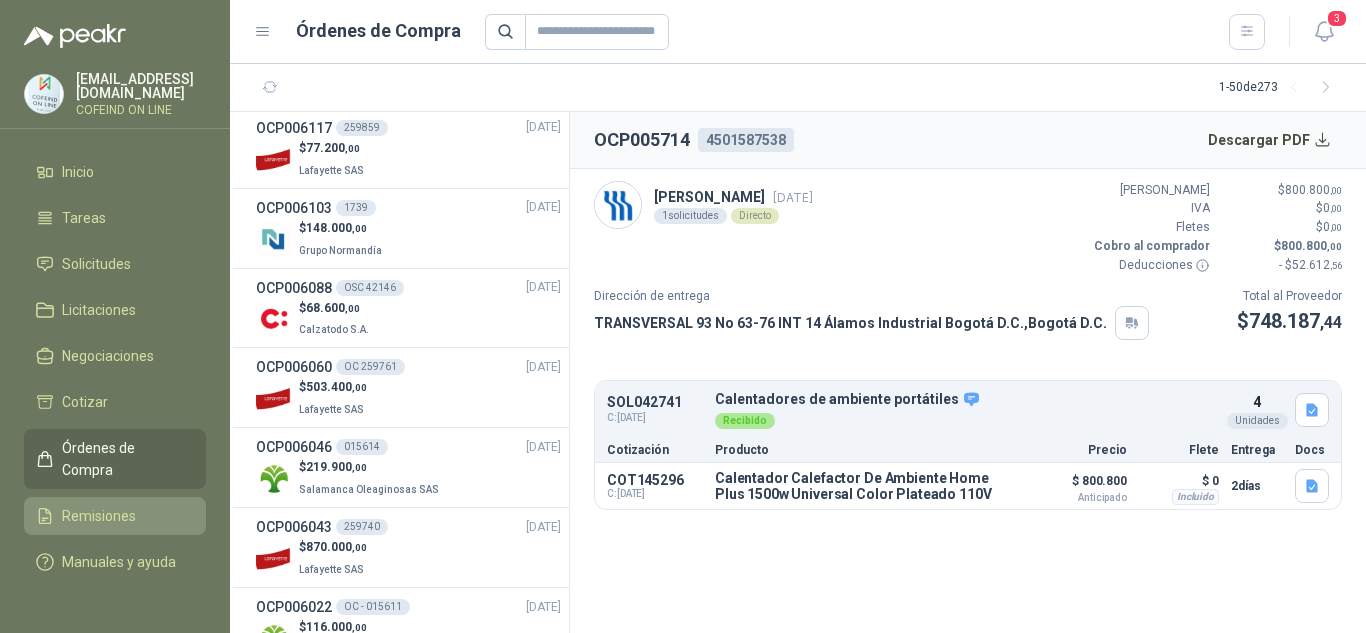 click on "Remisiones" at bounding box center [99, 516] 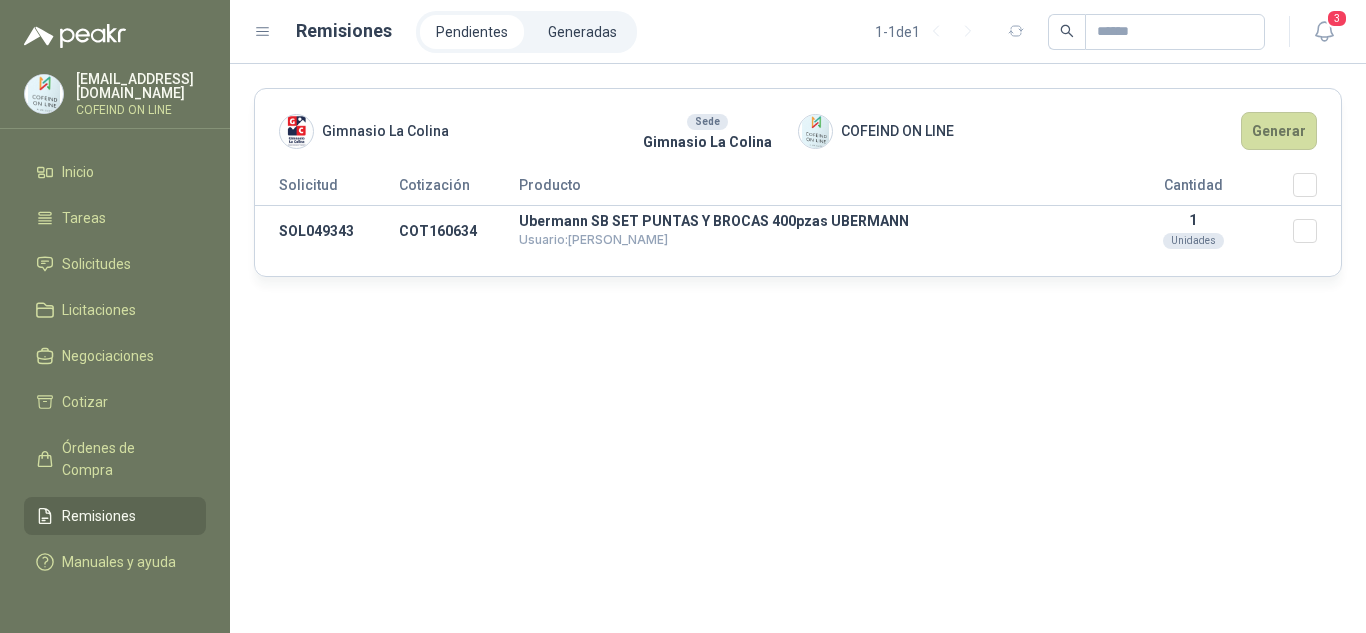 click on "Pendientes" at bounding box center [472, 32] 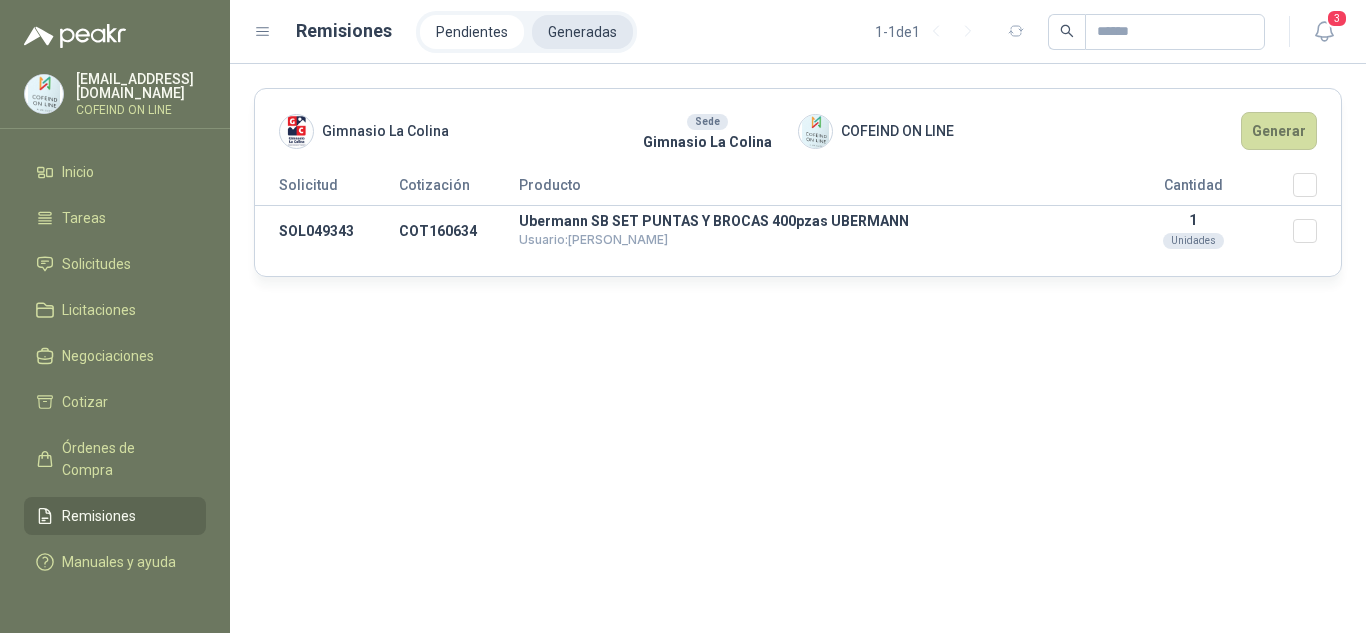click on "Generadas" at bounding box center (582, 32) 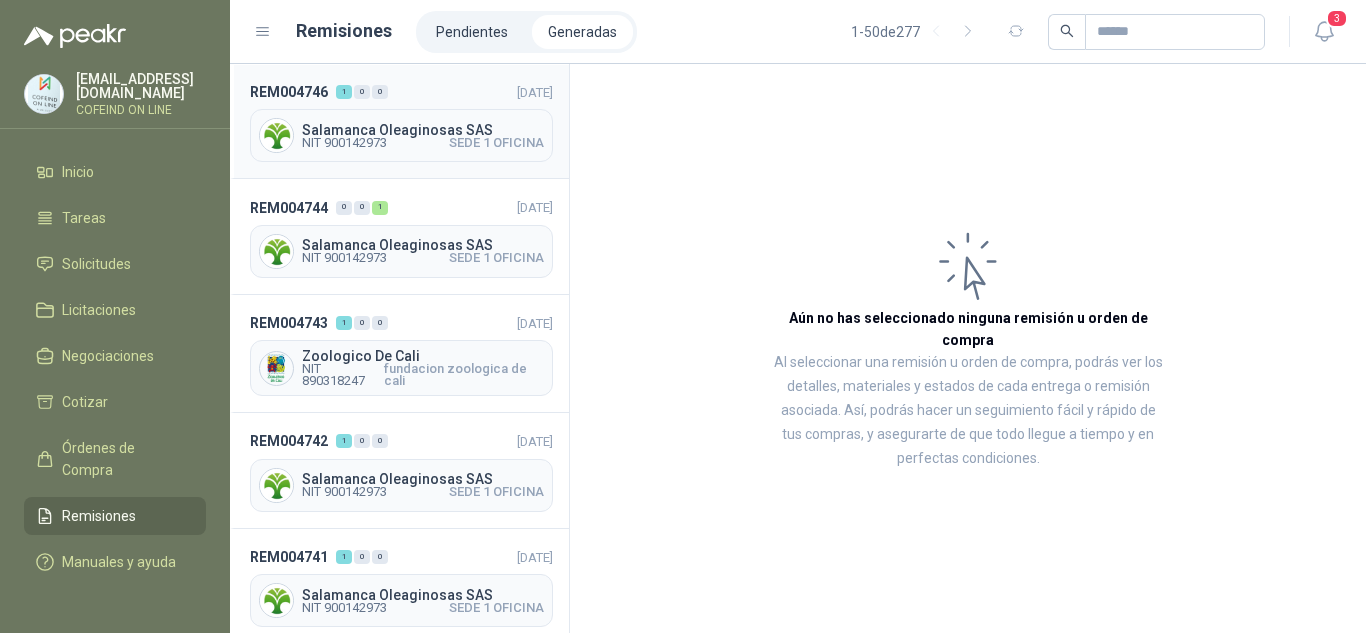 click on "Salamanca Oleaginosas SAS" at bounding box center (423, 130) 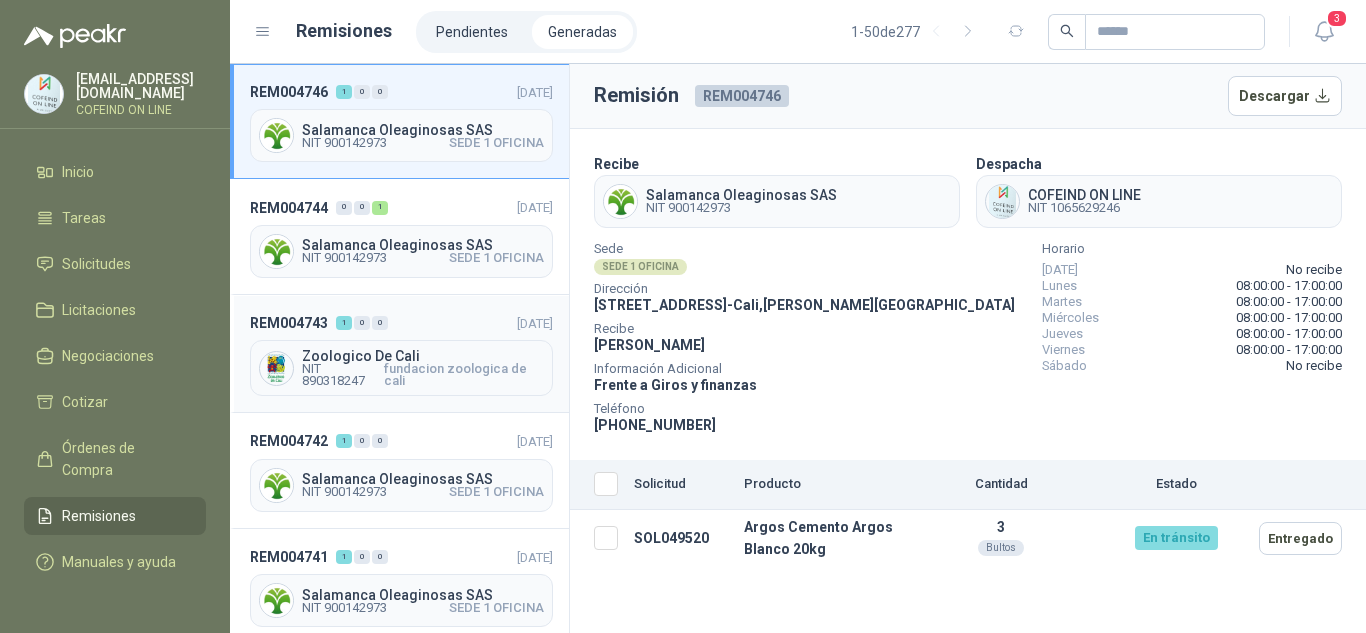 click on "fundacion zoologica de cali" at bounding box center (464, 375) 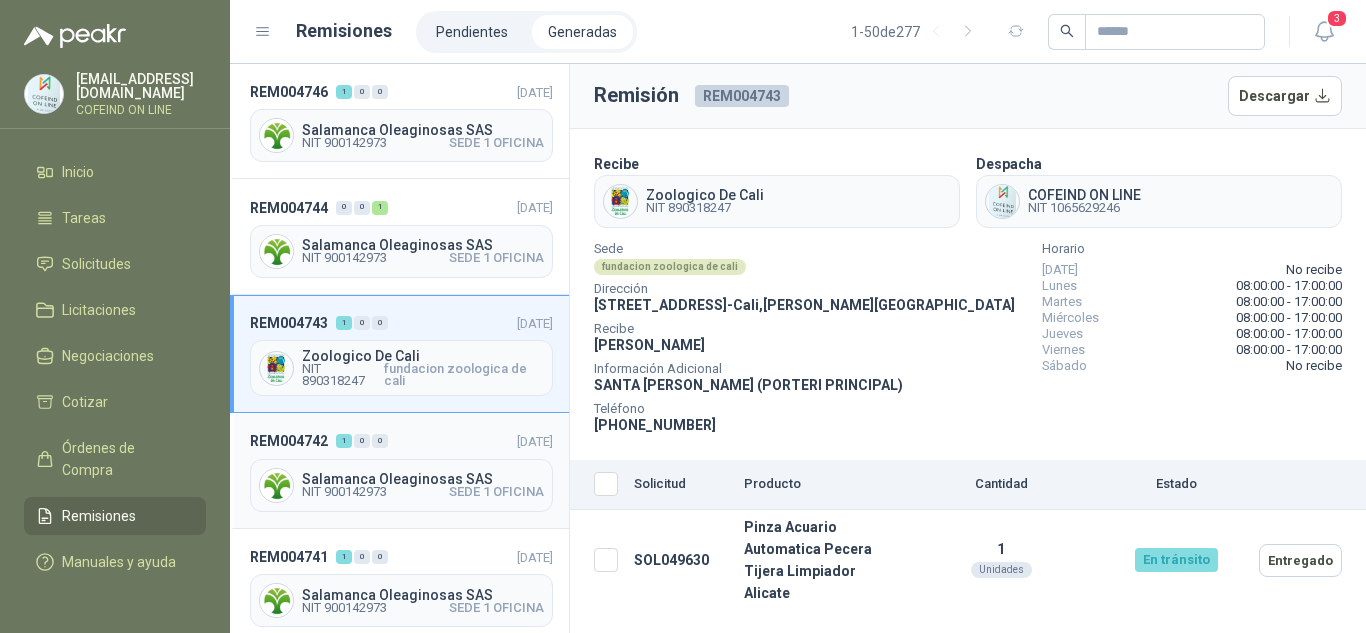 click on "NIT   900142973" at bounding box center (344, 492) 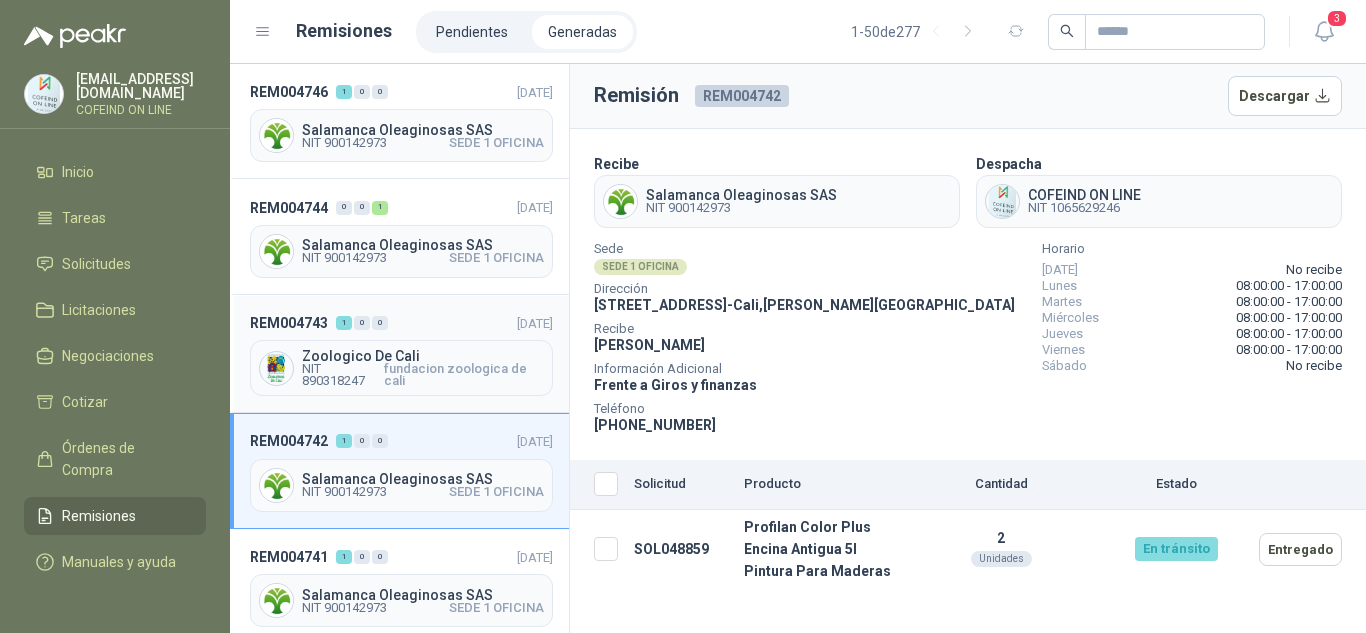 scroll, scrollTop: 100, scrollLeft: 0, axis: vertical 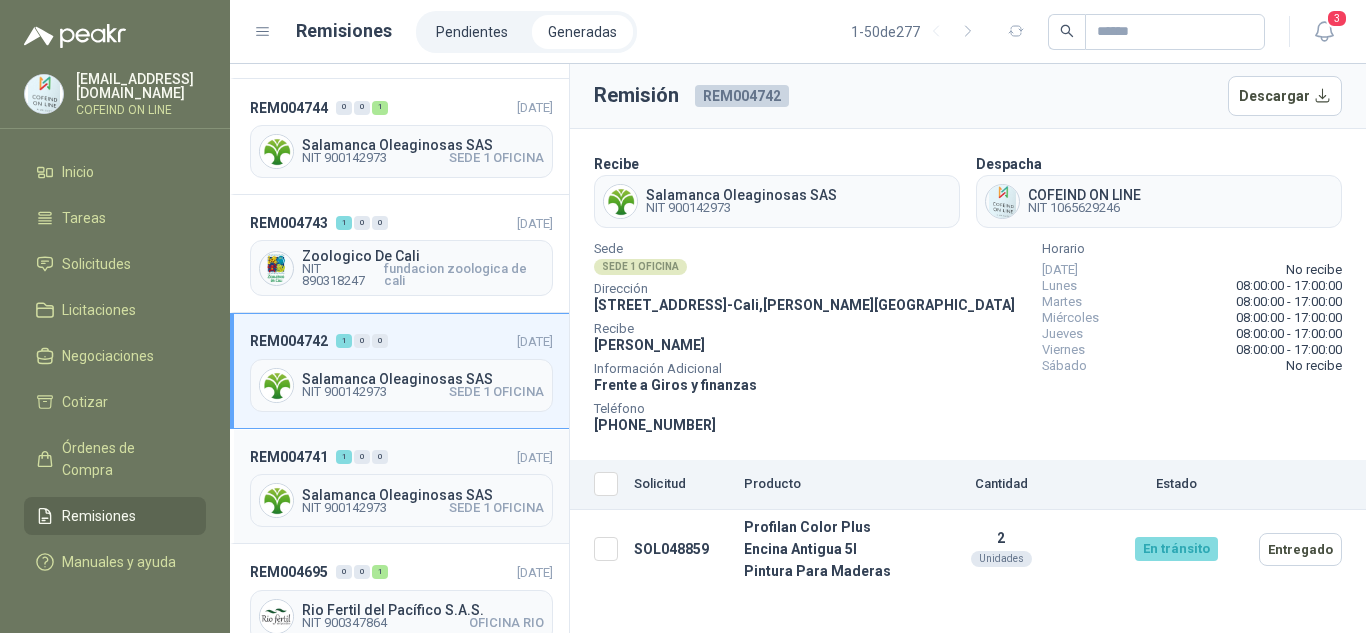 click on "NIT   900142973" at bounding box center (344, 508) 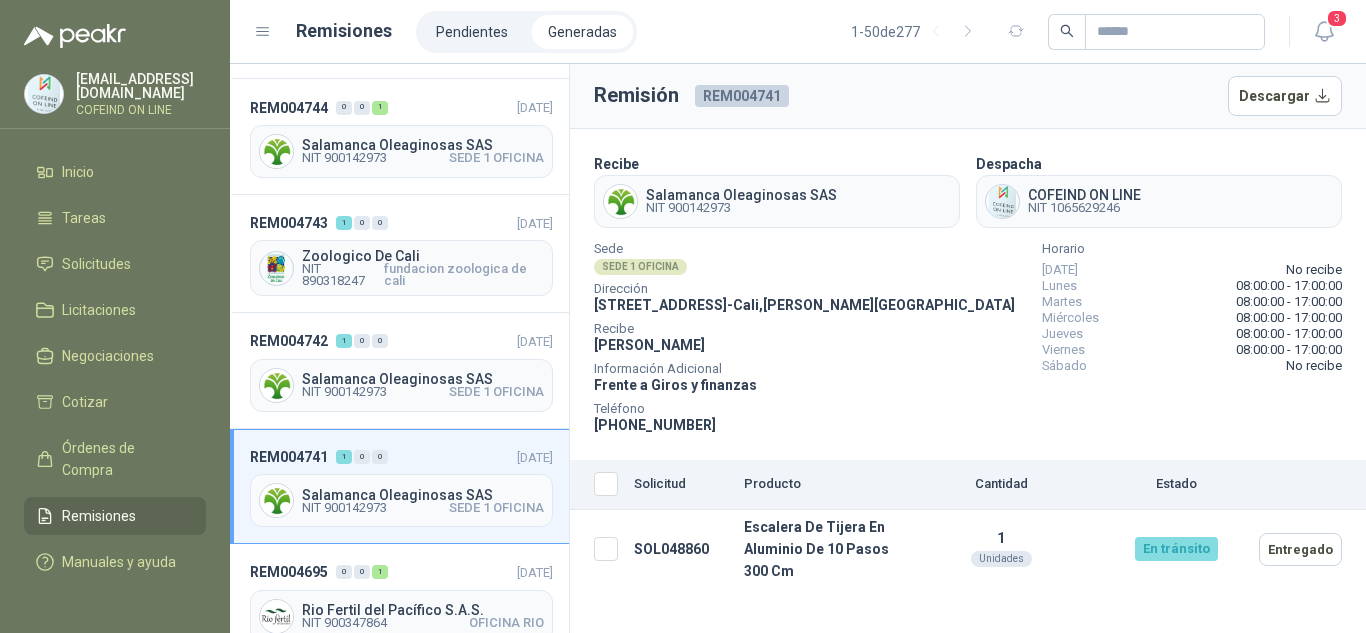 scroll, scrollTop: 200, scrollLeft: 0, axis: vertical 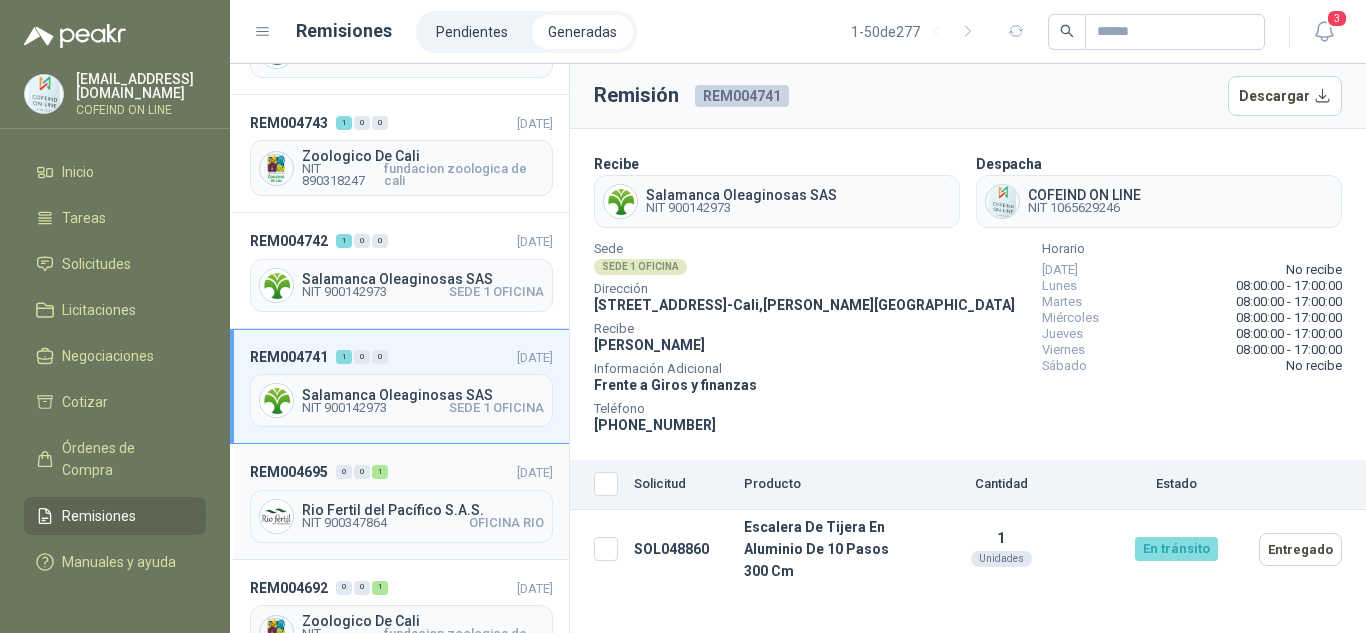 click on "Rio Fertil del Pacífico S.A.S." at bounding box center [423, 510] 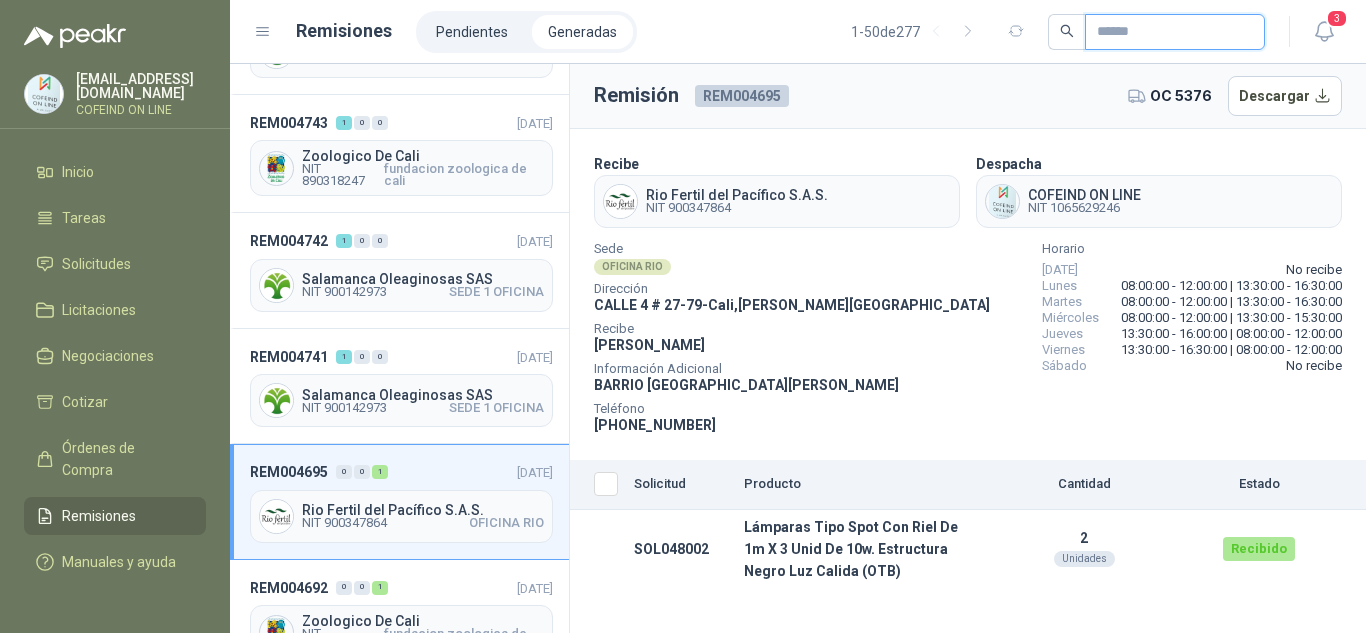 click at bounding box center [1167, 32] 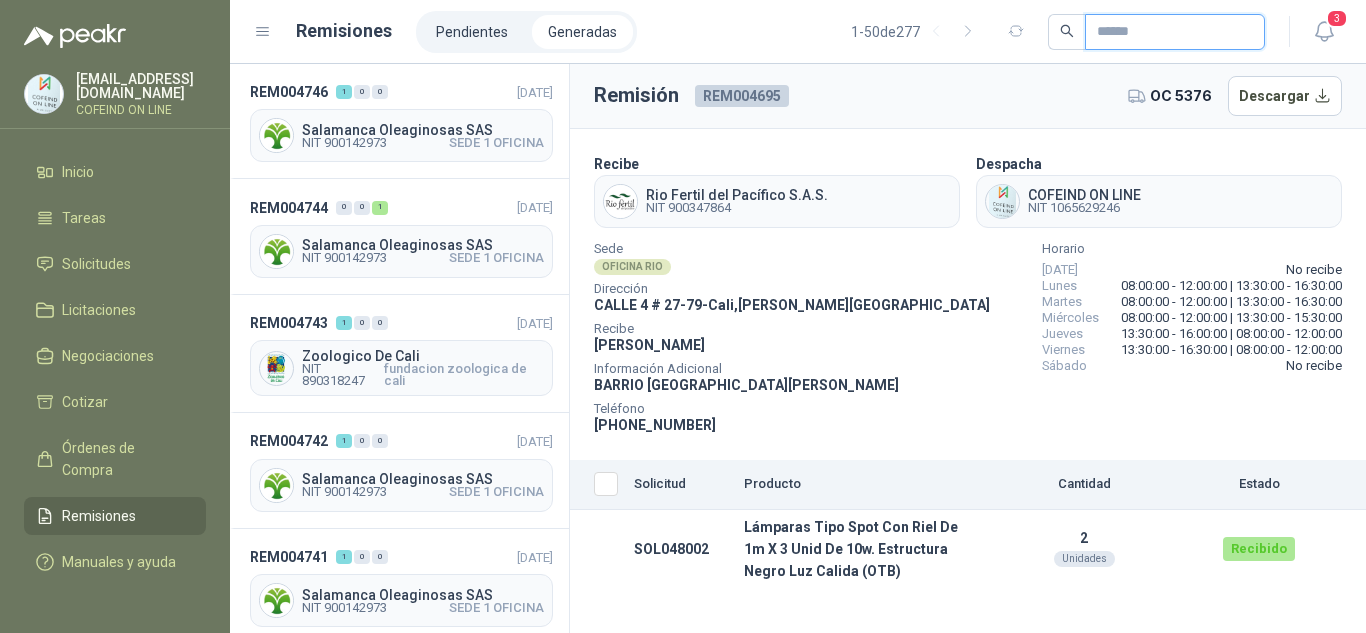 click at bounding box center (1167, 32) 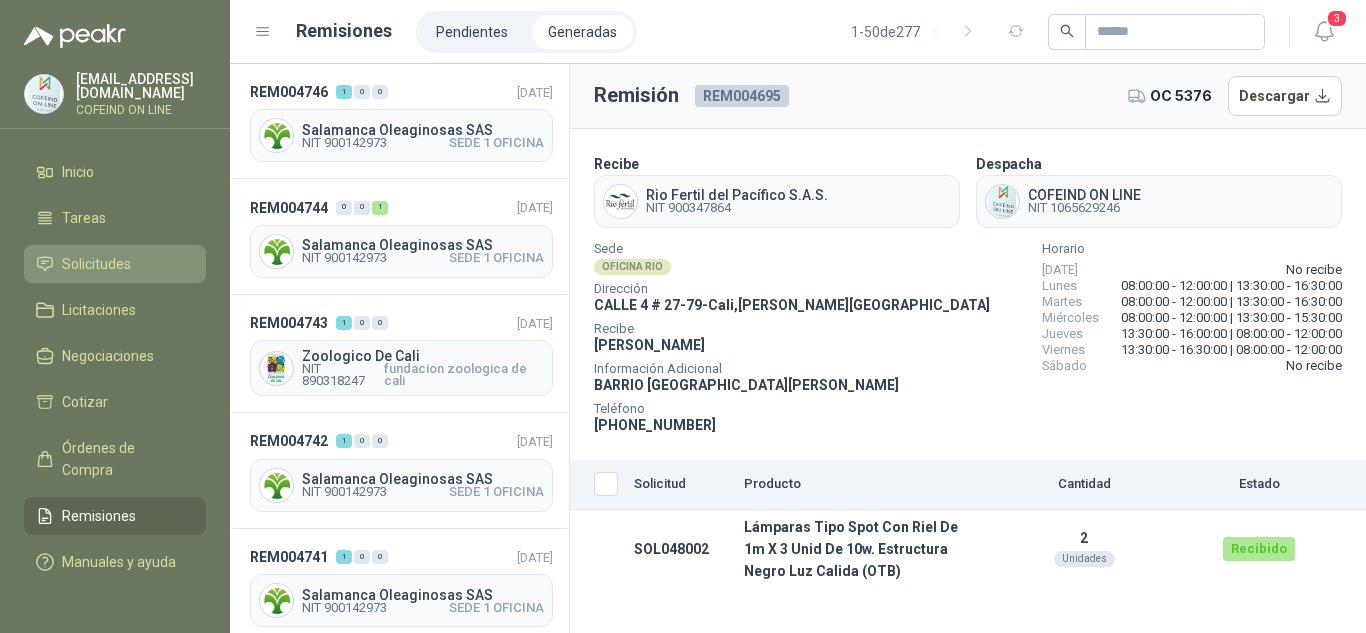 click on "Solicitudes" at bounding box center (96, 264) 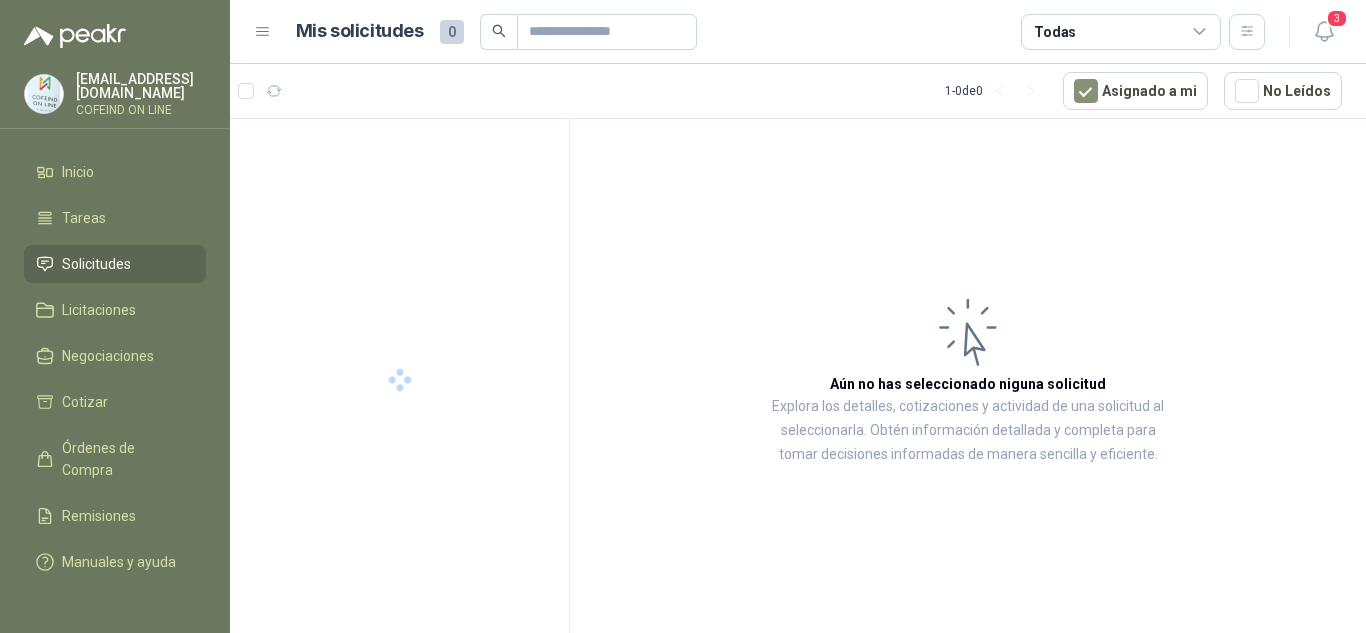 click 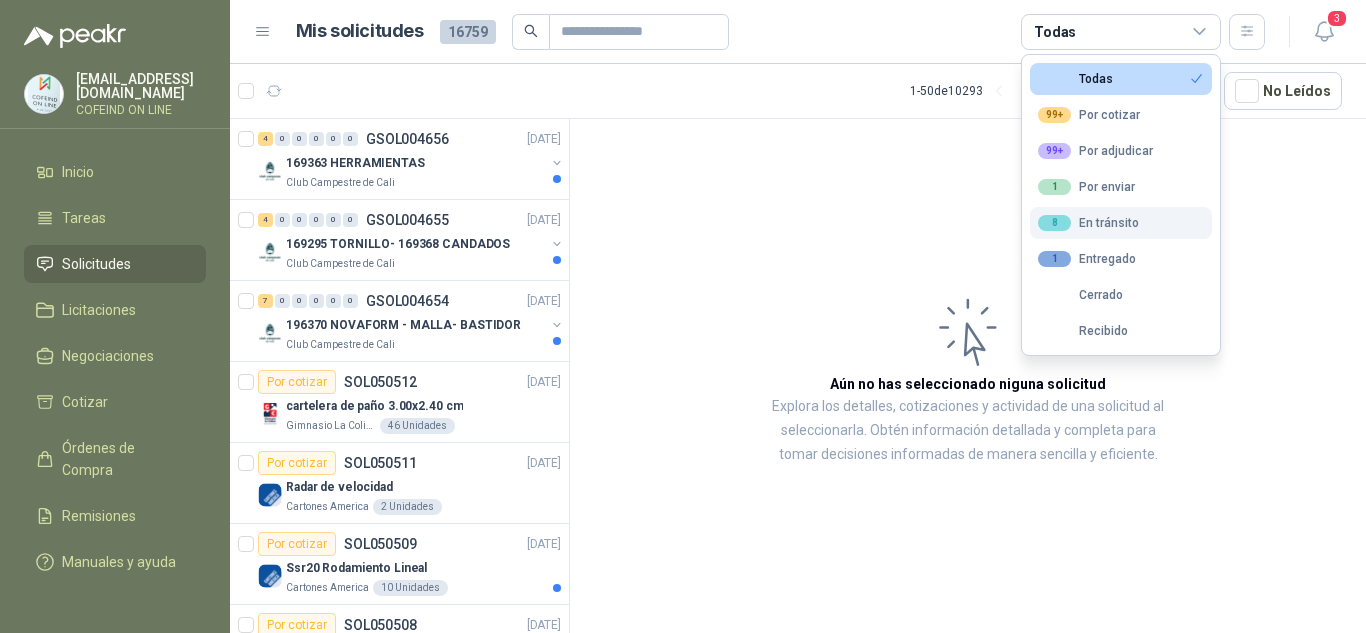 click on "8 En tránsito" at bounding box center (1088, 223) 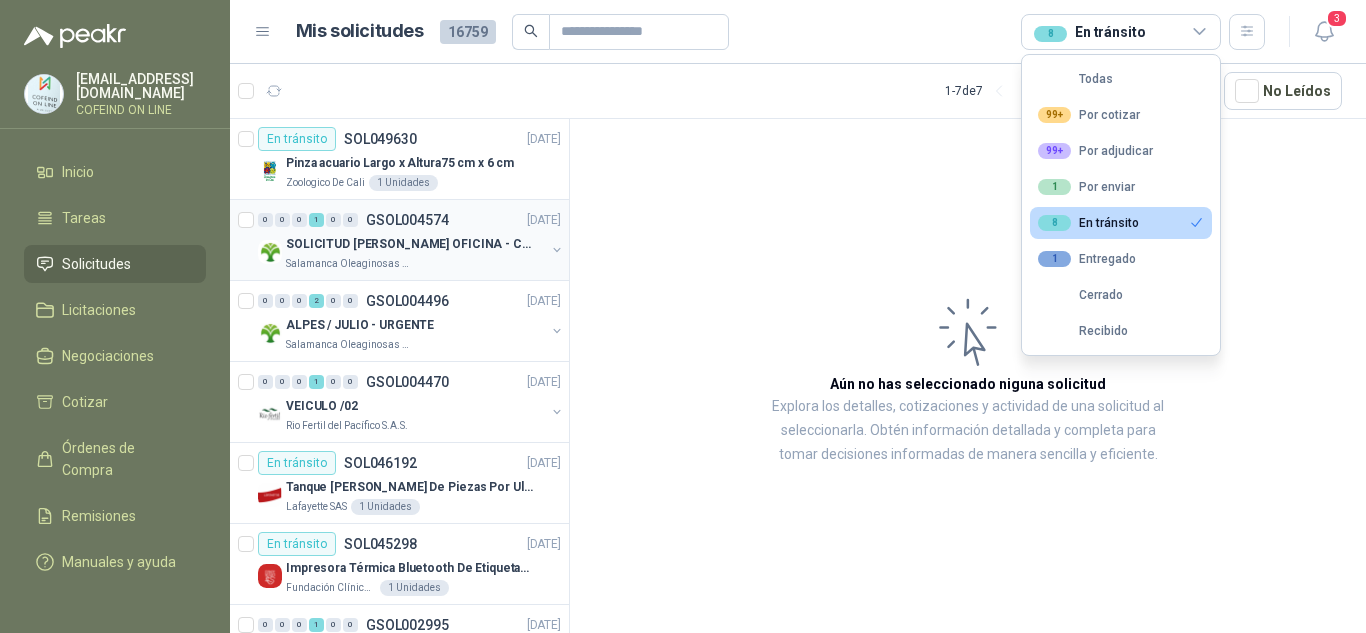click on "SOLICITUD [PERSON_NAME] OFICINA - CALI" at bounding box center (410, 244) 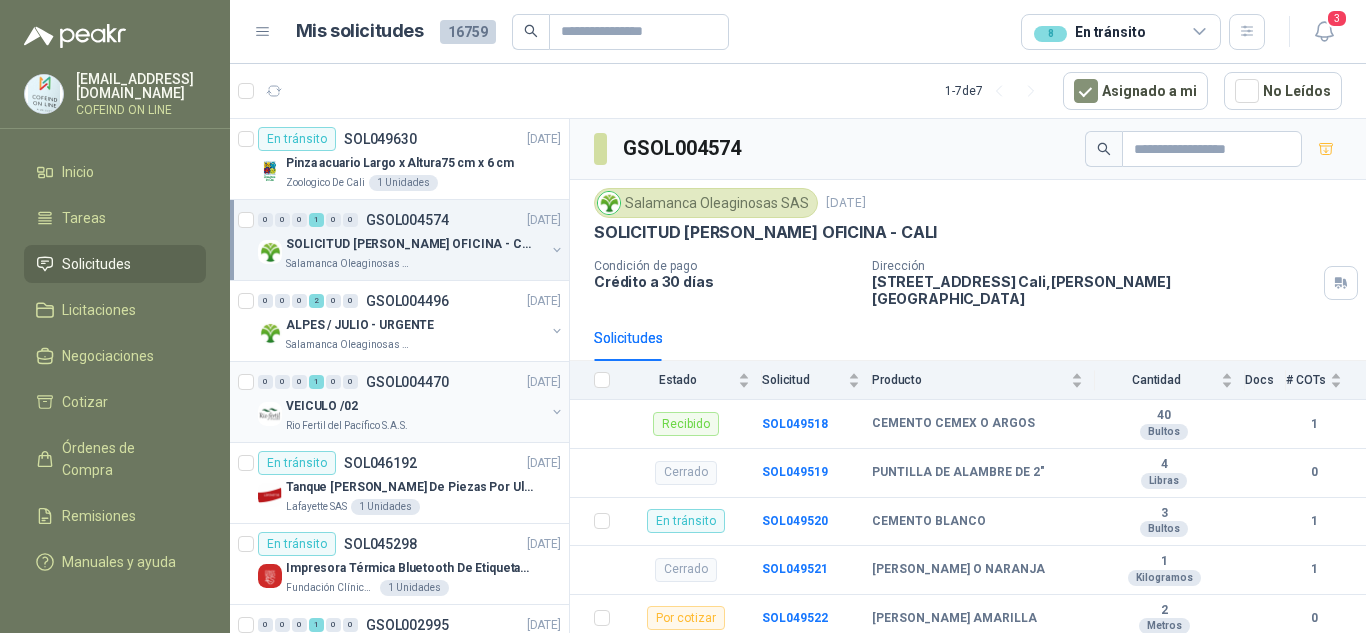 scroll, scrollTop: 90, scrollLeft: 0, axis: vertical 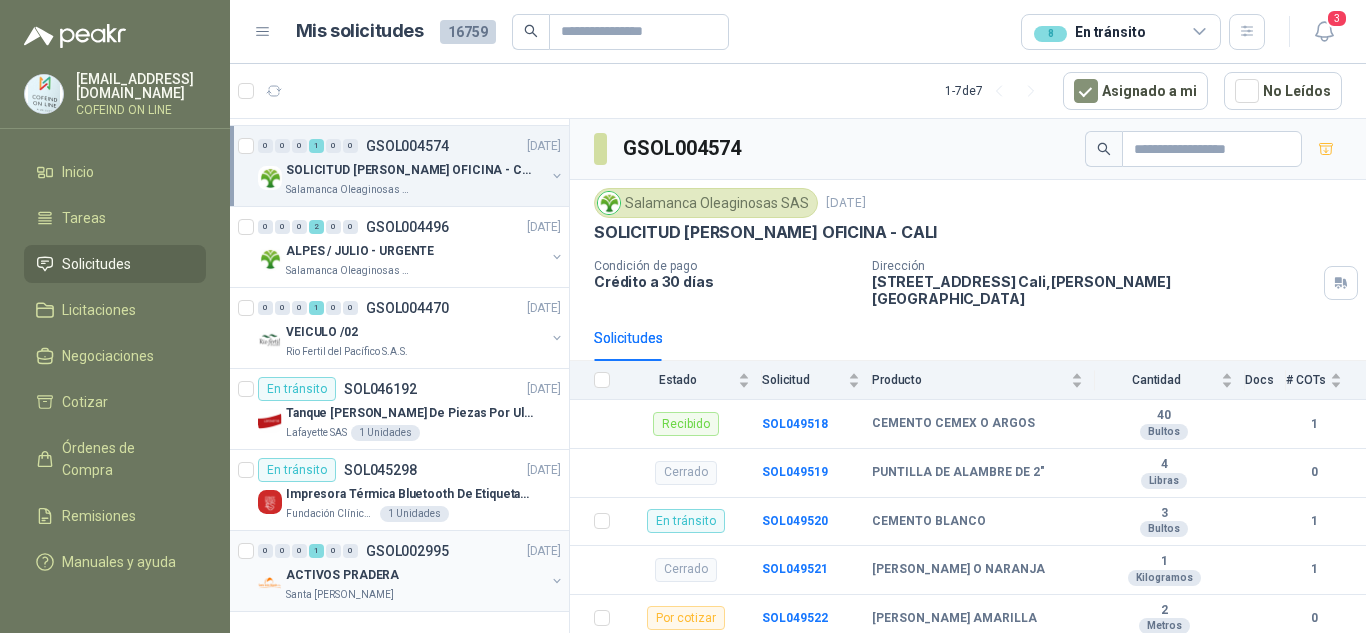 click on "ACTIVOS PRADERA" at bounding box center (342, 575) 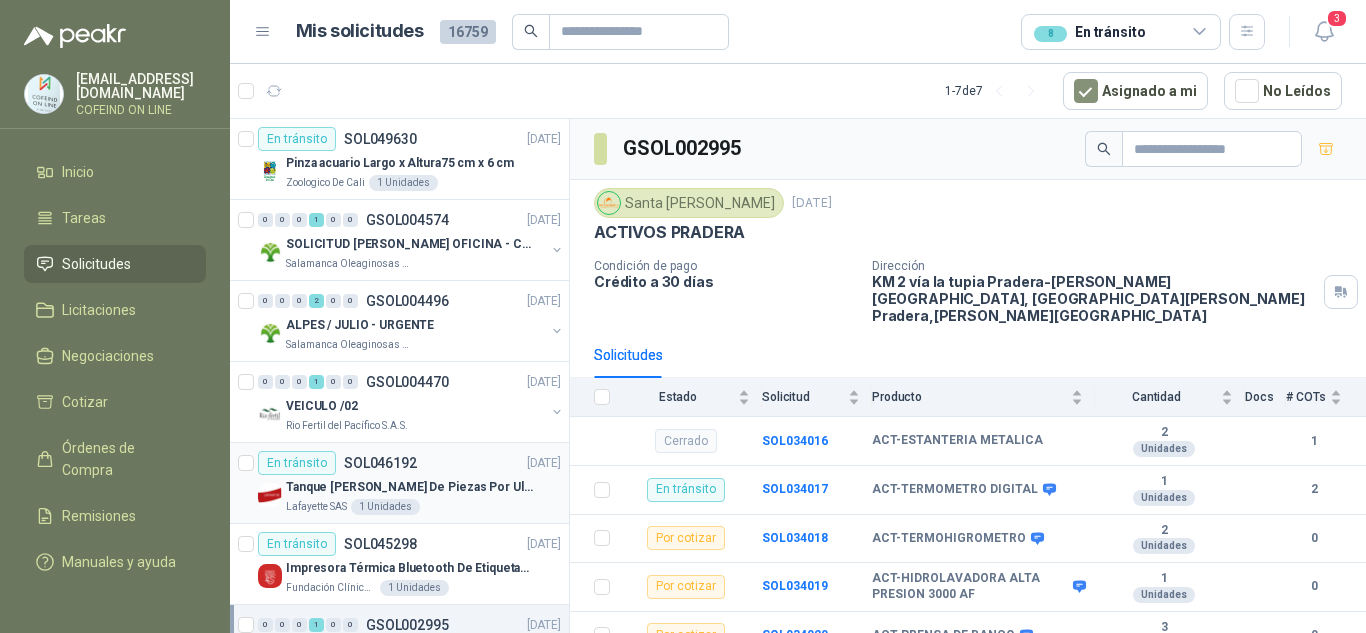 scroll, scrollTop: 0, scrollLeft: 0, axis: both 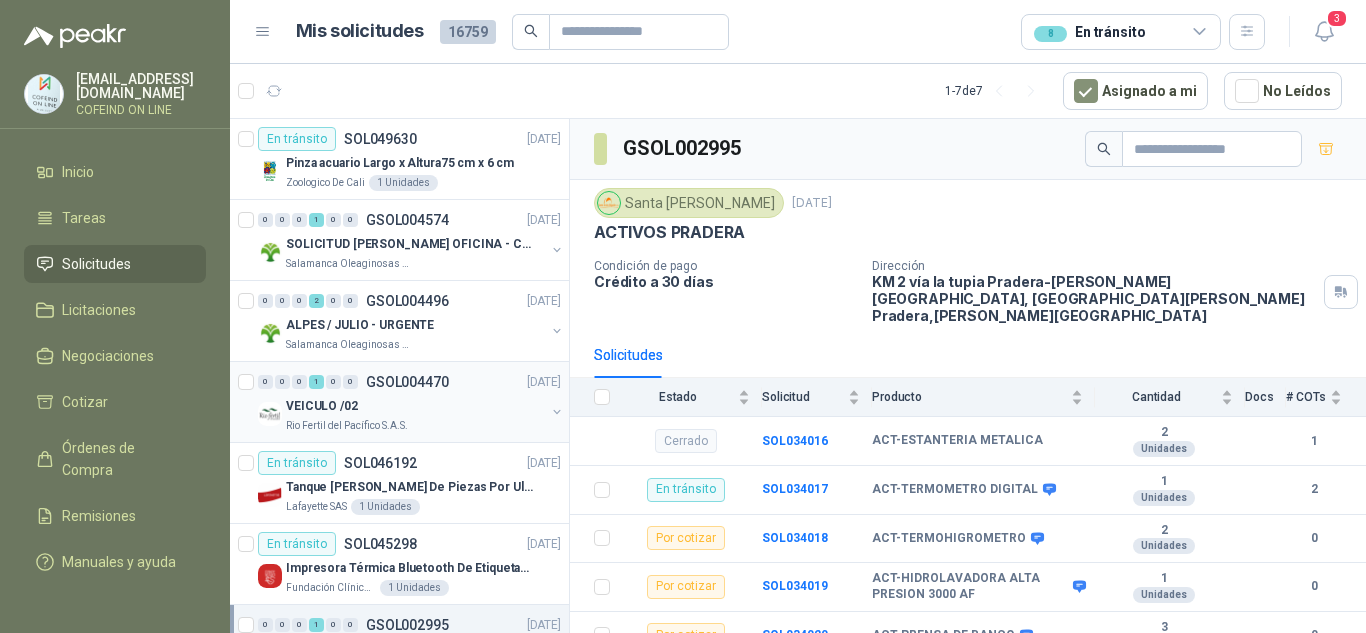click on "0   0   0   1   0   0   GSOL004470 [DATE]   VEICULO /02 Rio Fertil [PERSON_NAME] S.A.S." at bounding box center (399, 402) 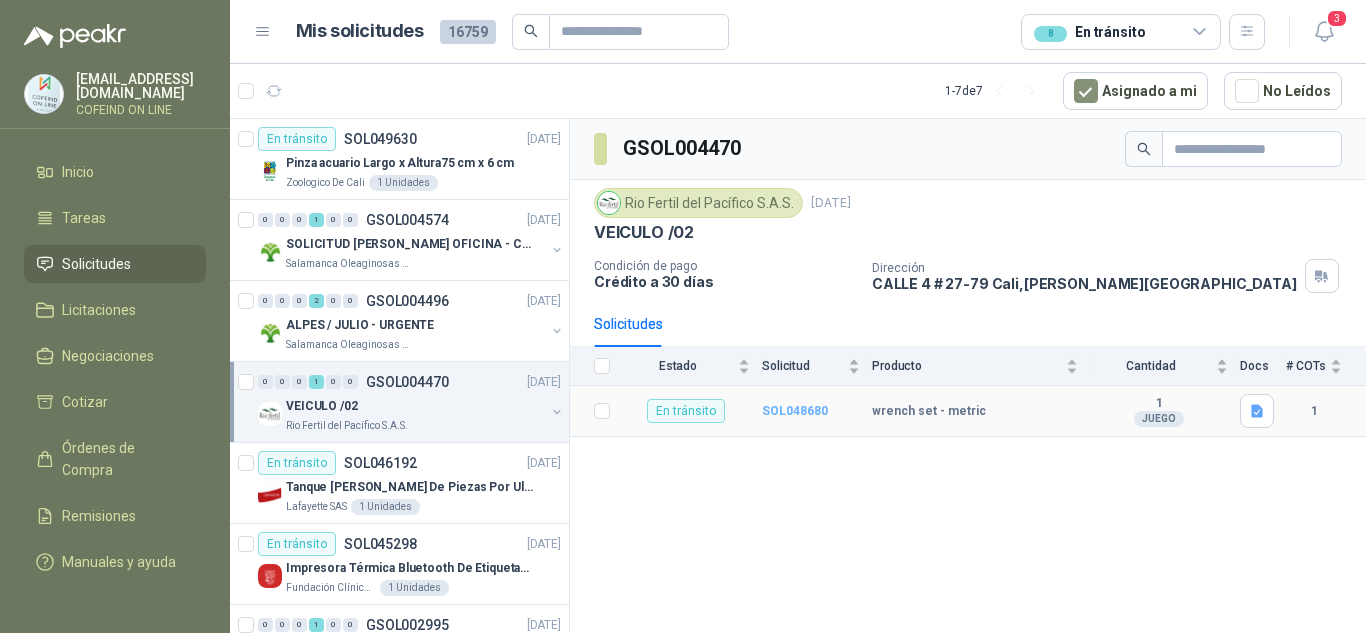 click on "SOL048680" at bounding box center (795, 411) 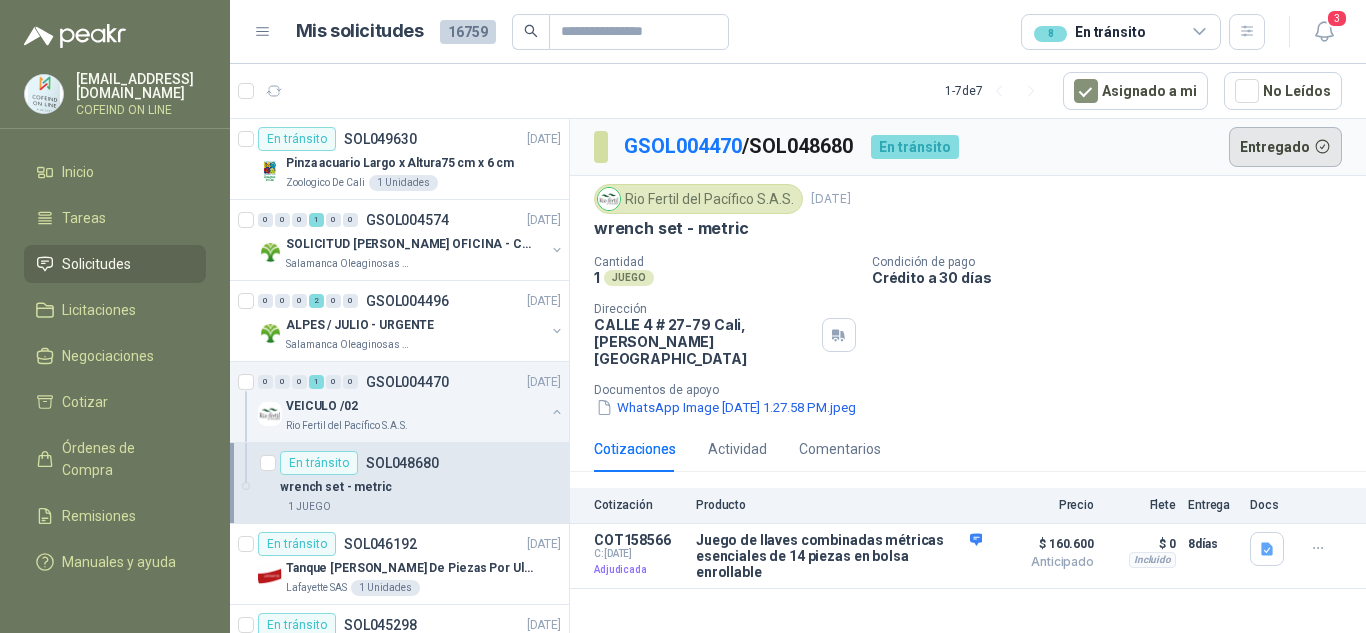 click on "Entregado" at bounding box center (1286, 147) 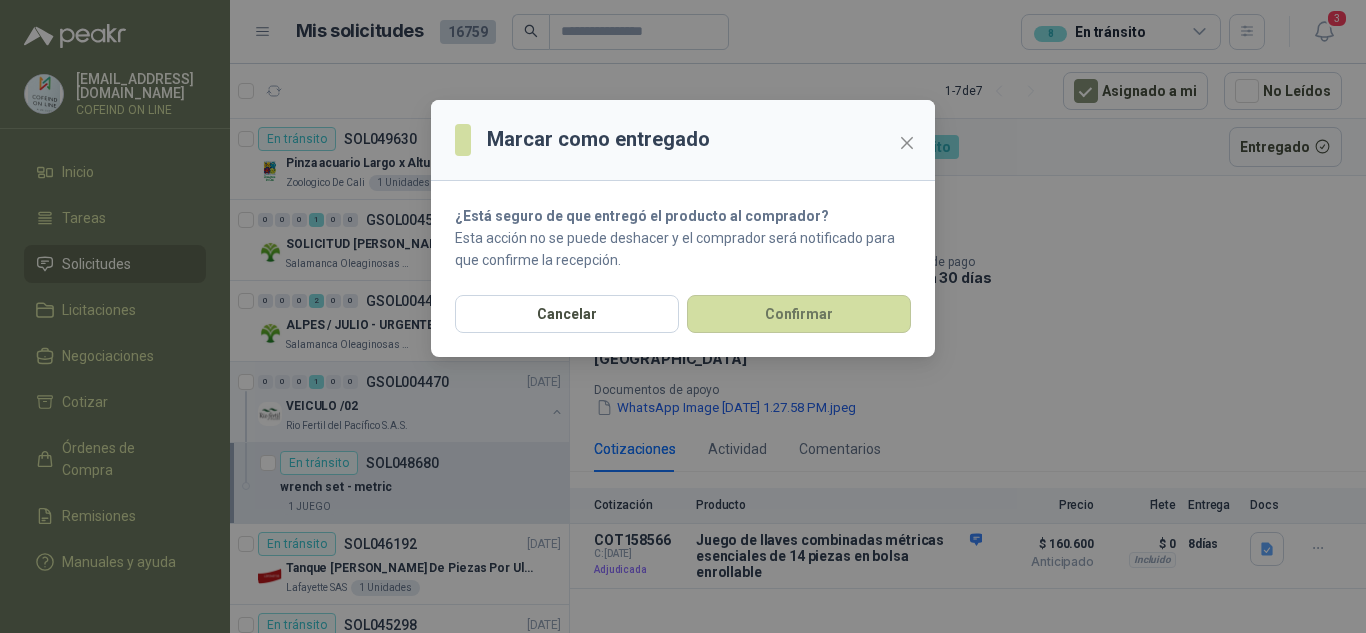click at bounding box center [907, 143] 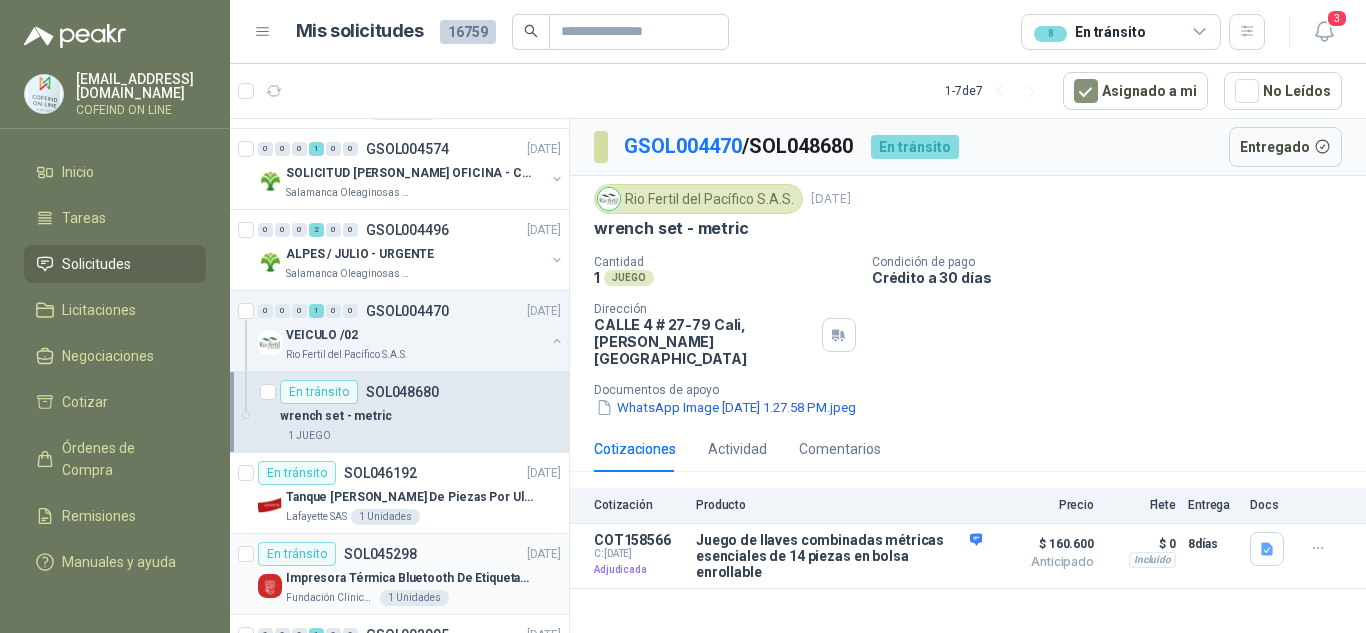 scroll, scrollTop: 171, scrollLeft: 0, axis: vertical 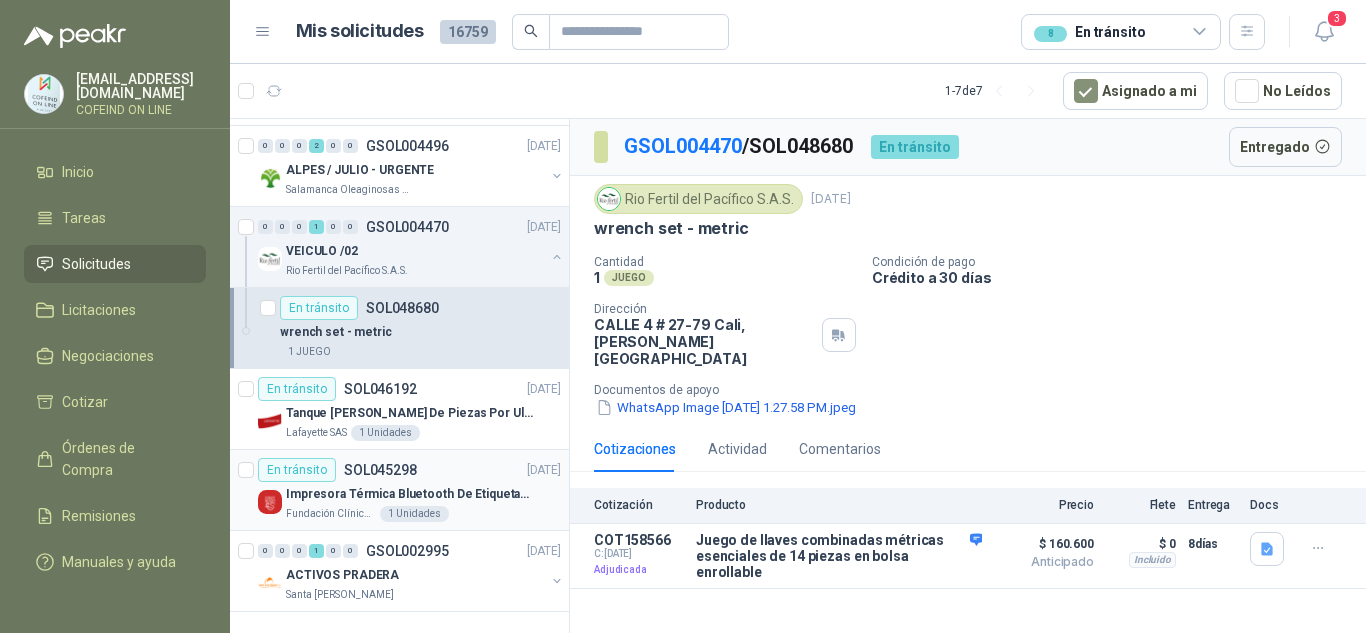 click on "Fundación Clínica Shaio" at bounding box center [331, 514] 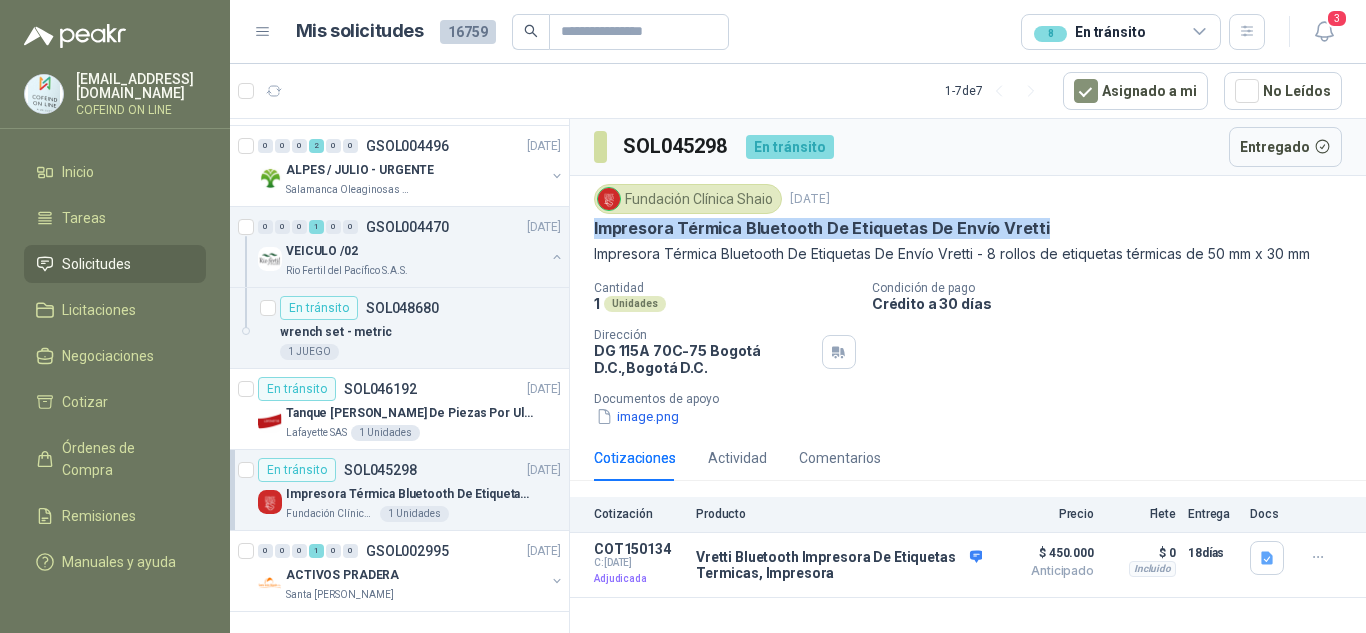 drag, startPoint x: 1055, startPoint y: 224, endPoint x: 589, endPoint y: 236, distance: 466.15448 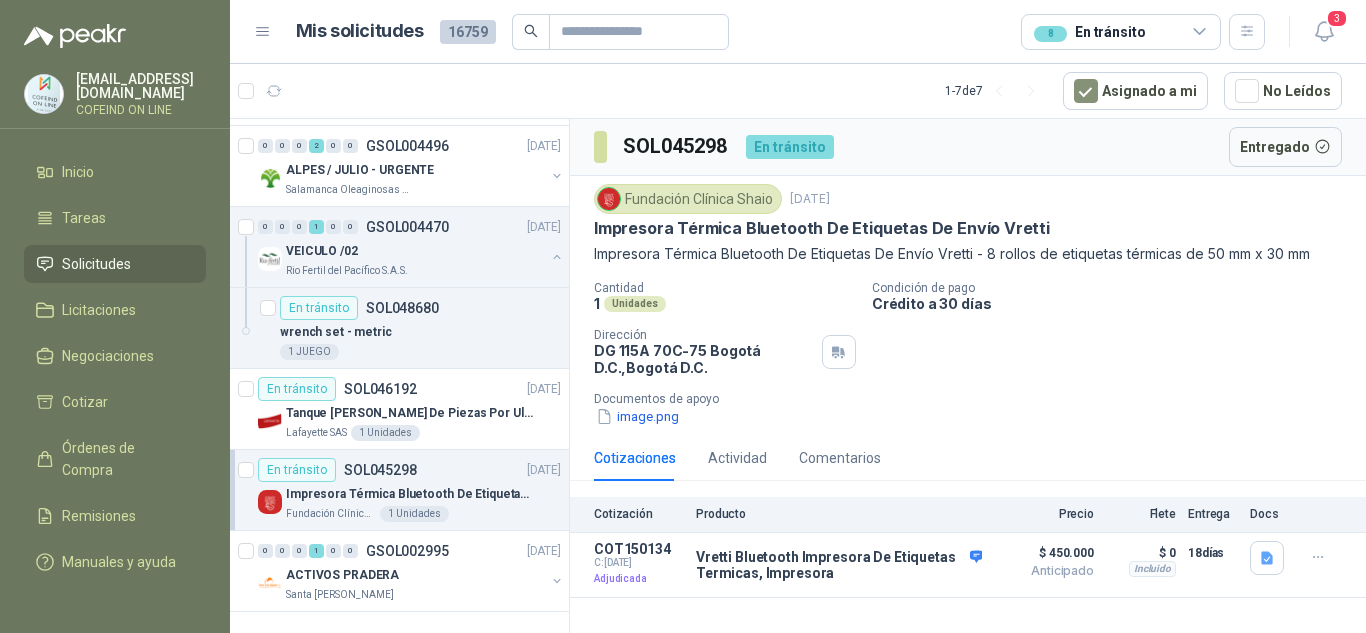 click on "Cantidad" at bounding box center (725, 288) 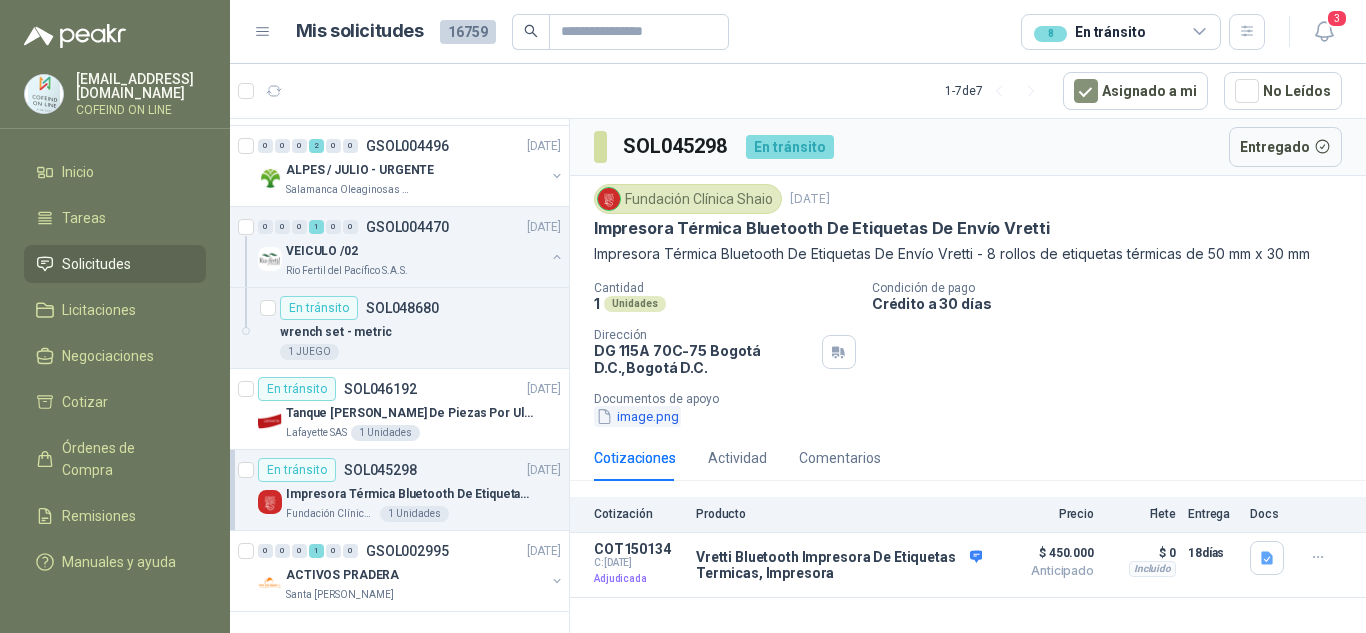 click on "image.png" at bounding box center (637, 416) 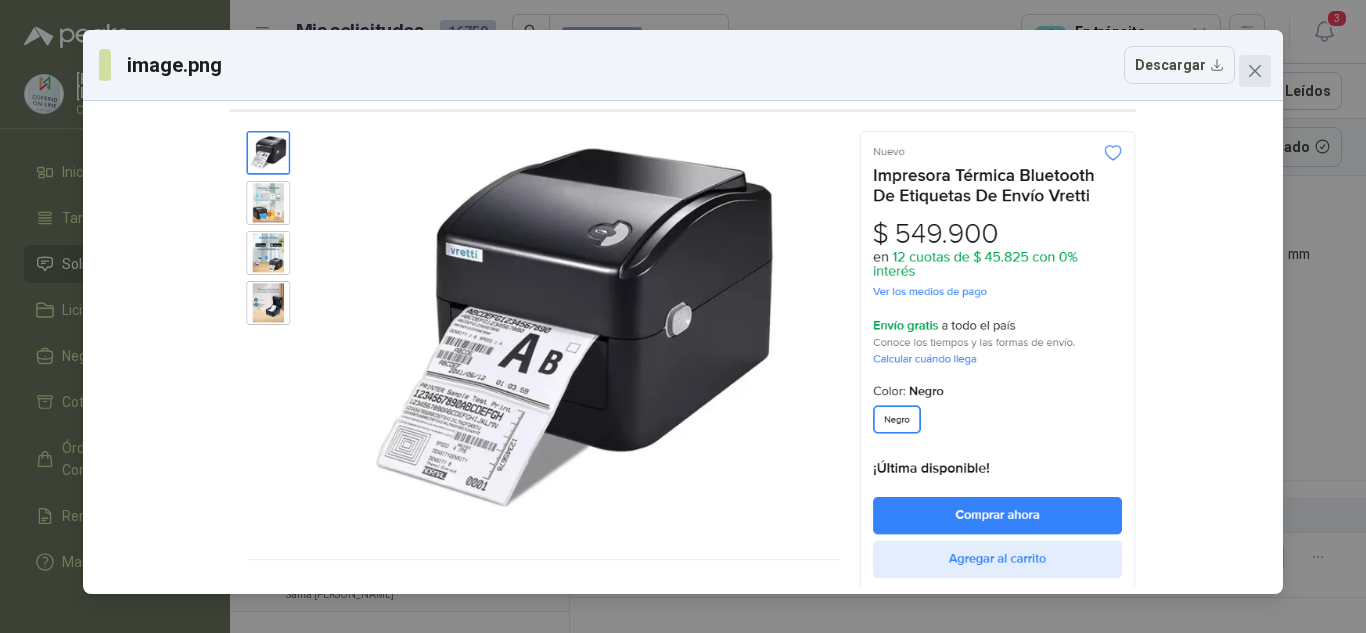 click at bounding box center [1255, 71] 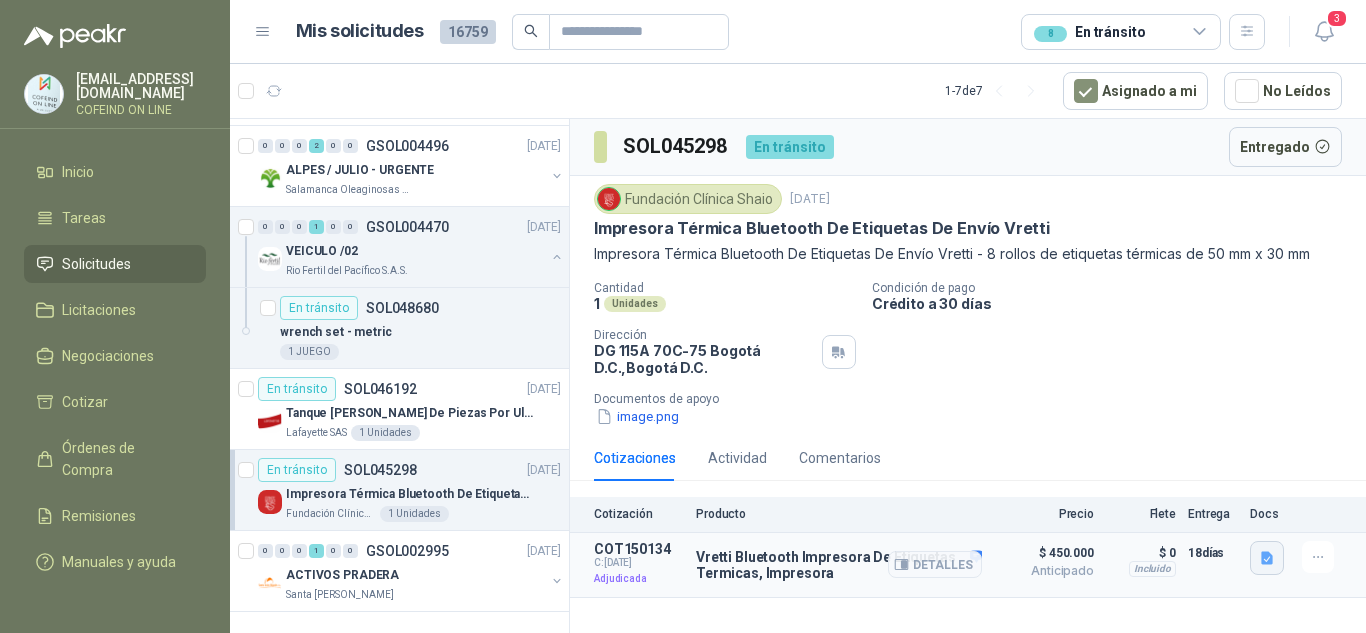 click 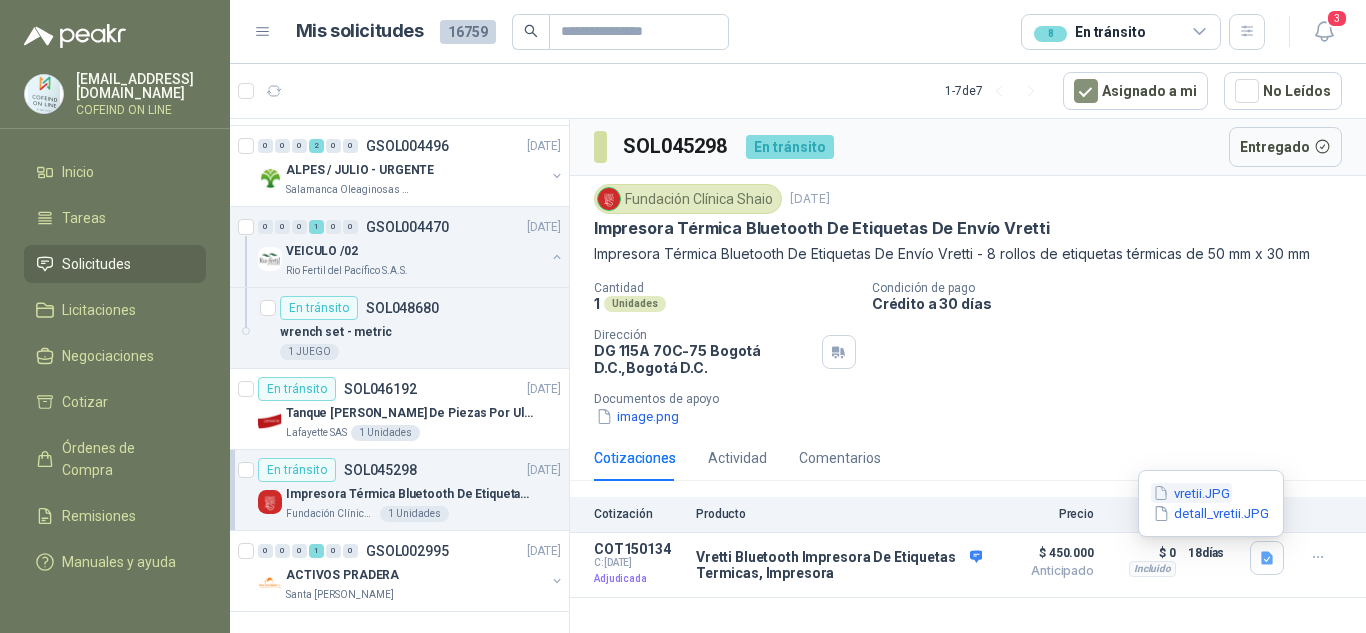 click on "vretii.JPG" at bounding box center (1191, 493) 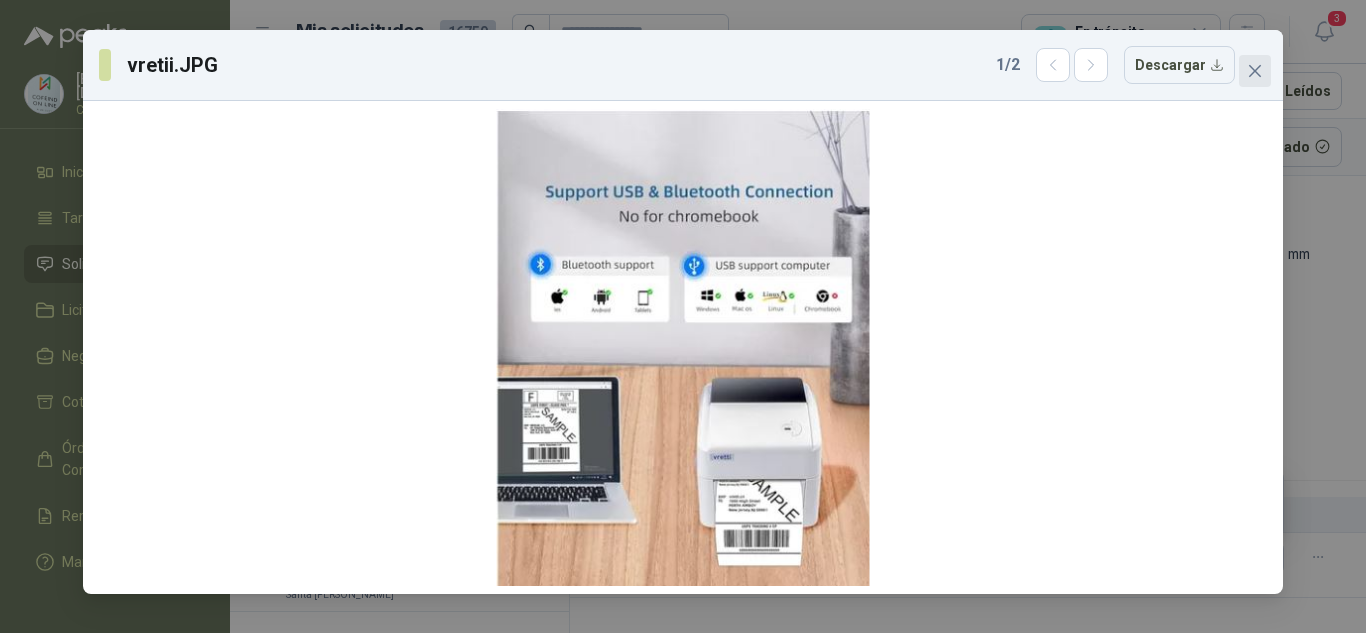 click 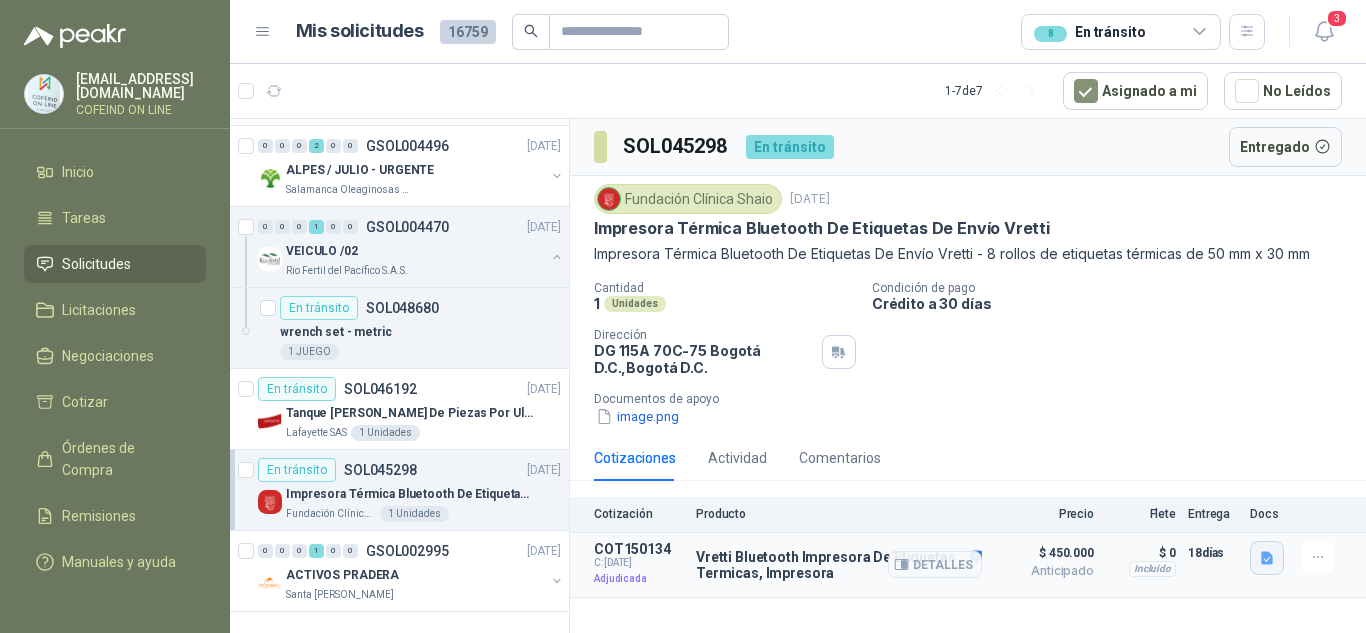 click 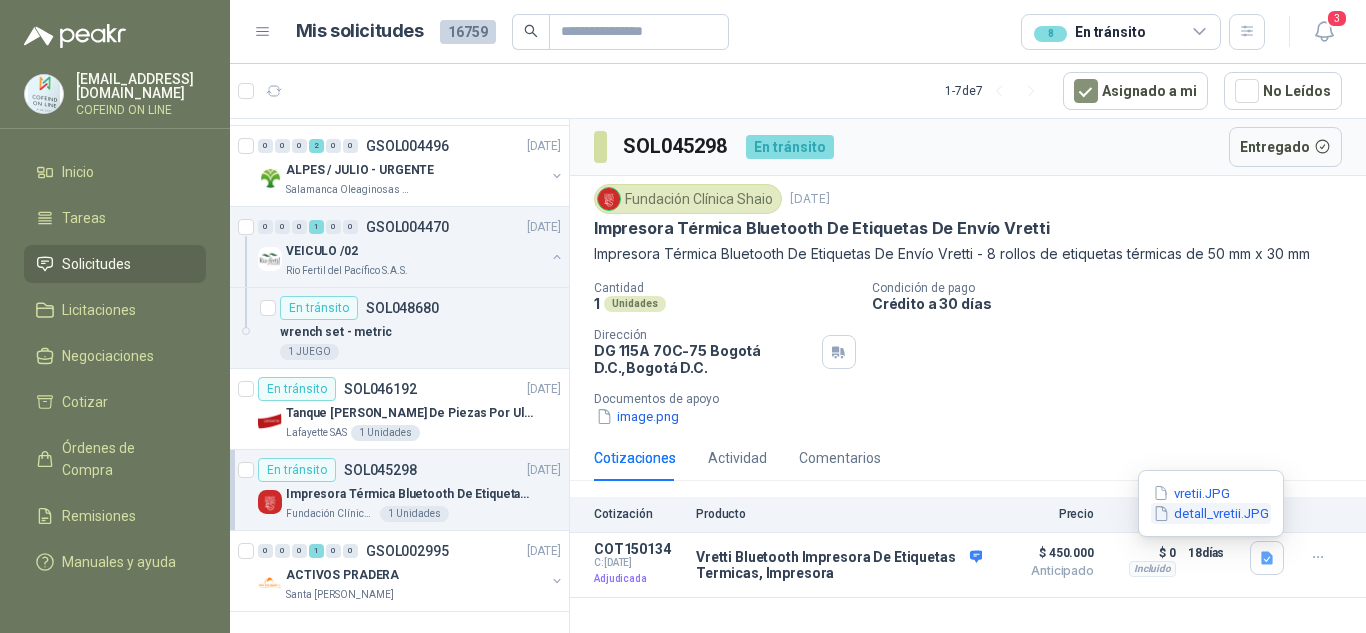 click on "detall_vretii.JPG" at bounding box center [1211, 513] 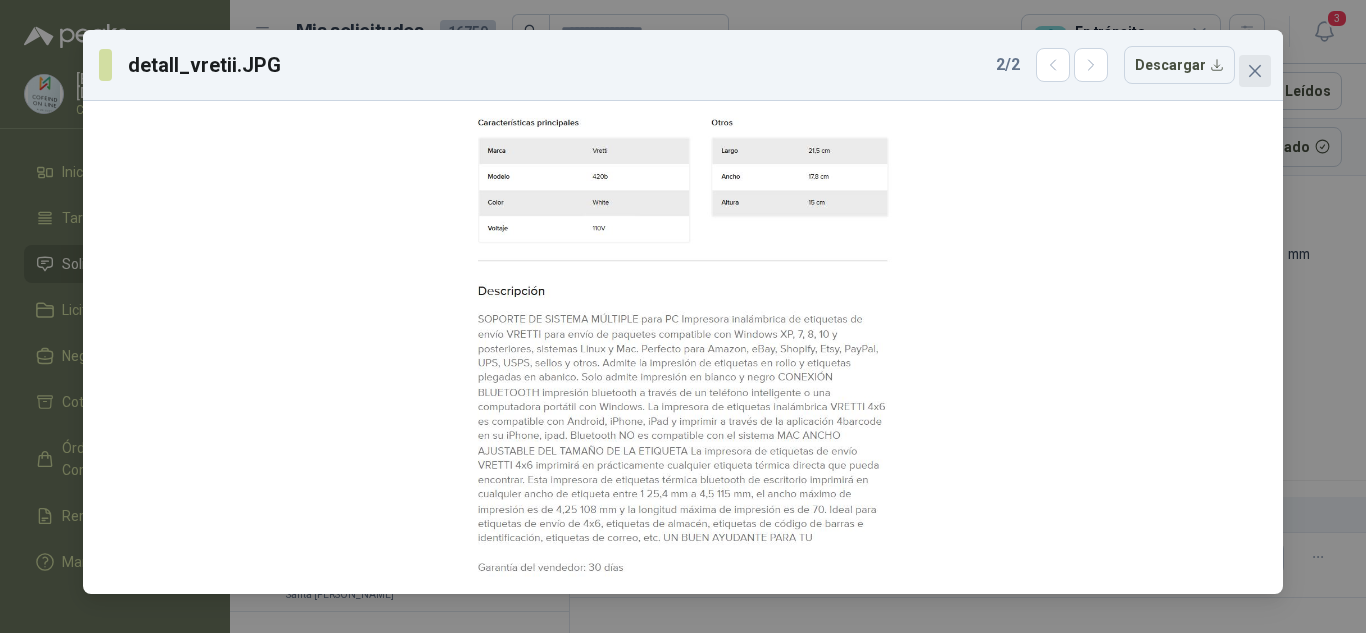 click 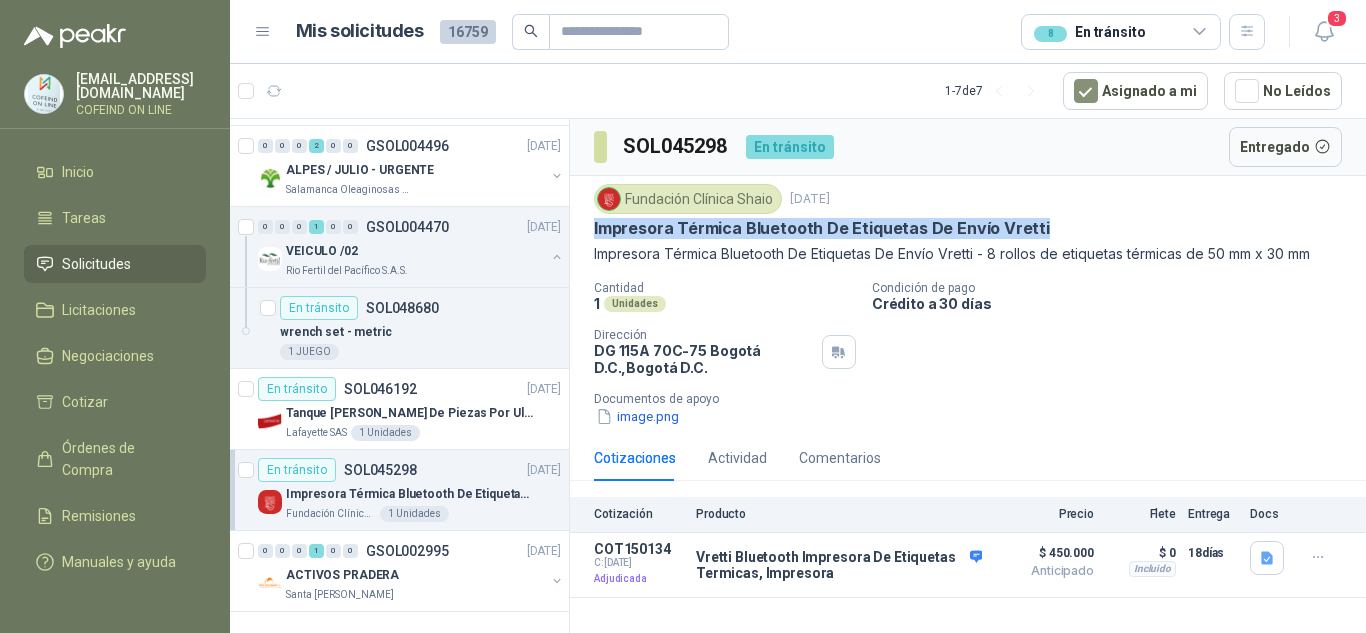 drag, startPoint x: 1057, startPoint y: 230, endPoint x: 596, endPoint y: 219, distance: 461.13123 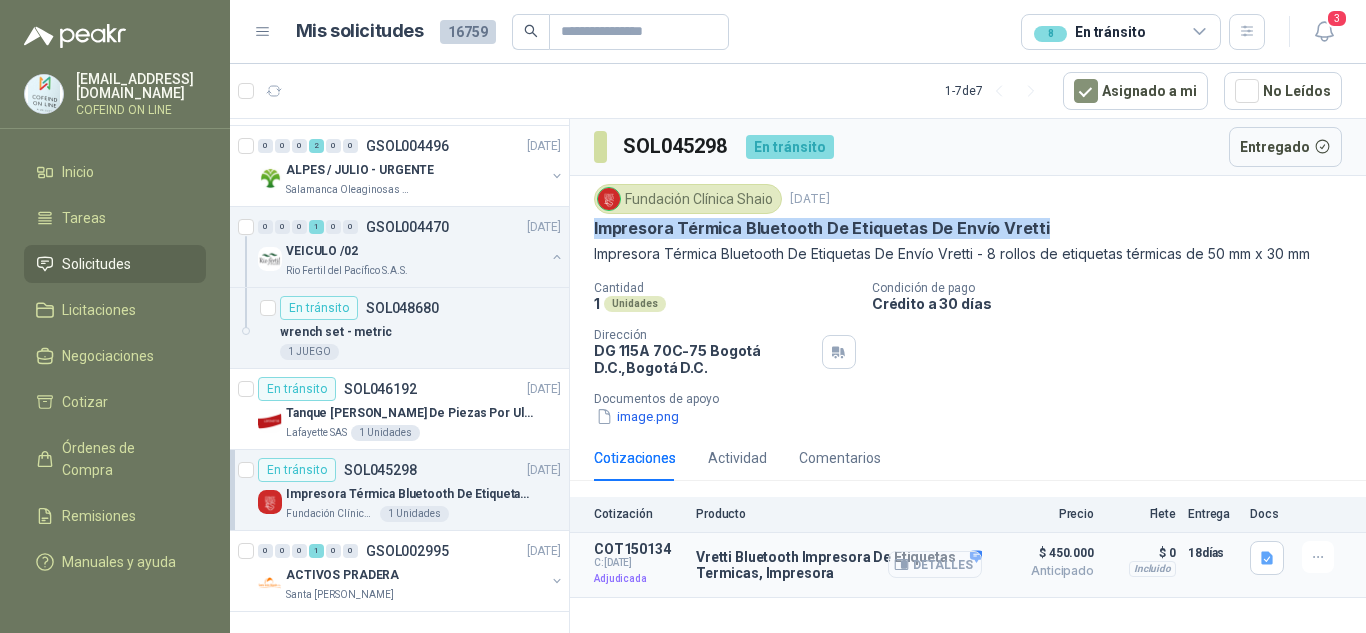 click on "Detalles" at bounding box center (935, 564) 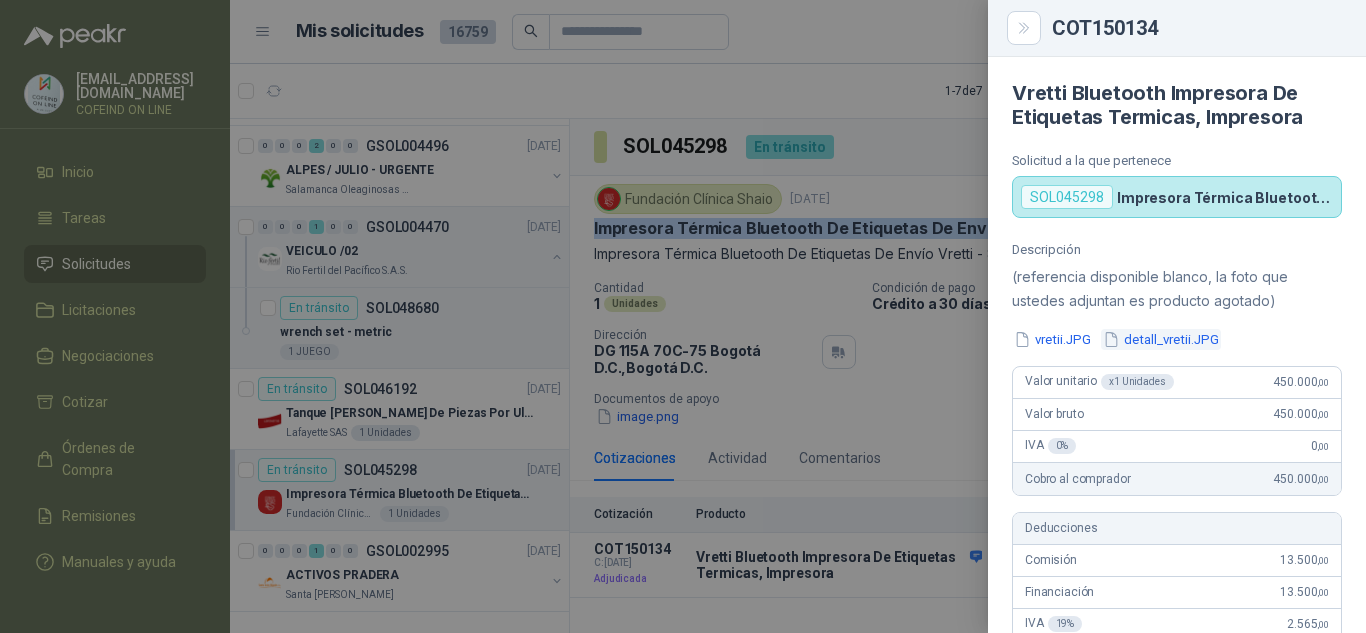 click on "detall_vretii.JPG" at bounding box center (1161, 339) 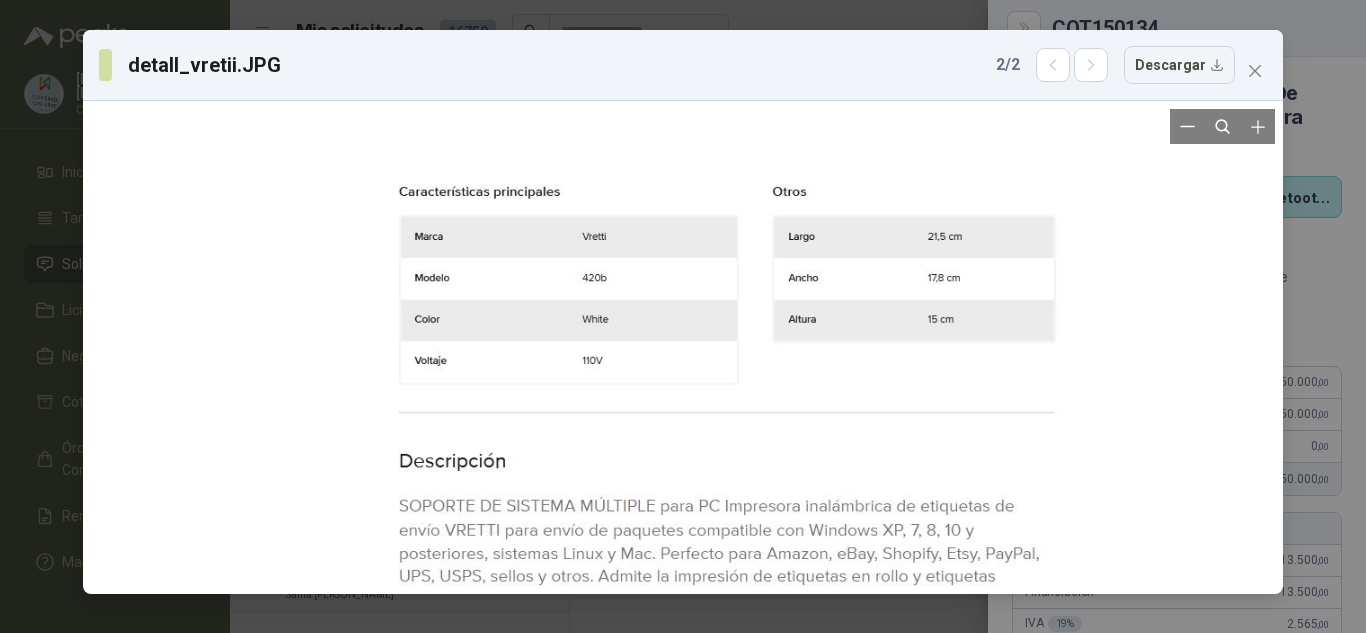 drag, startPoint x: 652, startPoint y: 253, endPoint x: 698, endPoint y: 428, distance: 180.94475 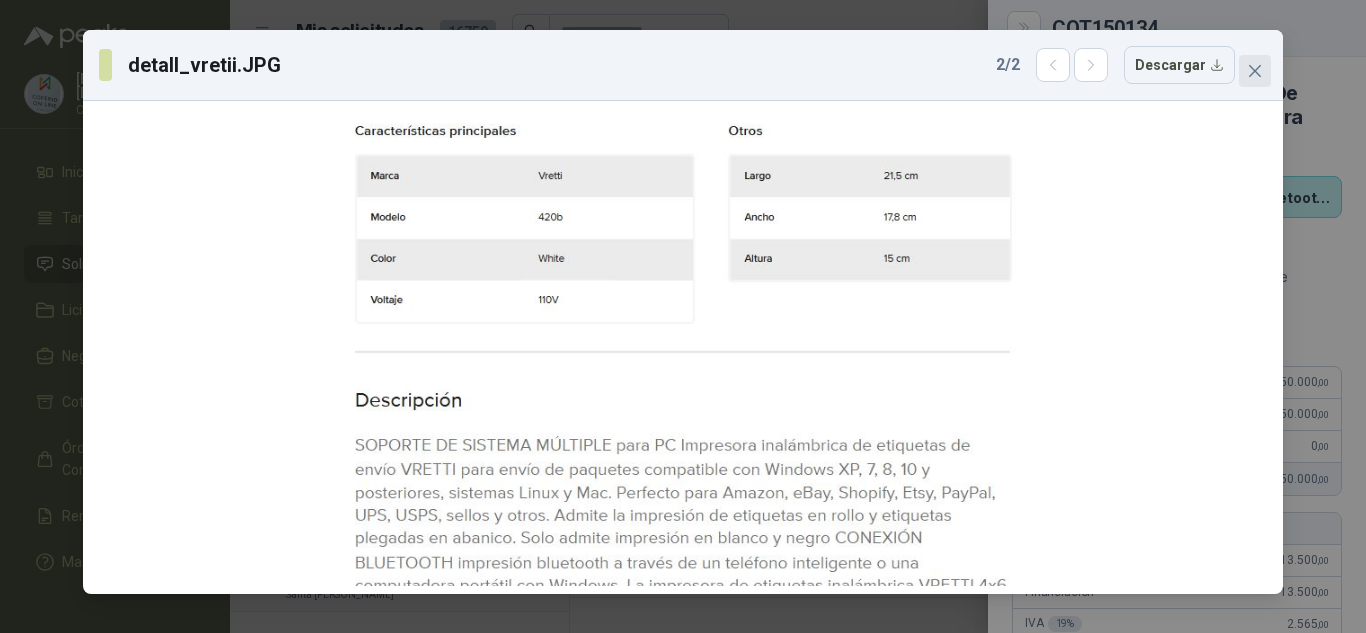 click 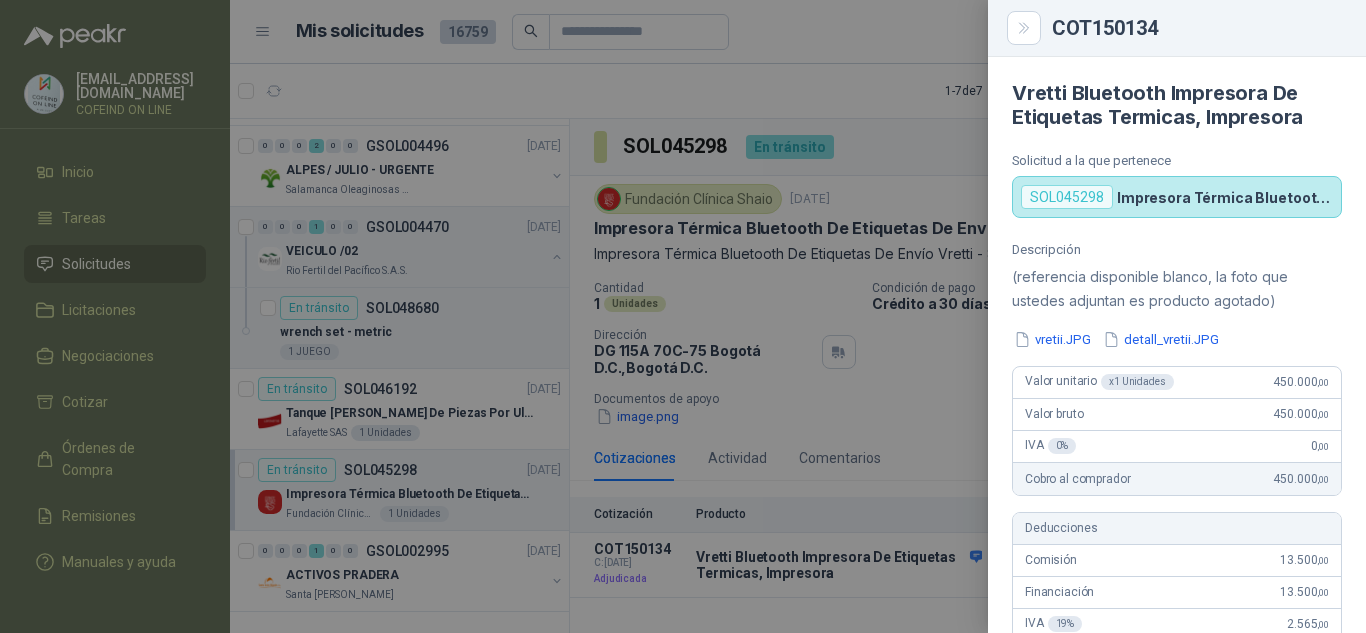 click at bounding box center [683, 316] 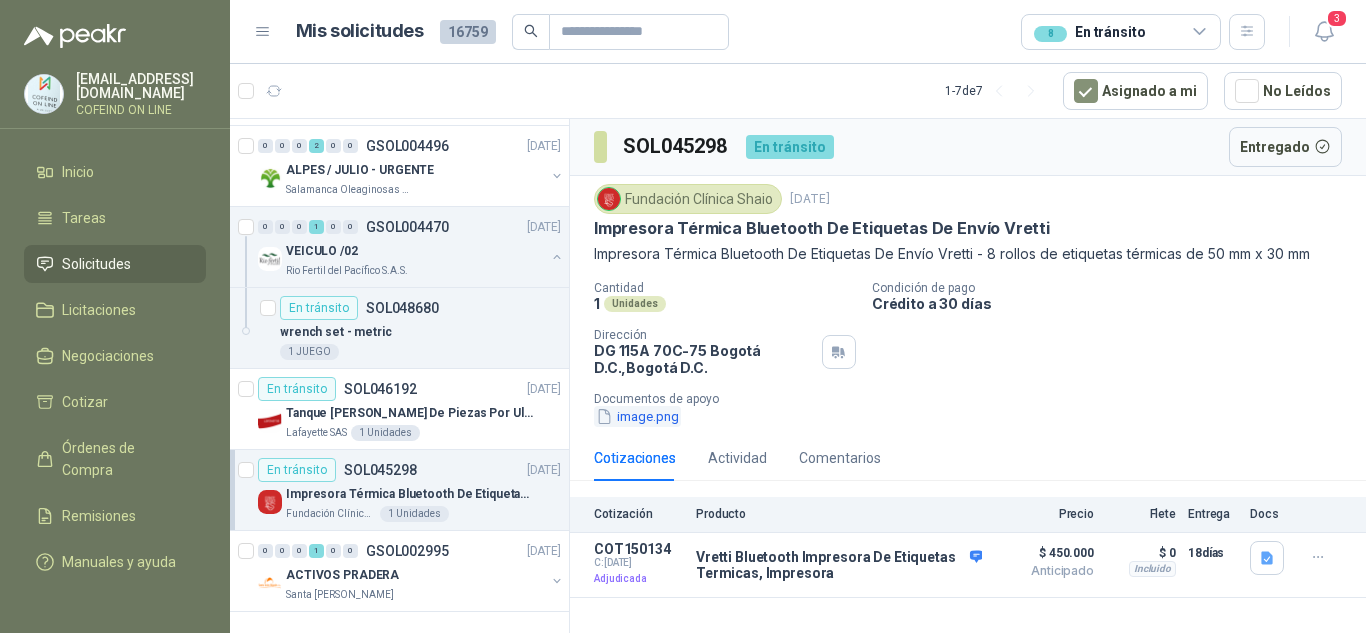 click on "image.png" at bounding box center [637, 416] 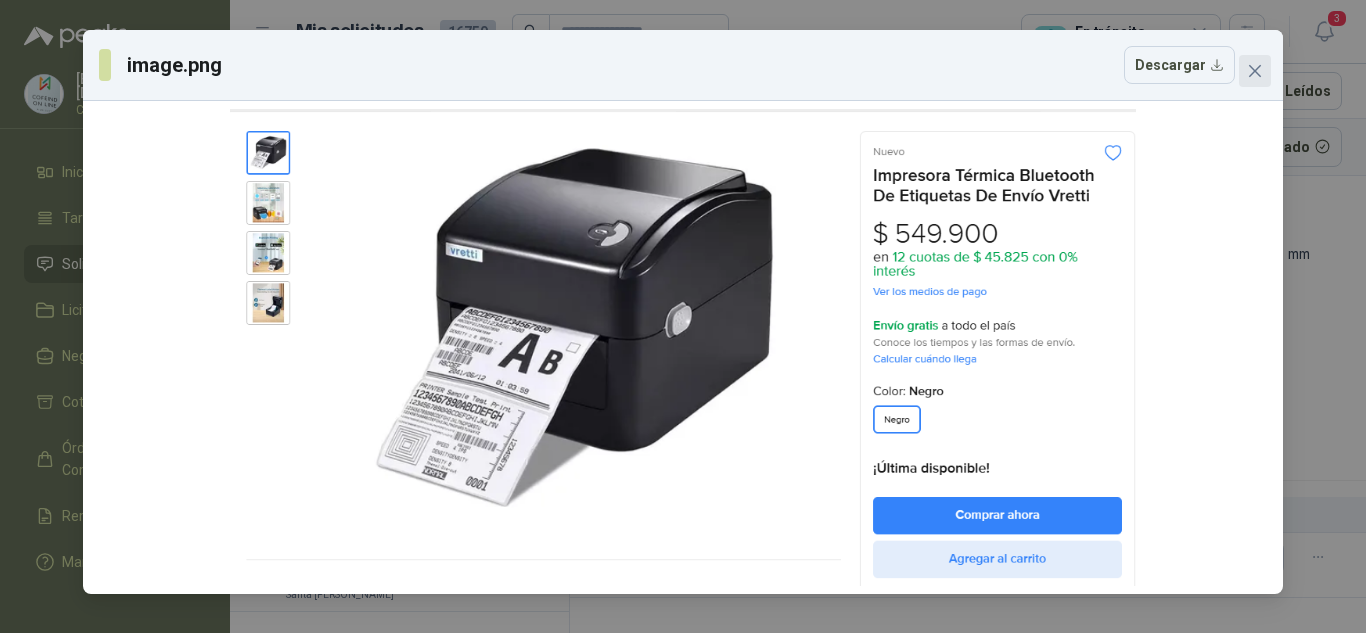 click at bounding box center (1255, 71) 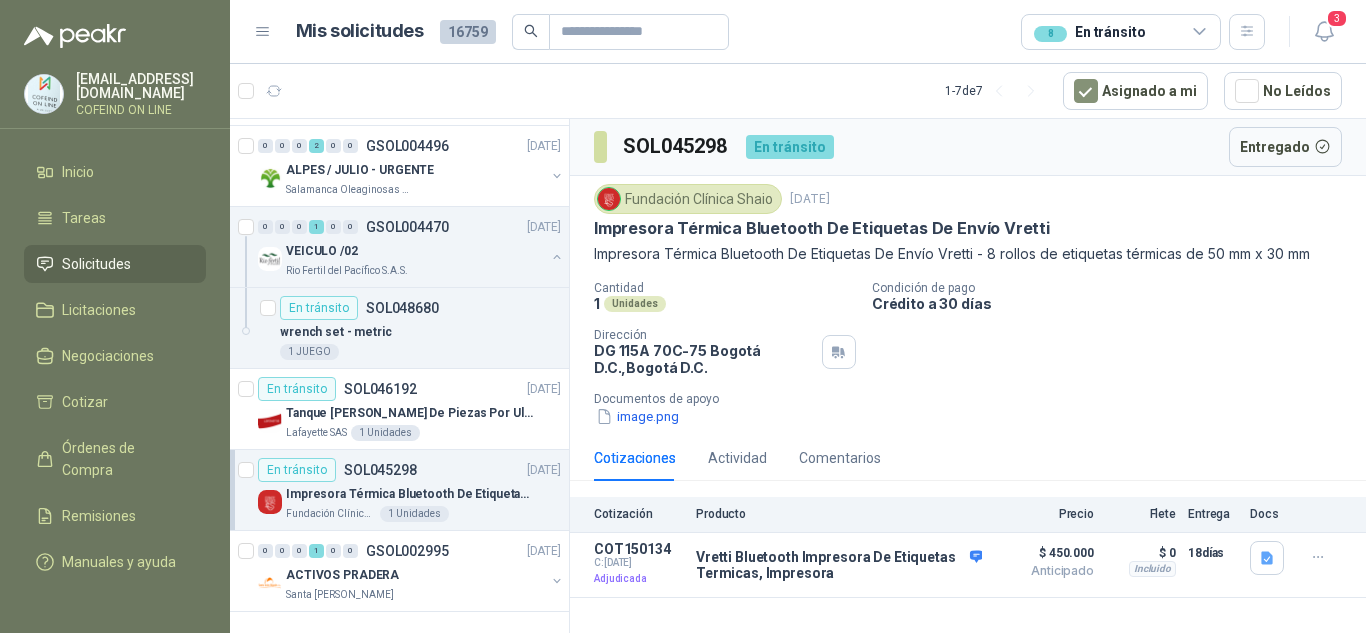 click on "Cantidad 1   Unidades Condición de pago Crédito a 30 días Dirección DG 115A 70C-75   Bogotá D.C. ,  [GEOGRAPHIC_DATA] D.C. Documentos de apoyo image.png" at bounding box center [968, 354] 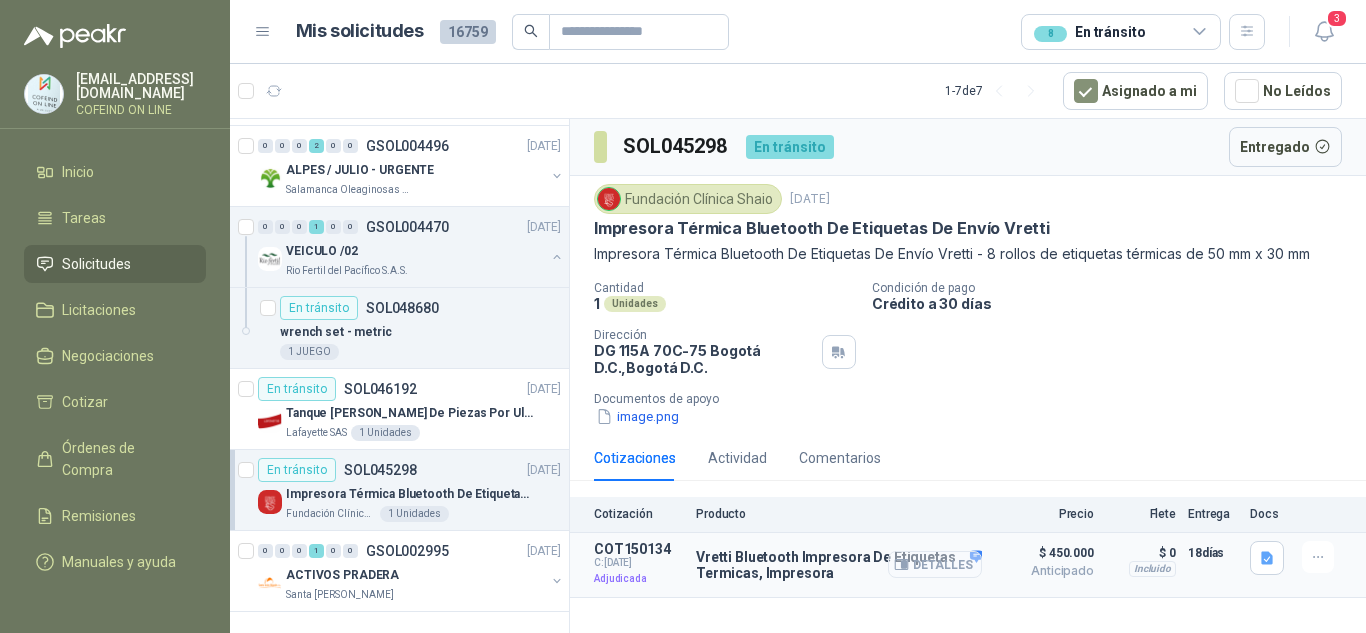 click on "Detalles" at bounding box center [935, 564] 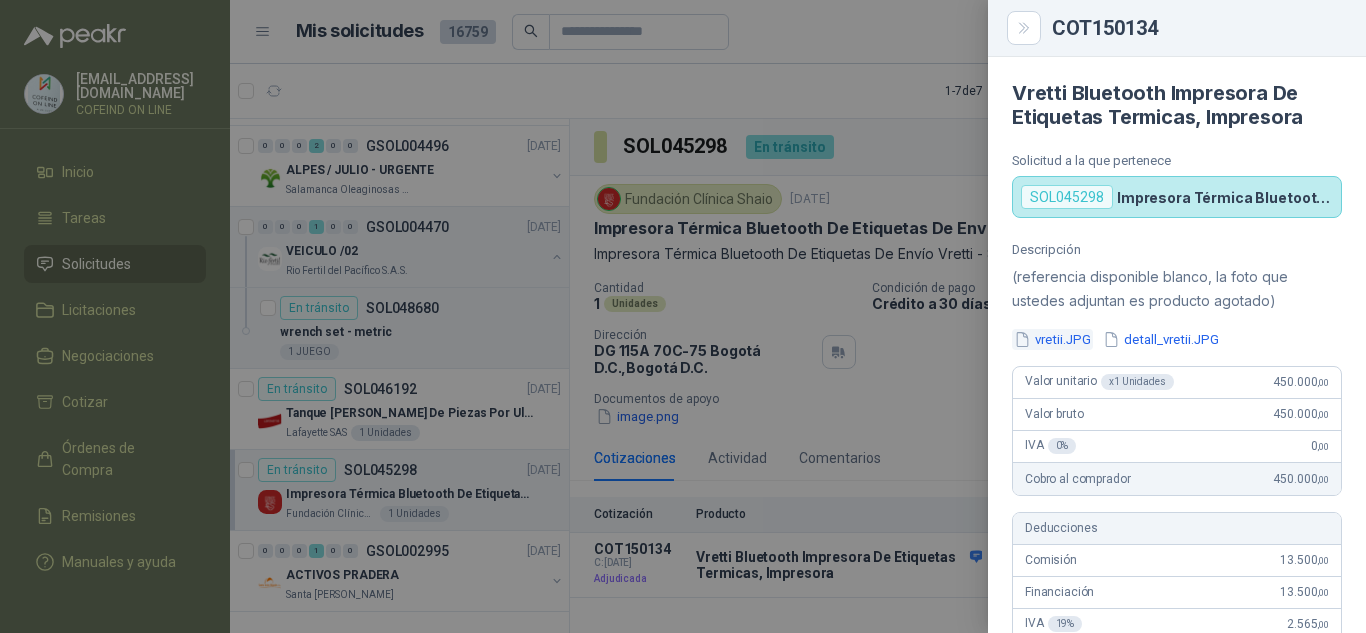 click on "vretii.JPG" at bounding box center [1052, 339] 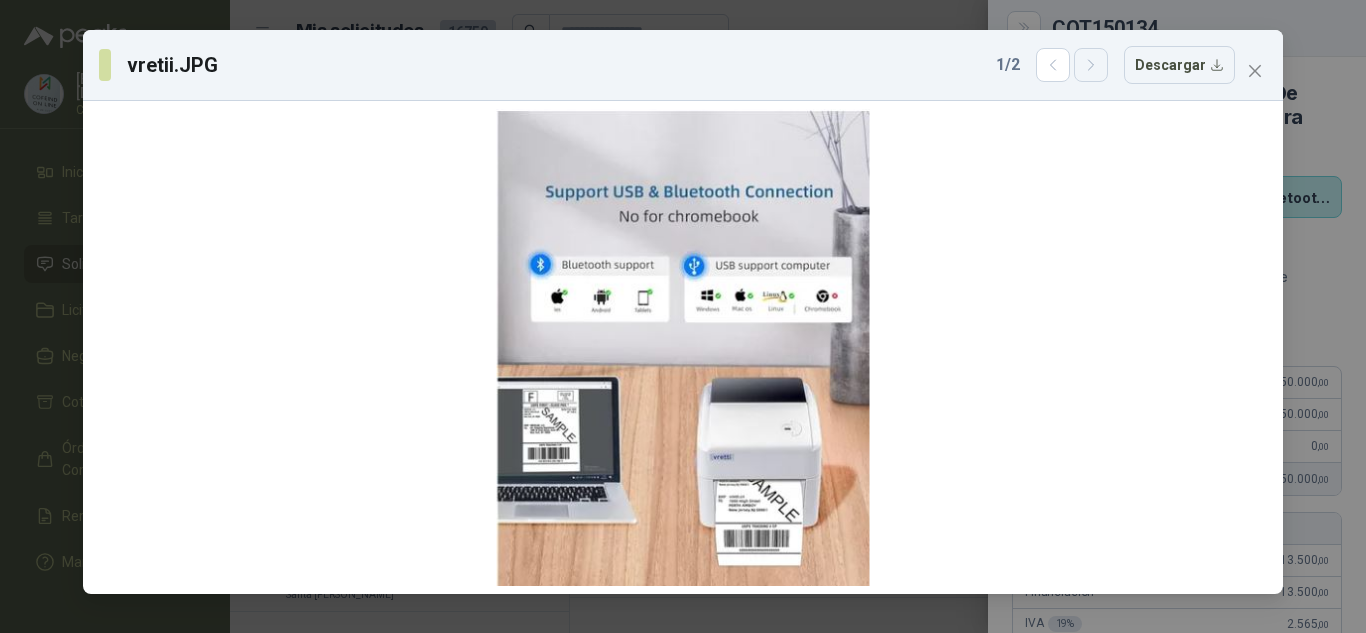 click 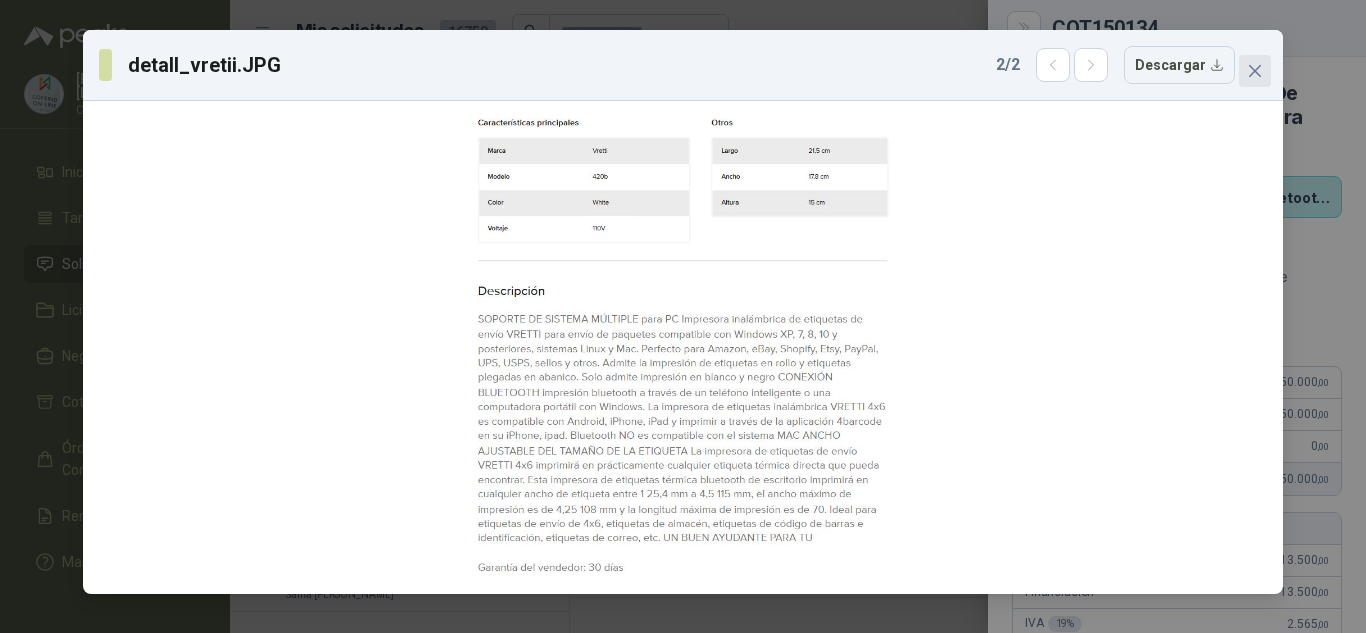 click at bounding box center [1255, 71] 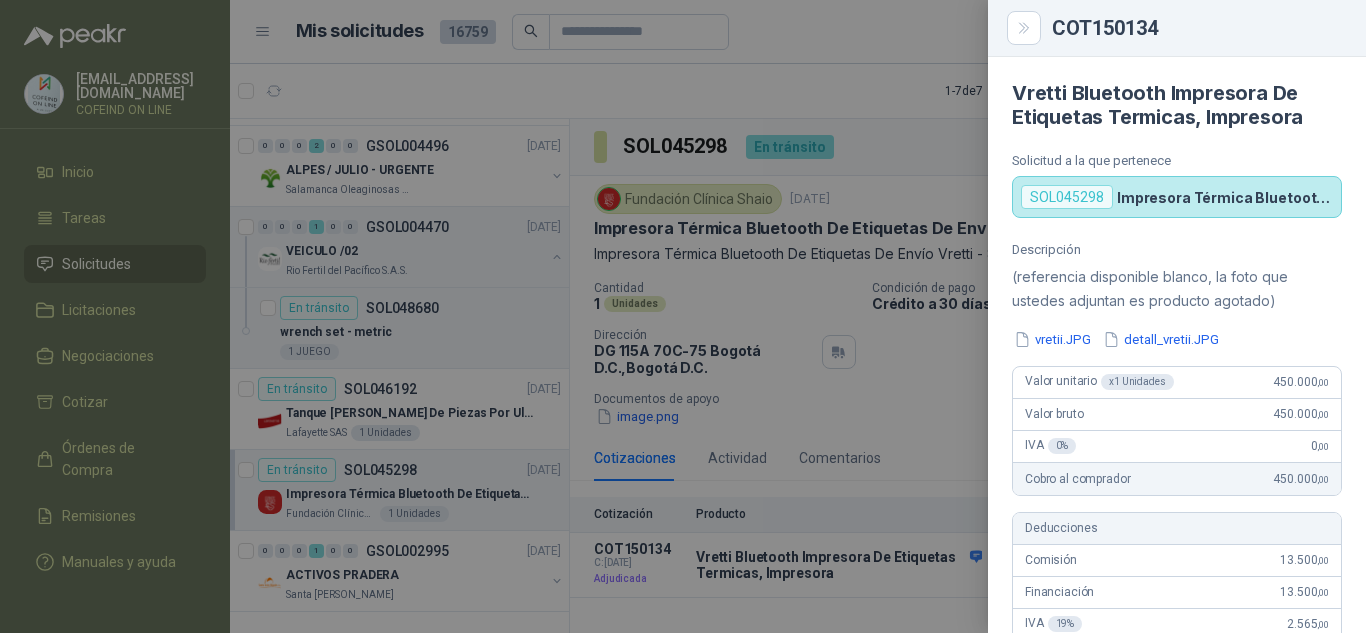 click at bounding box center [683, 316] 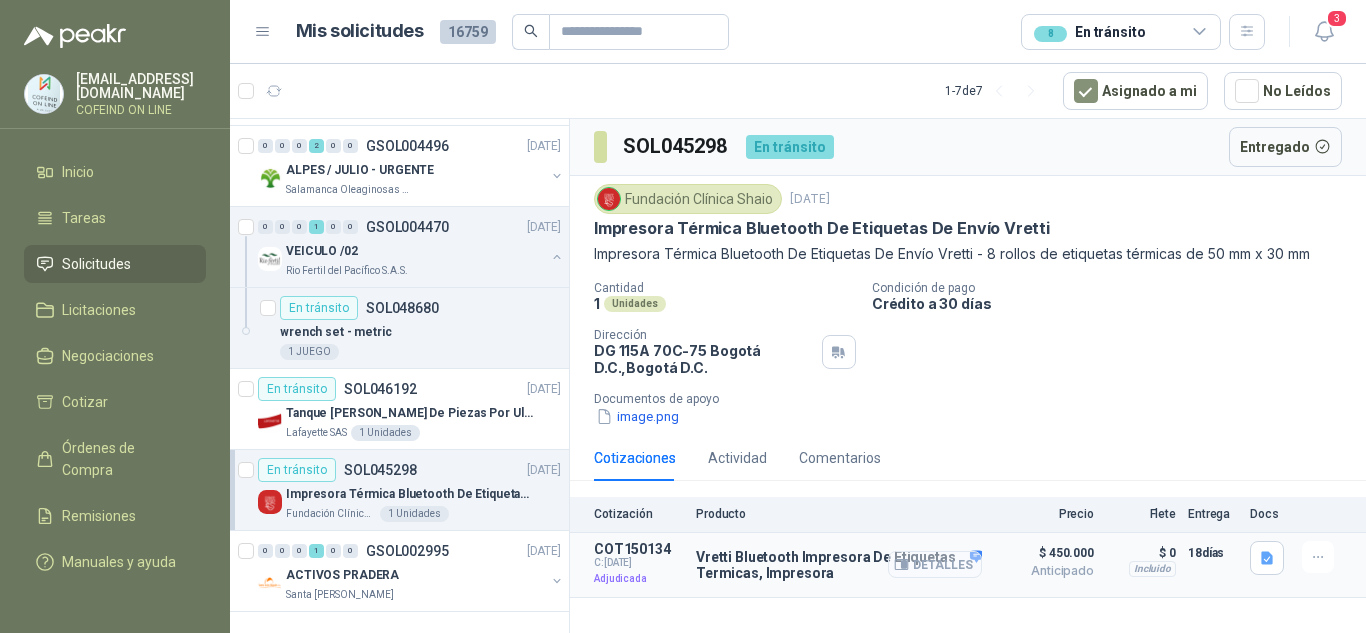 click on "Detalles" at bounding box center [935, 564] 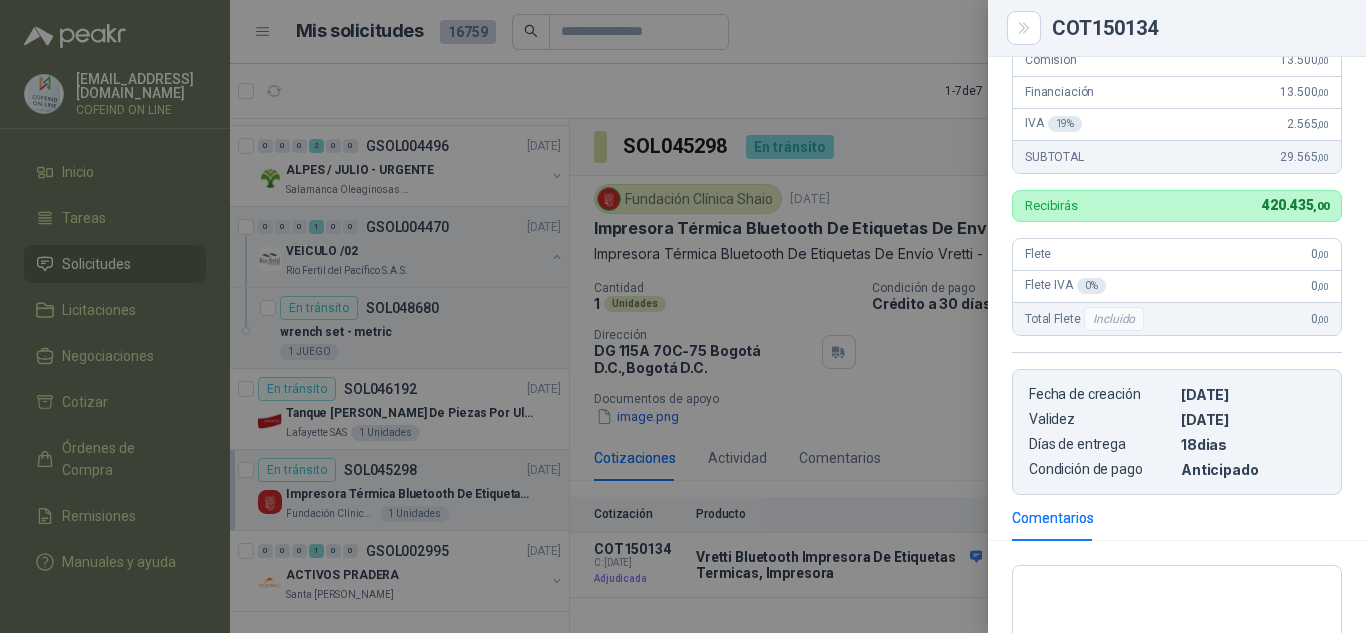scroll, scrollTop: 700, scrollLeft: 0, axis: vertical 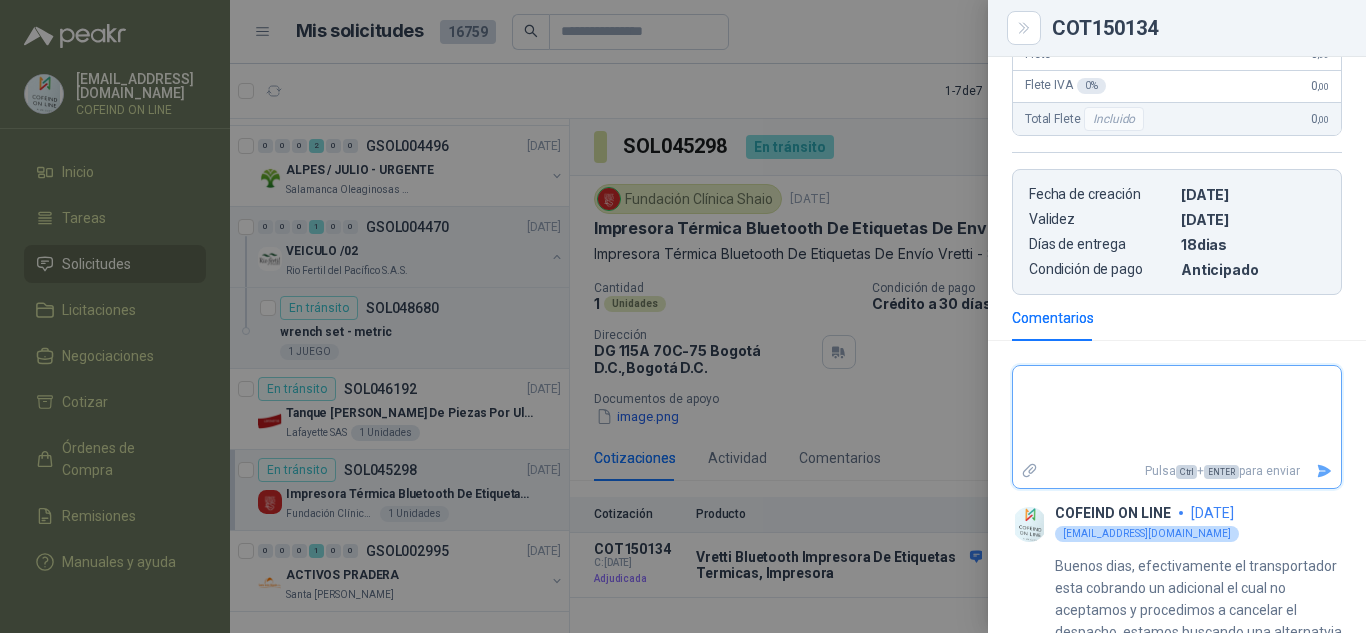 click at bounding box center [1177, 412] 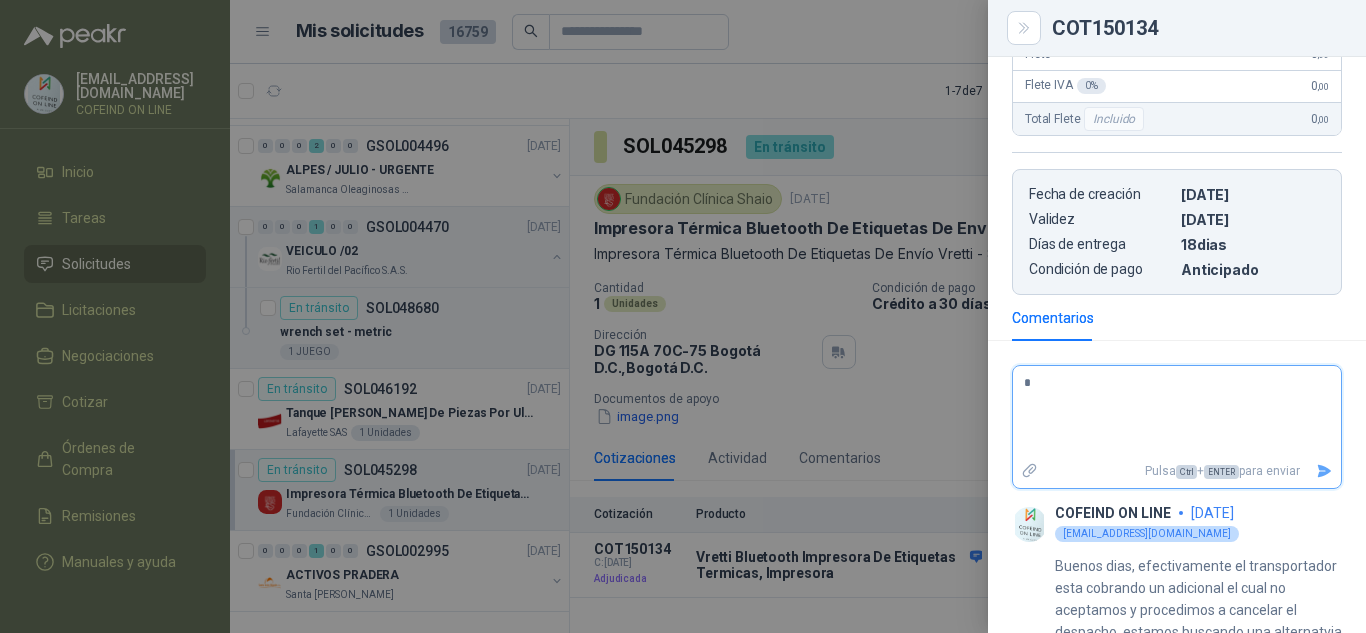 type 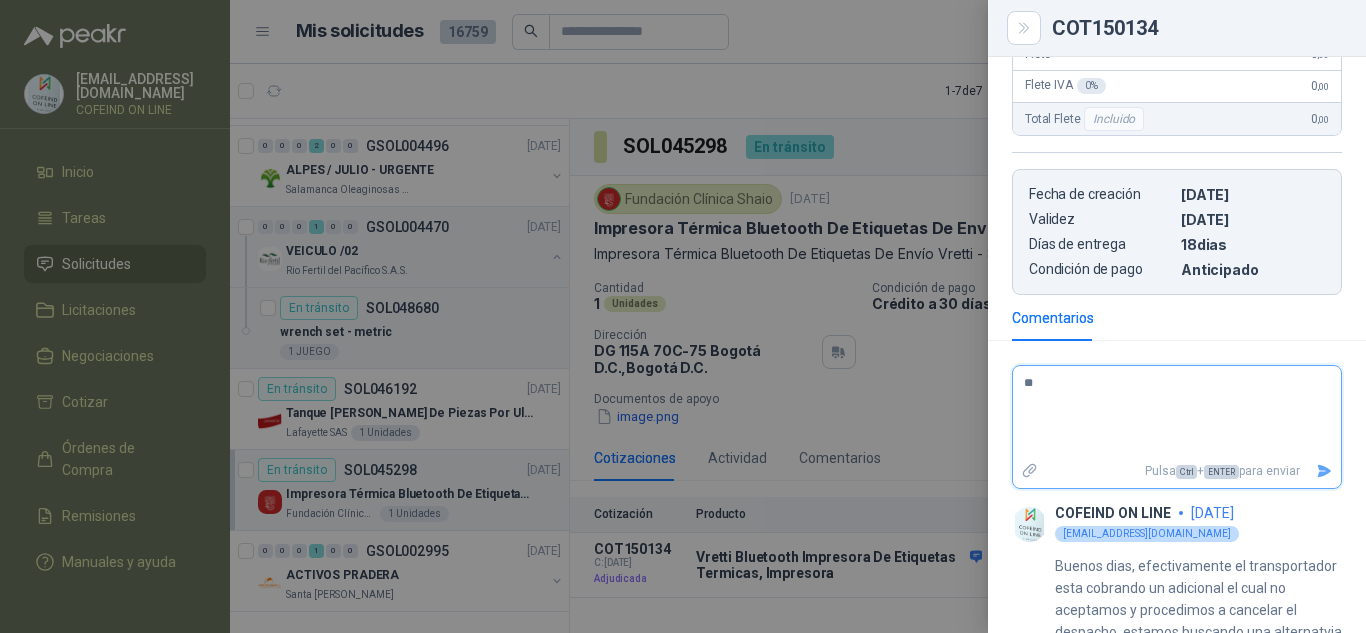 type 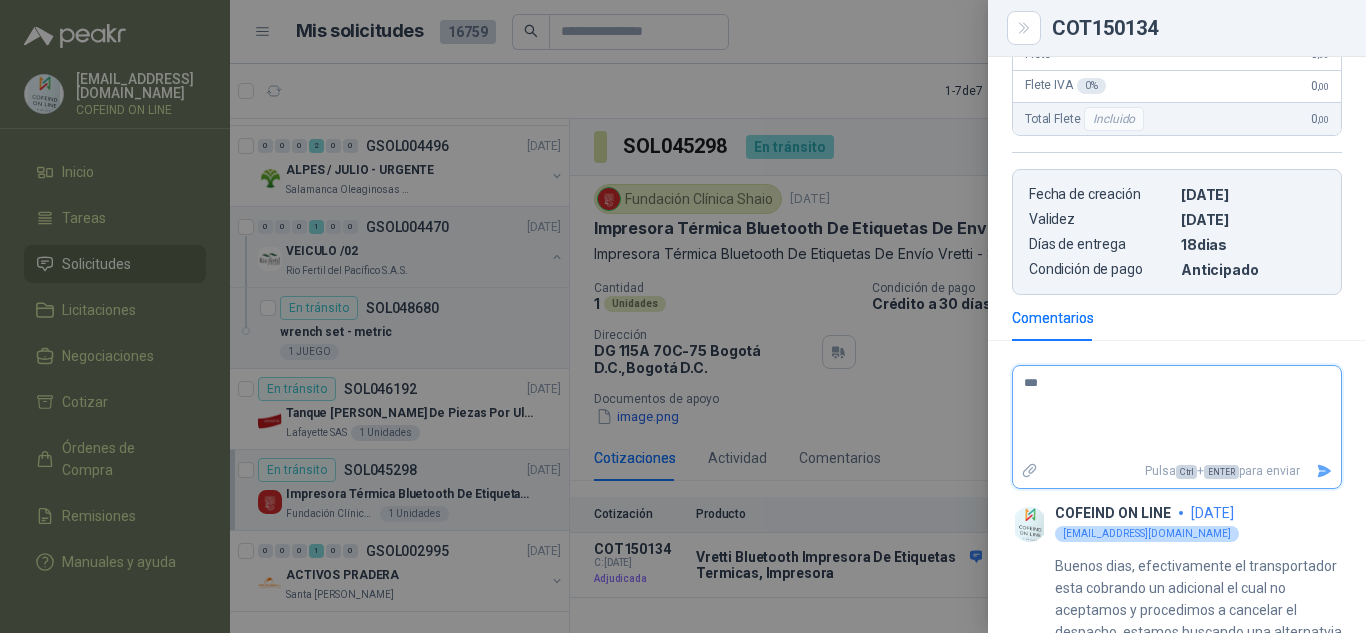 type 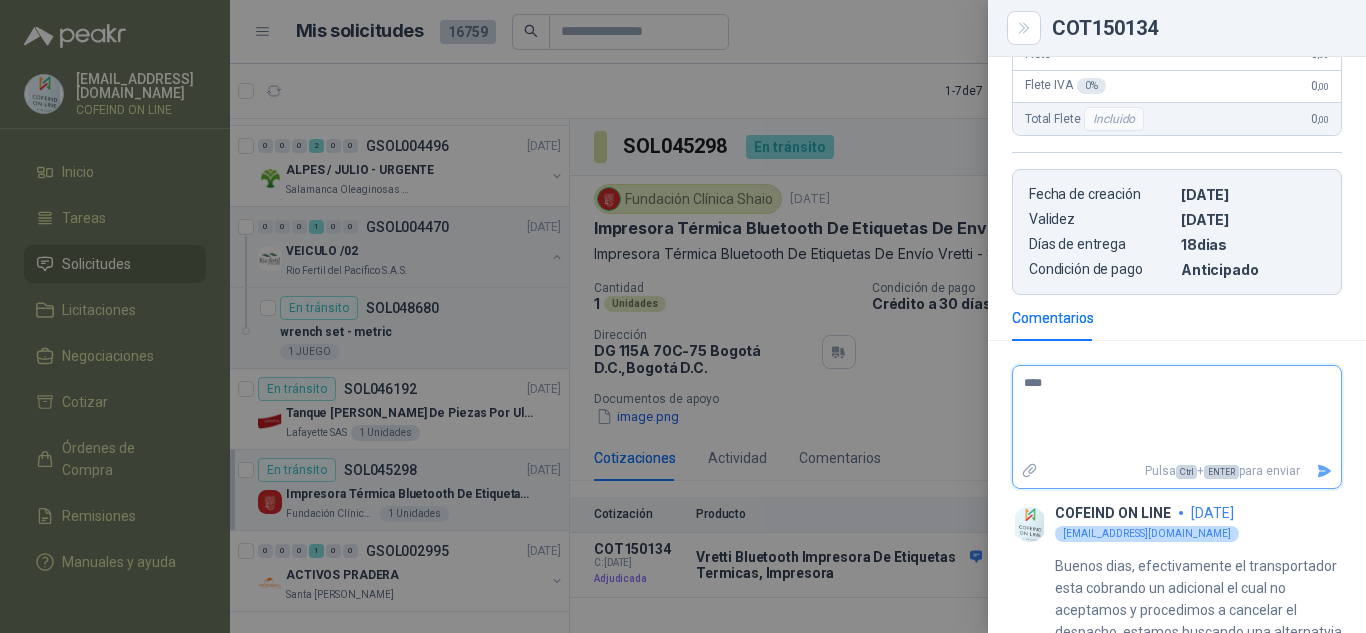 type 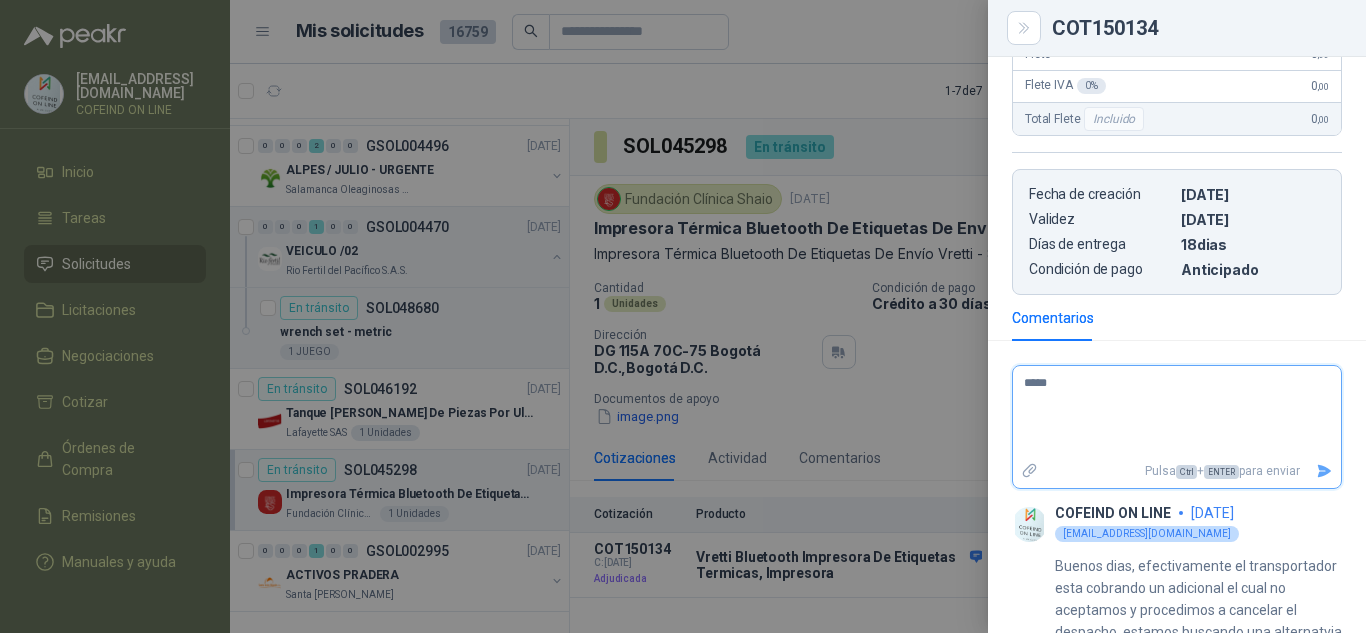 type 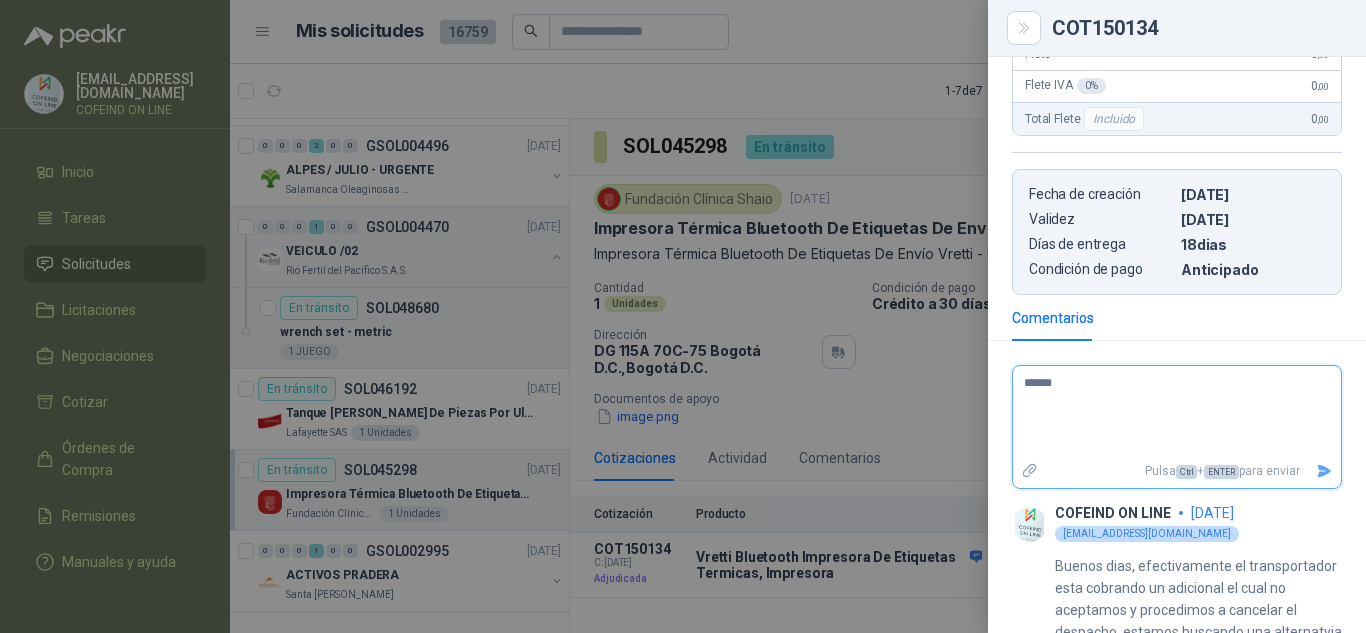 type 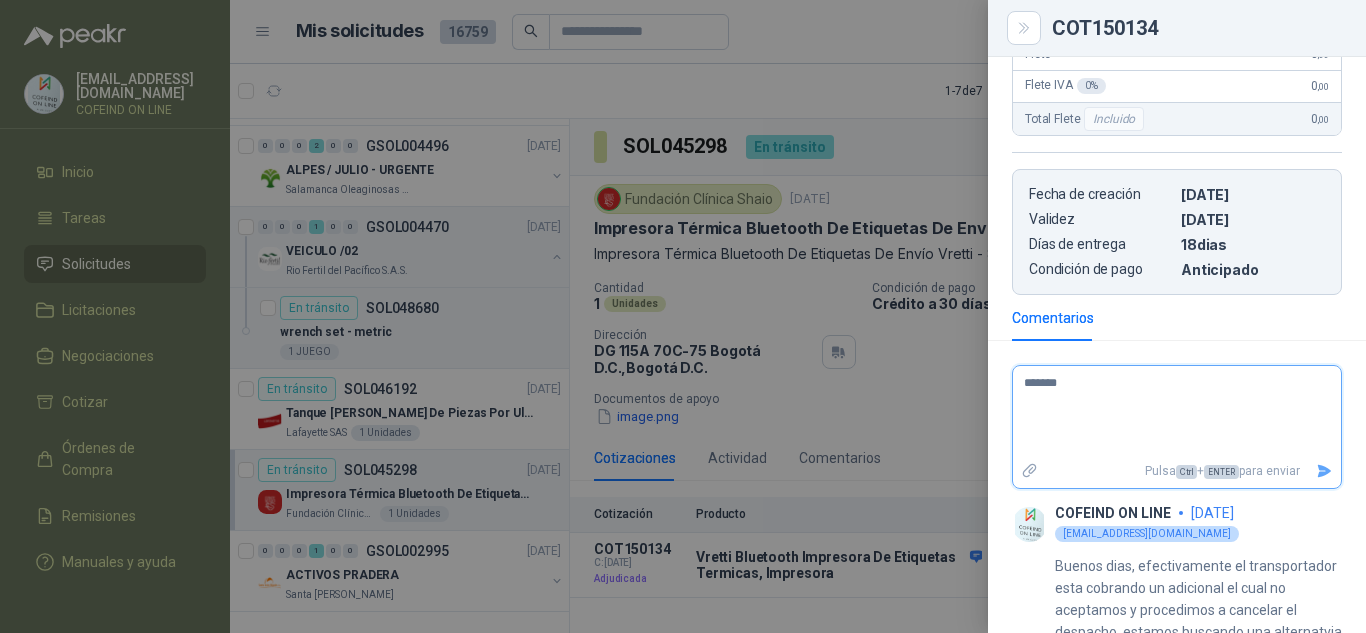 type 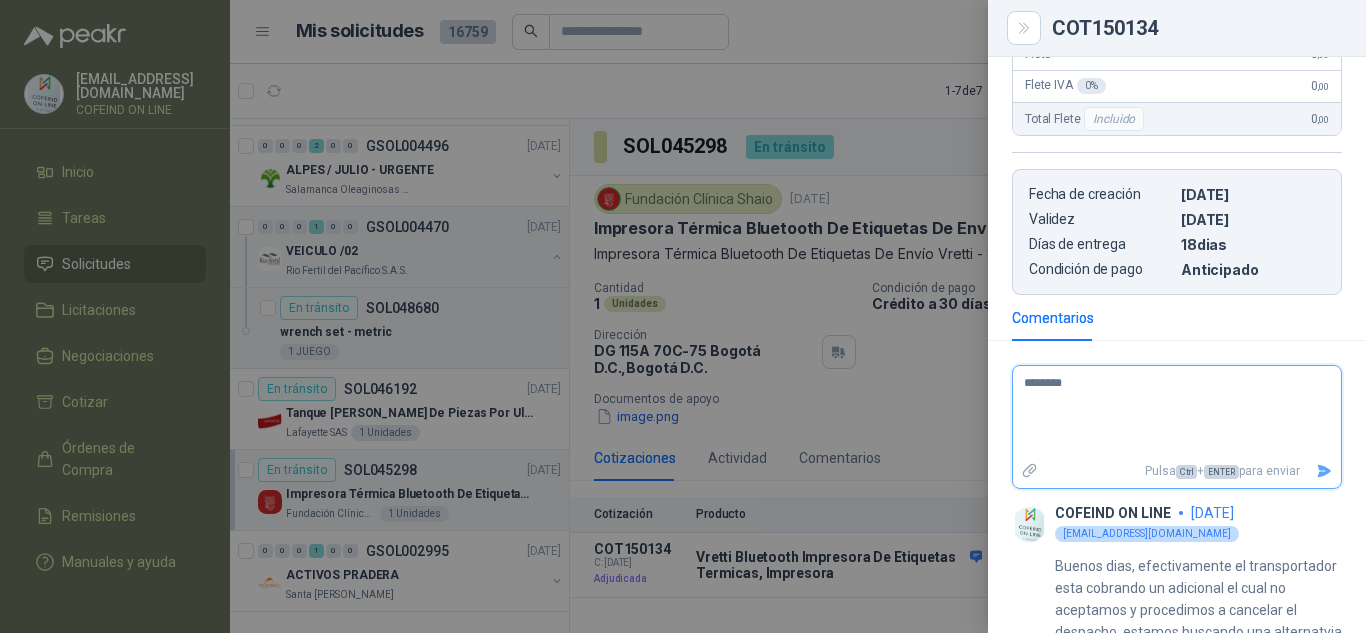 type 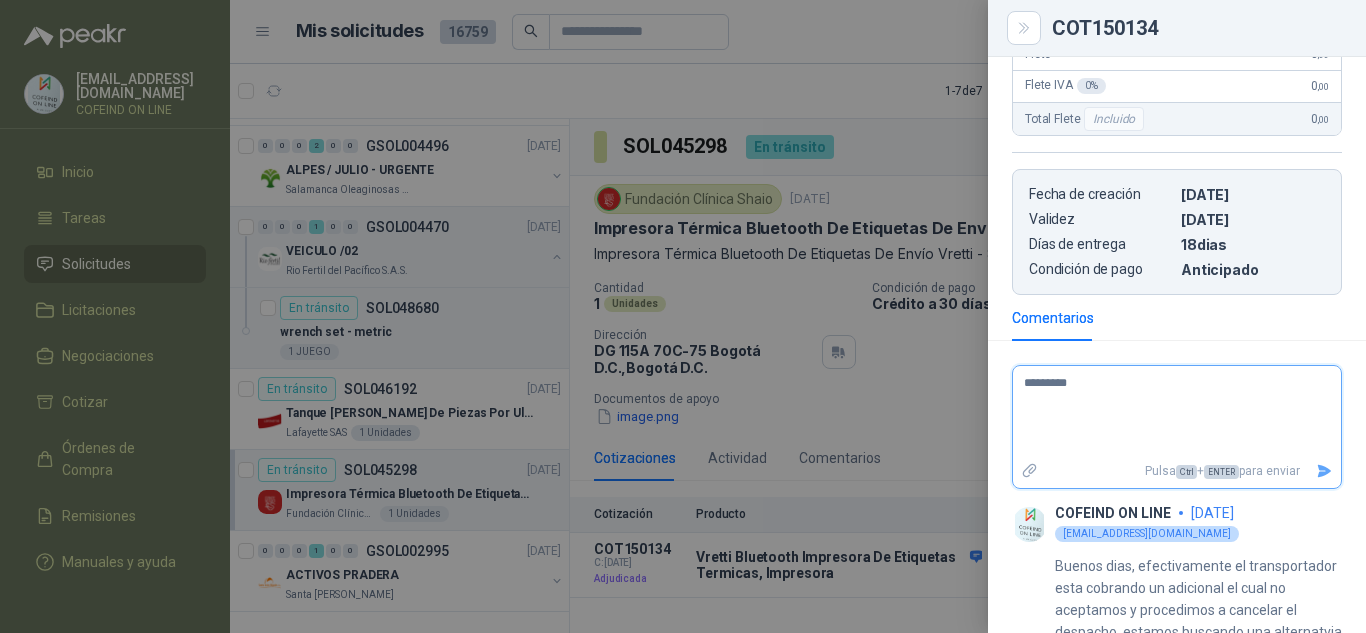 type 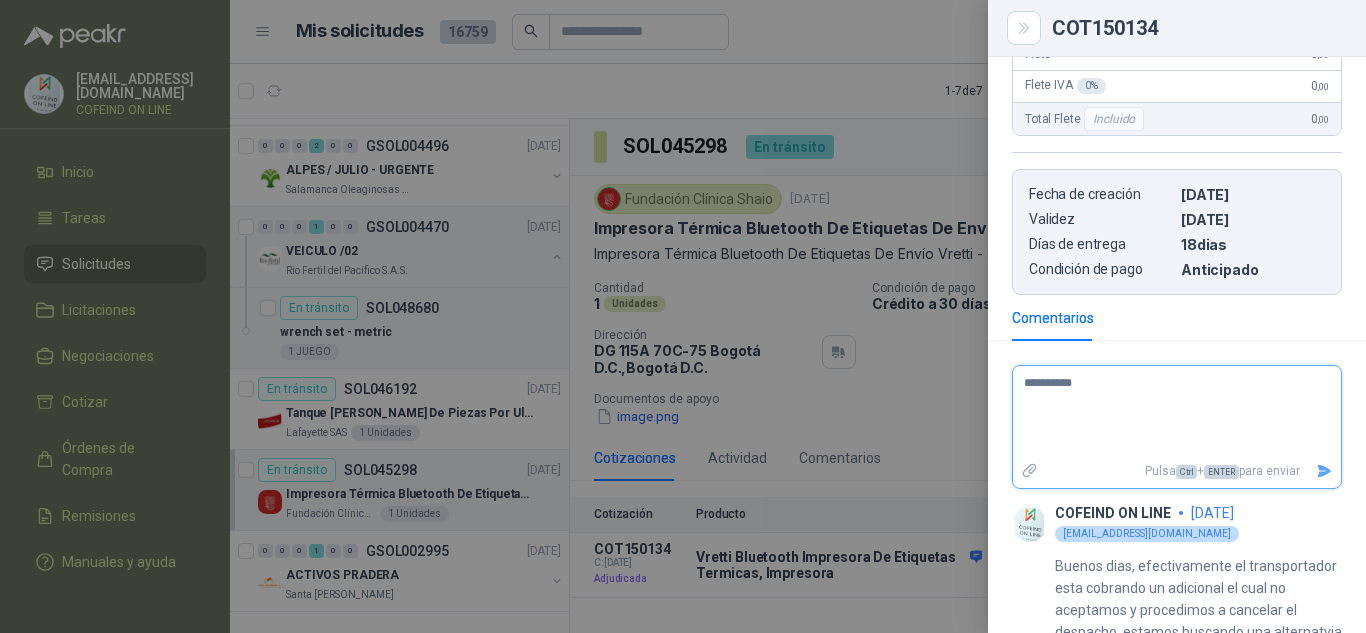 type 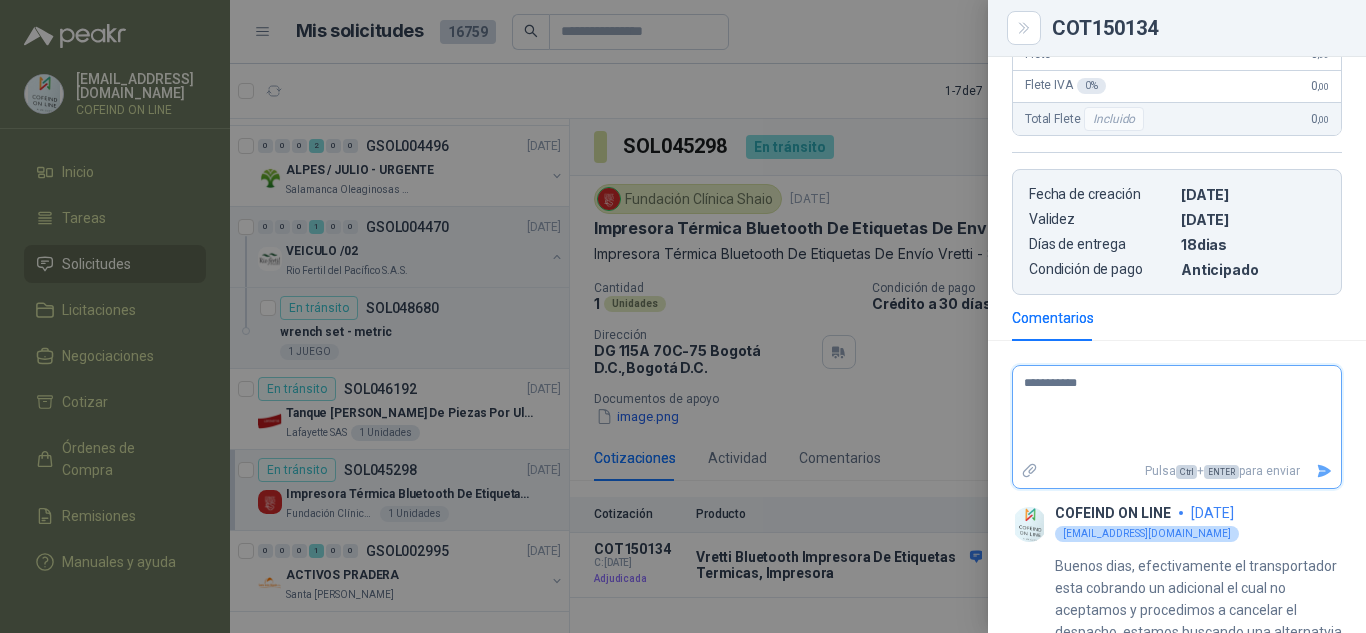 type 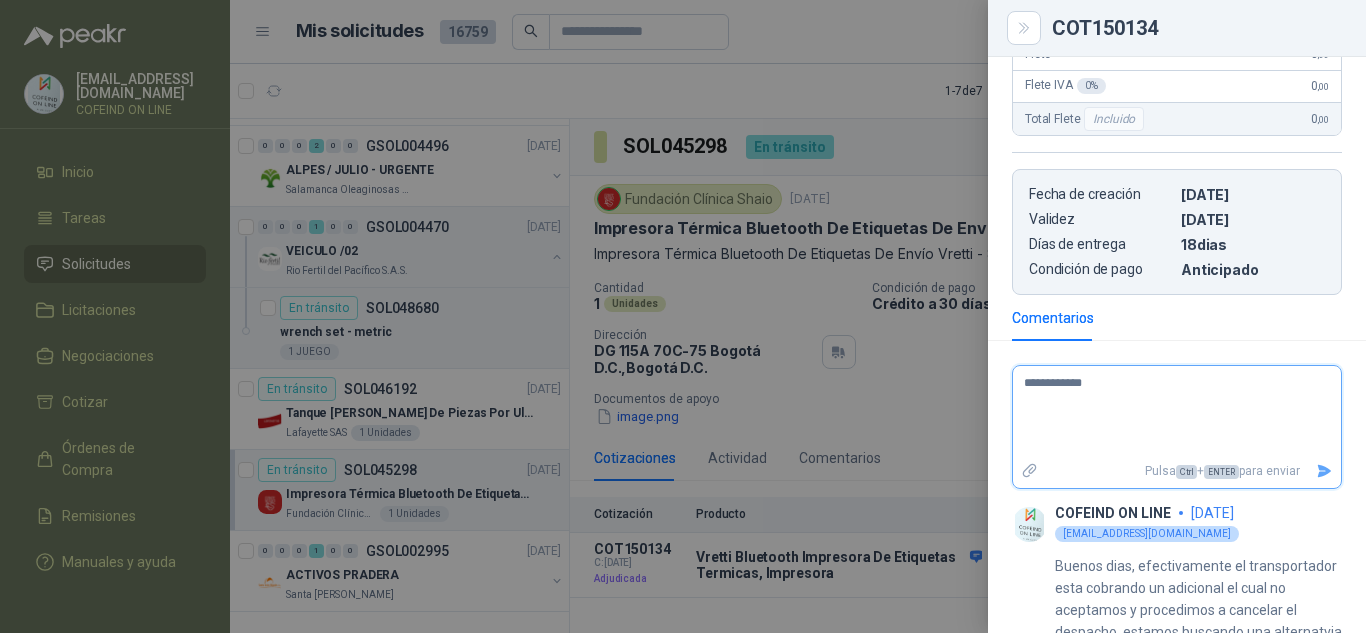type 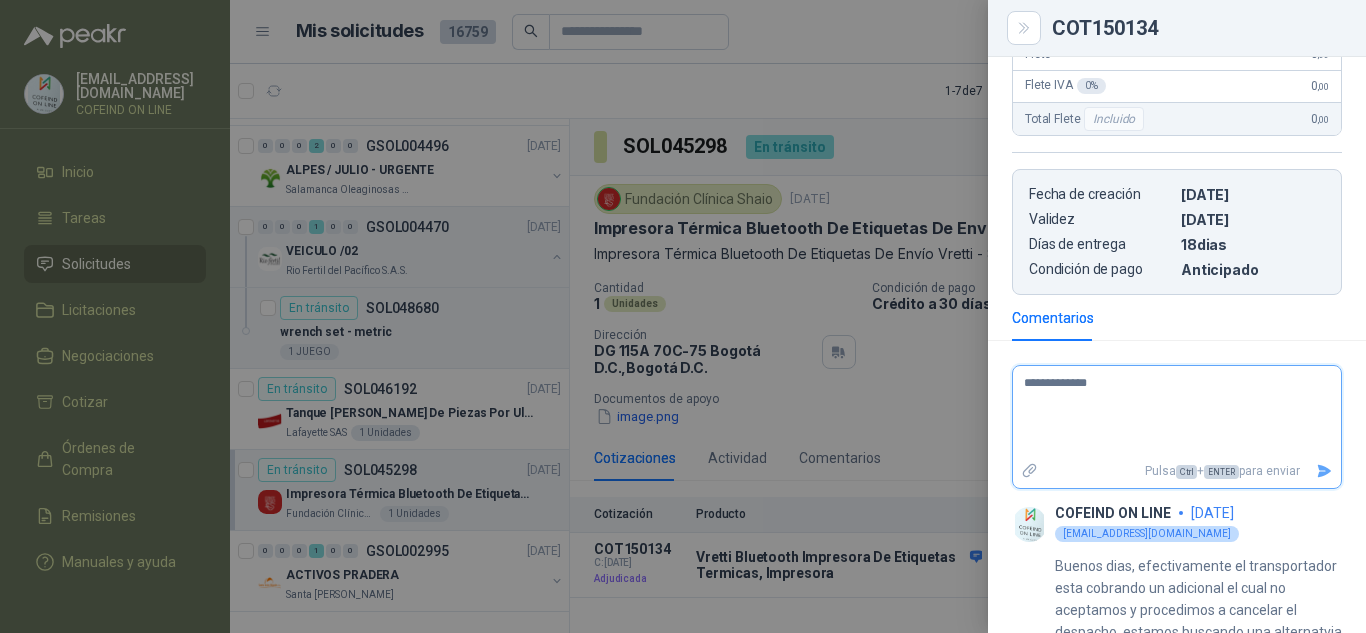 type 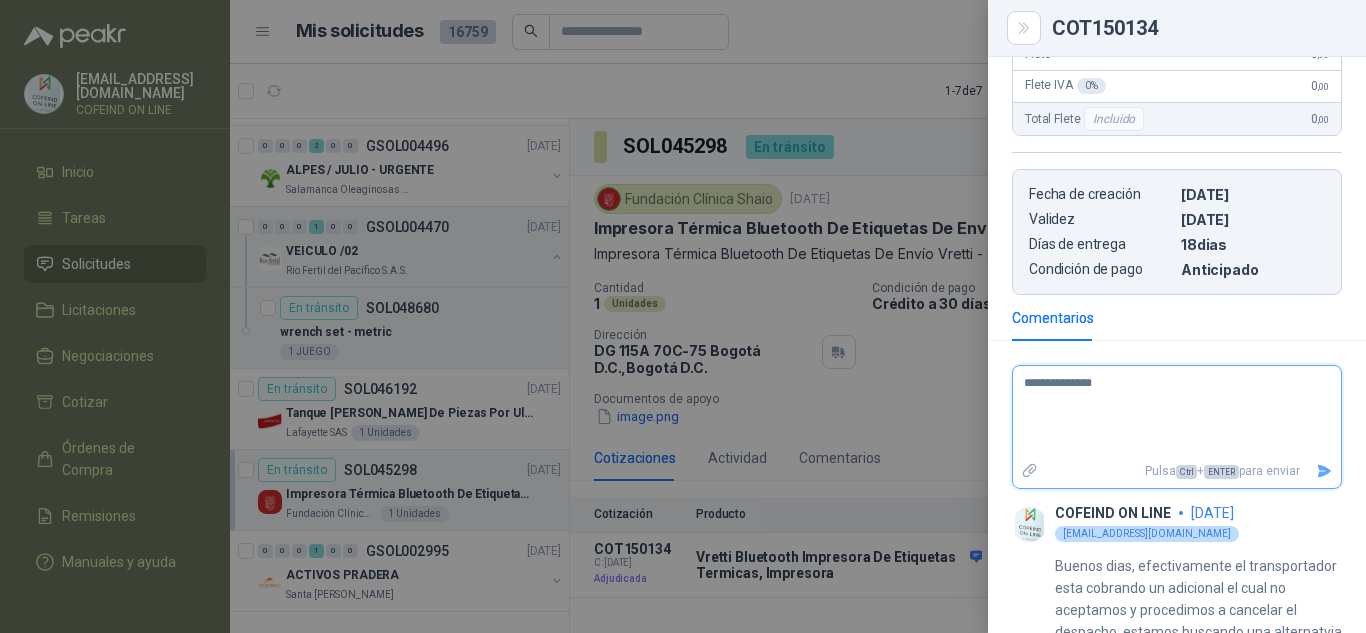type 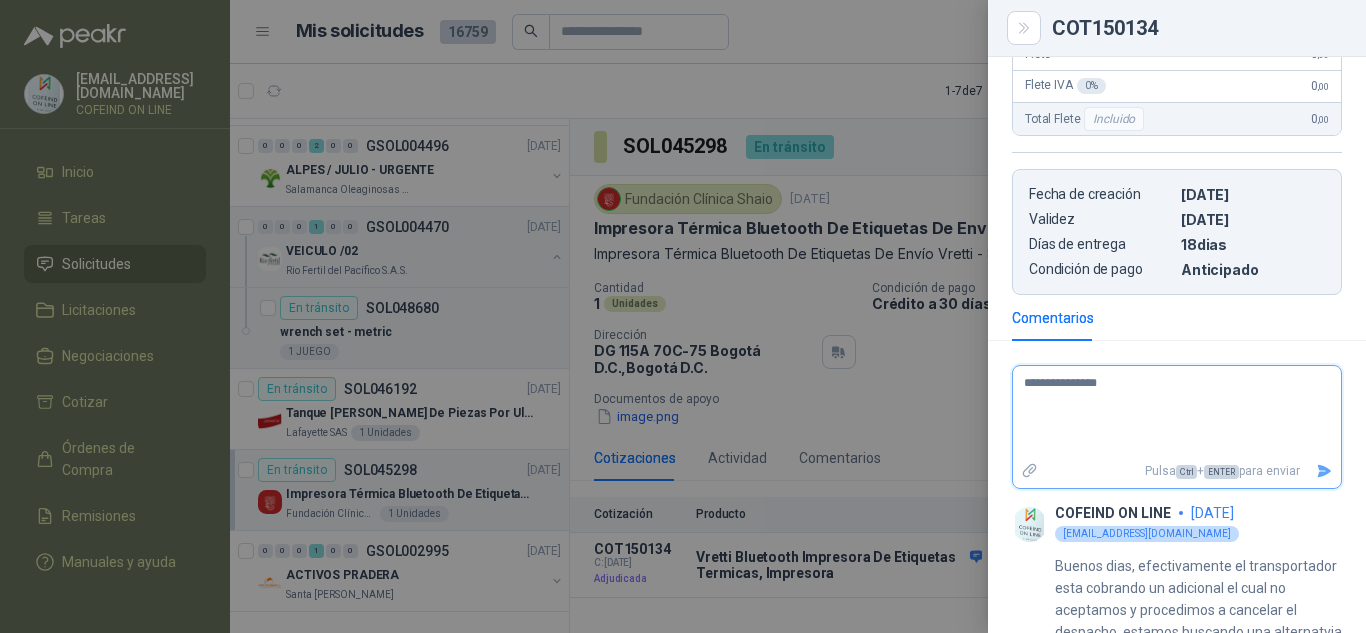 type 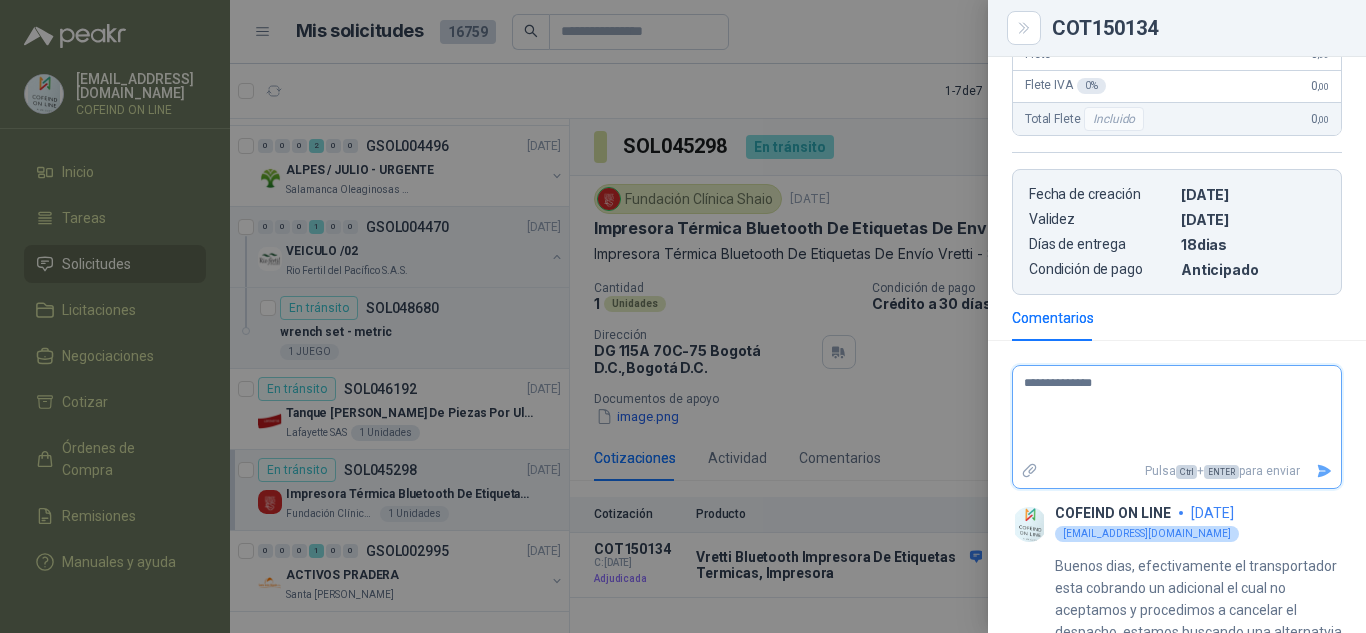 type 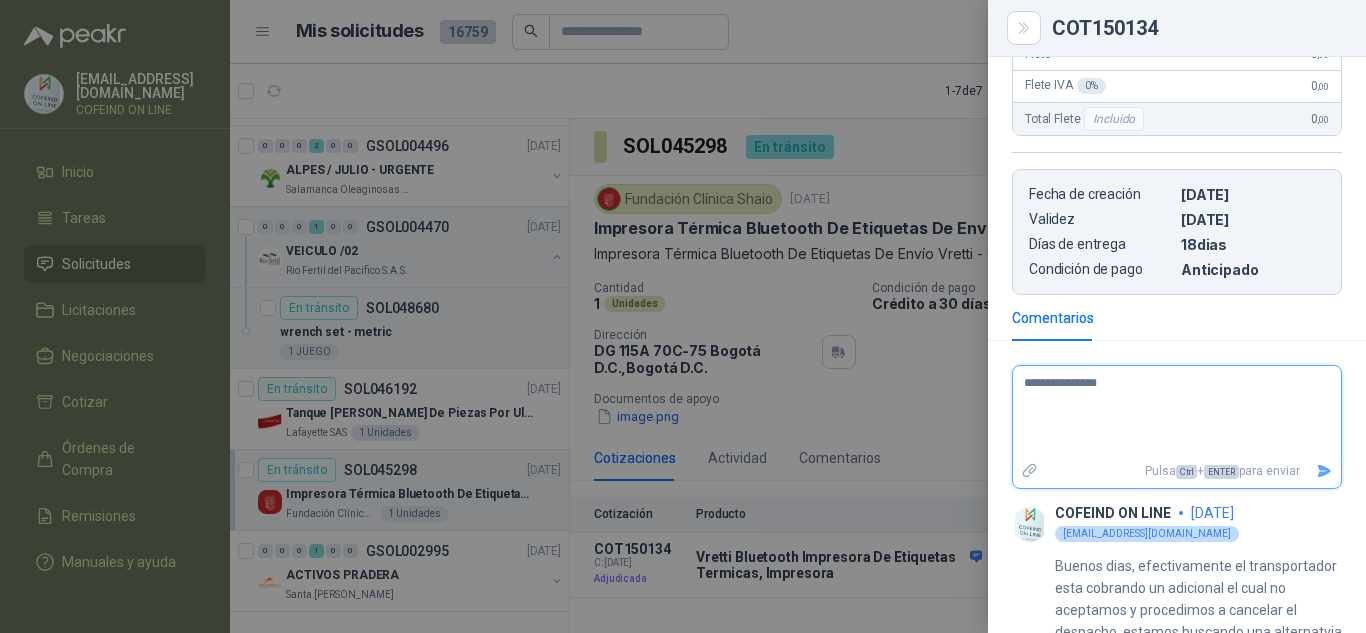 type 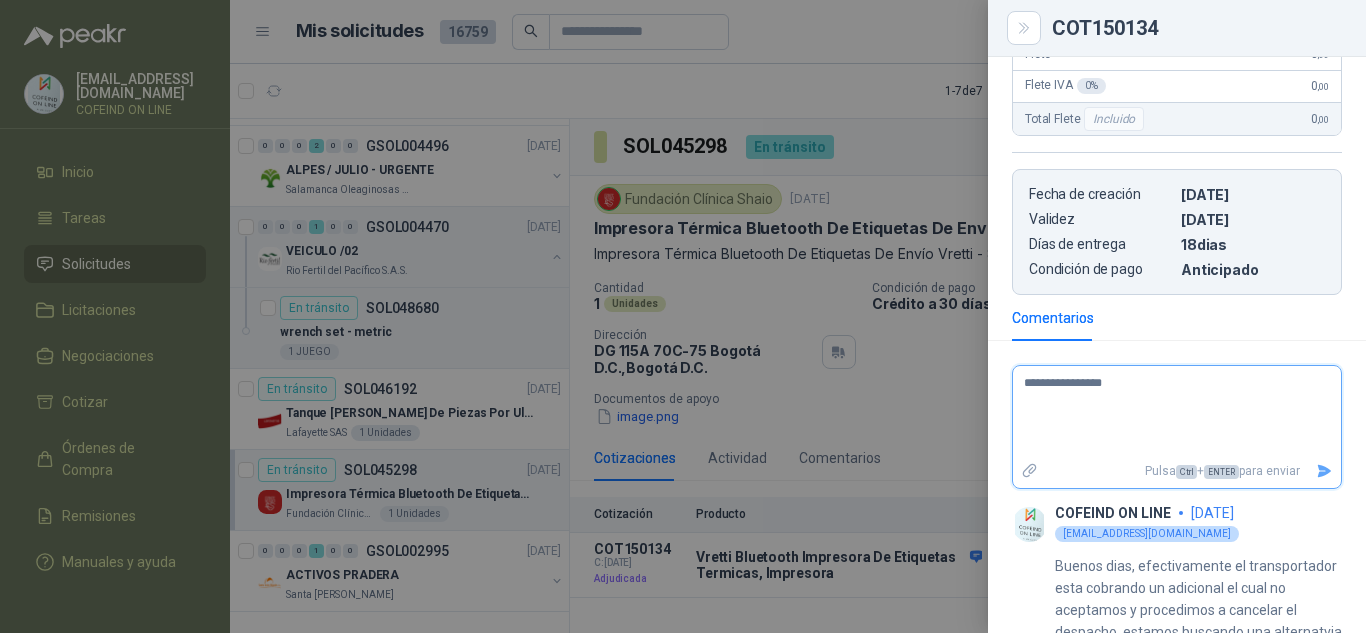 type 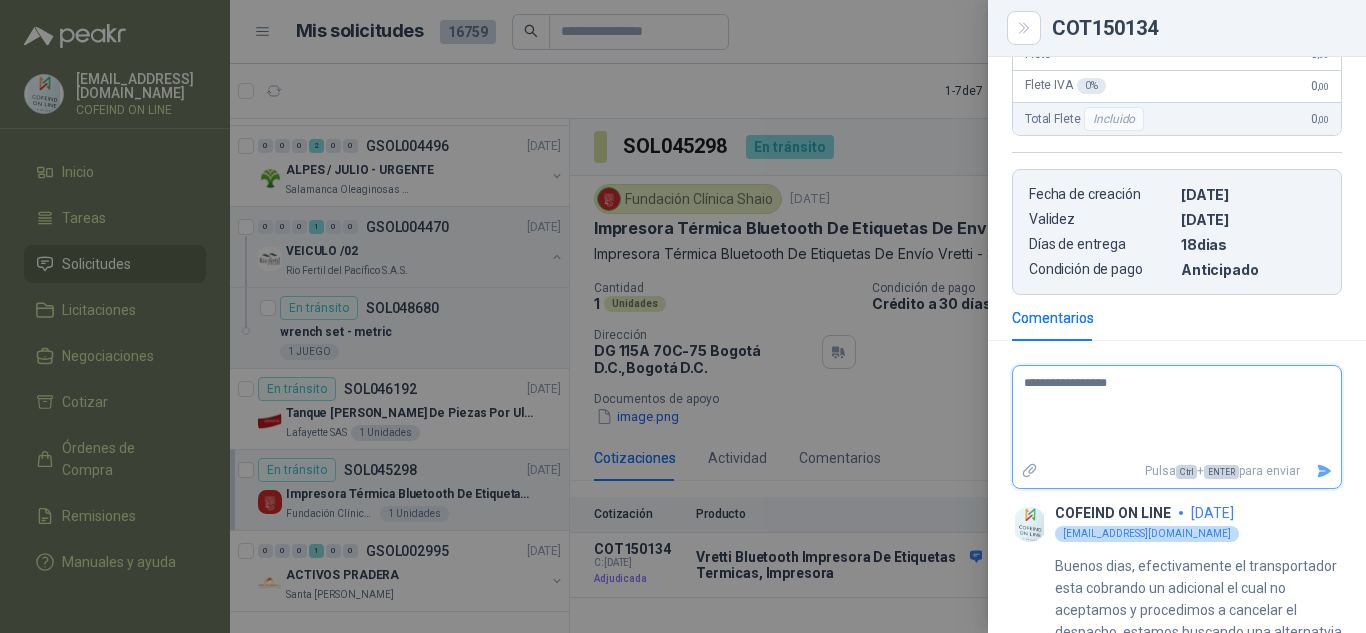 type 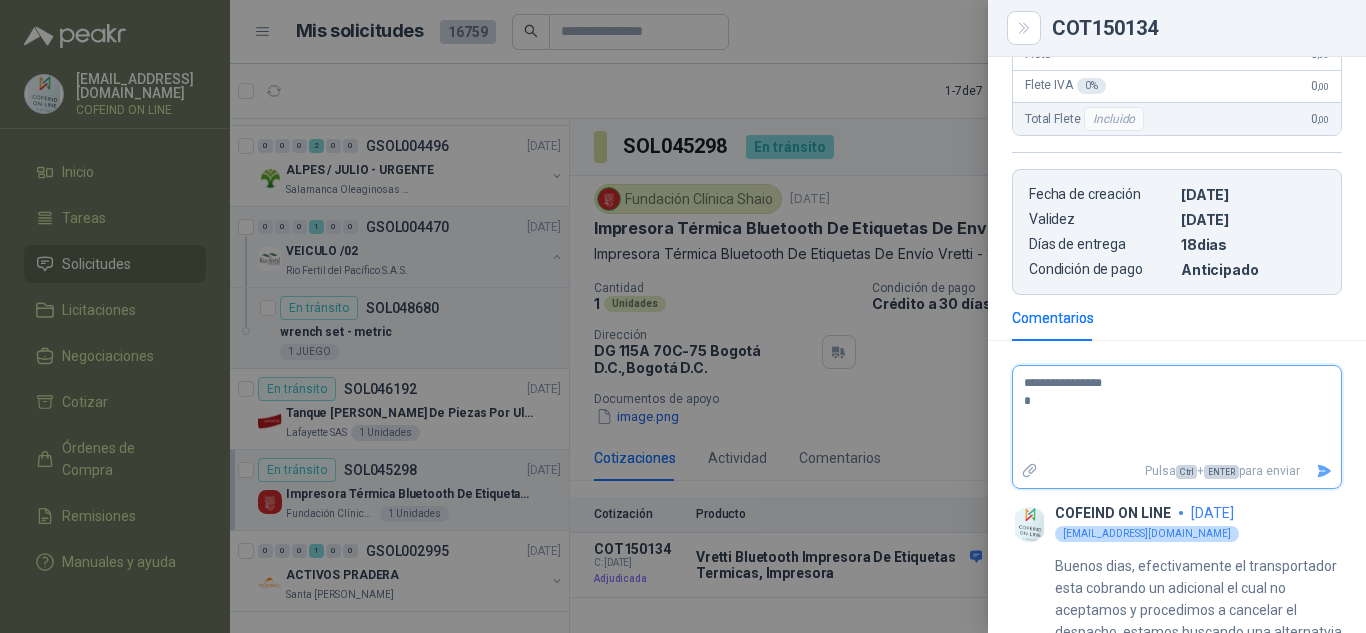 type 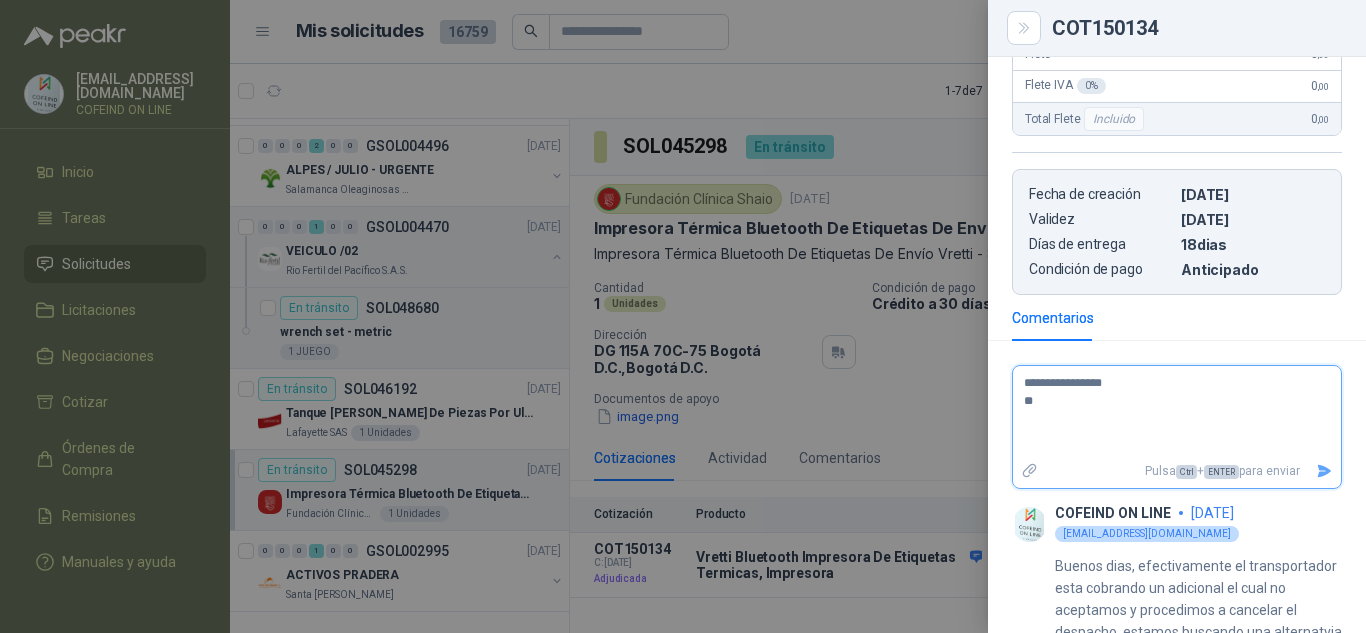 type 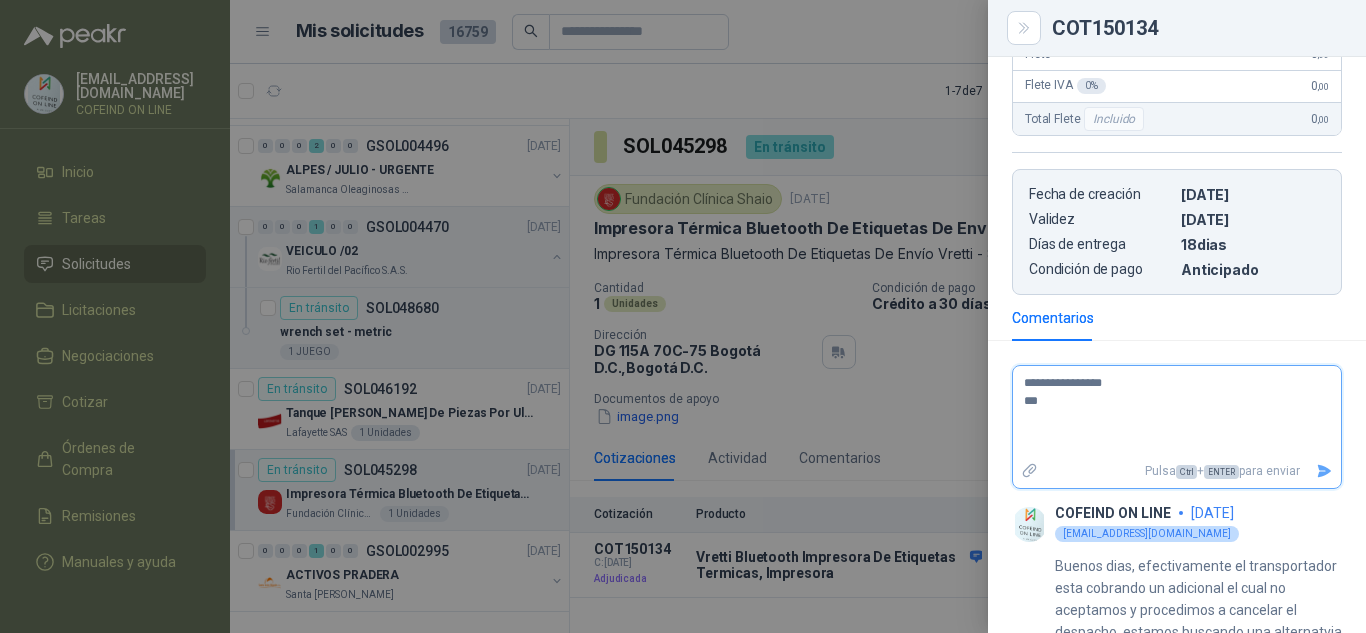 type 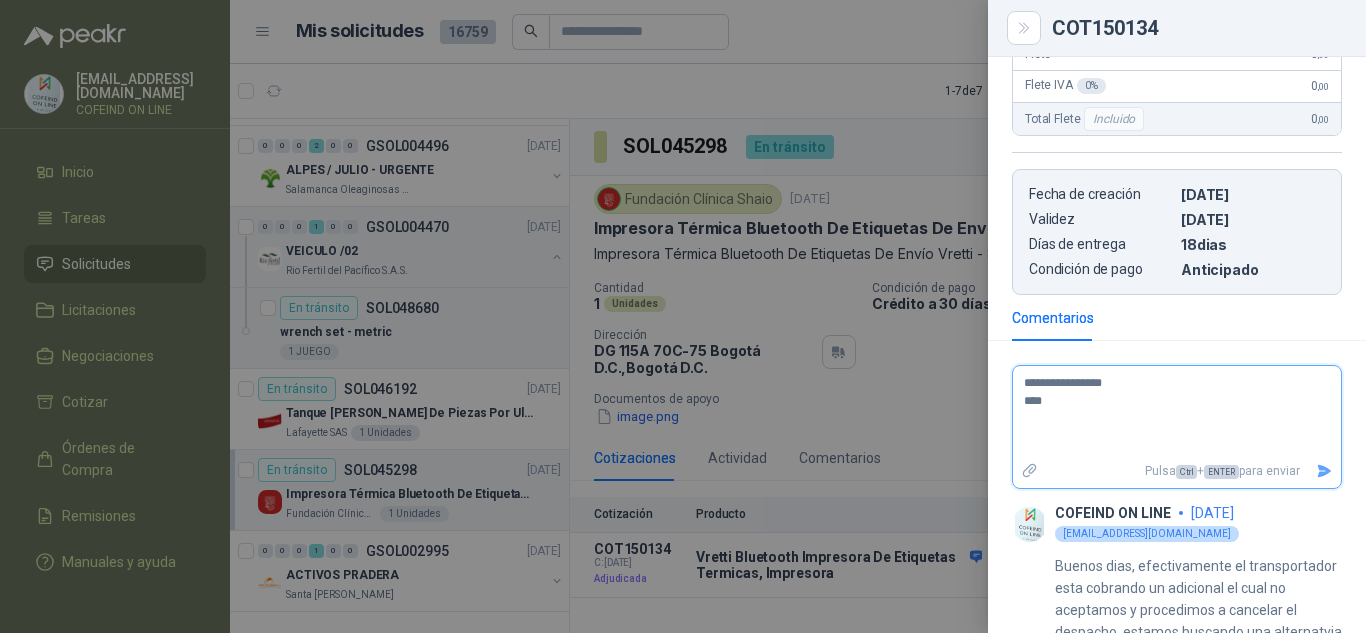 type 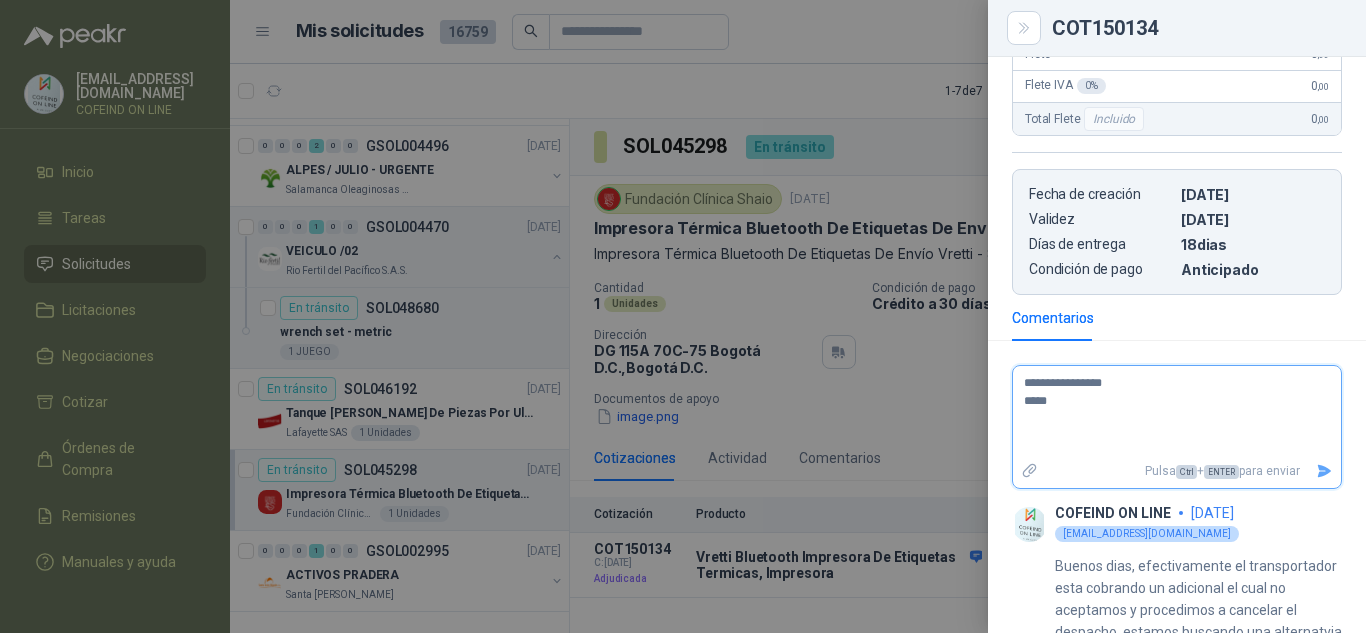 type 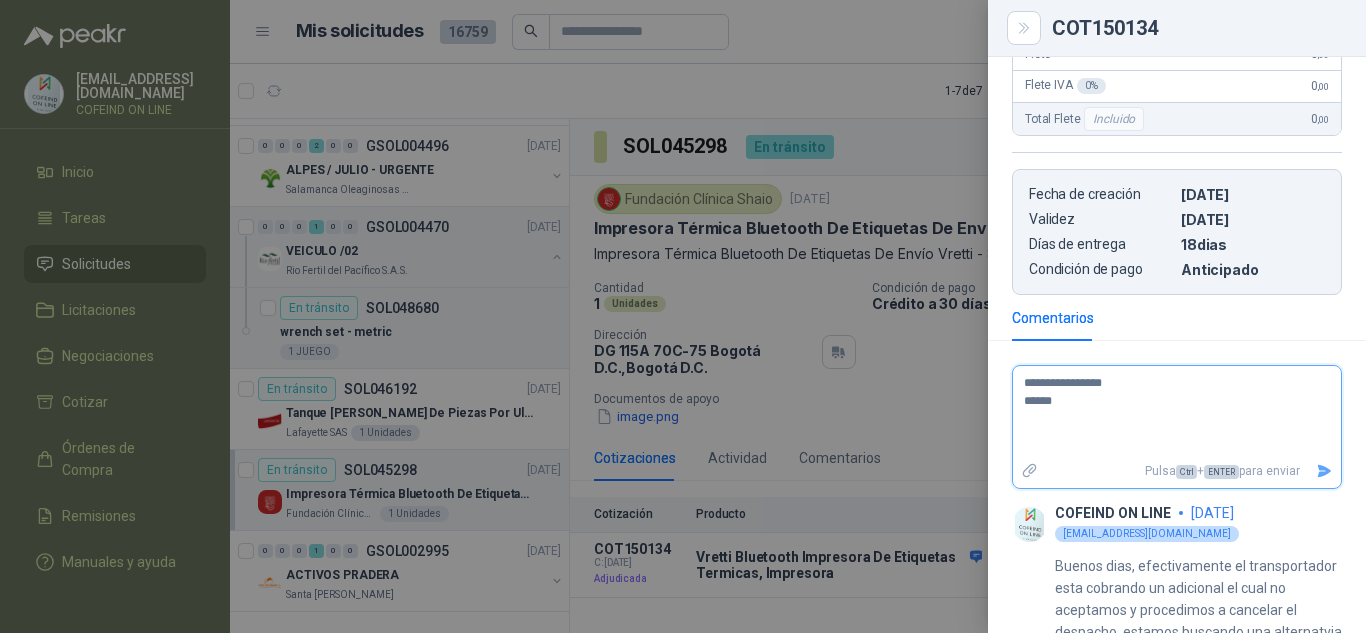 type 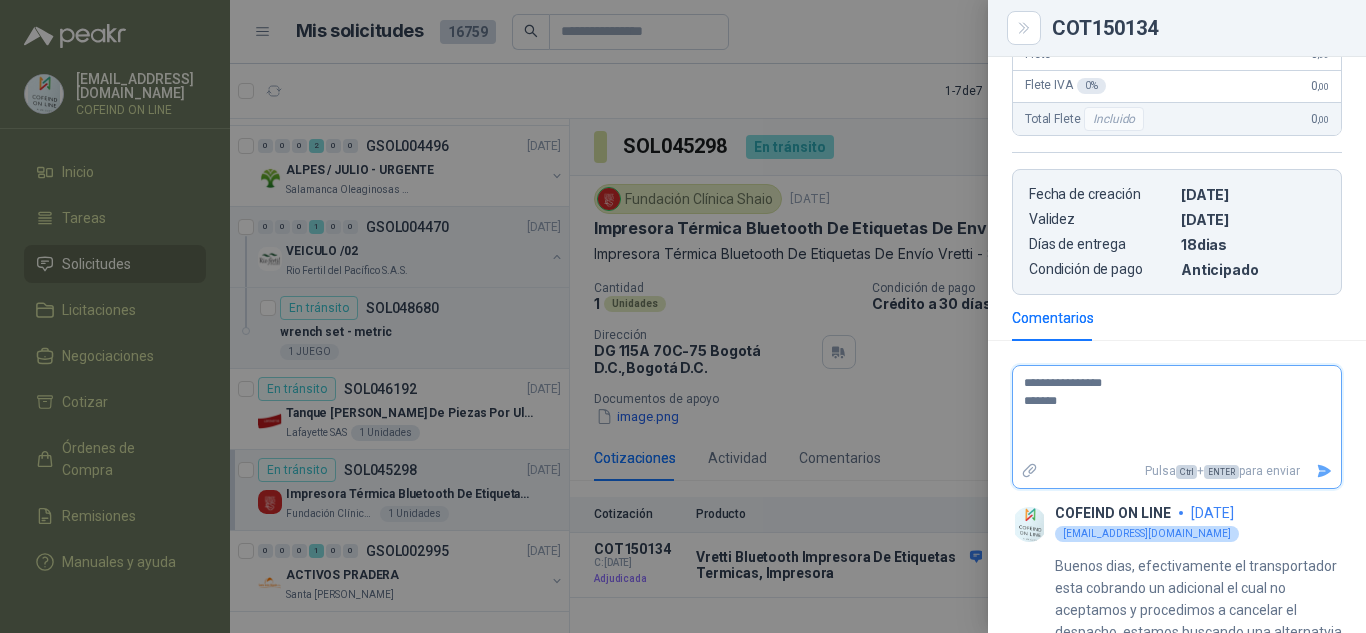 type 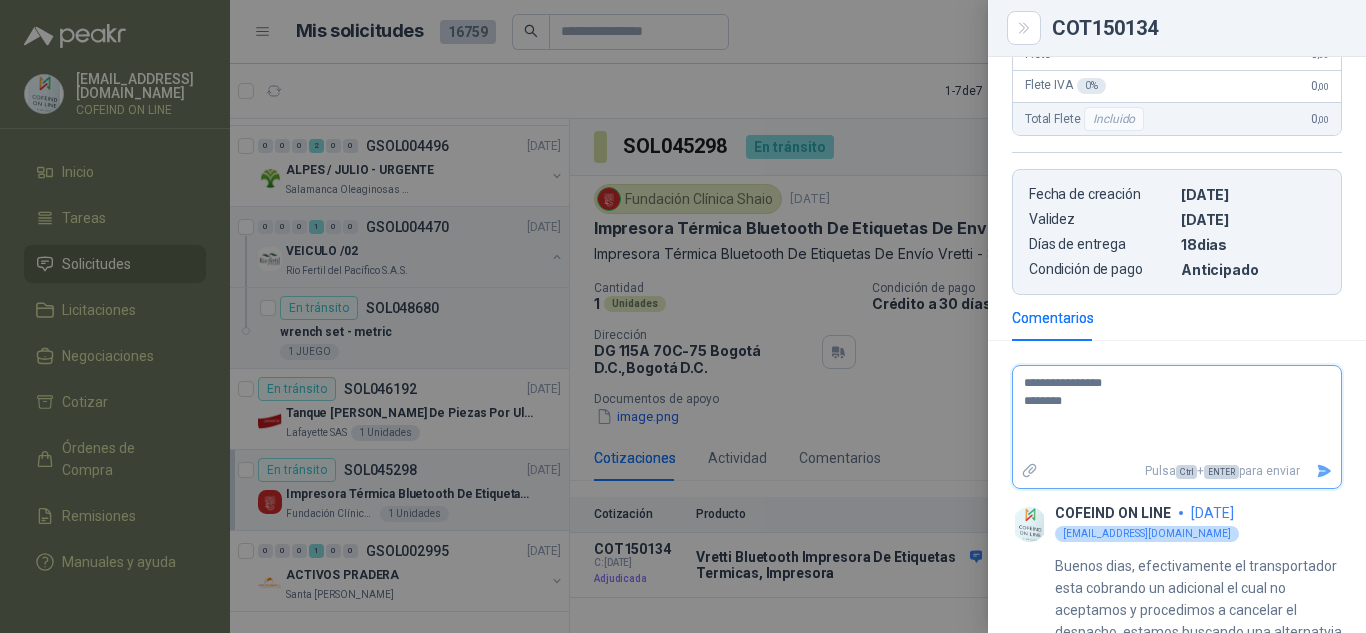 type 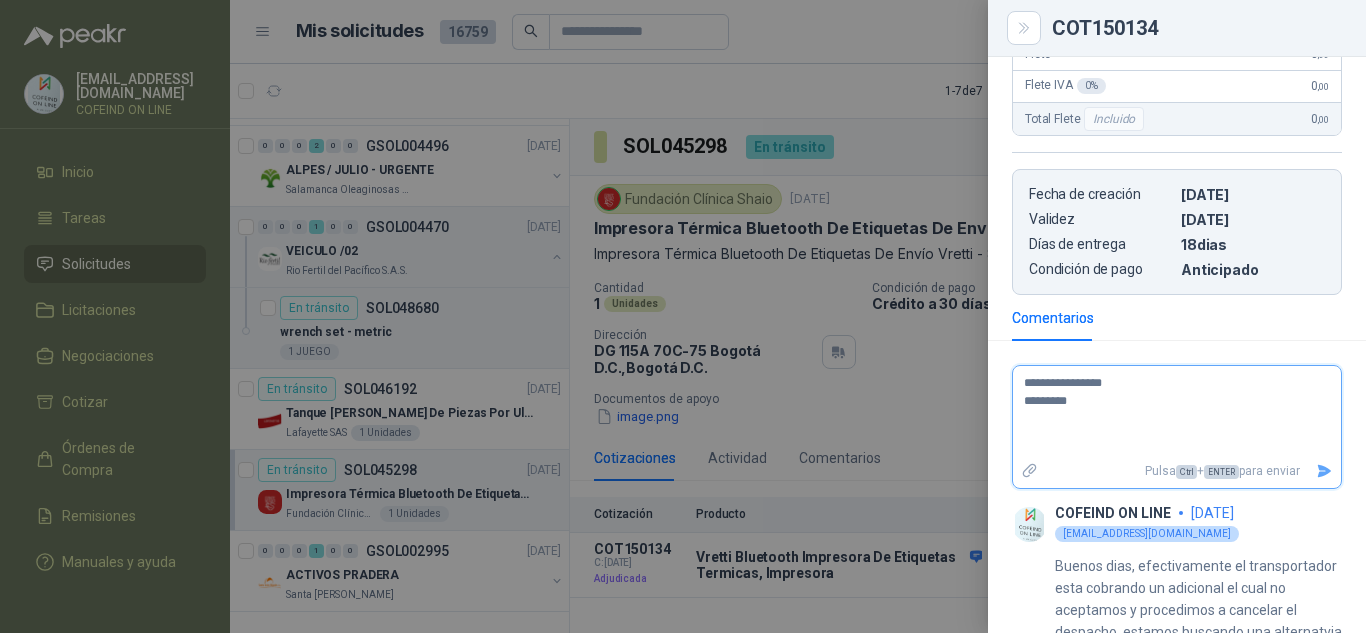 type 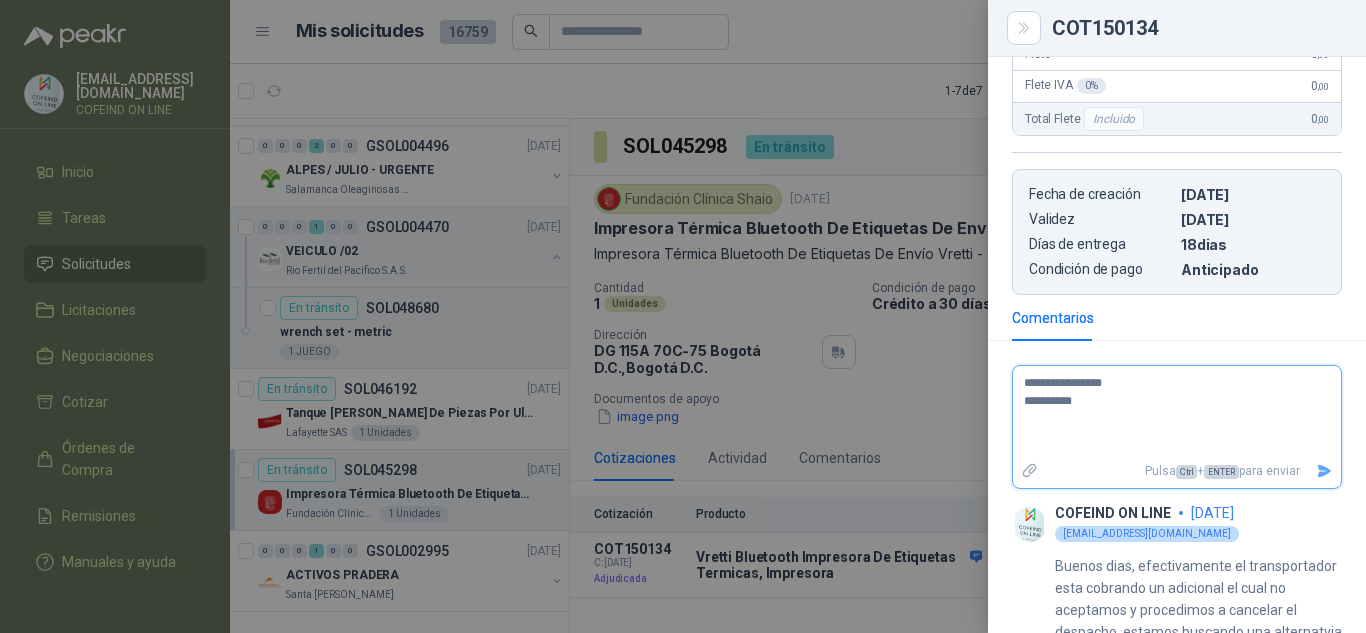 type 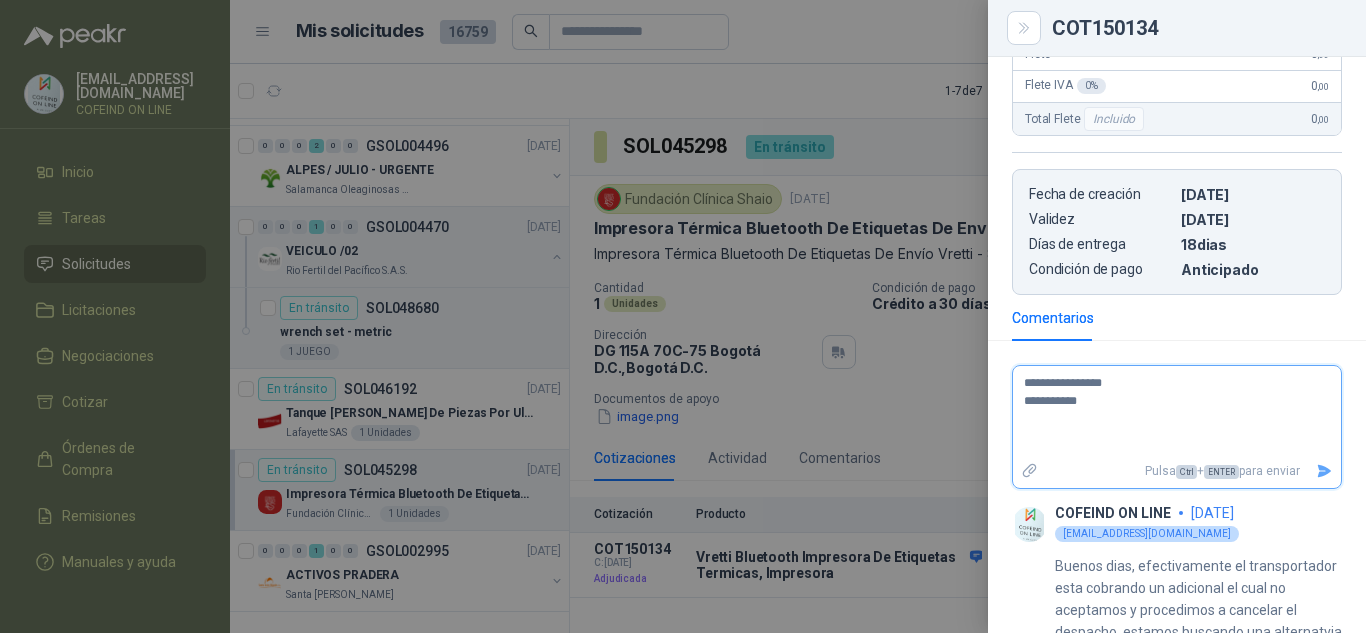 type 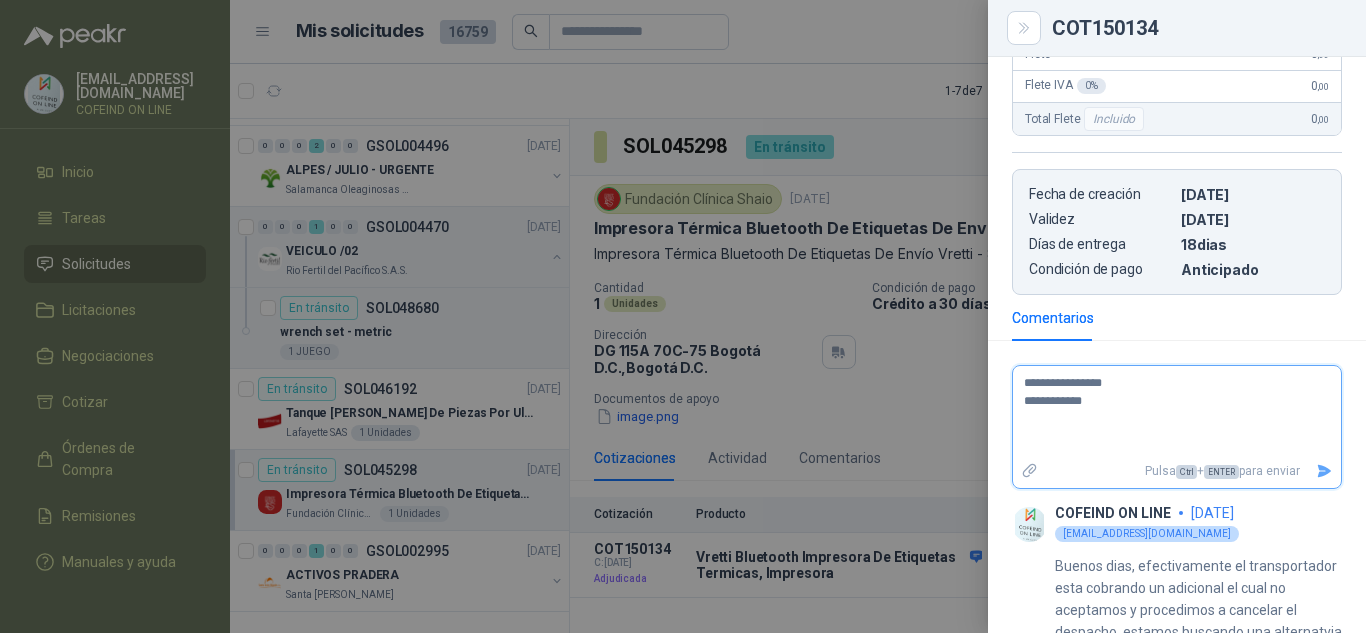 type 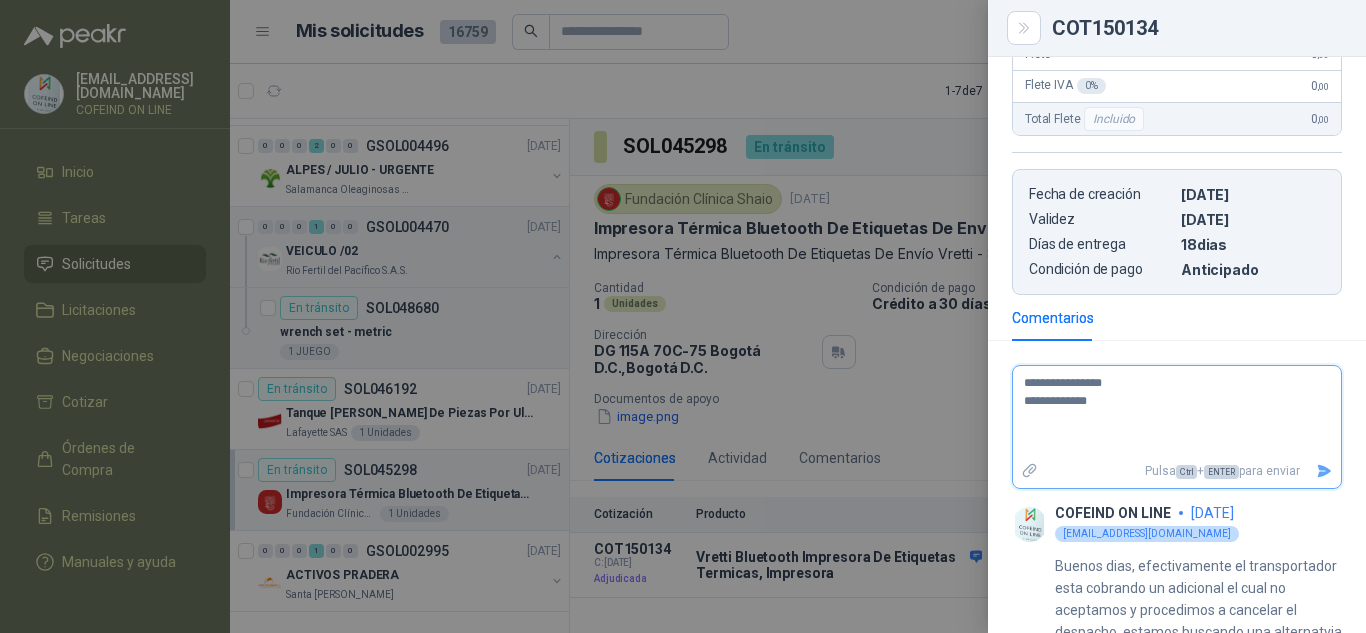 type 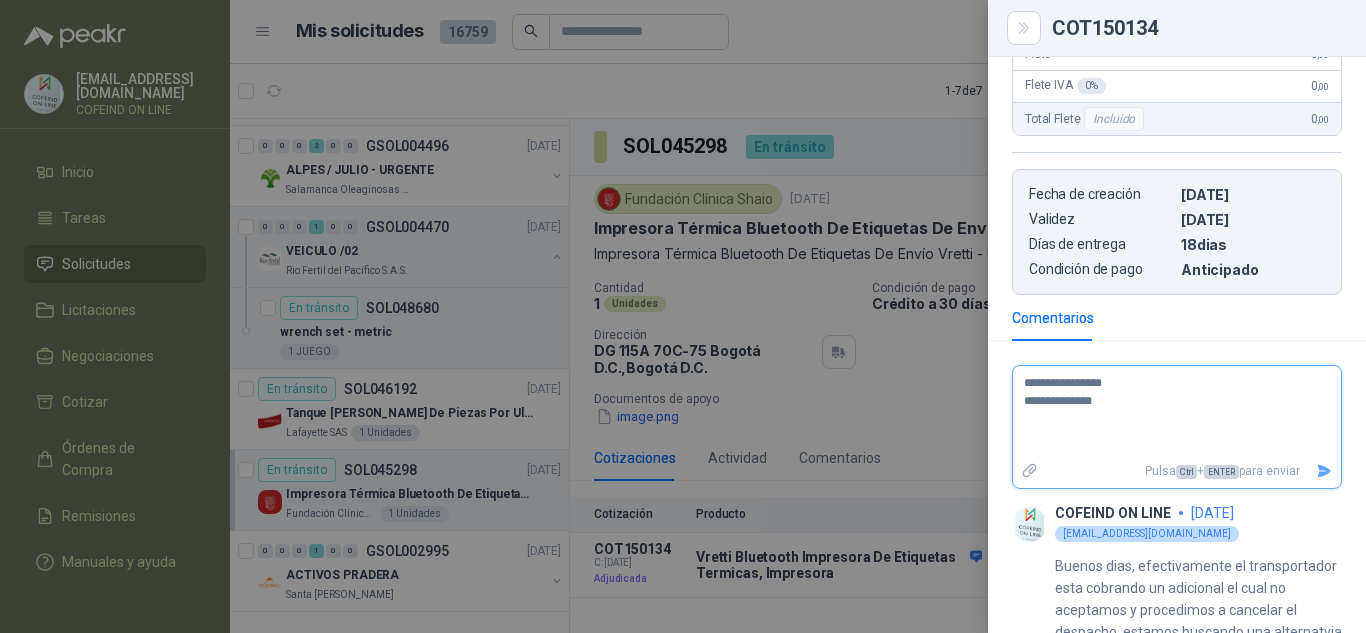 type 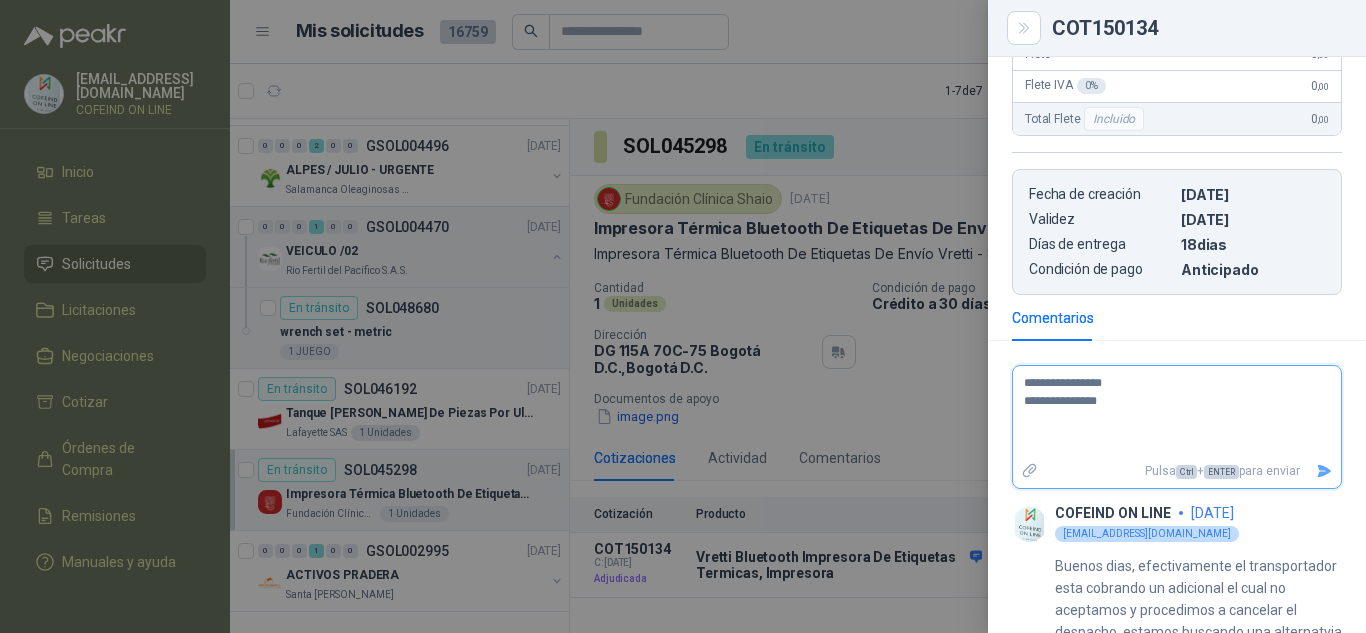 type 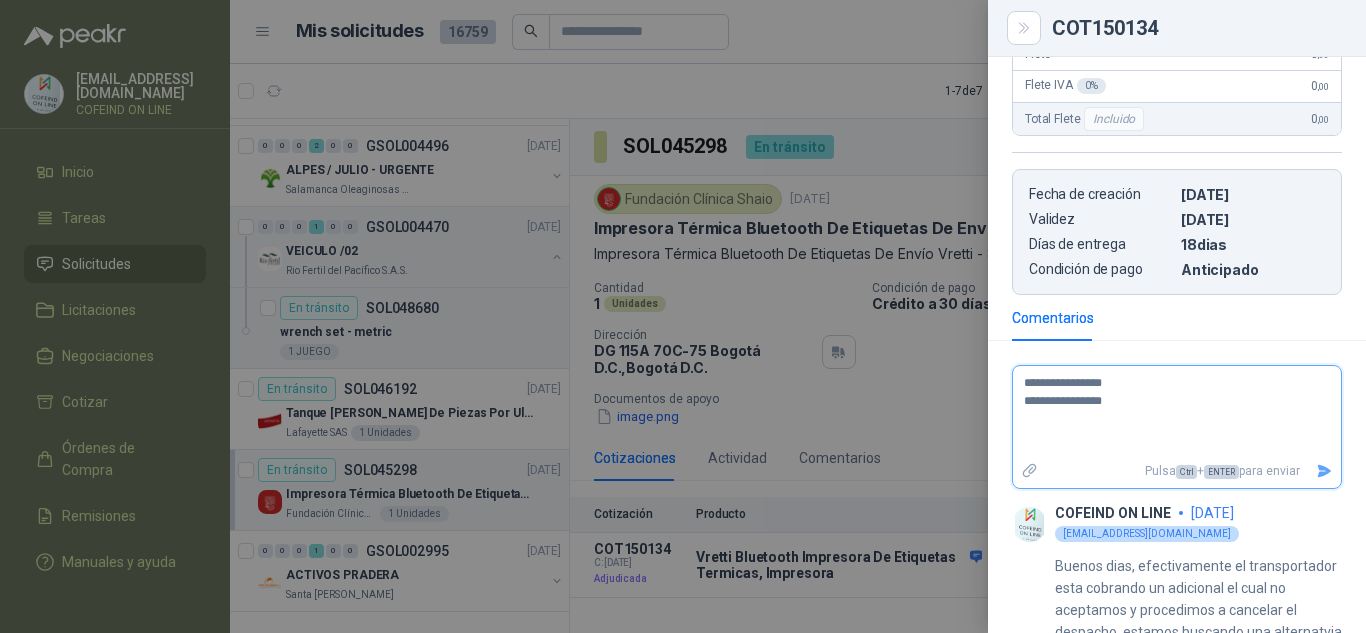 type 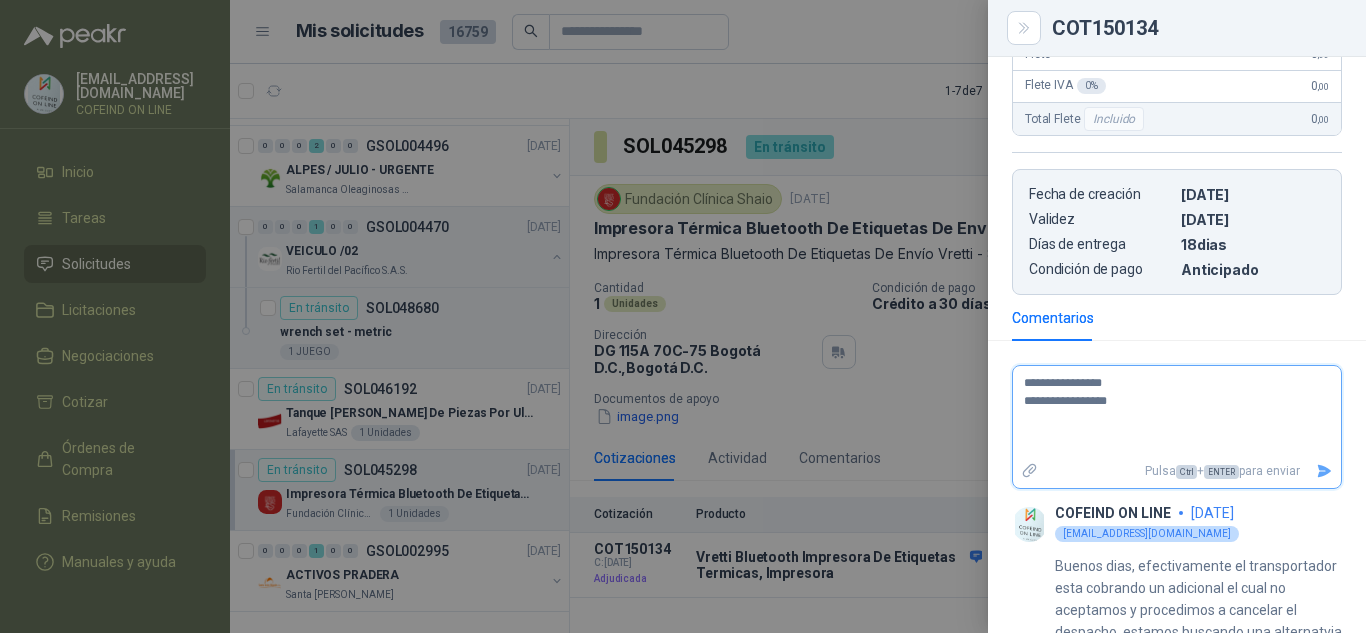 type 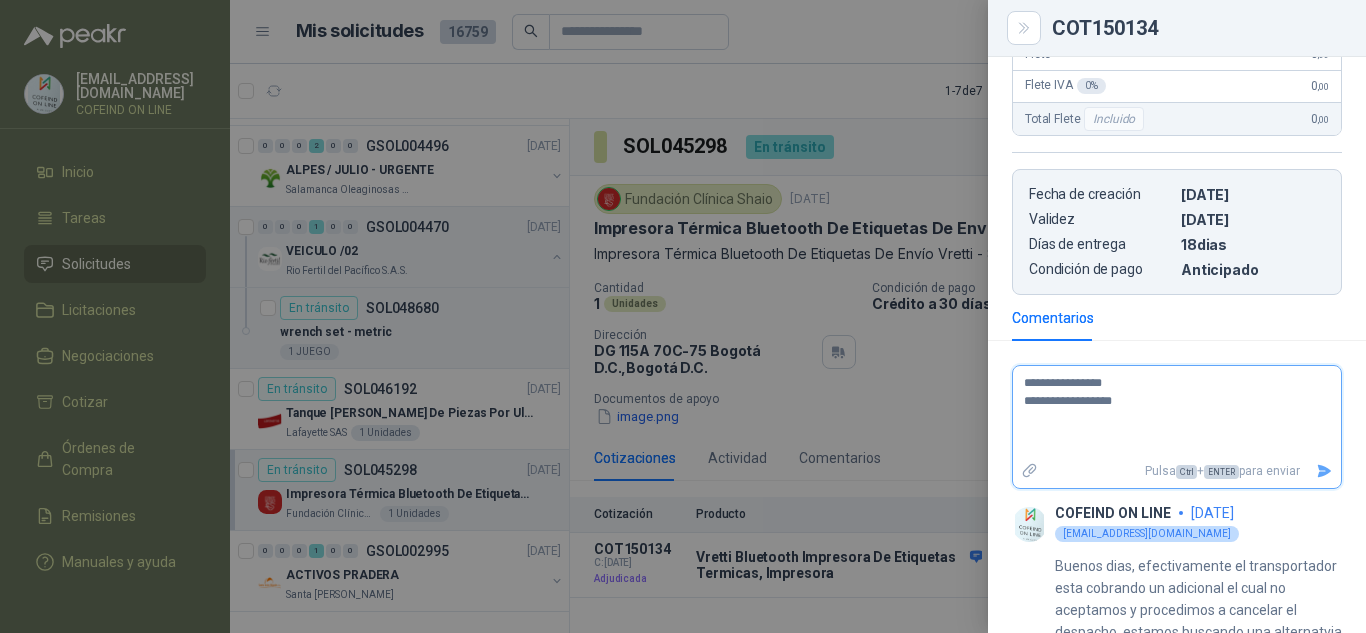 type 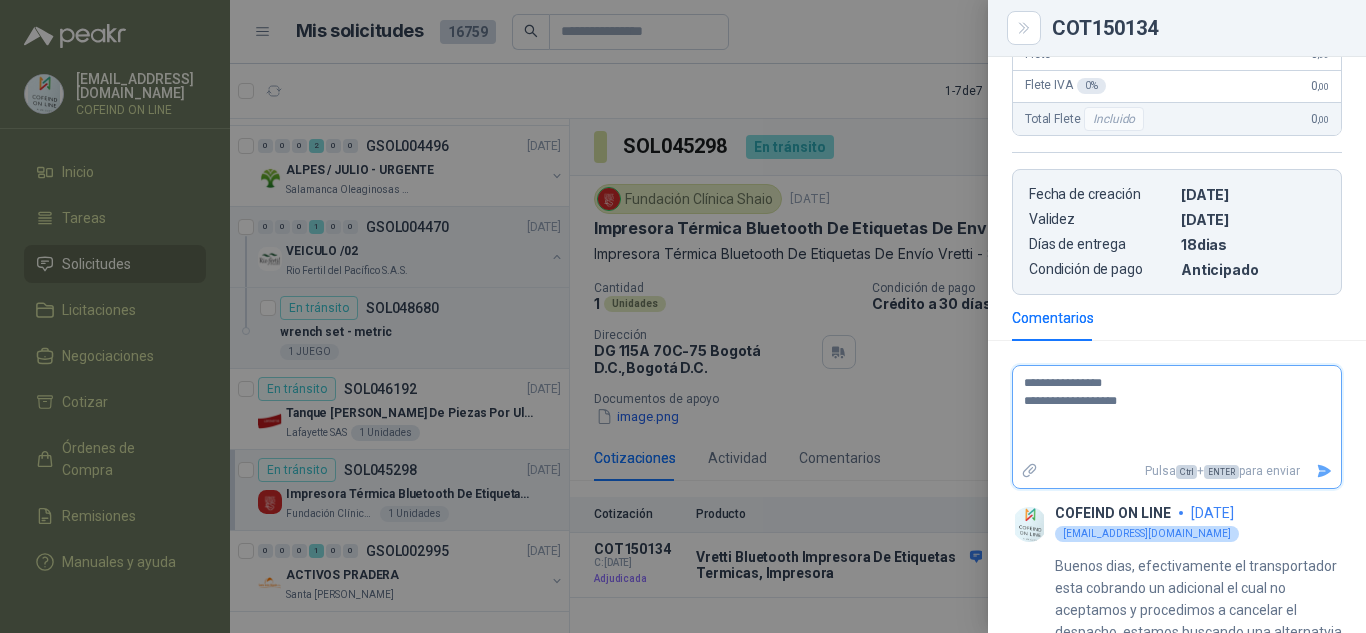type 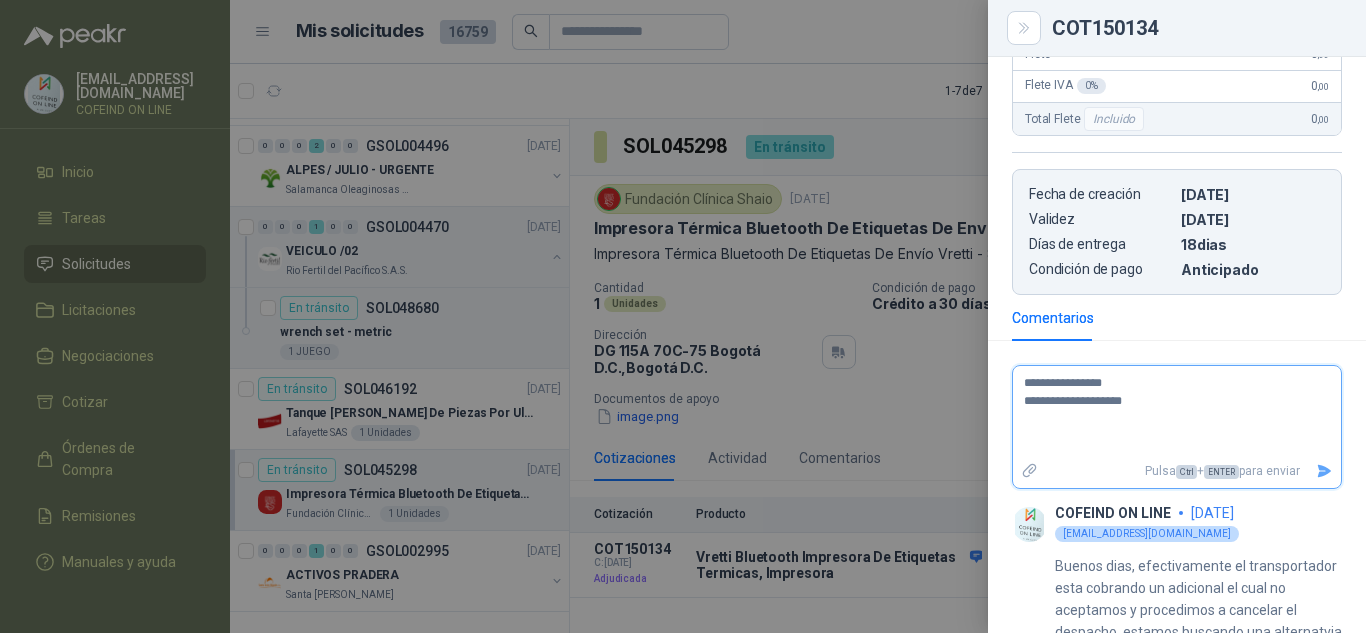 type 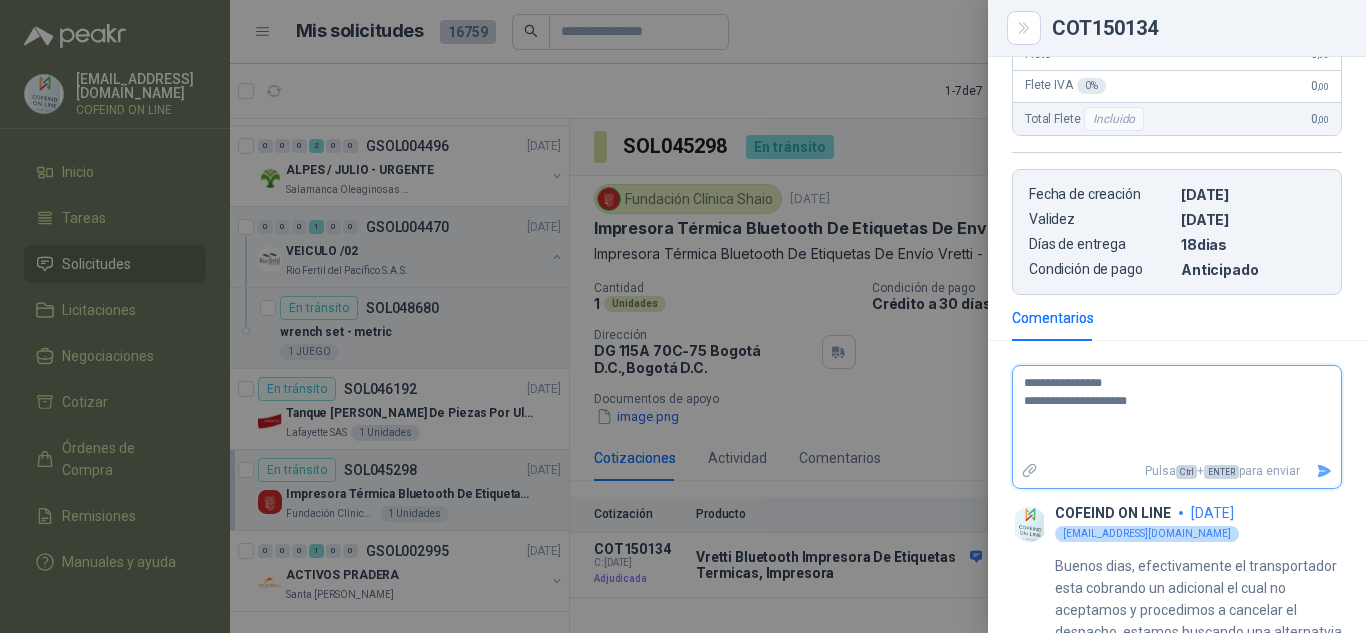 type 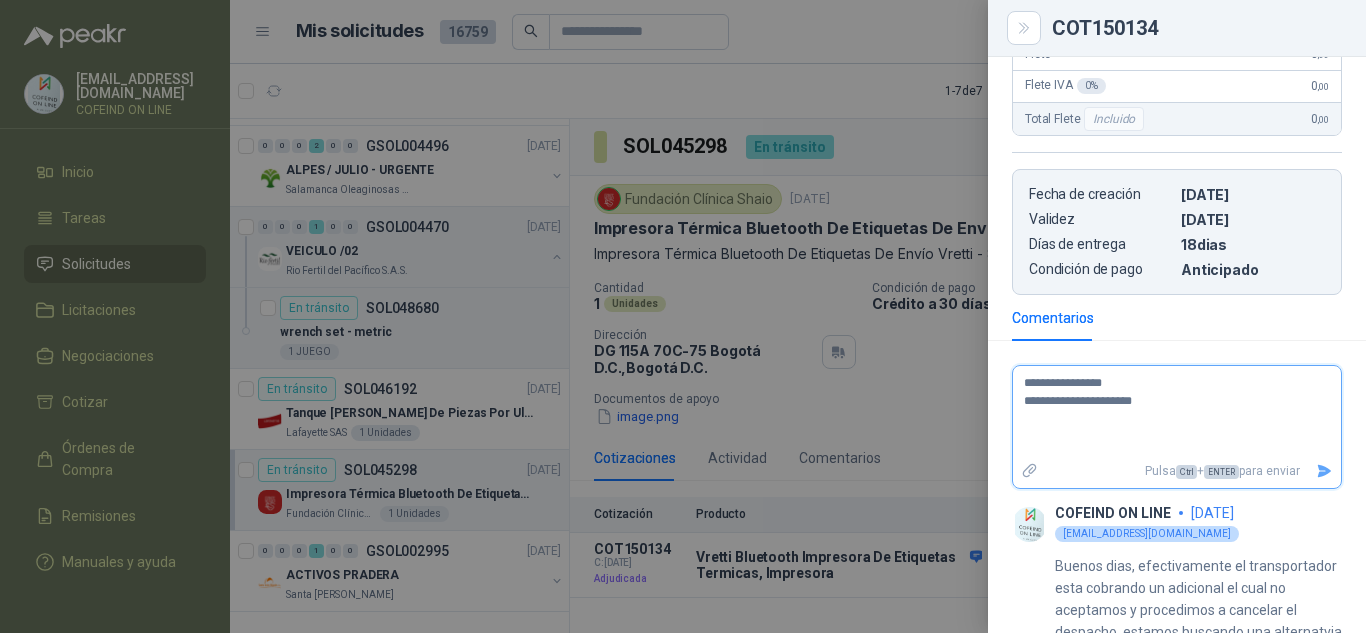 type 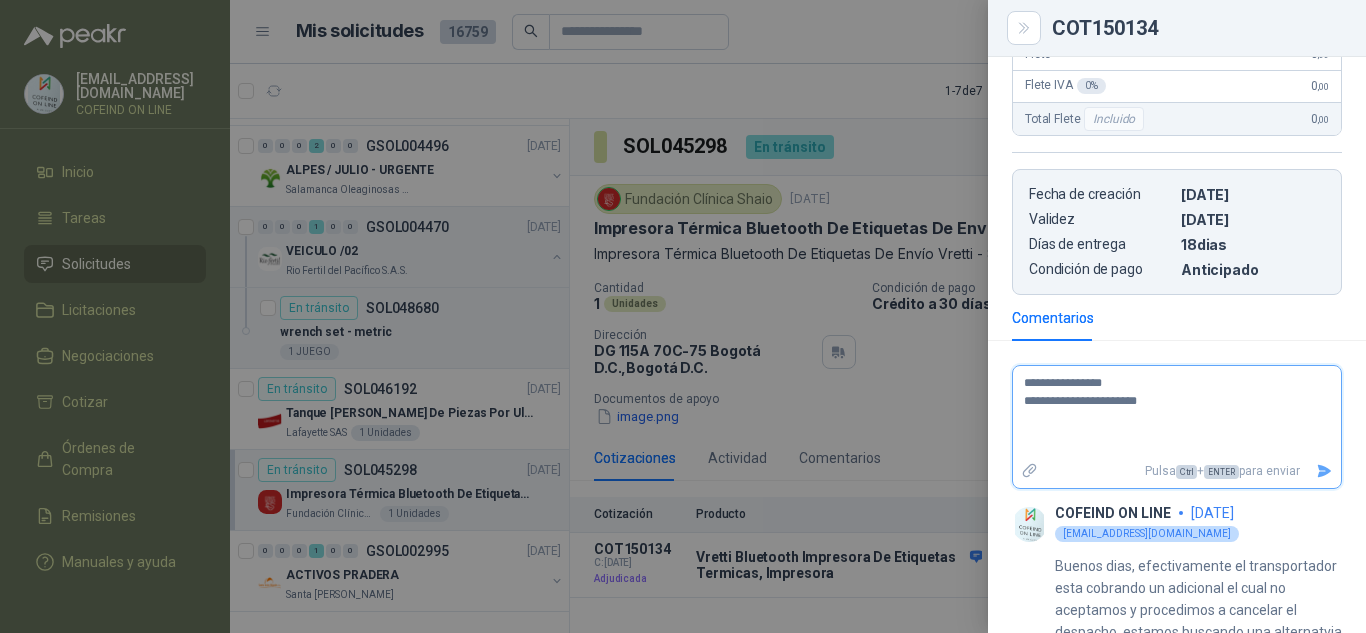 type 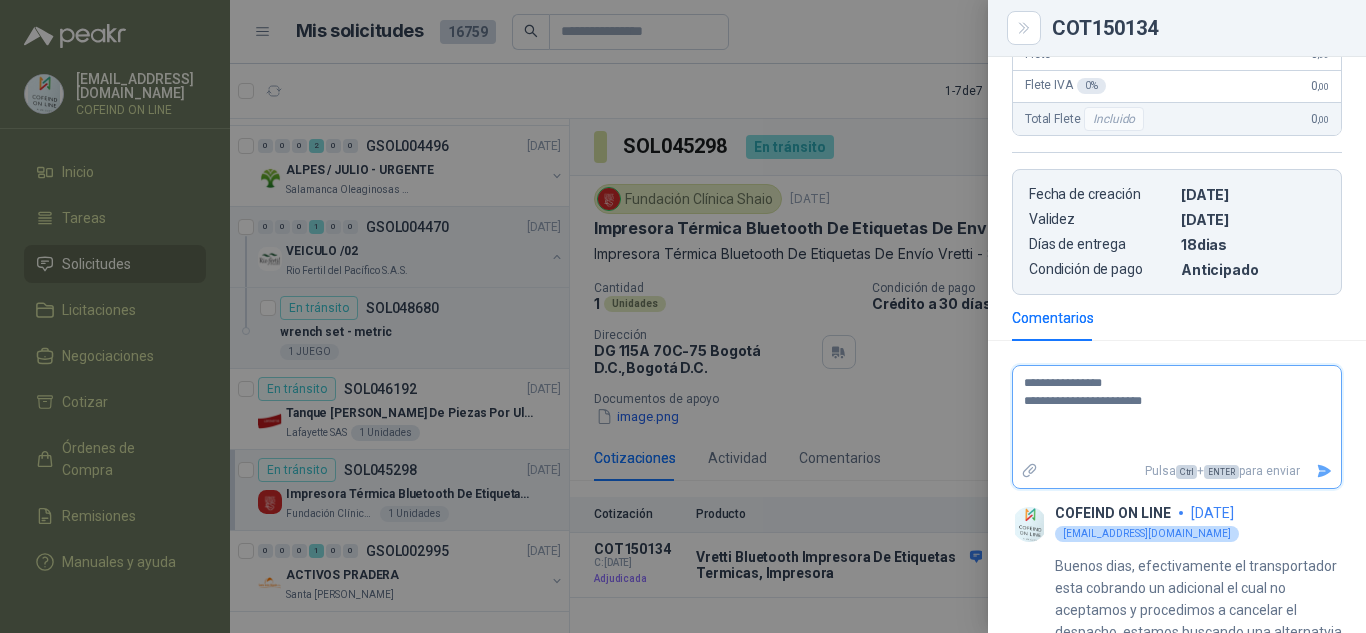 type 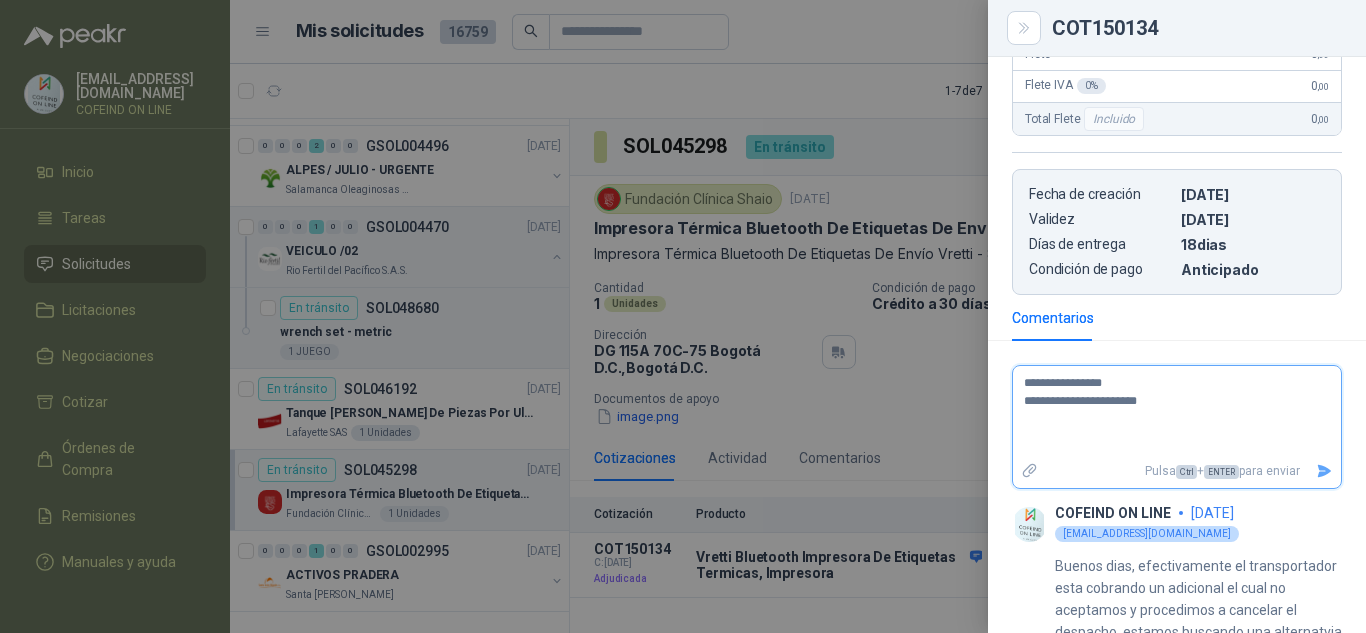 type 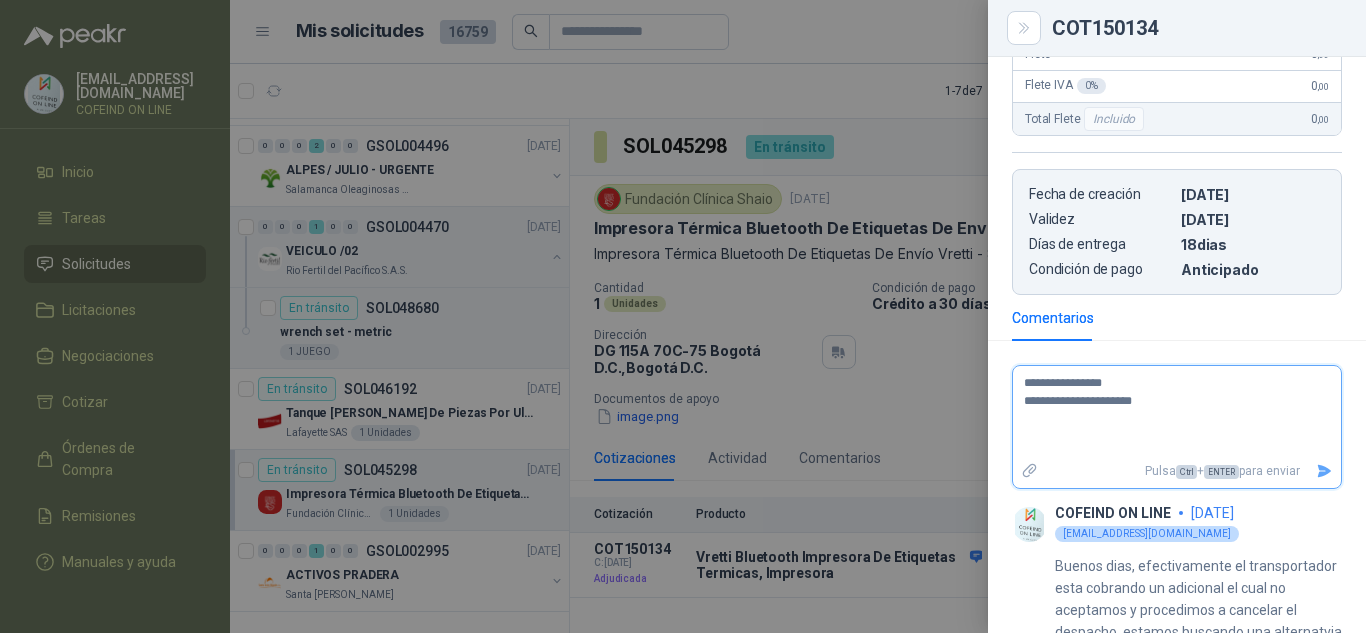 type 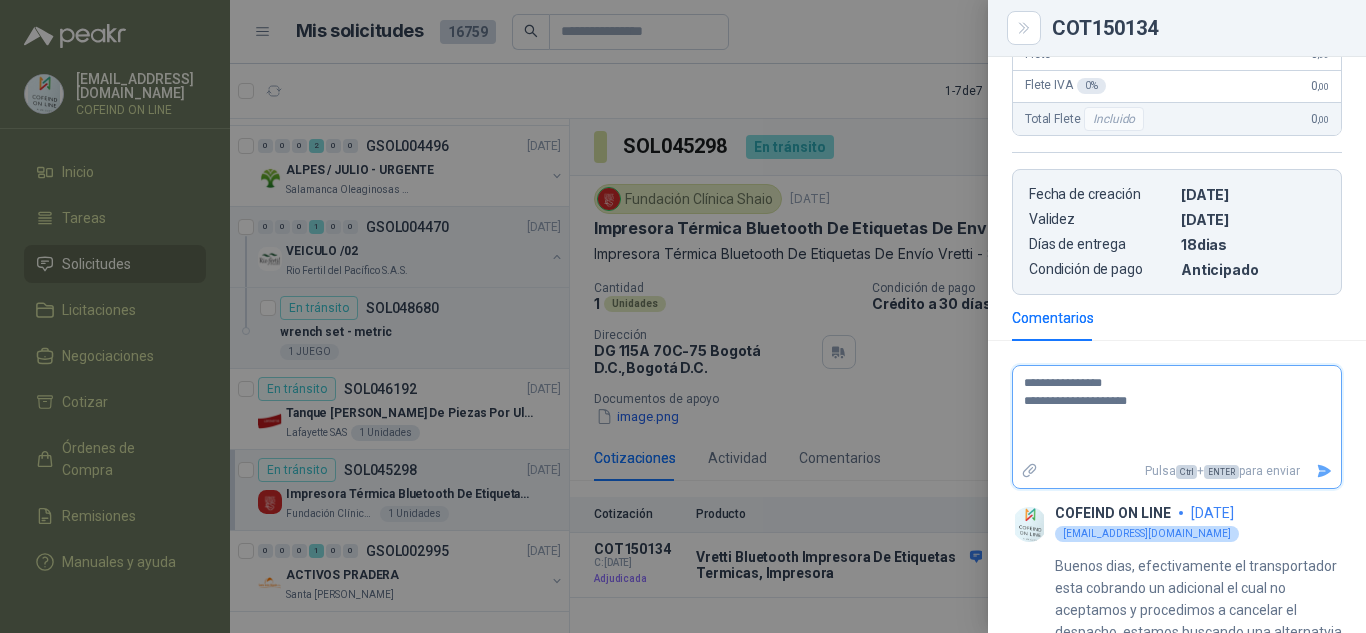 type 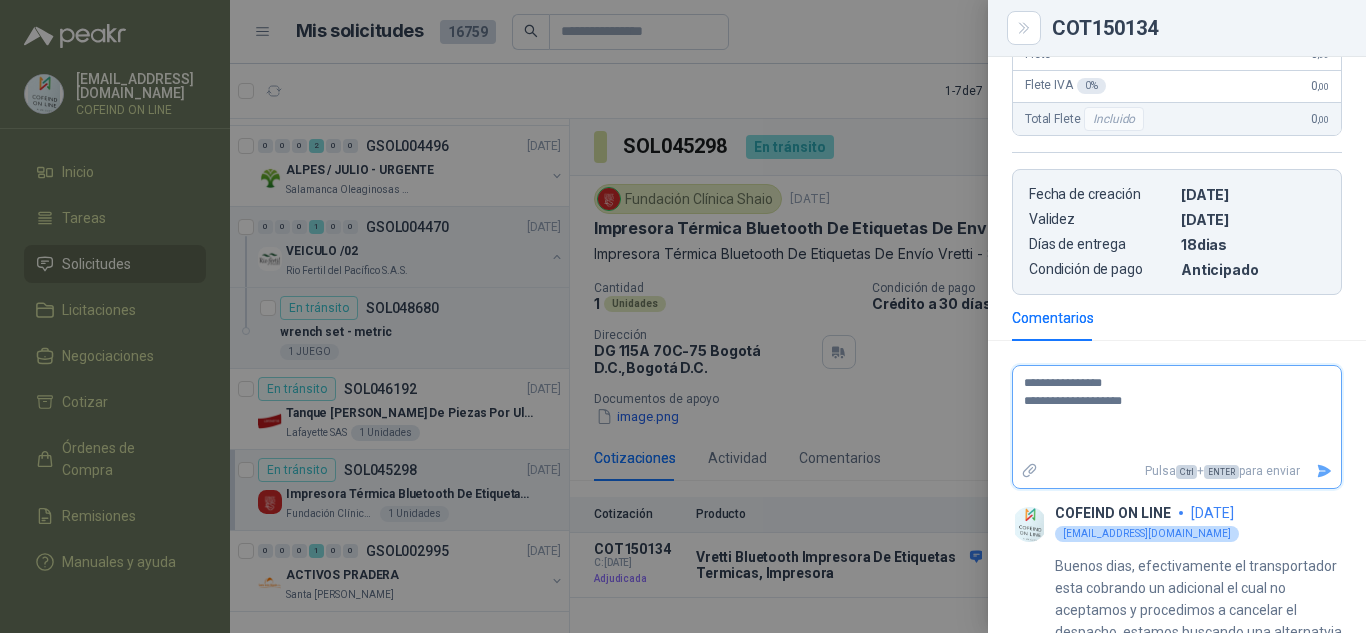 type 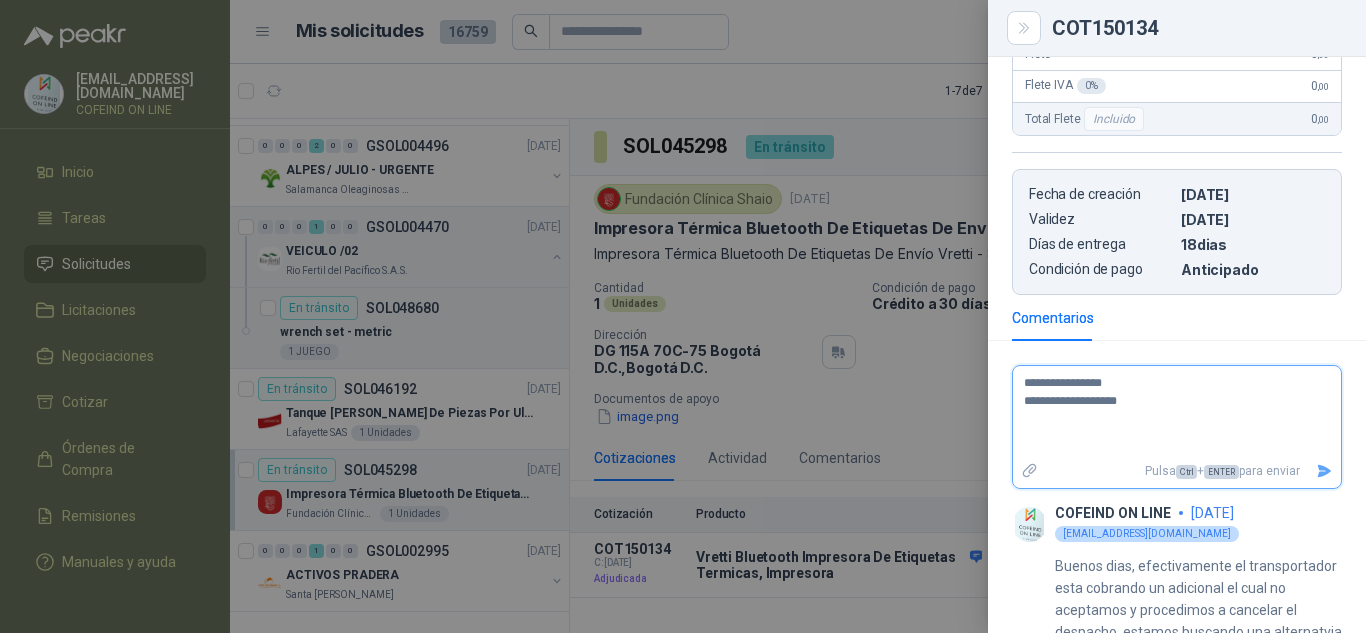 type 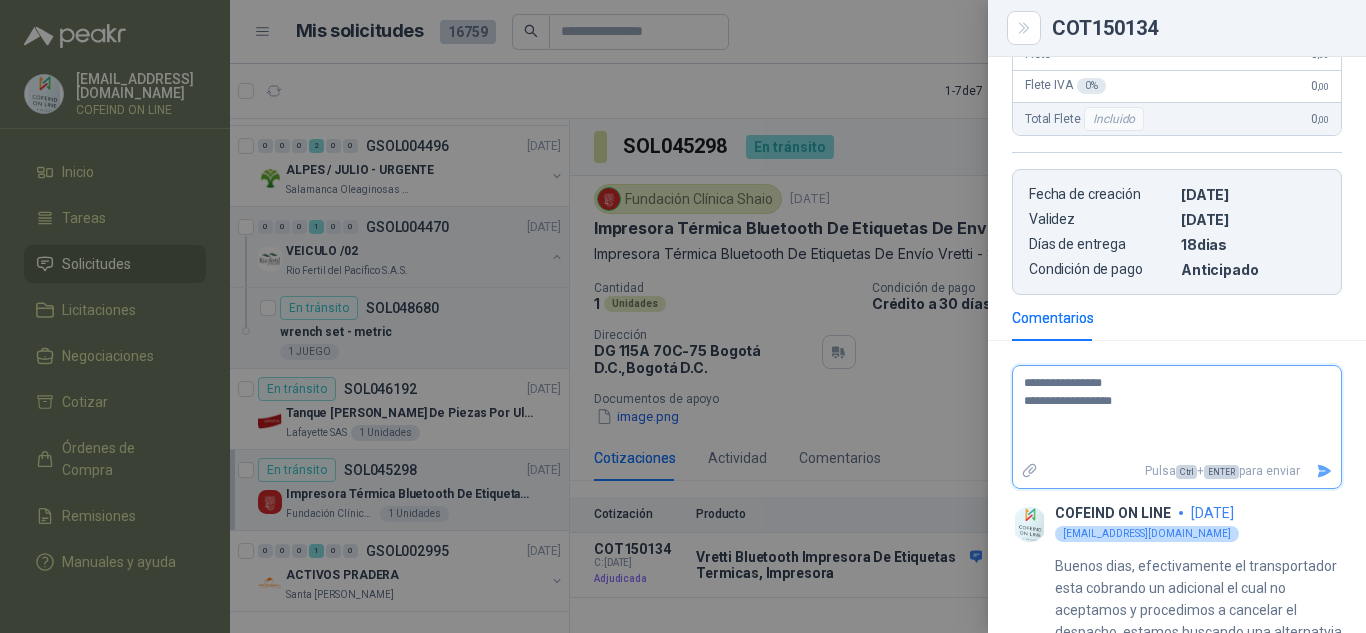 type 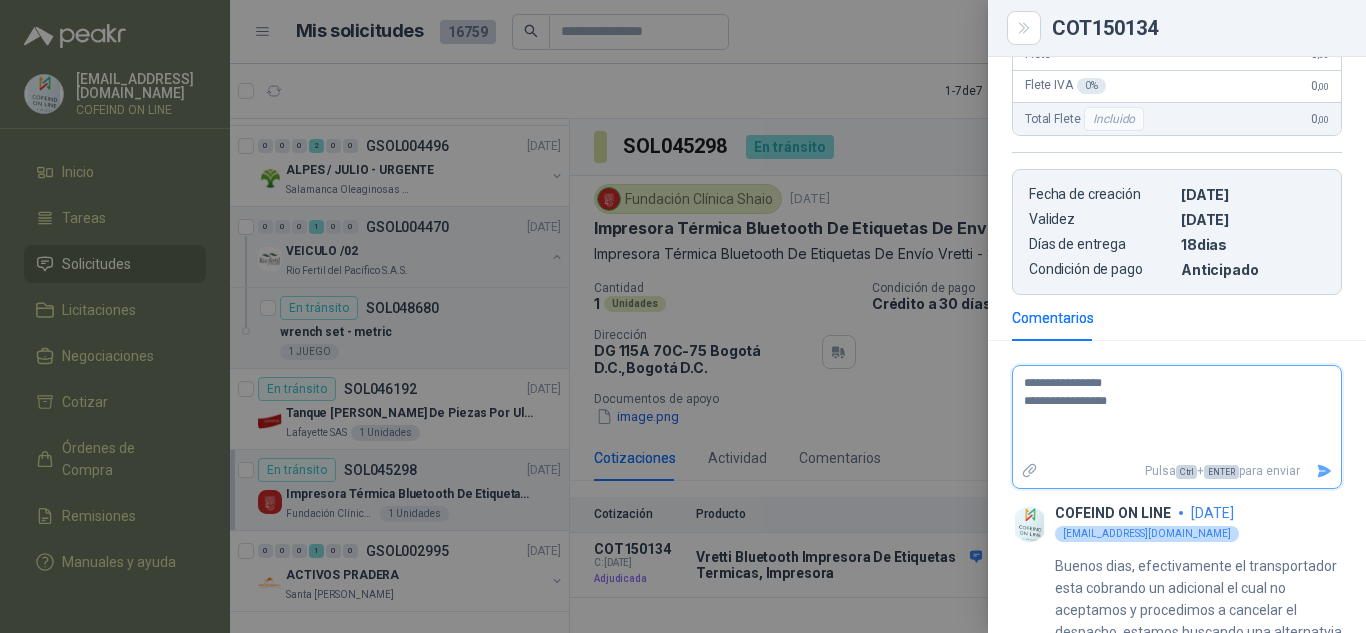 type 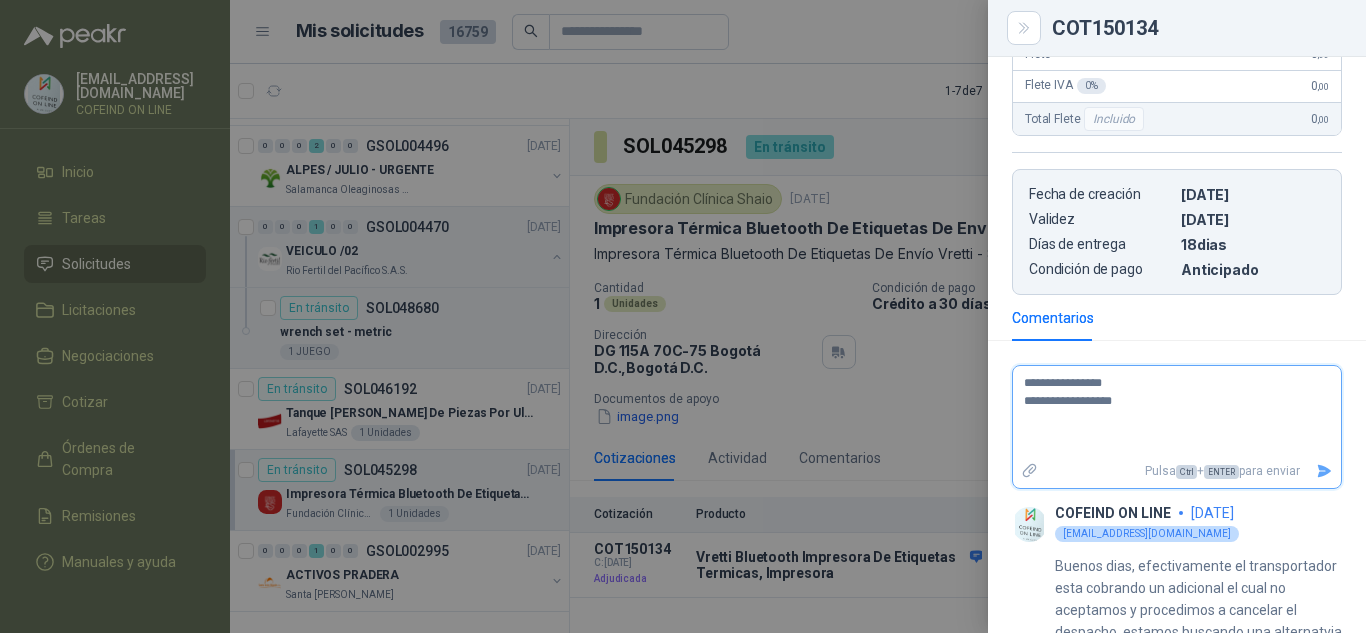 type 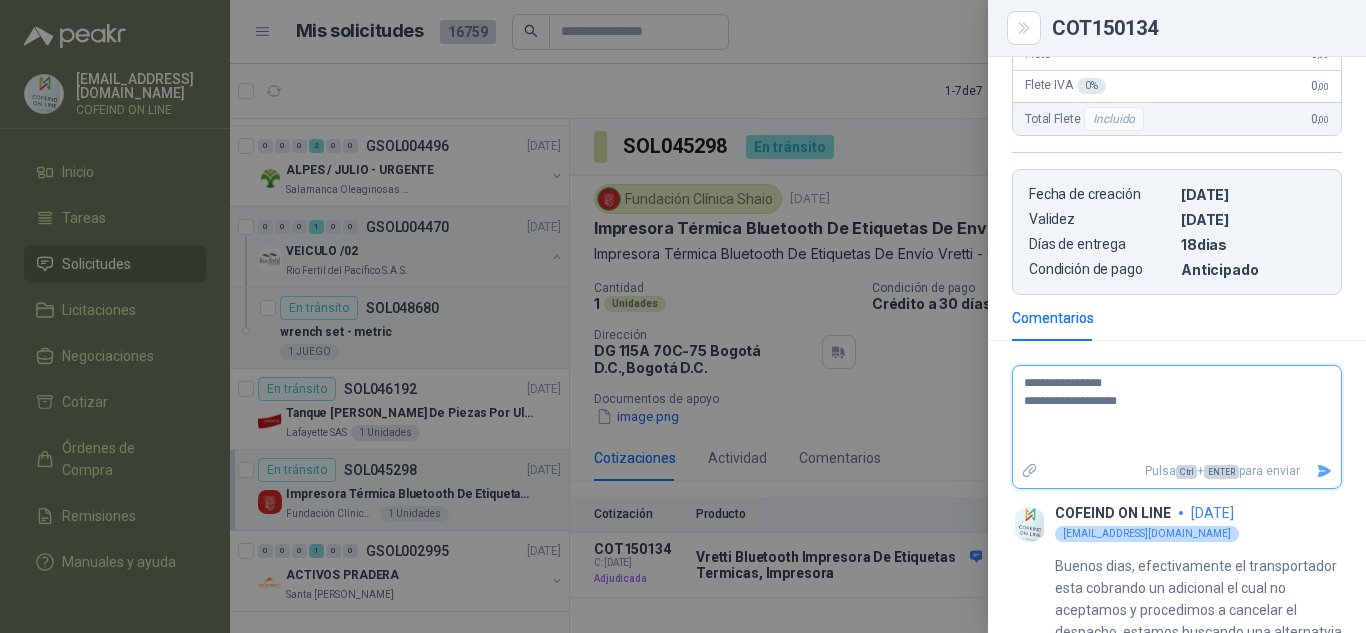 type 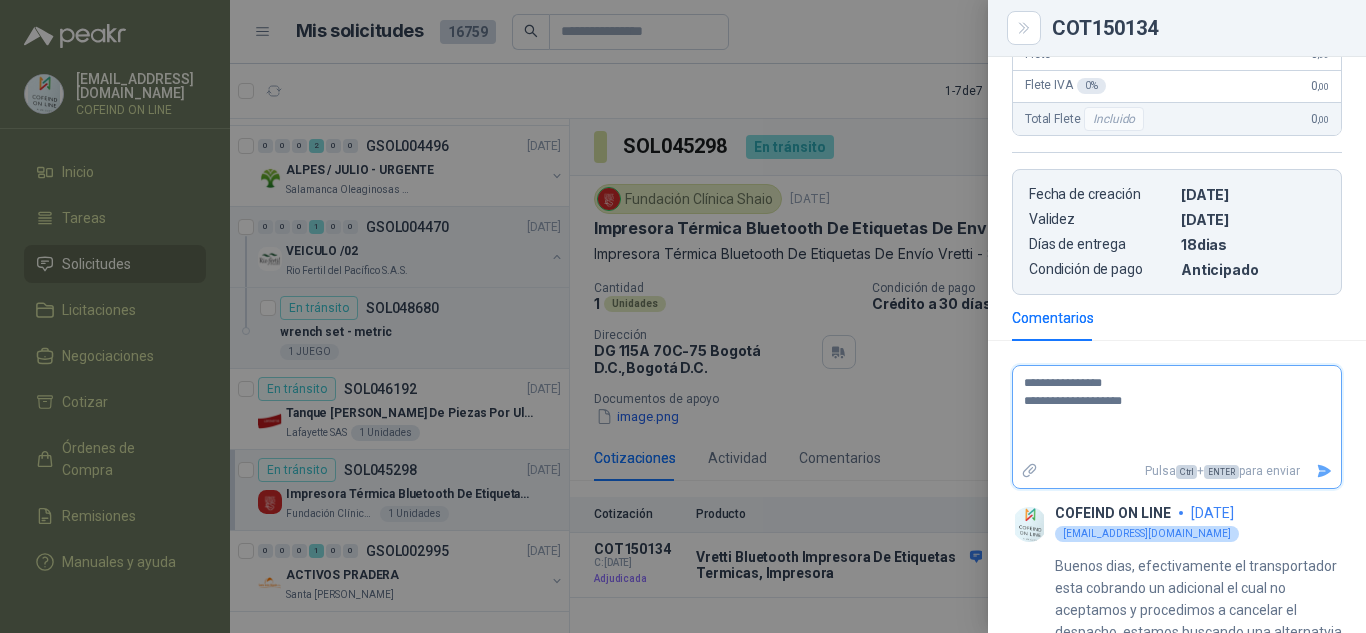type 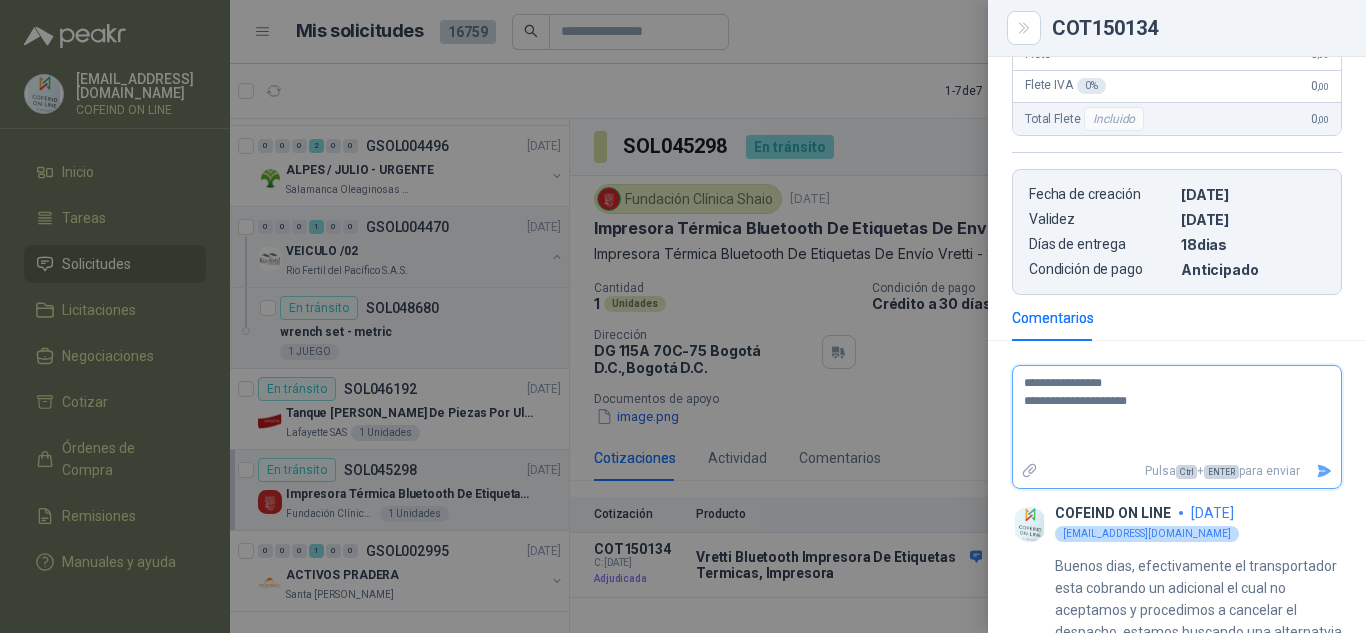 type 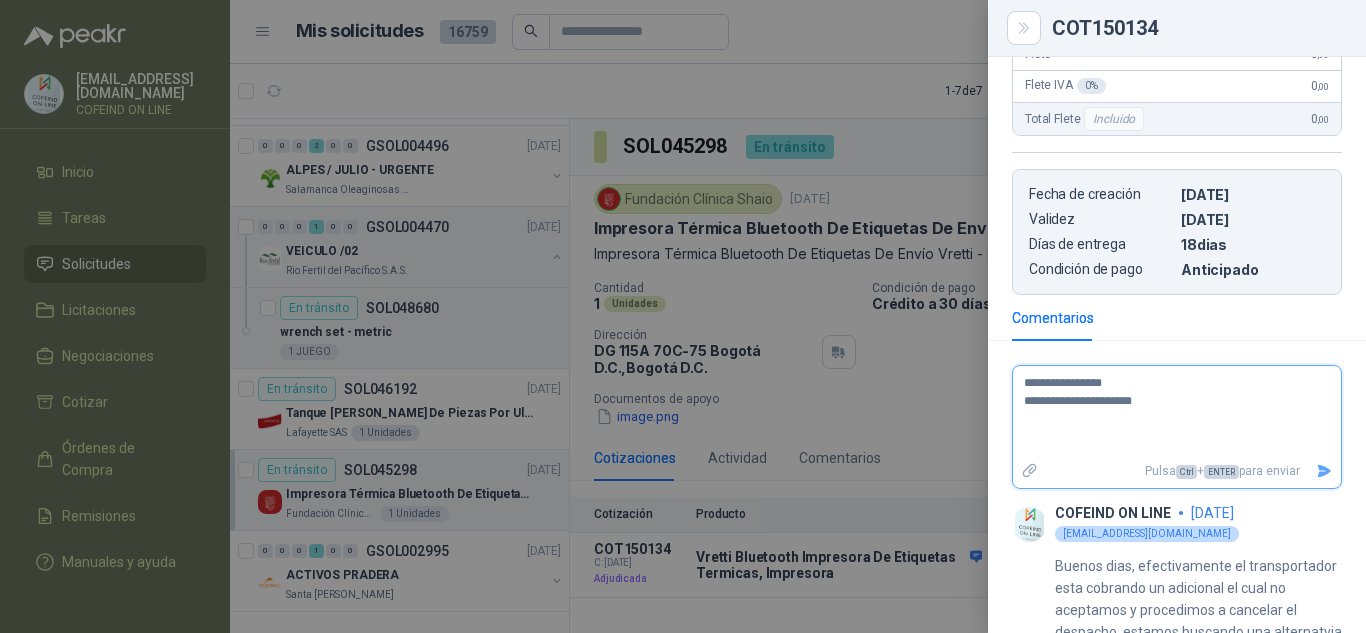 type 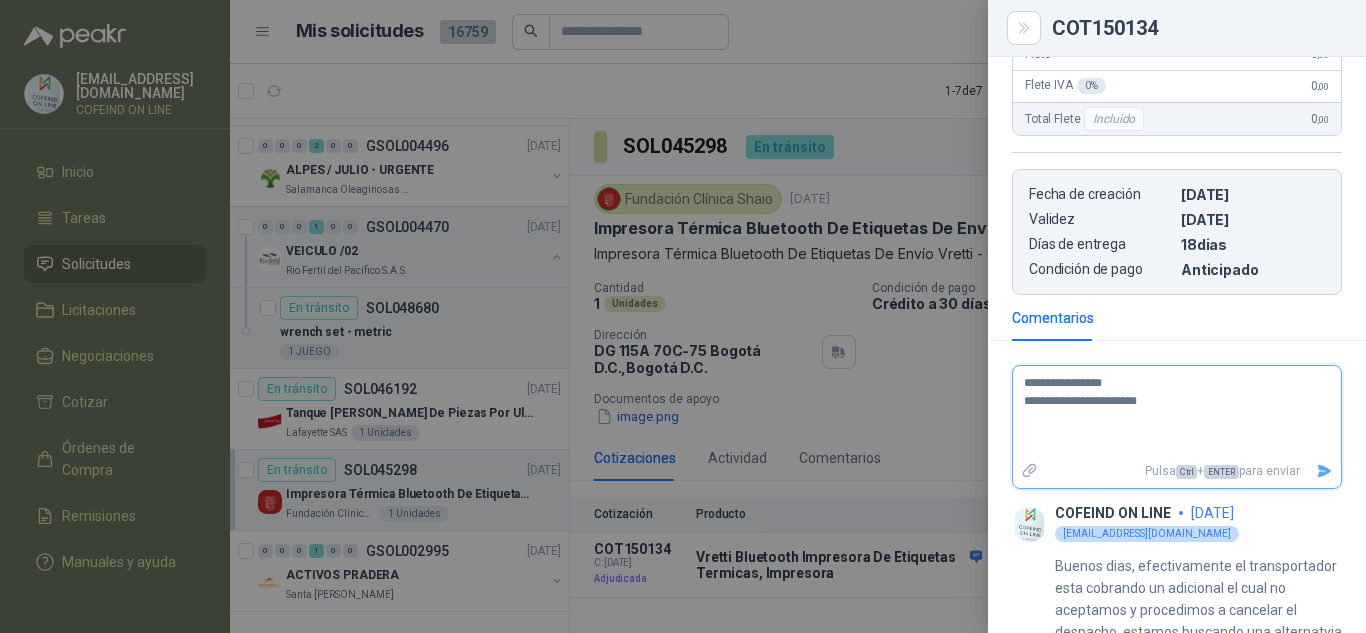 type 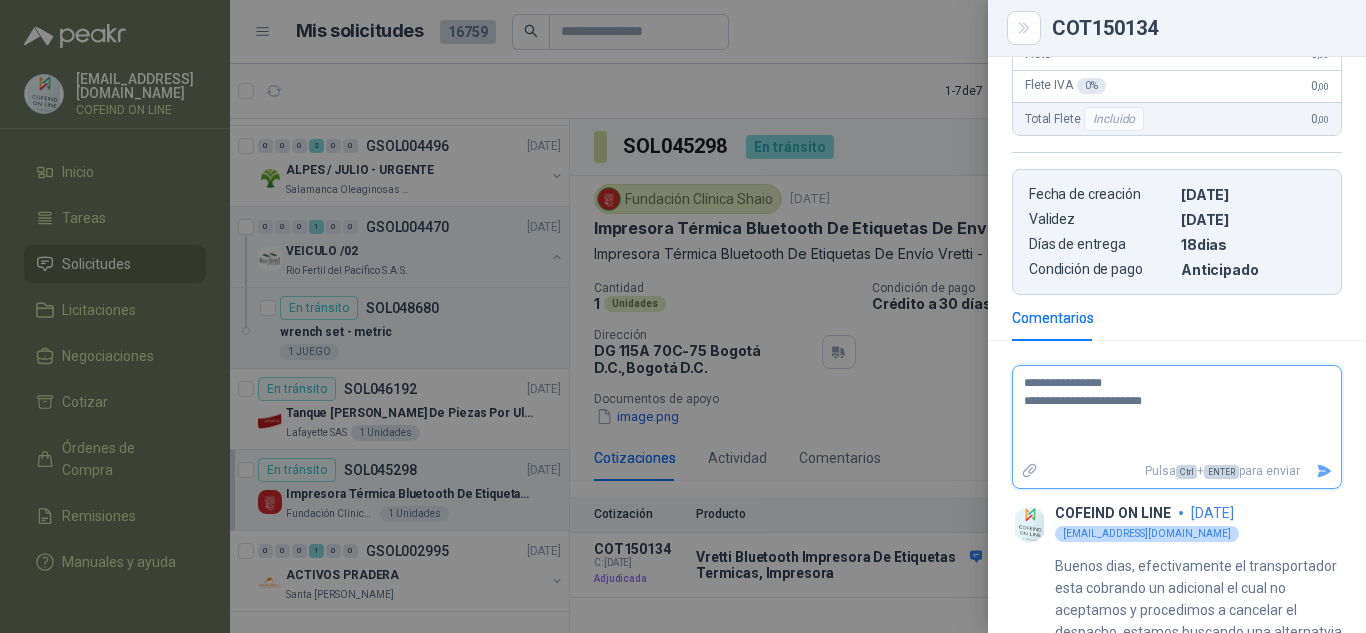 type 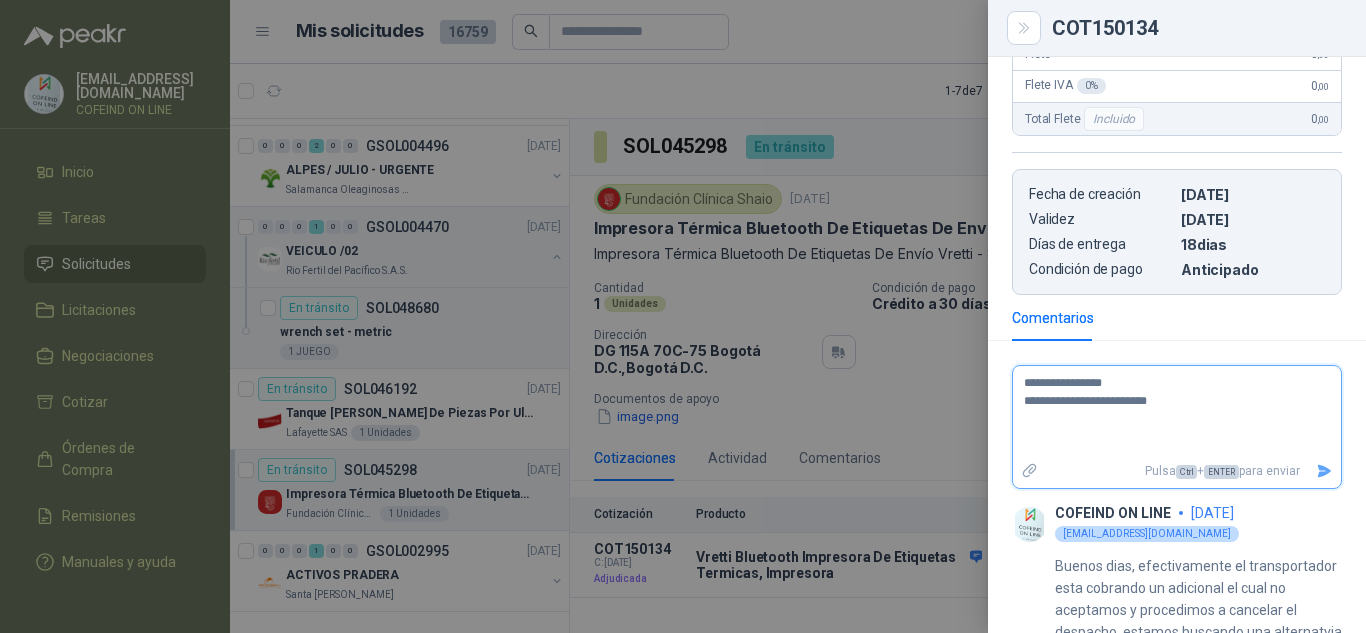 type 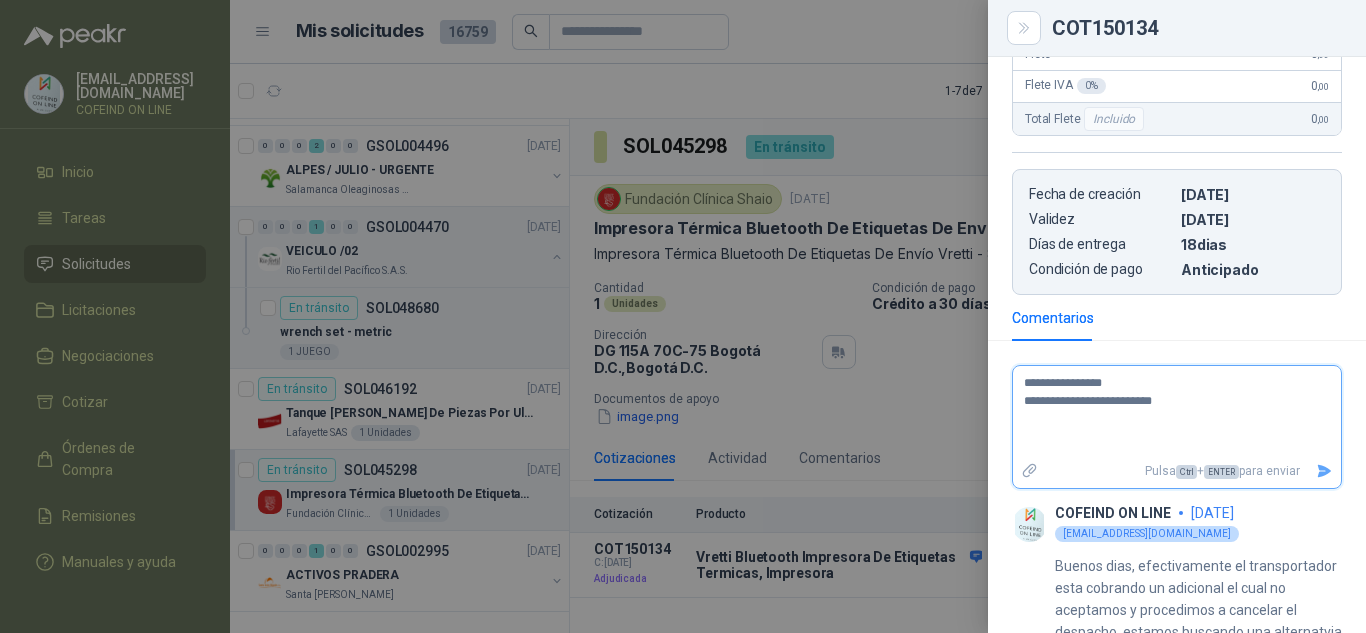 type 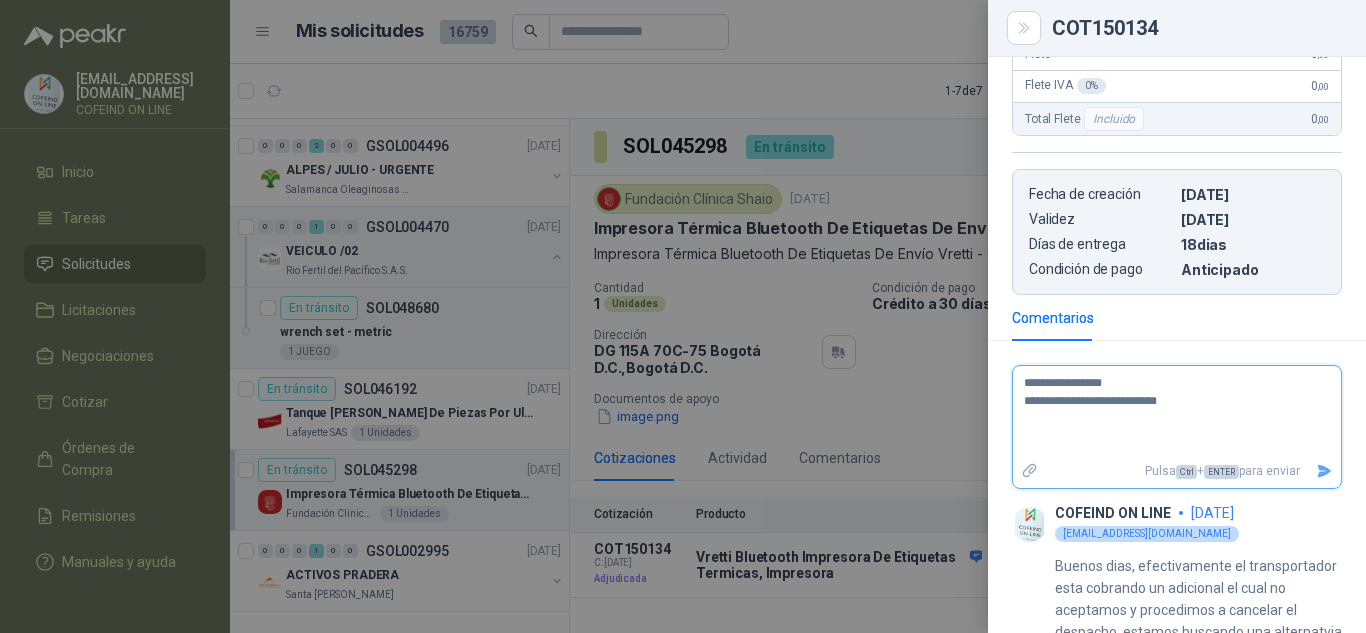 type 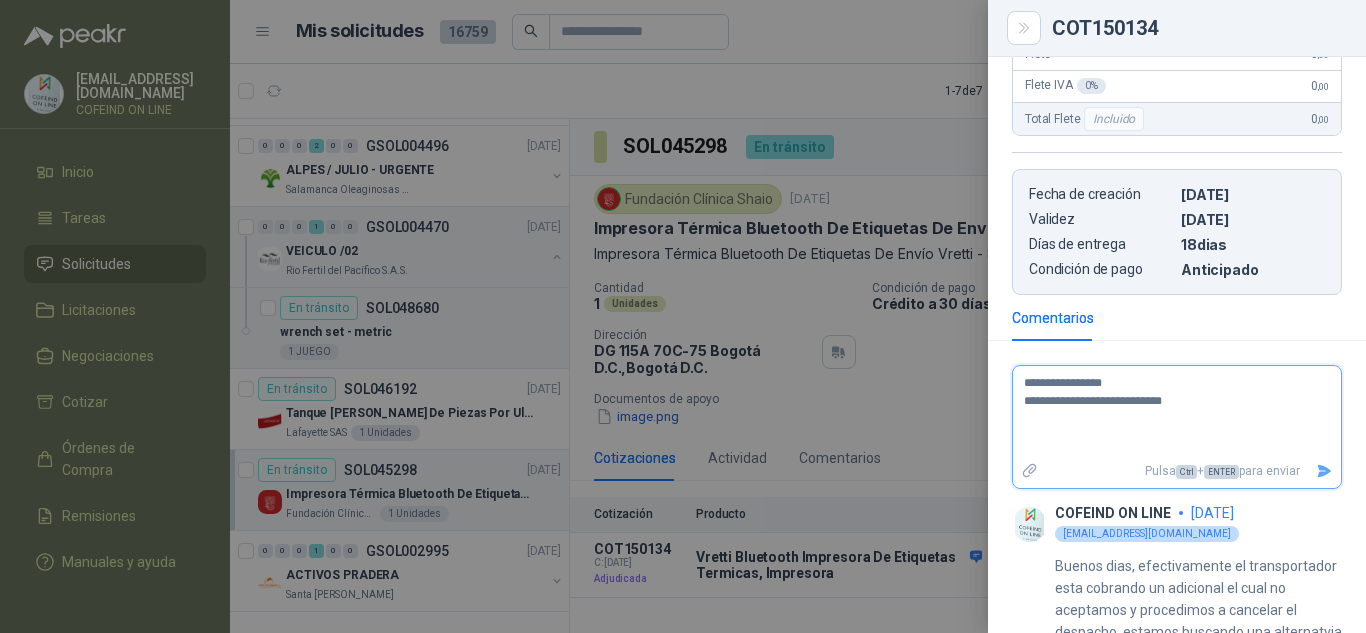 type 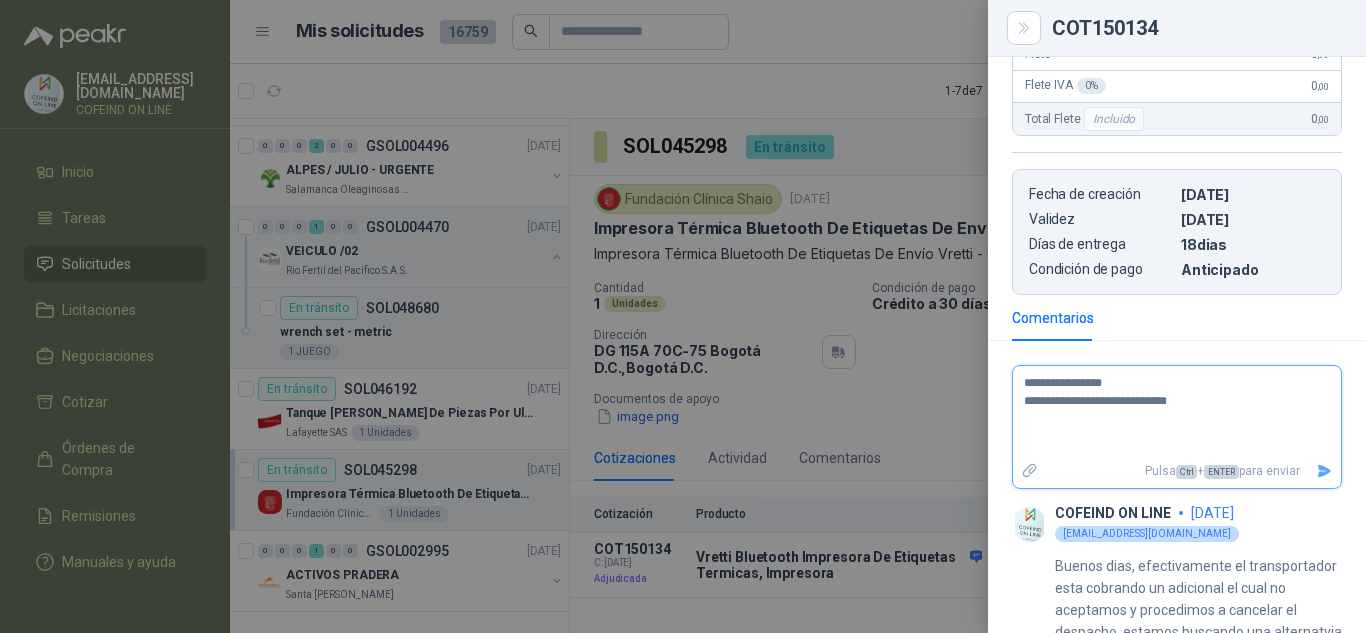 type 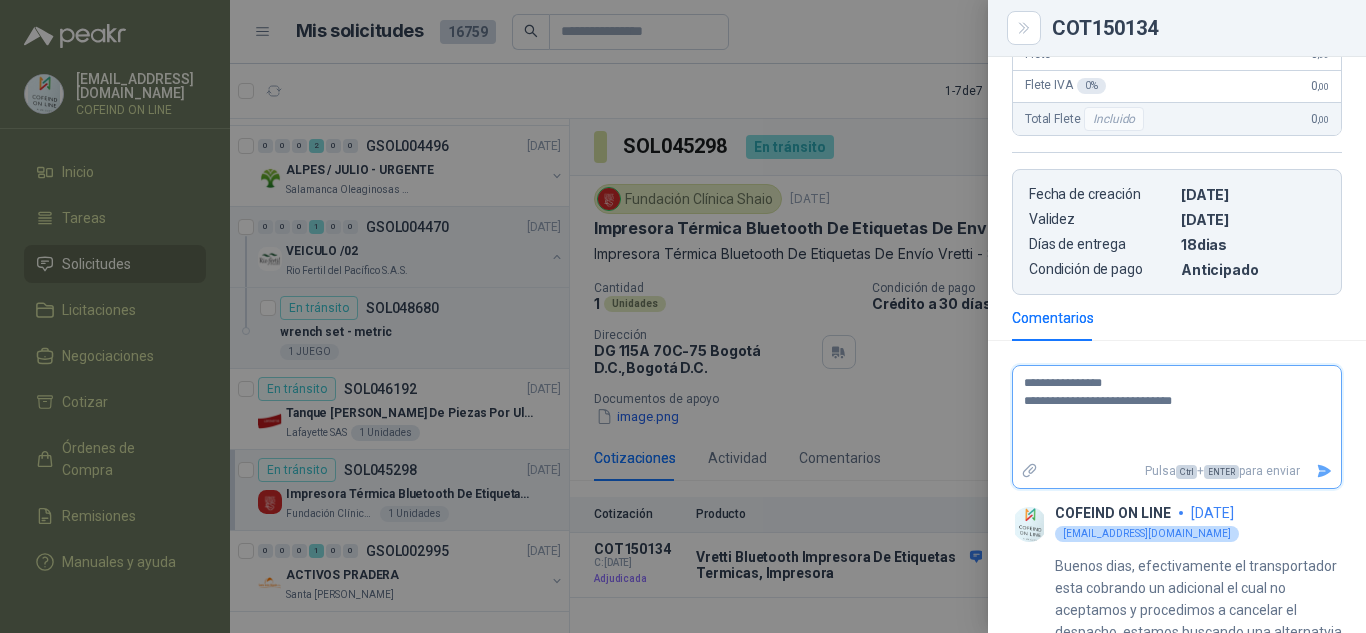 type 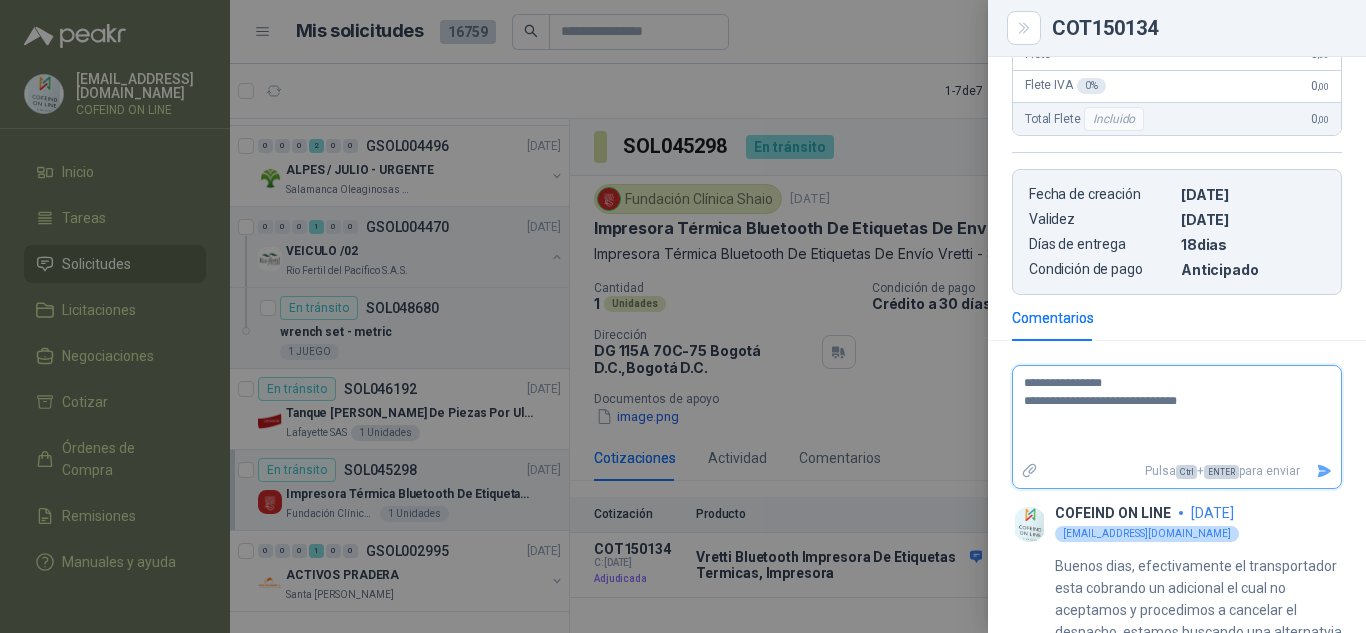 type 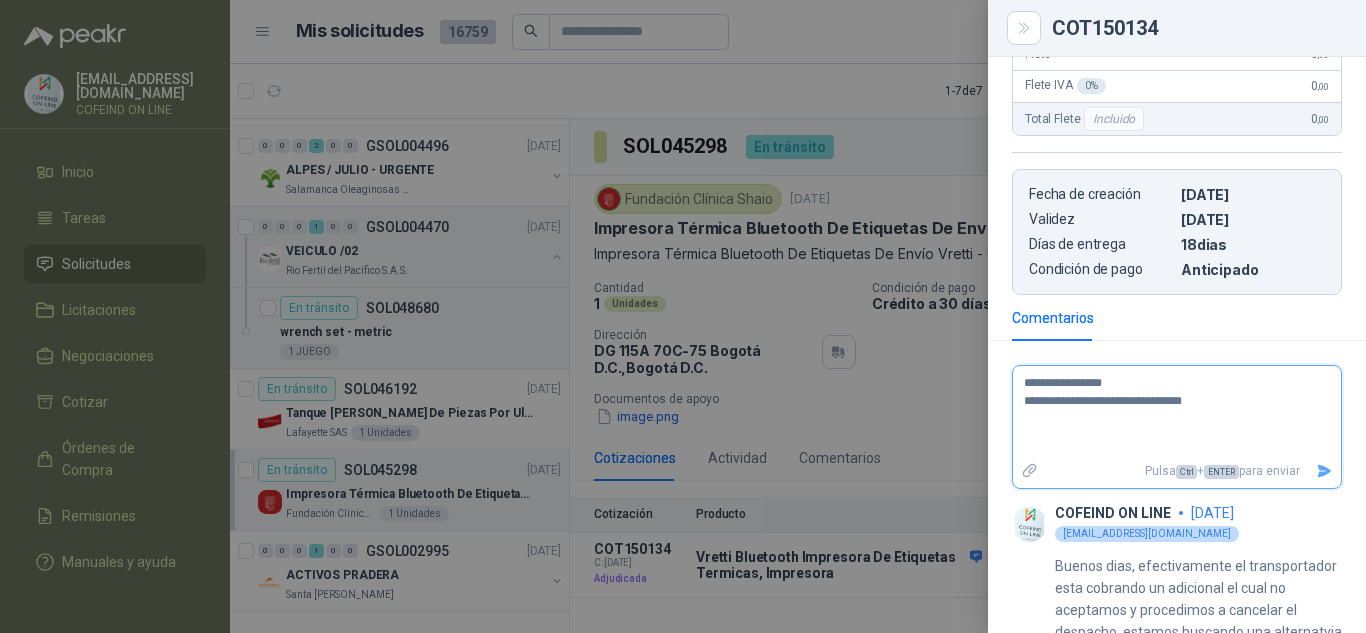 type 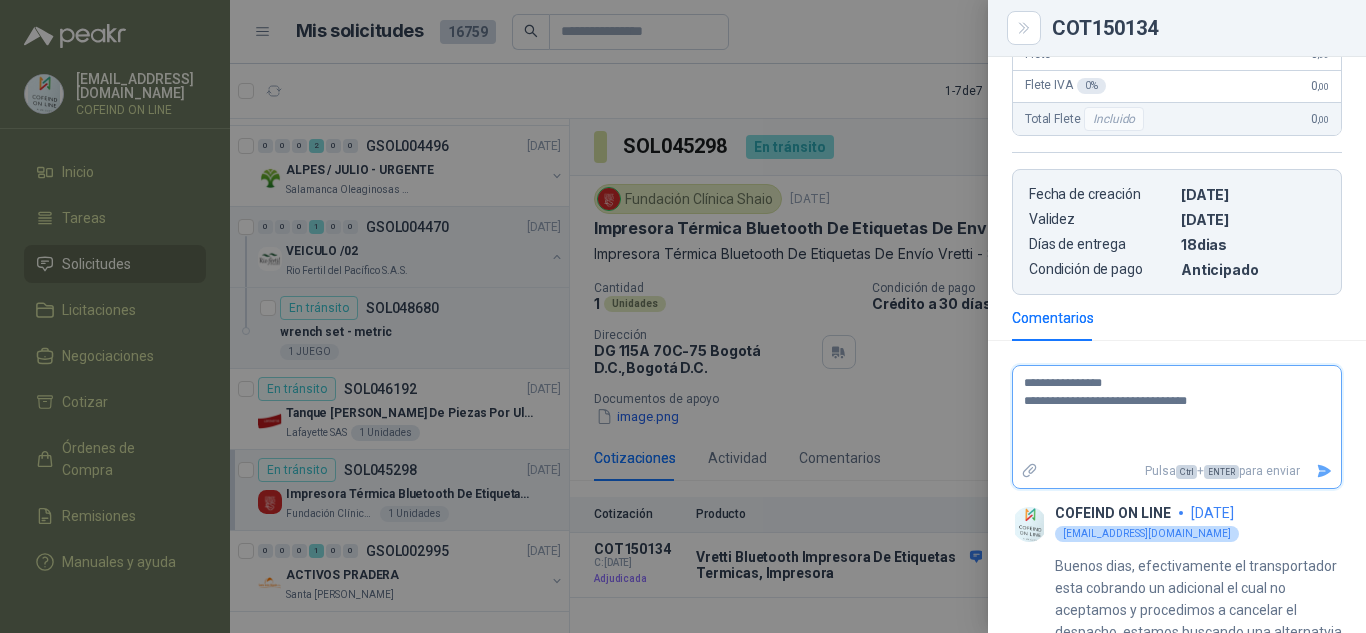 type 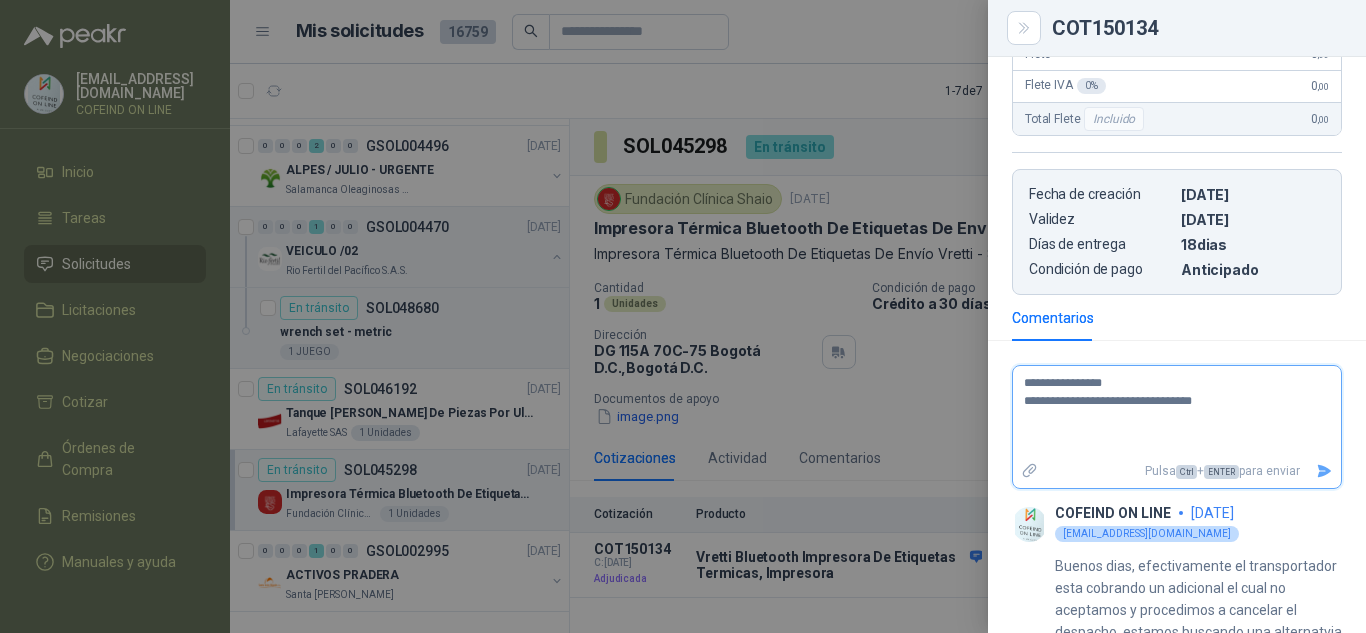 type 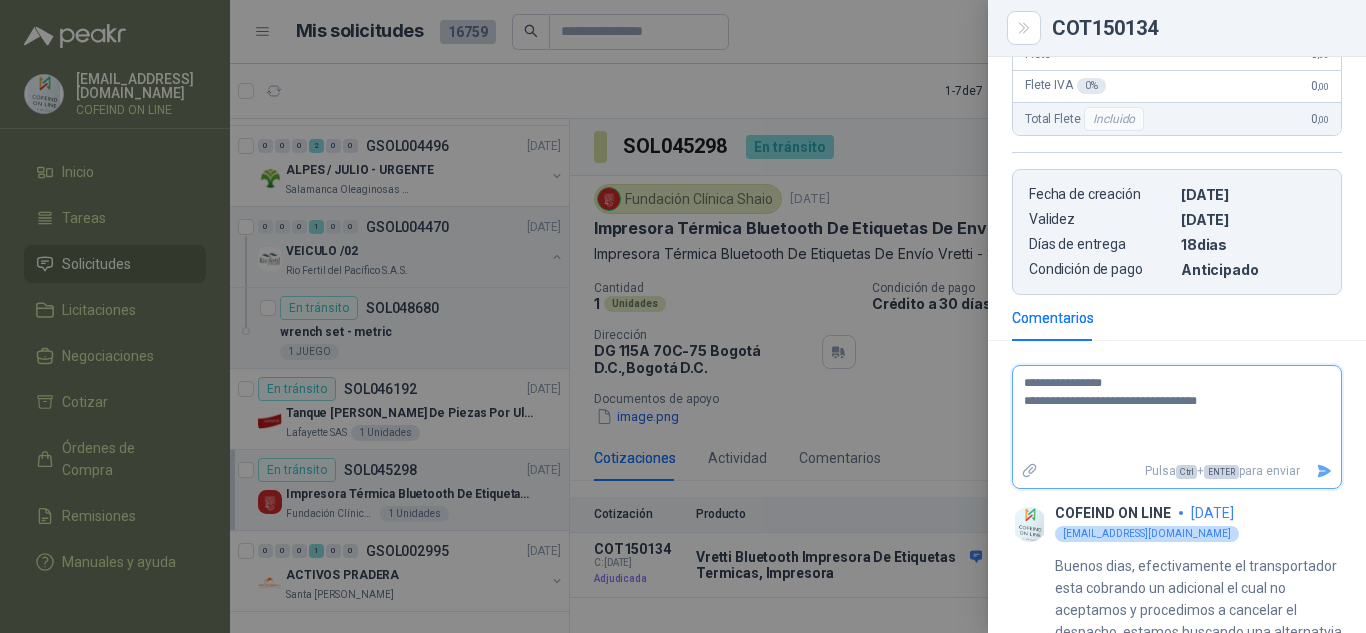 type 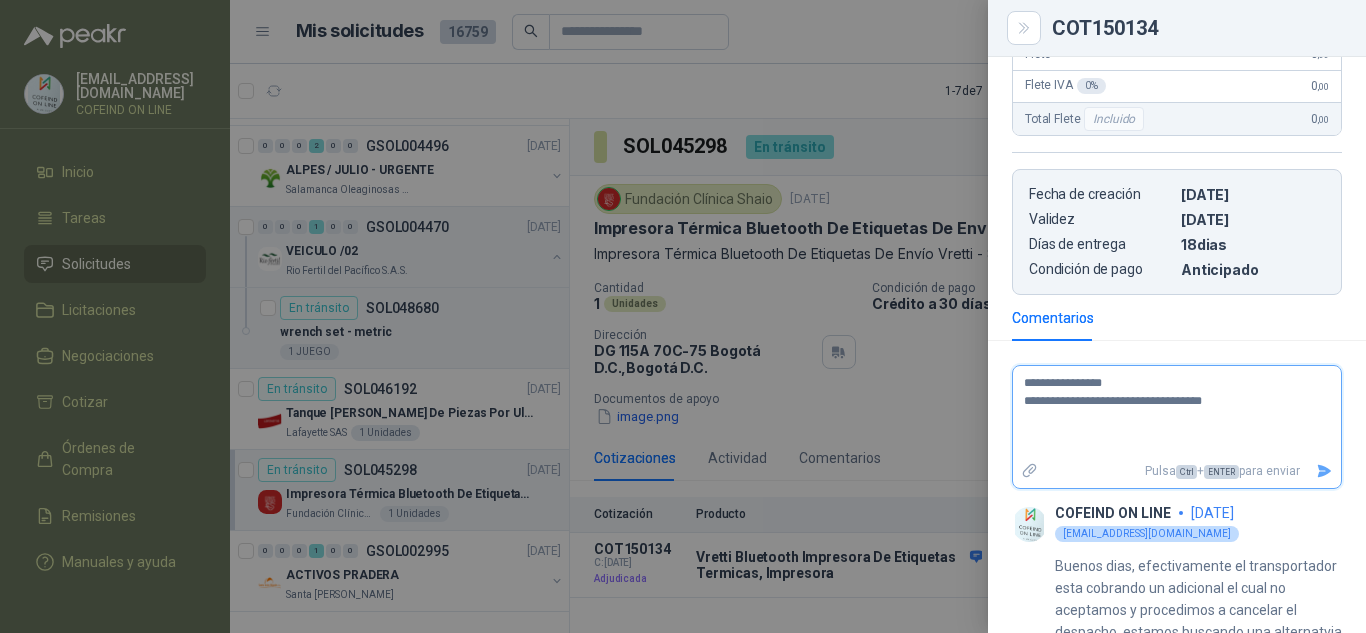 type 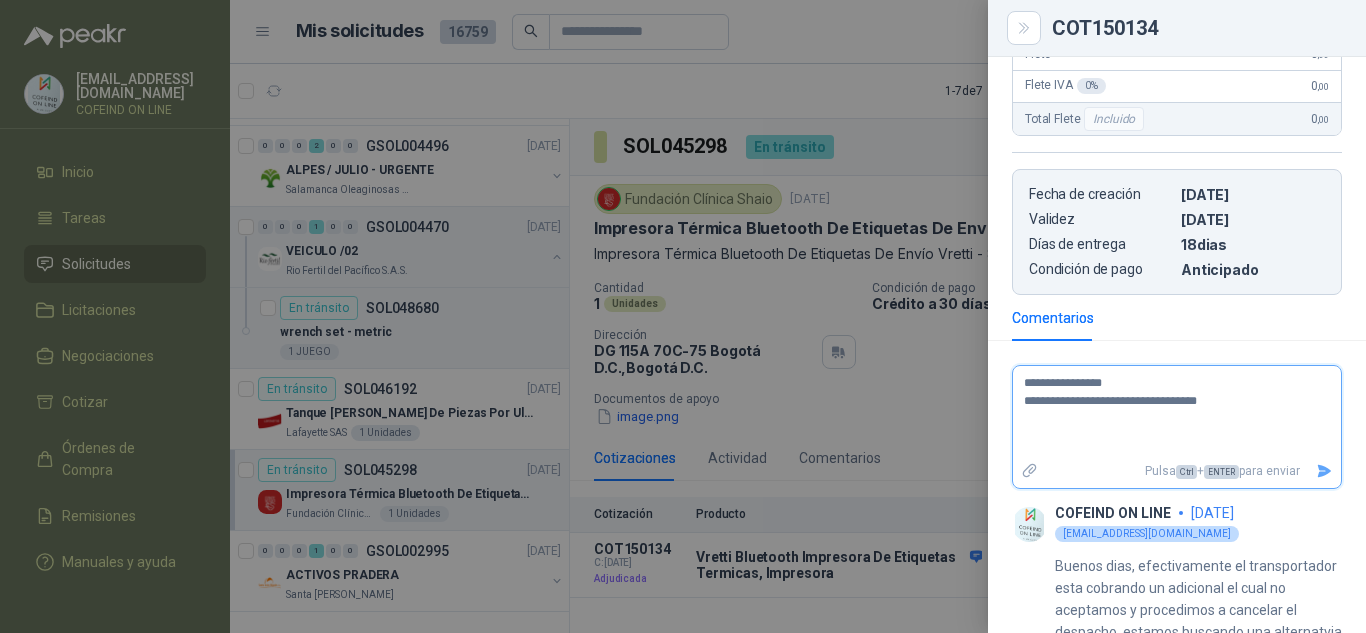 type 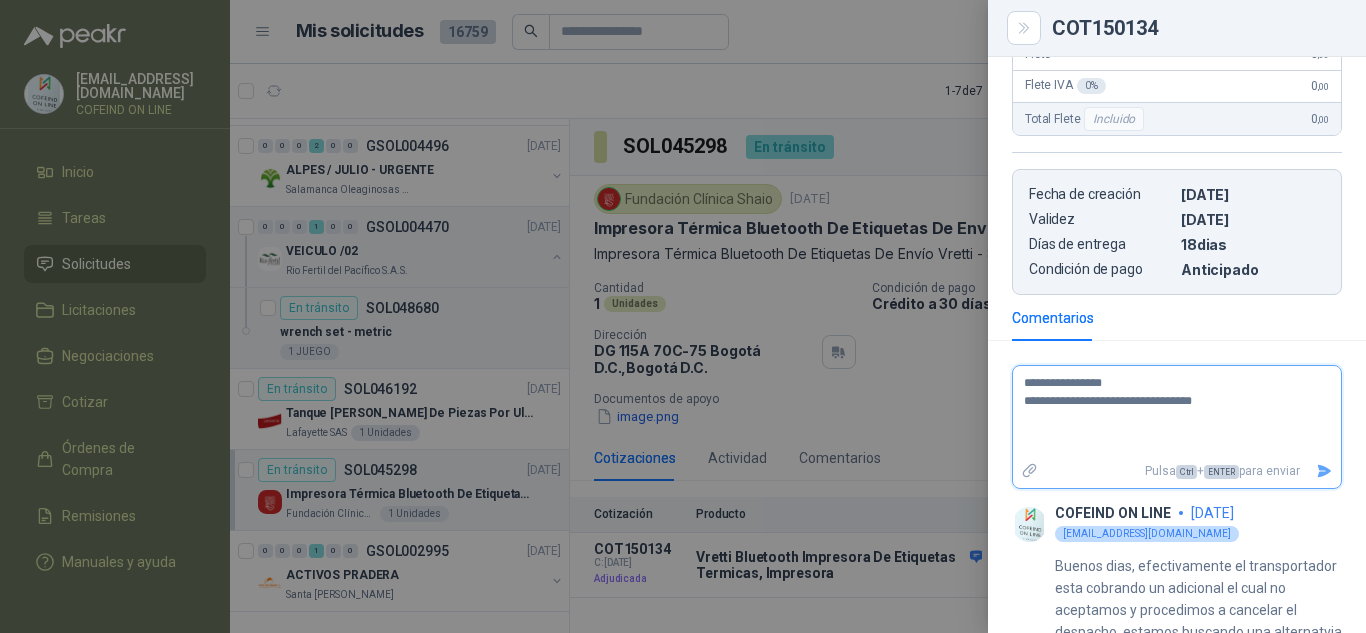 type 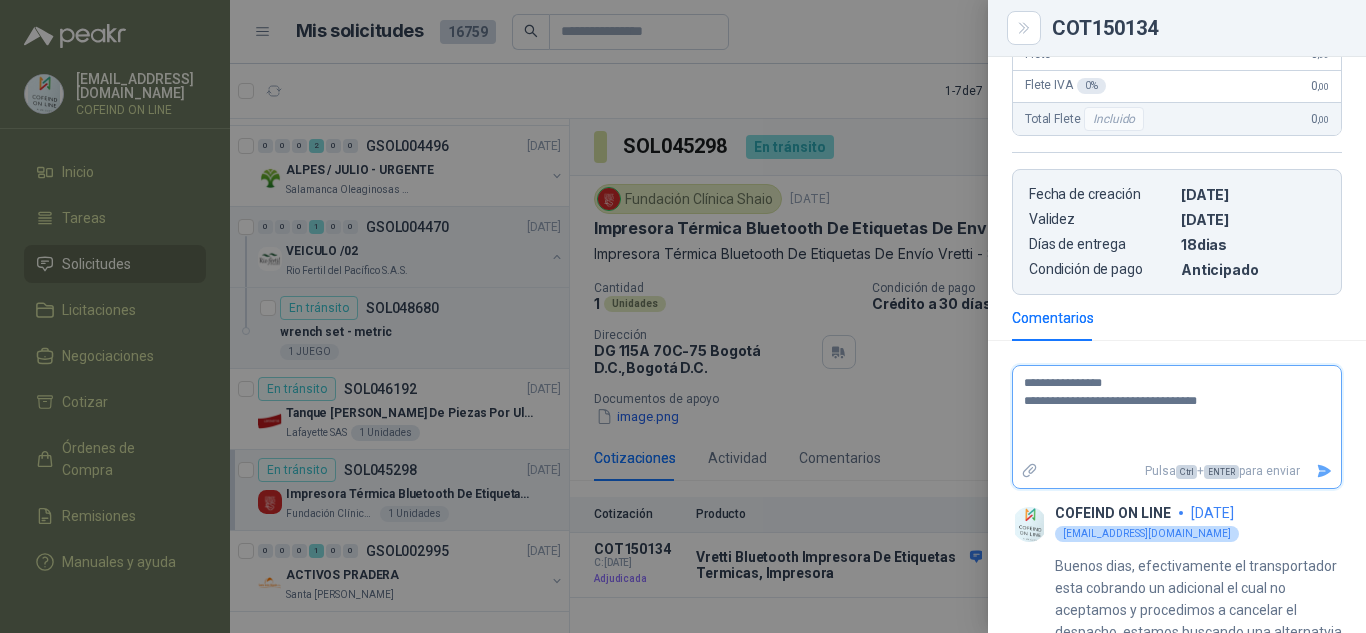 type 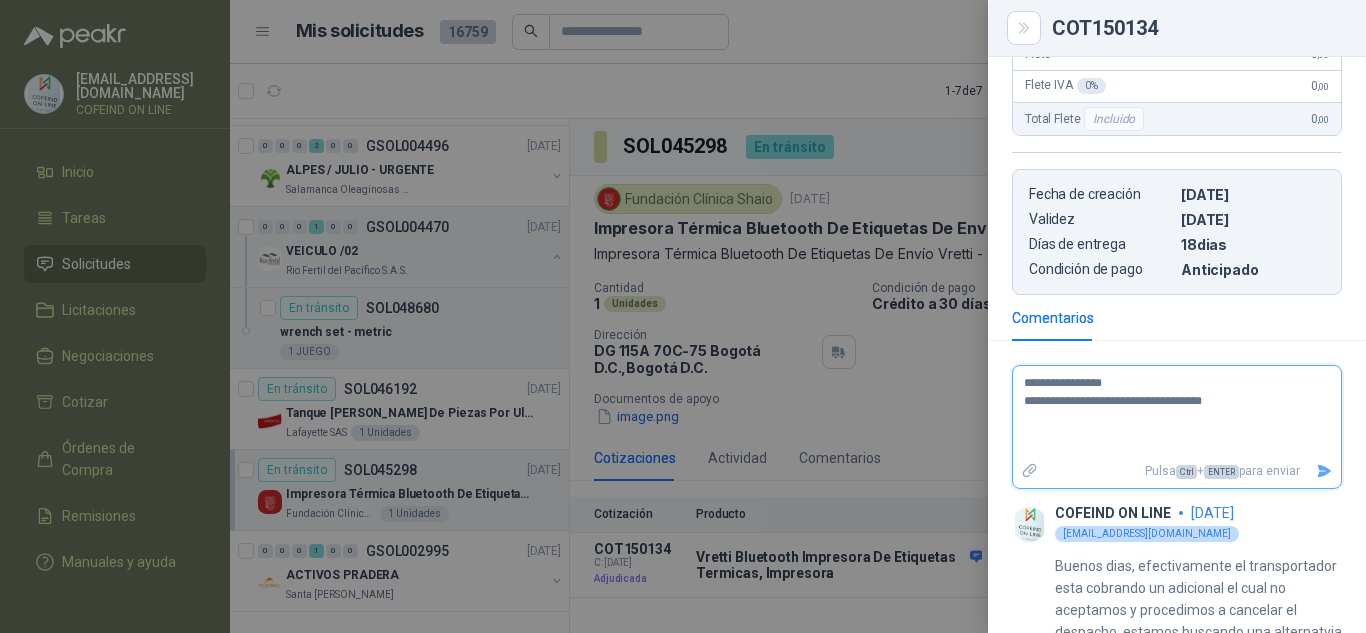 type 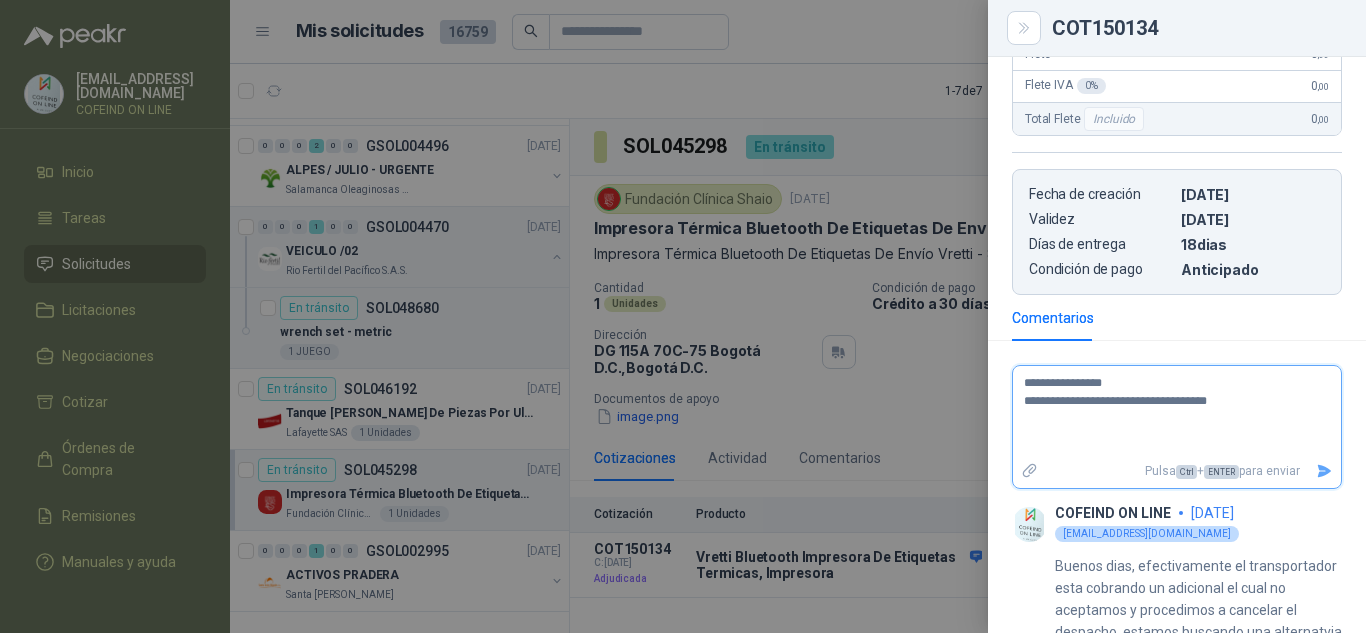 type 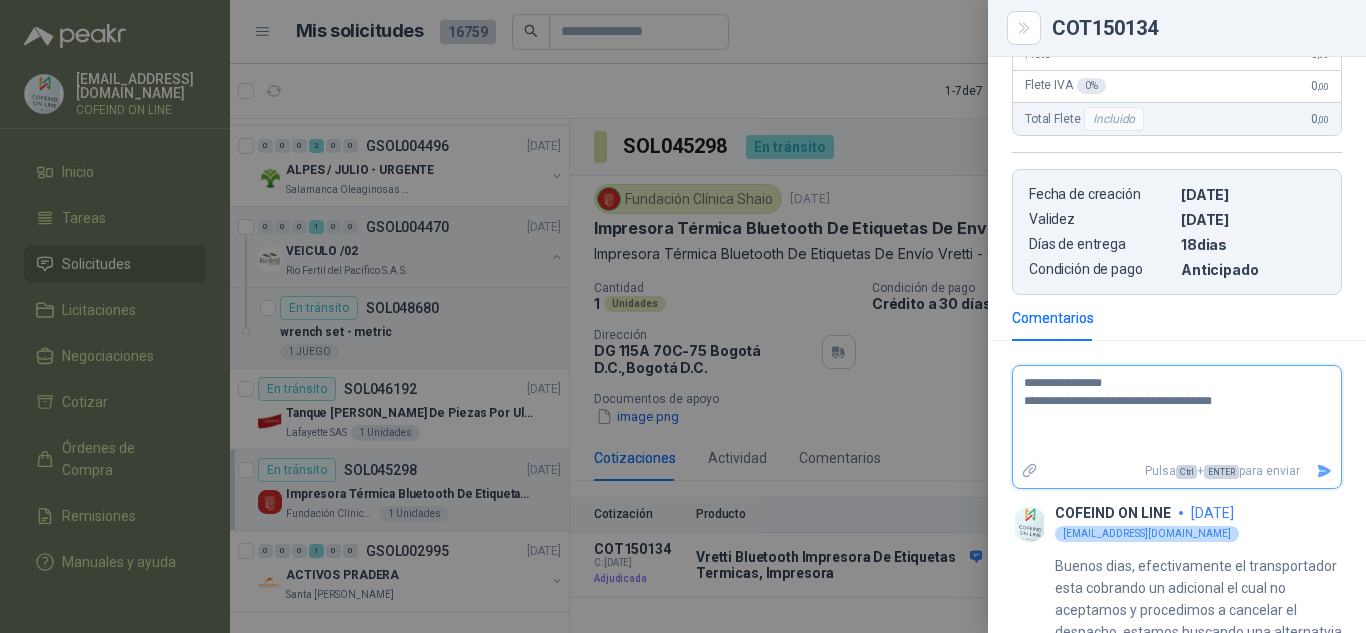 type 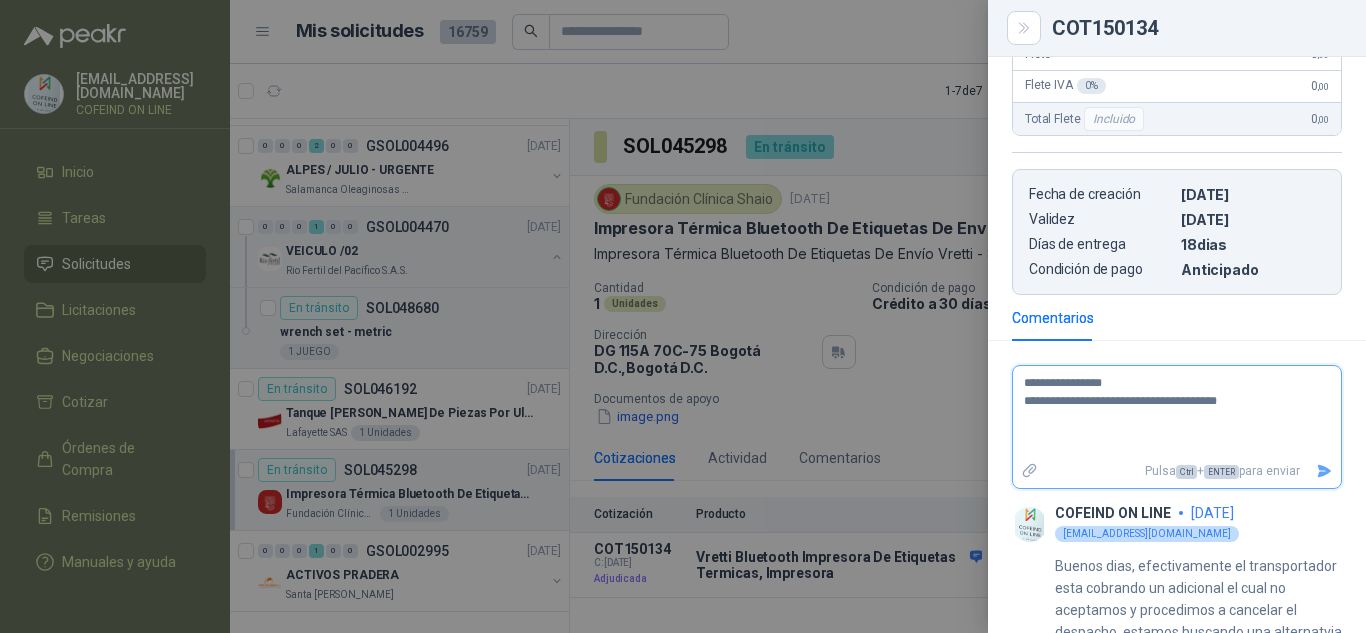 type 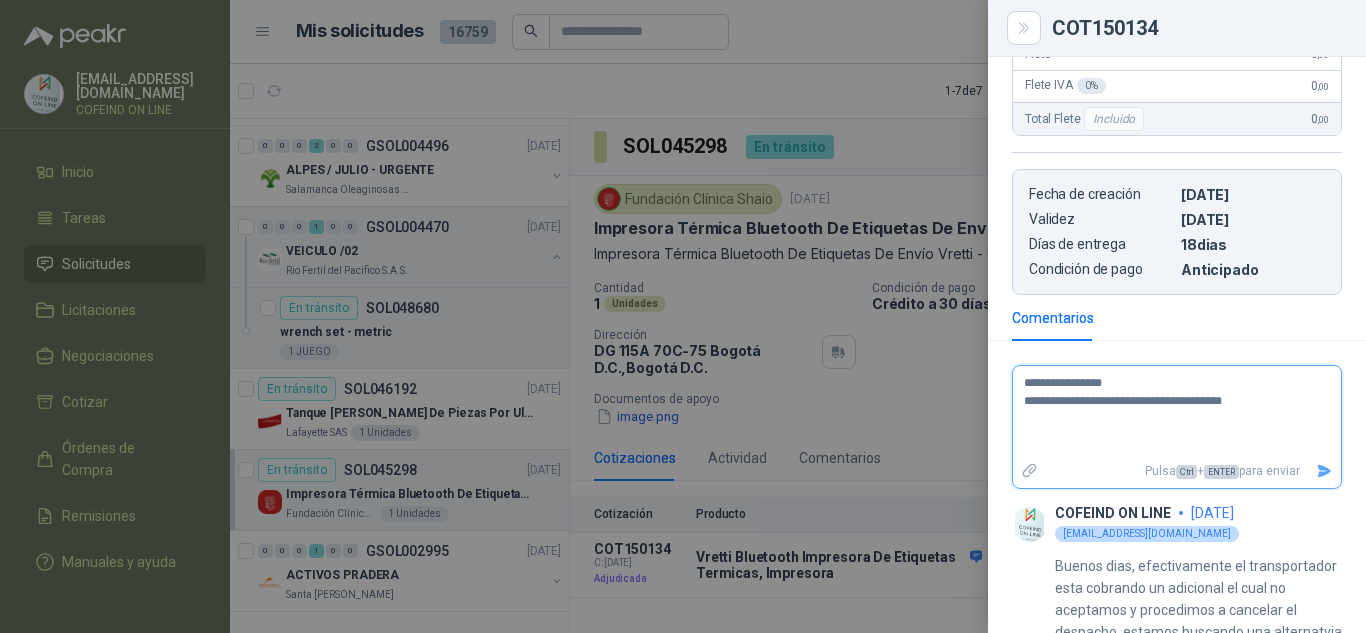 type 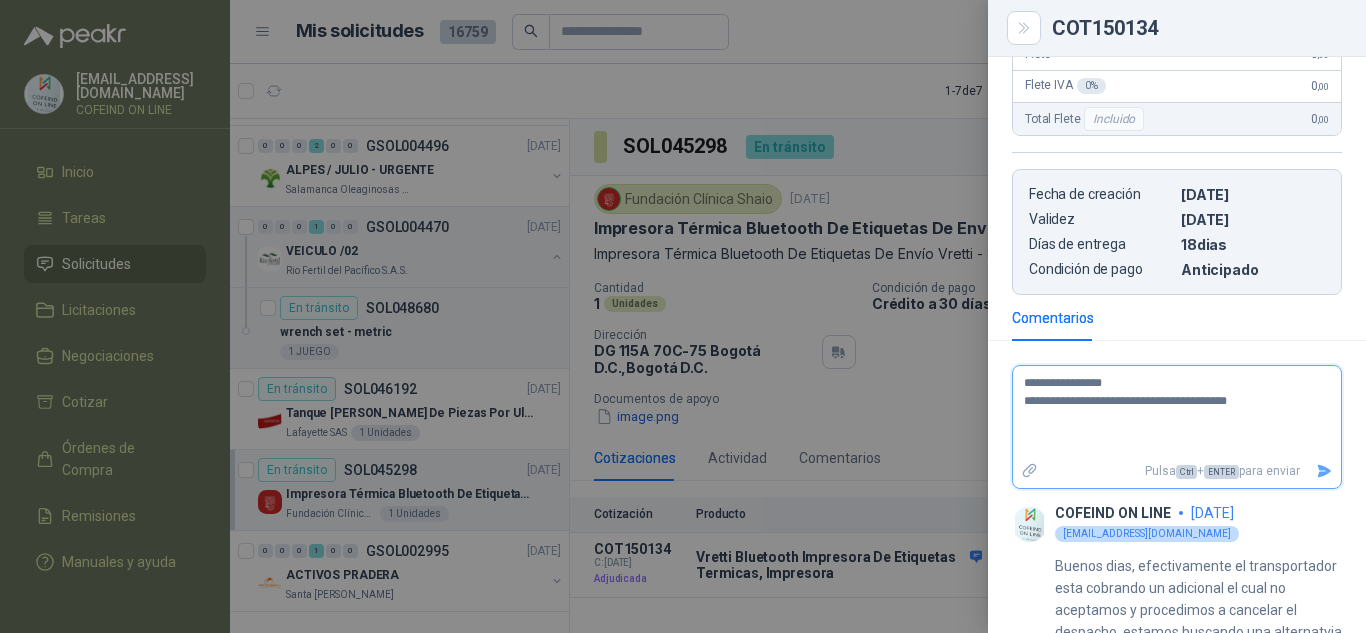 type 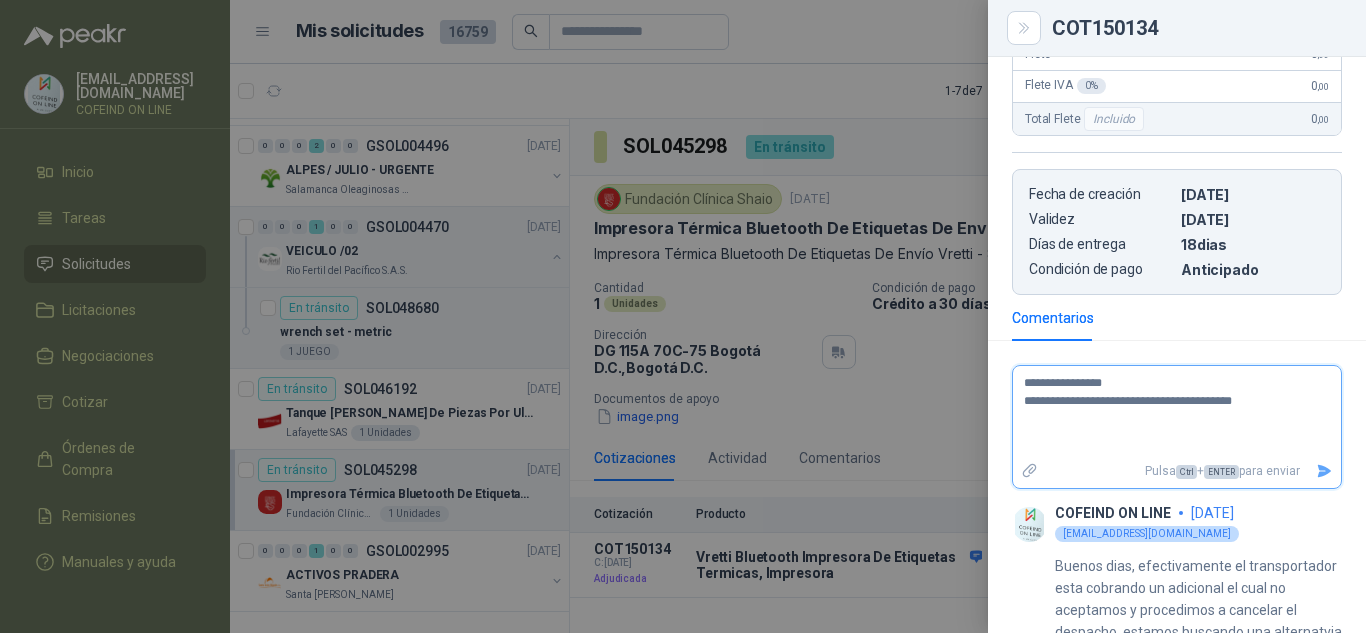 type 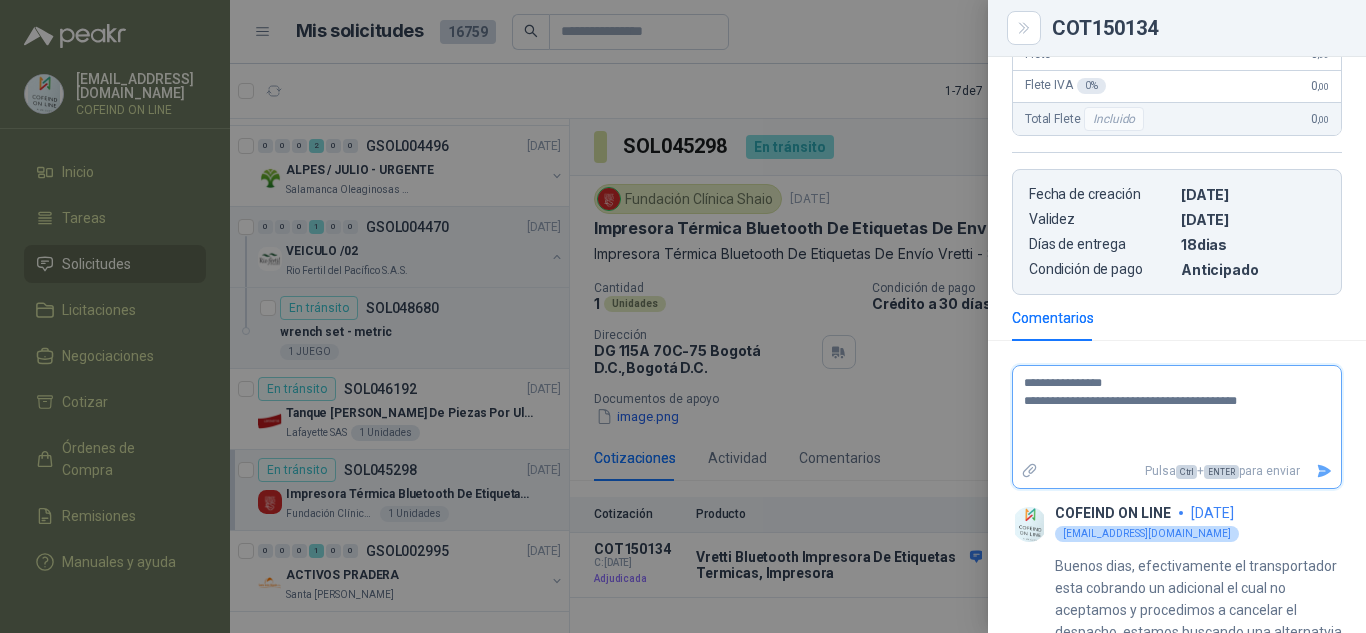 type on "**********" 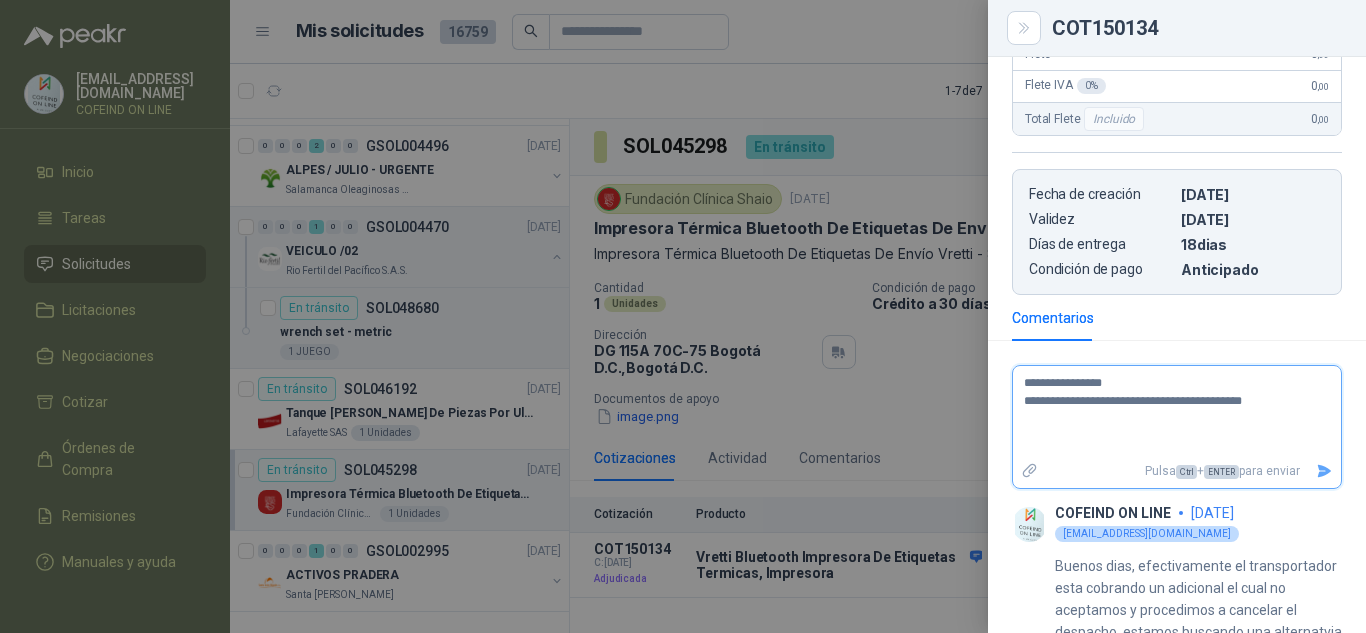type 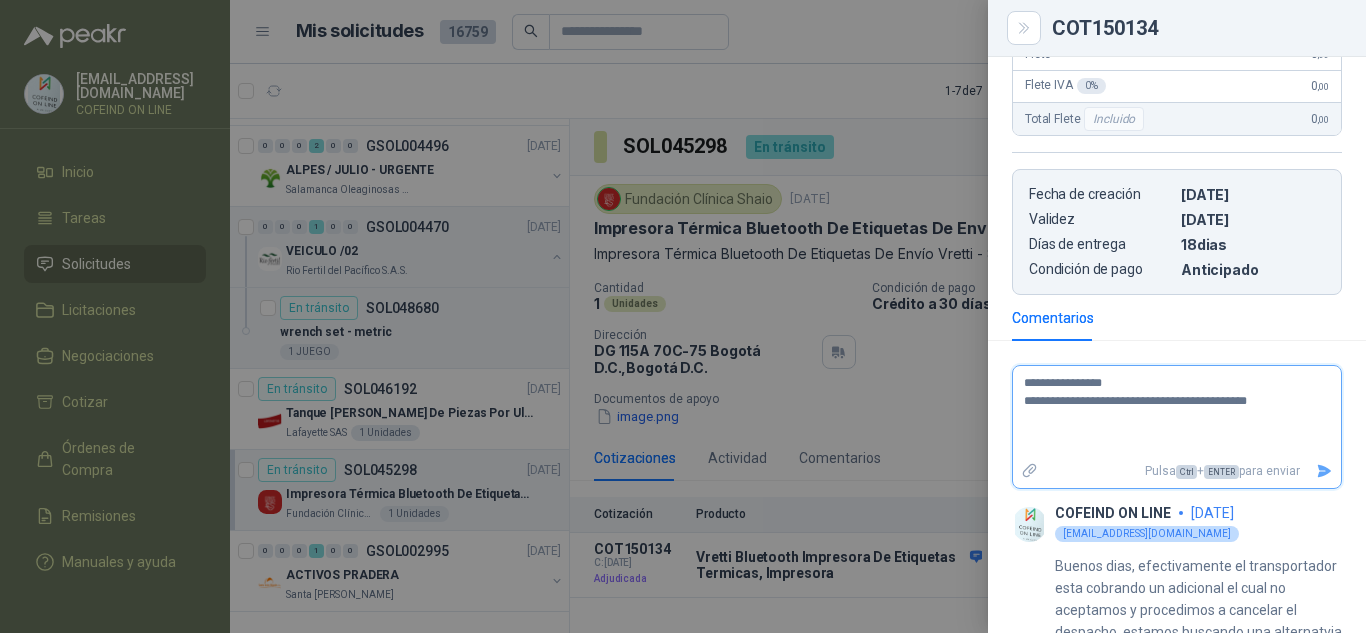type 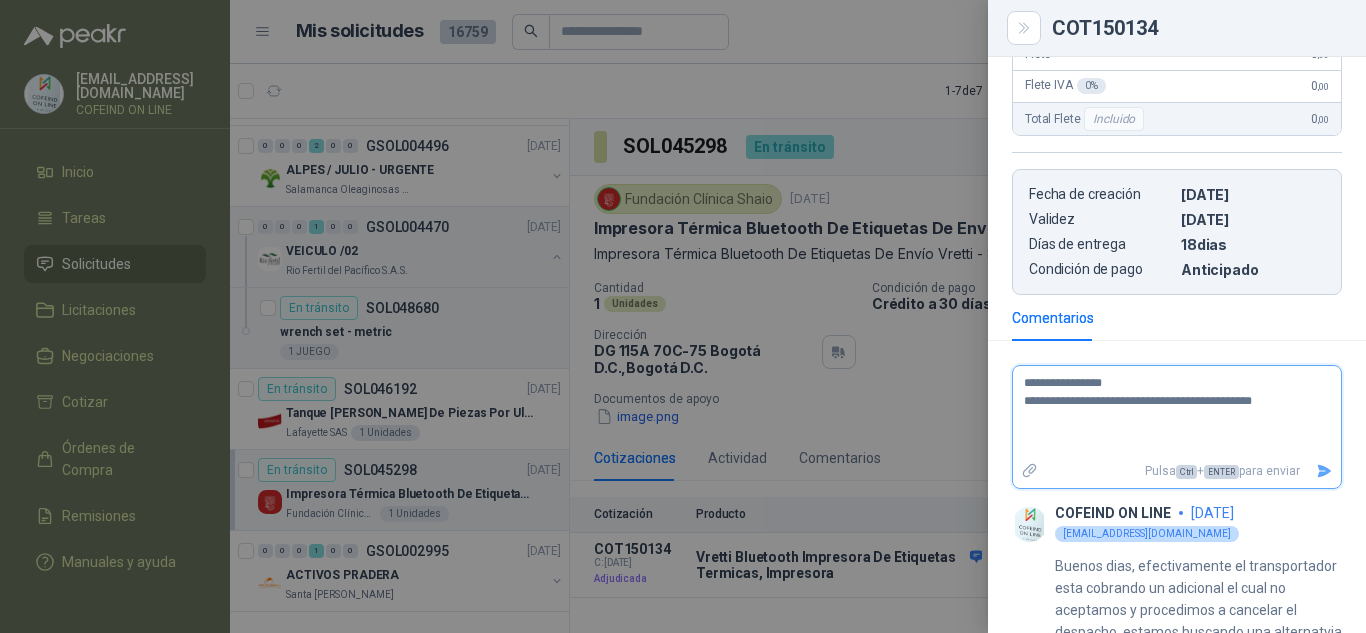 type 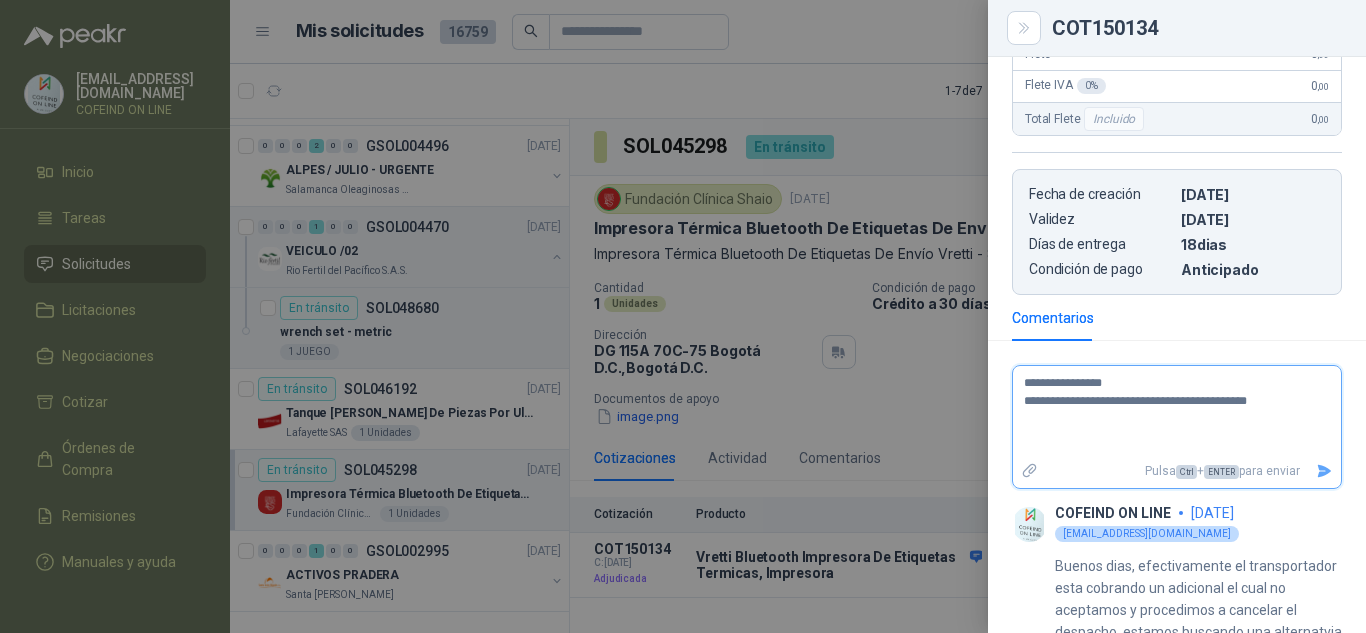 type 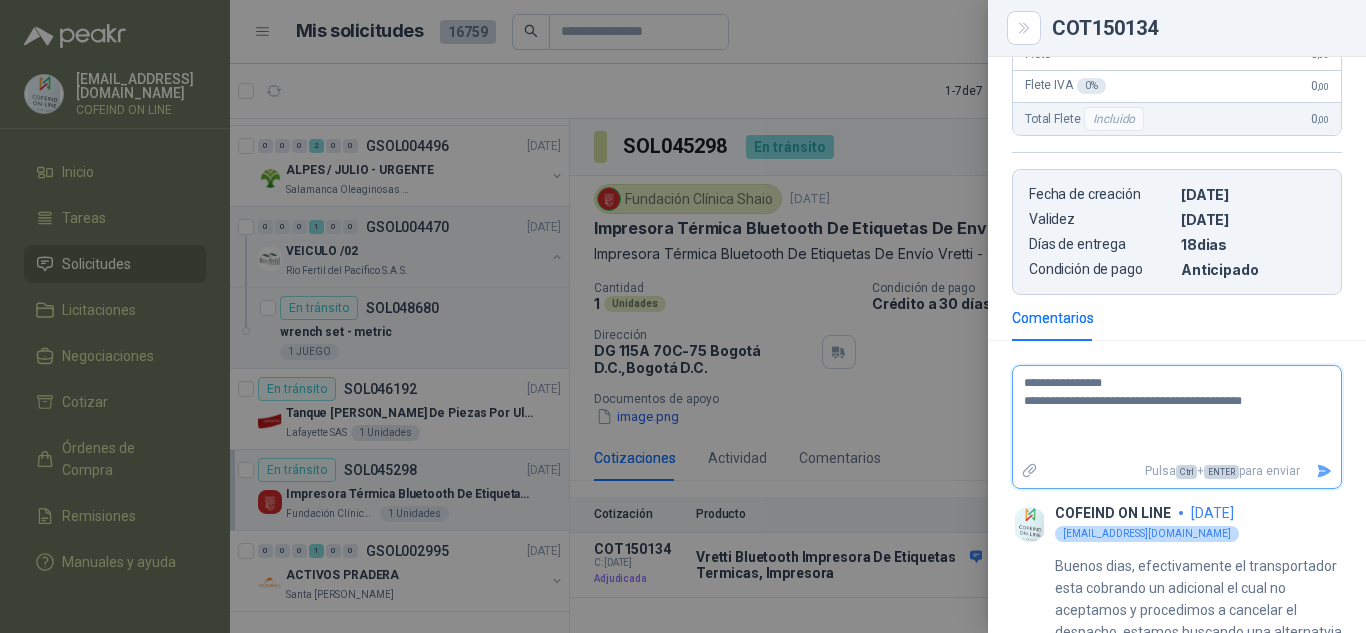 type 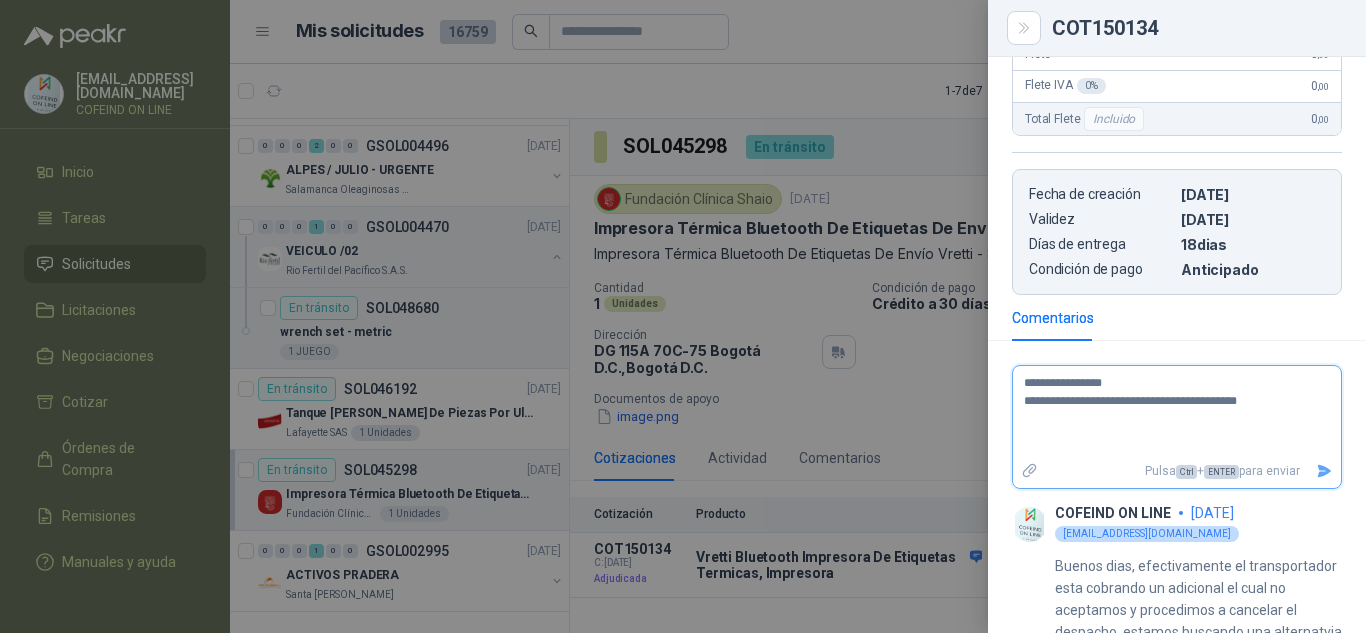 type 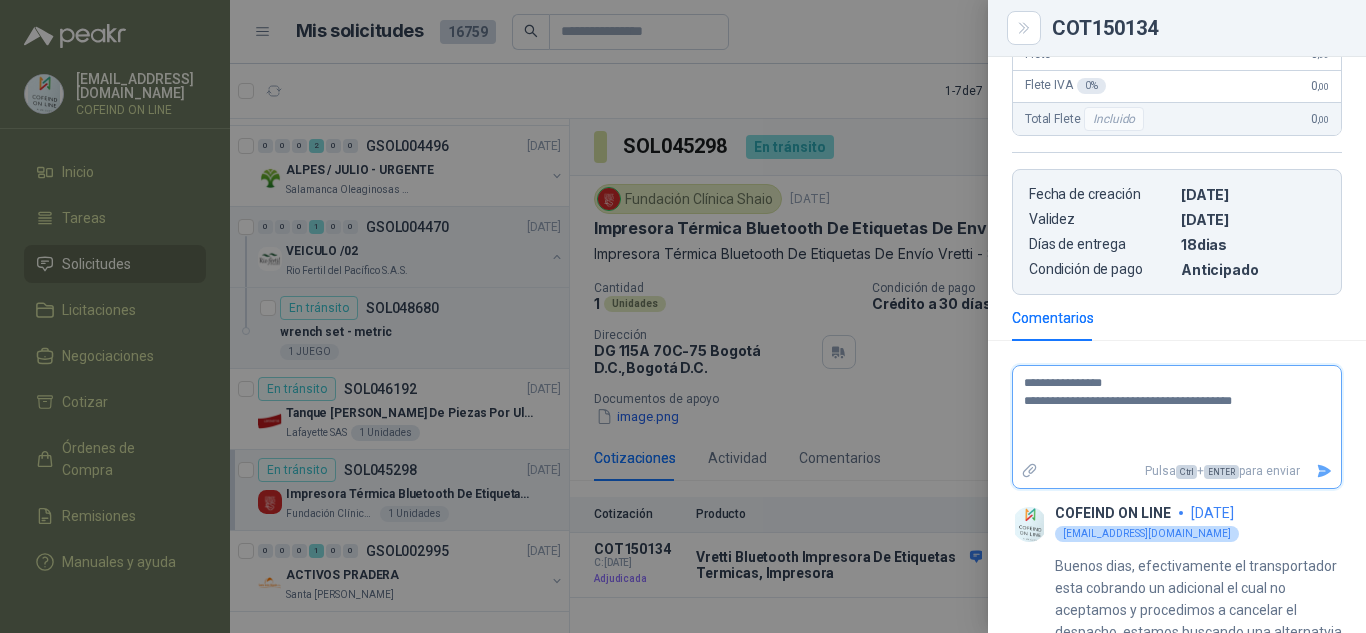 type 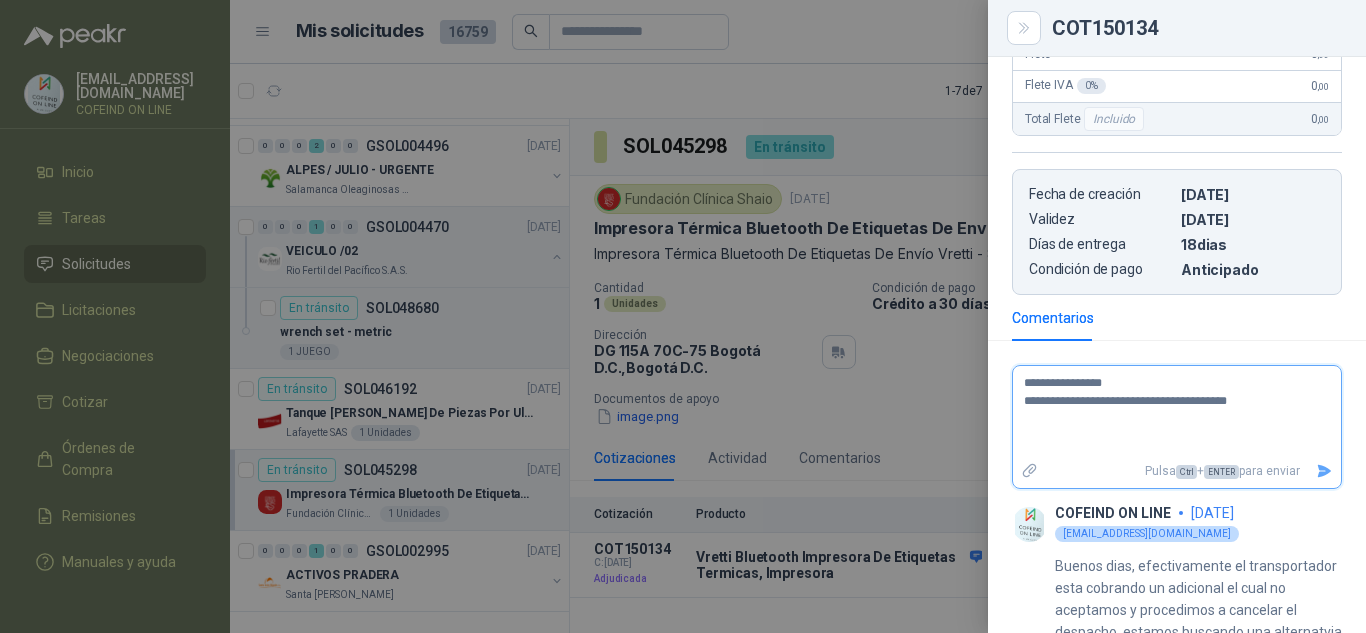 type 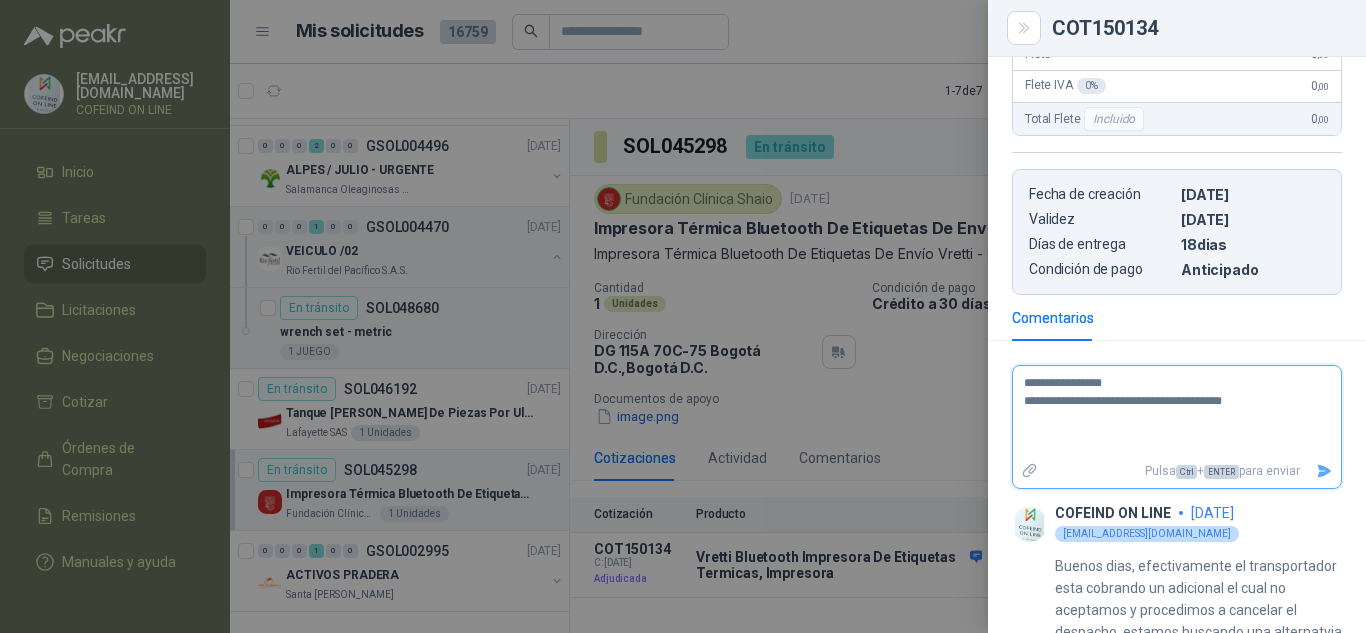 type 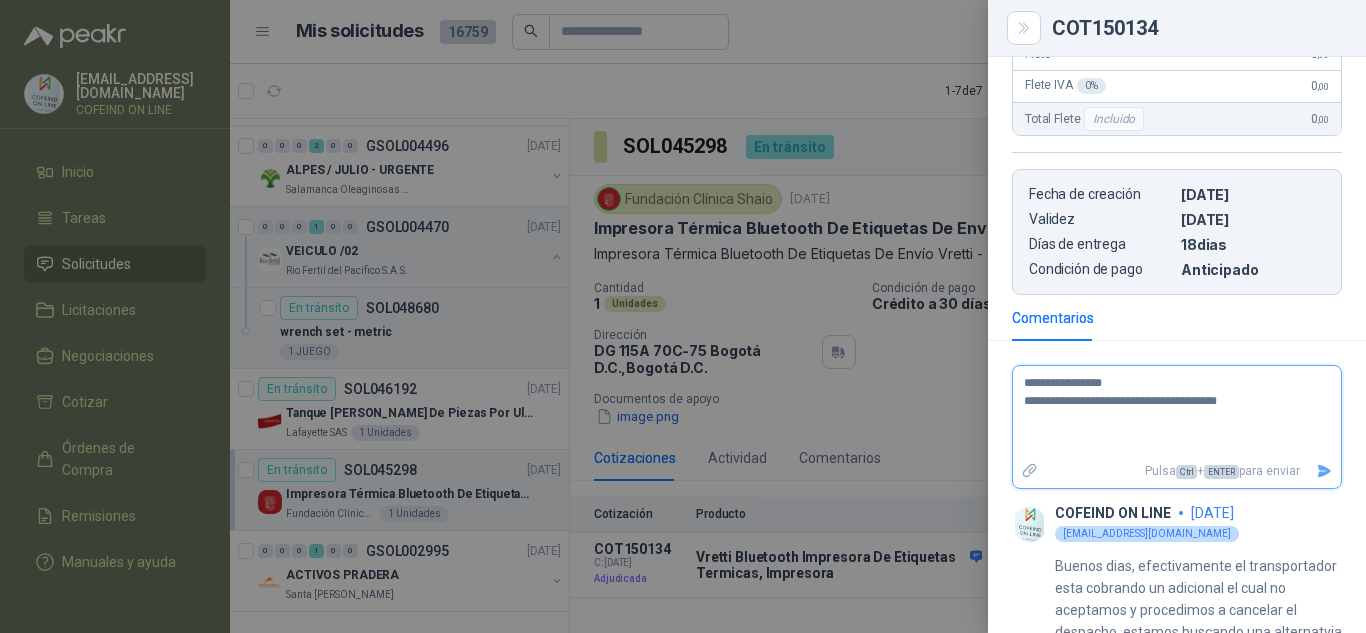 type 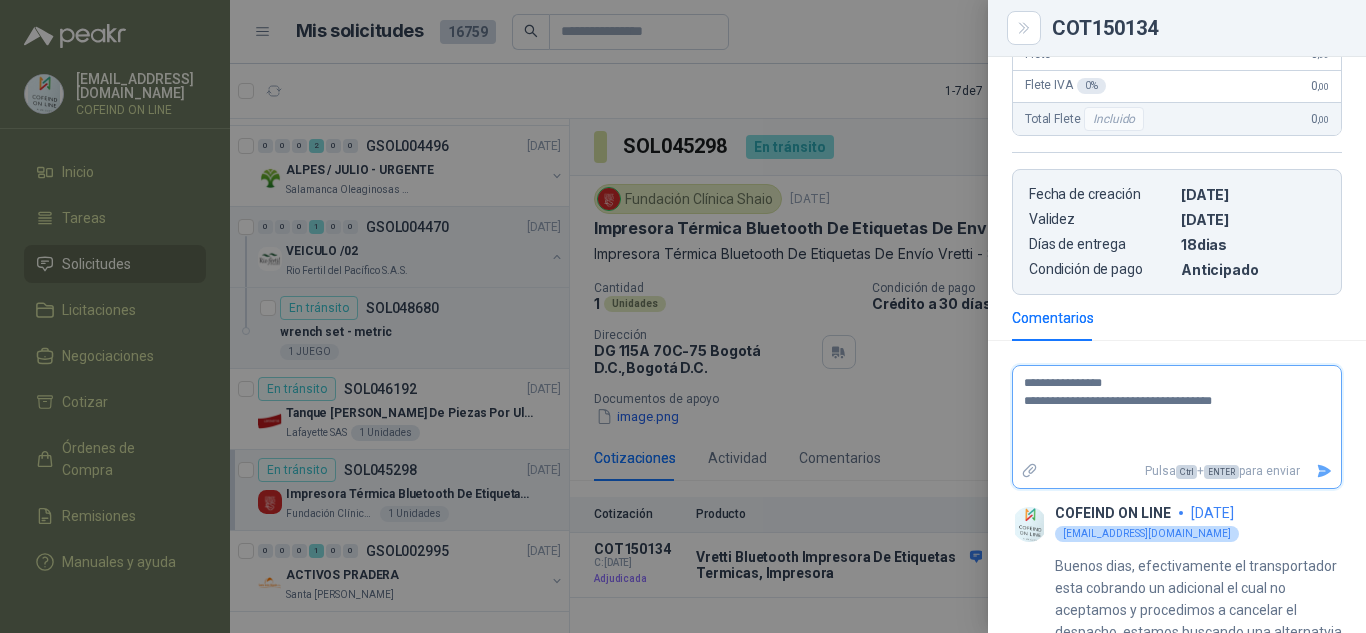 type 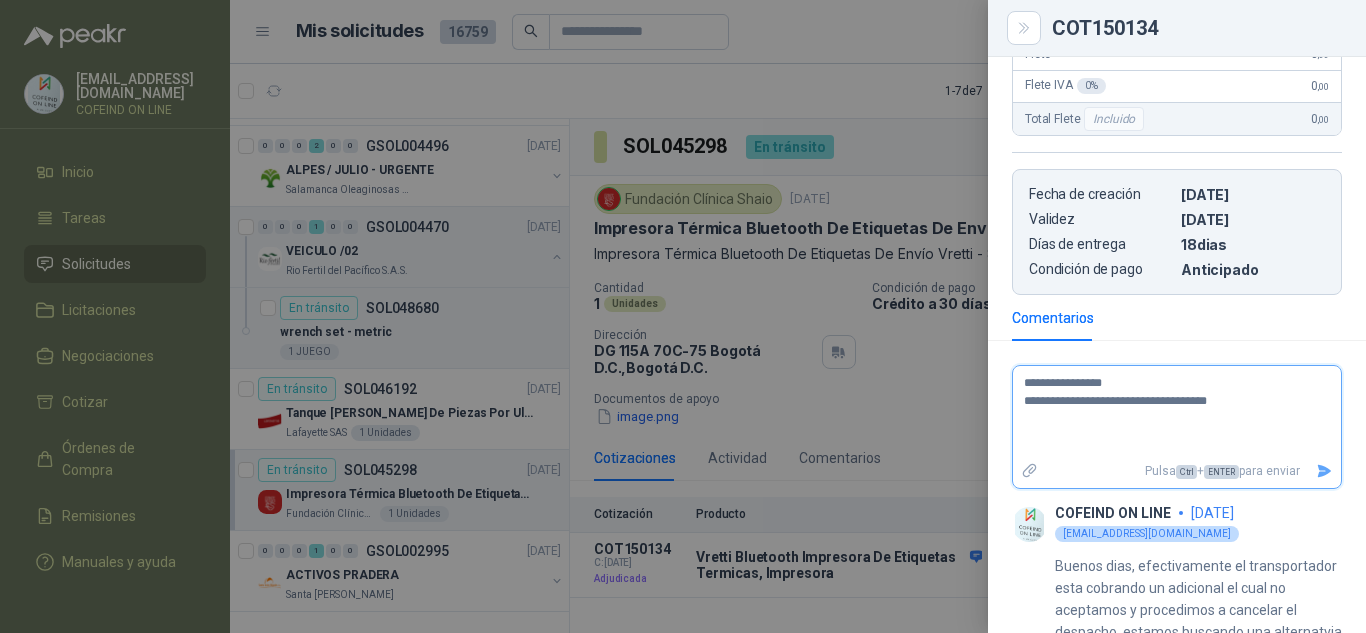 type 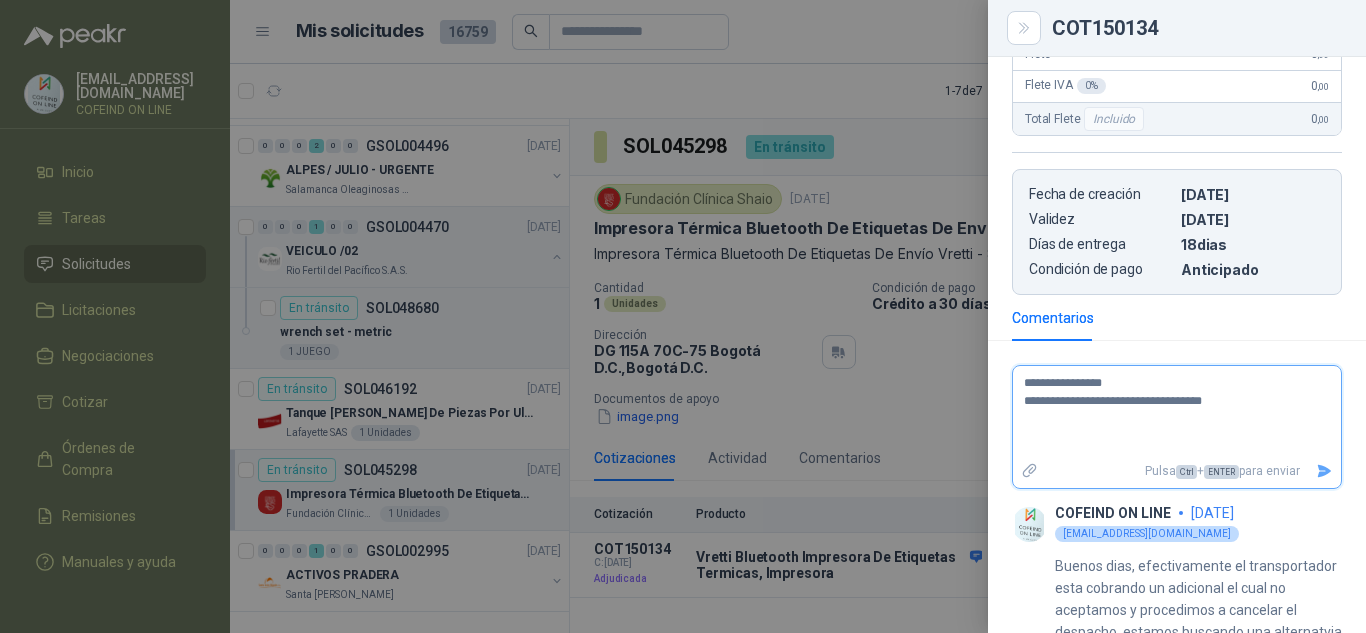 type 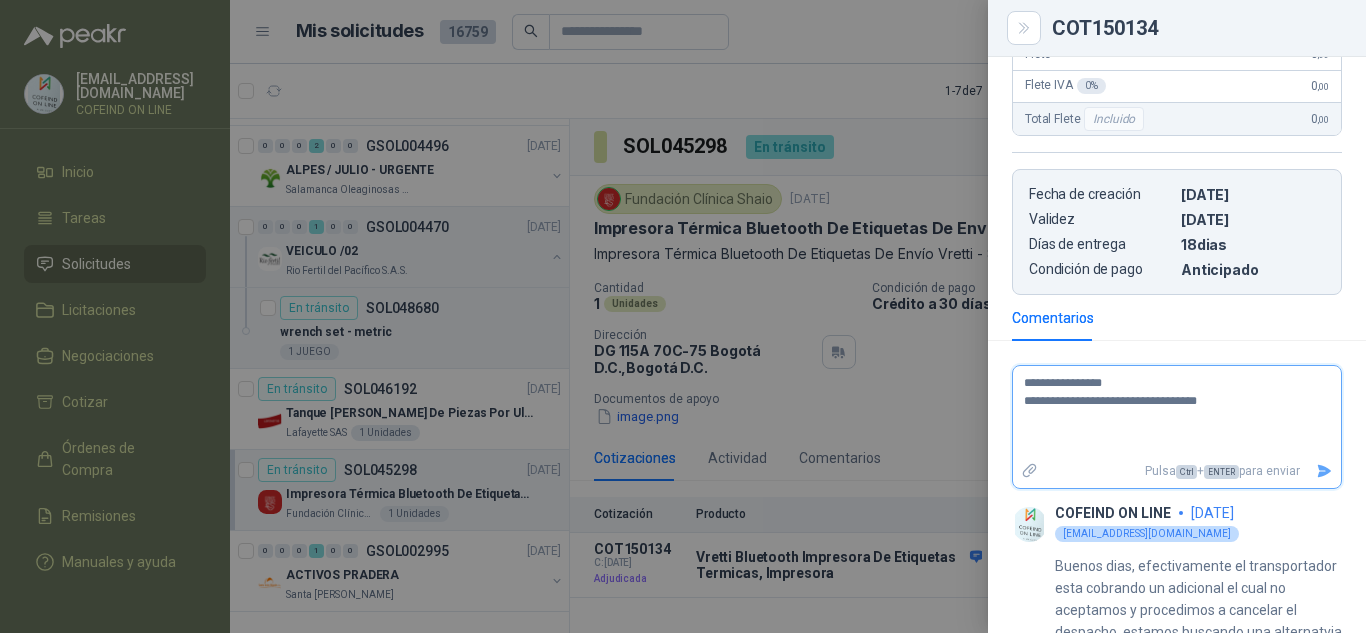 type 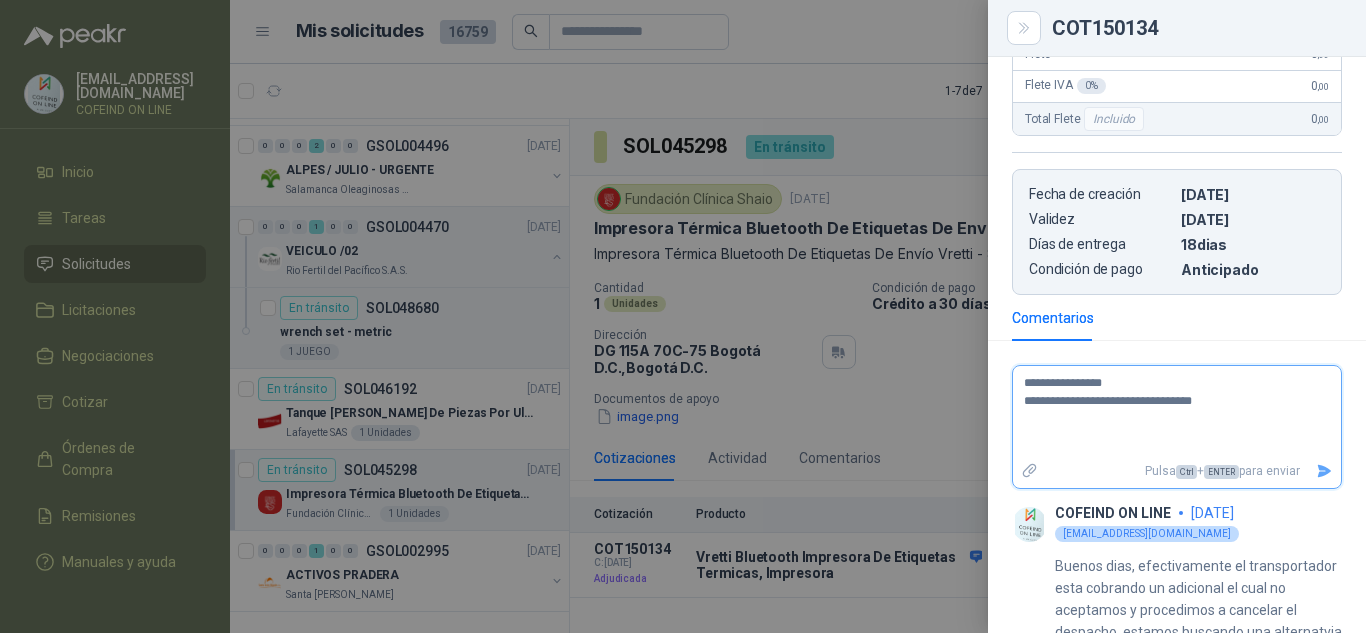 type 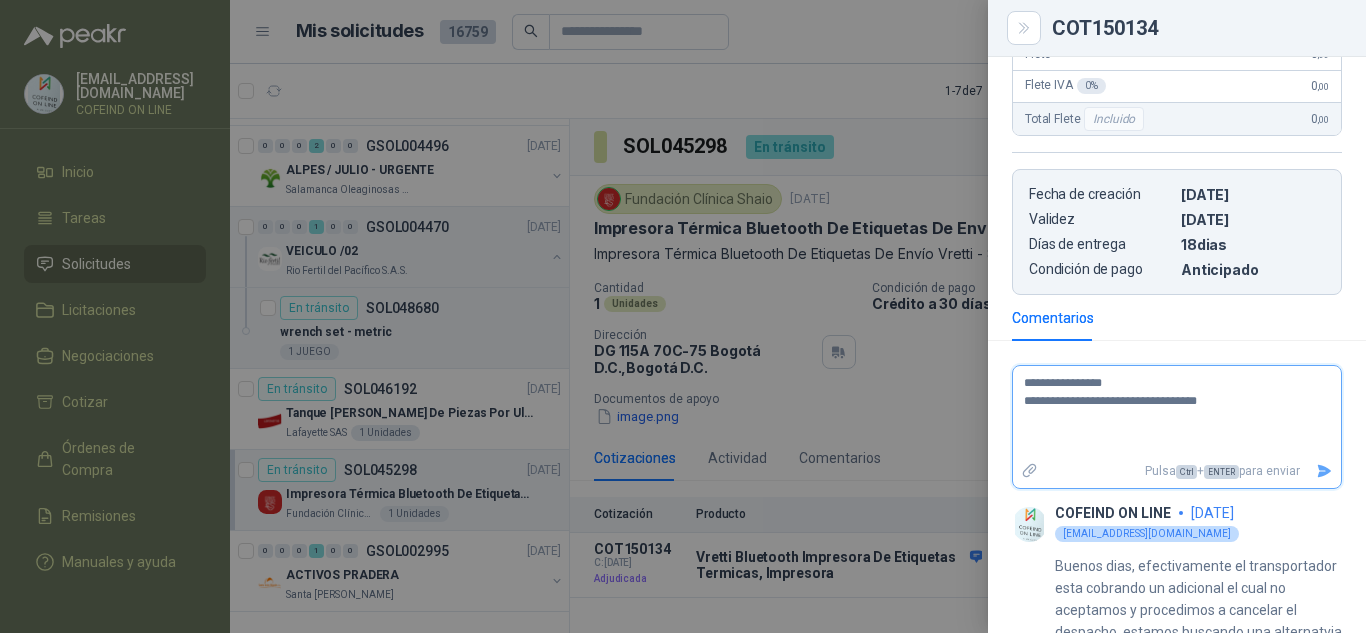 type 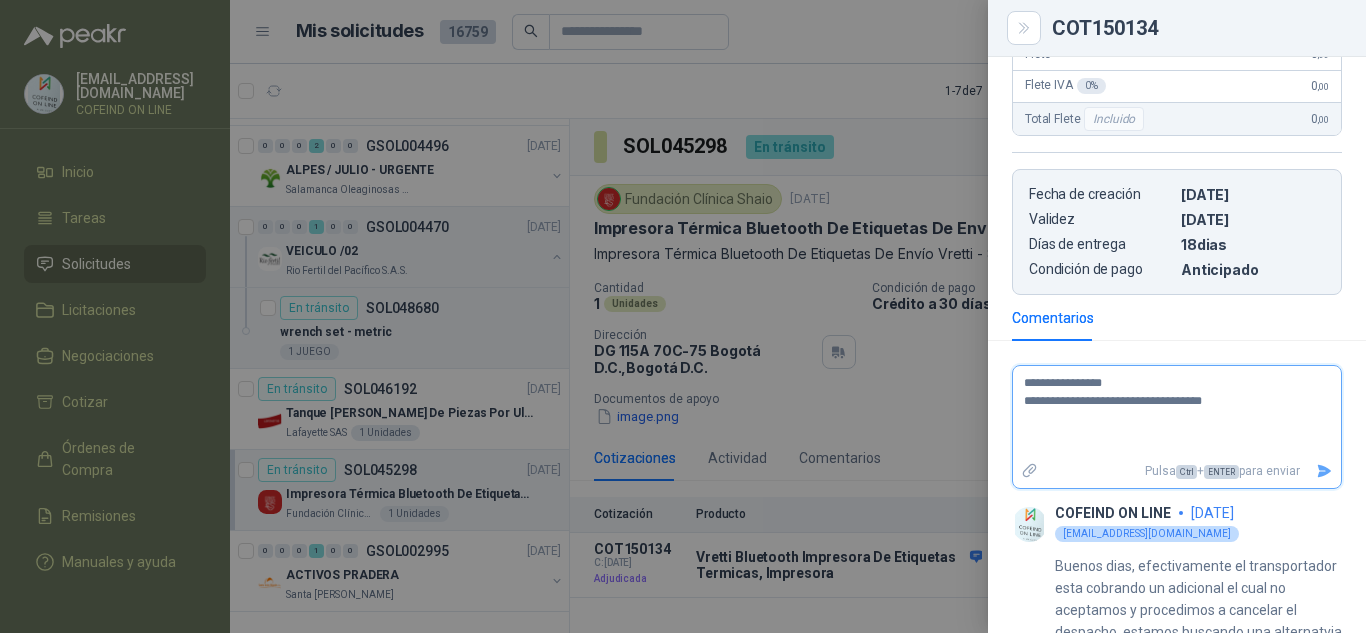 type 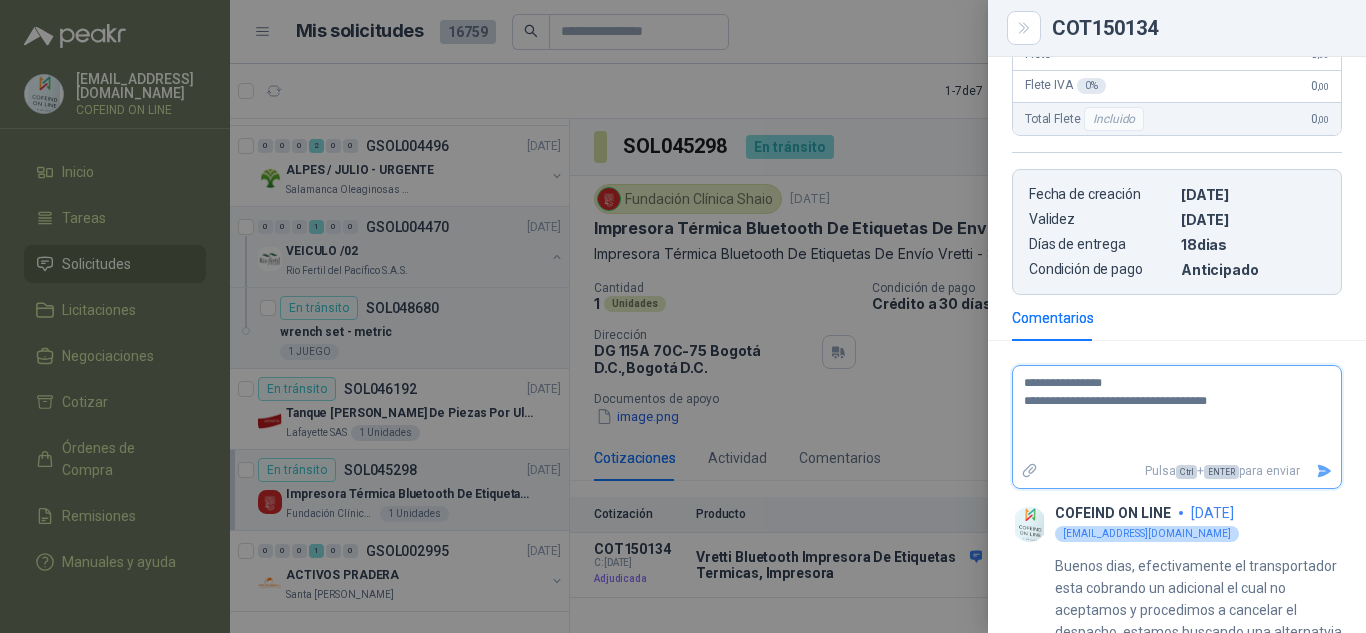 type 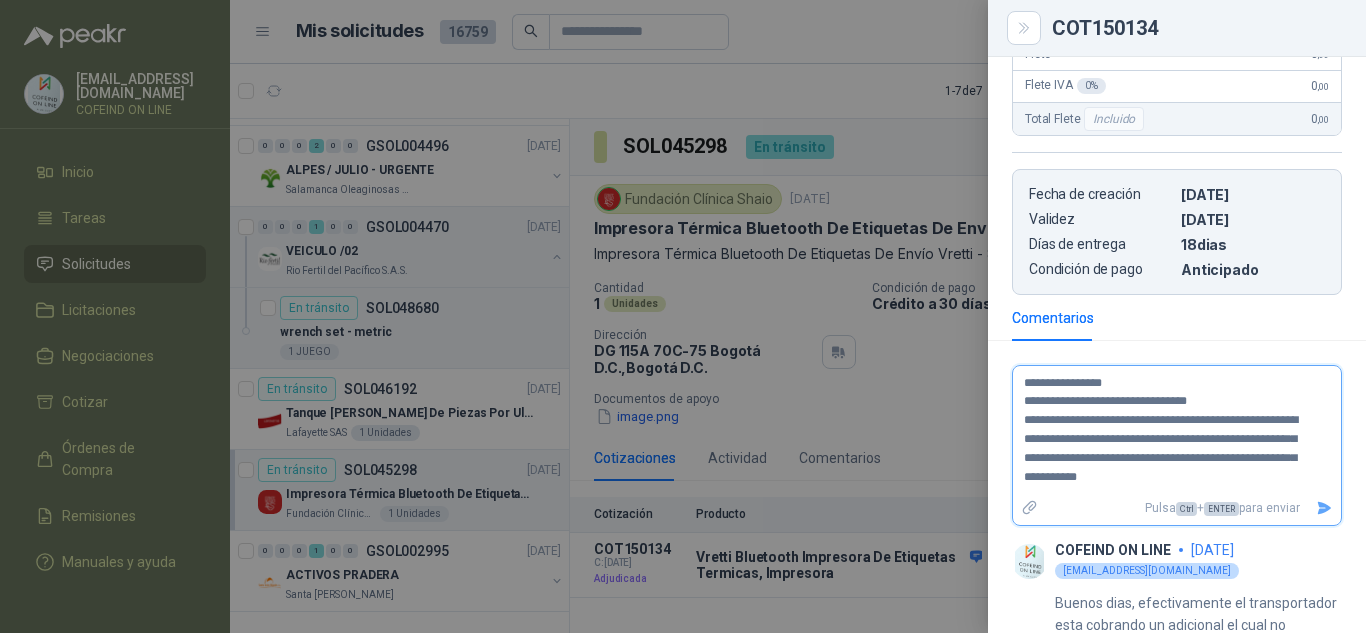 click on "**********" at bounding box center (1169, 430) 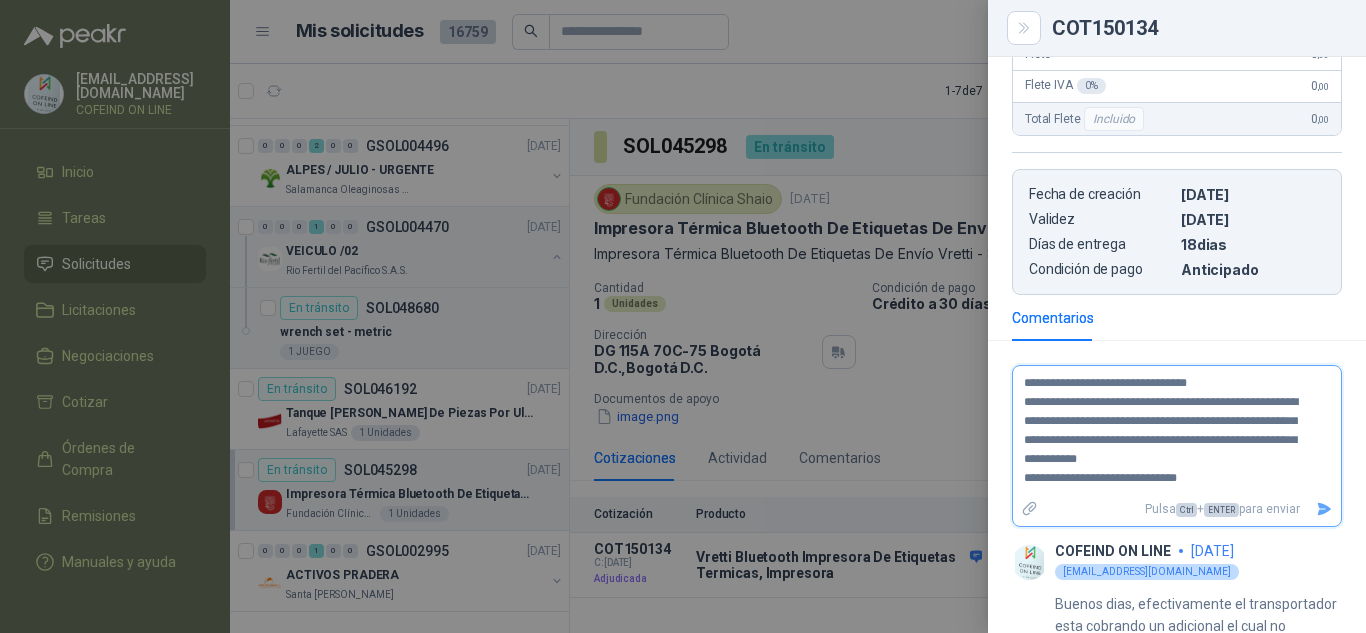 scroll, scrollTop: 30, scrollLeft: 0, axis: vertical 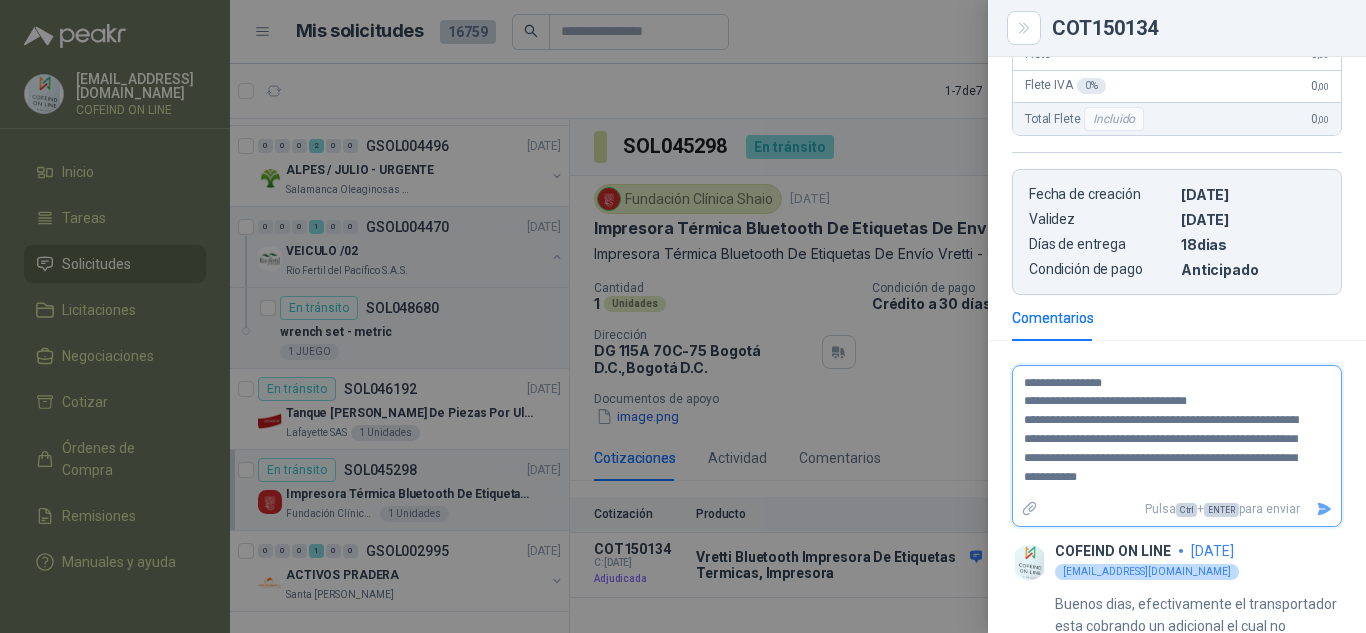 drag, startPoint x: 1066, startPoint y: 483, endPoint x: 993, endPoint y: 341, distance: 159.66527 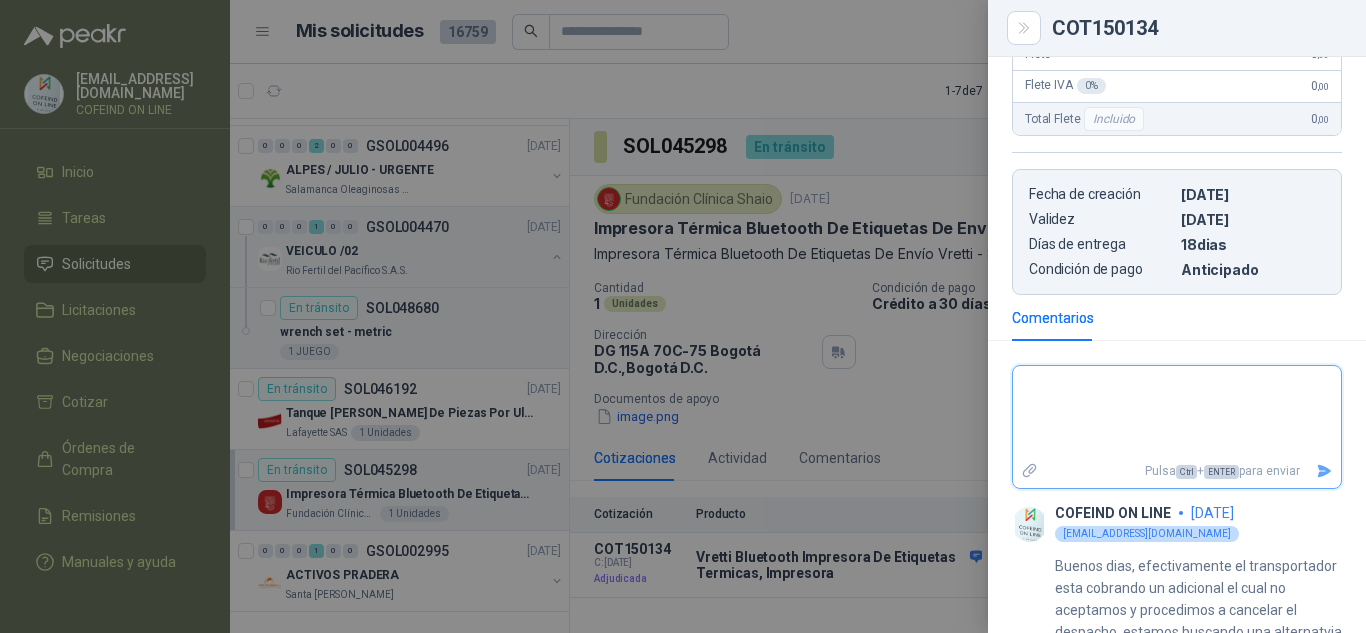 scroll, scrollTop: 900, scrollLeft: 0, axis: vertical 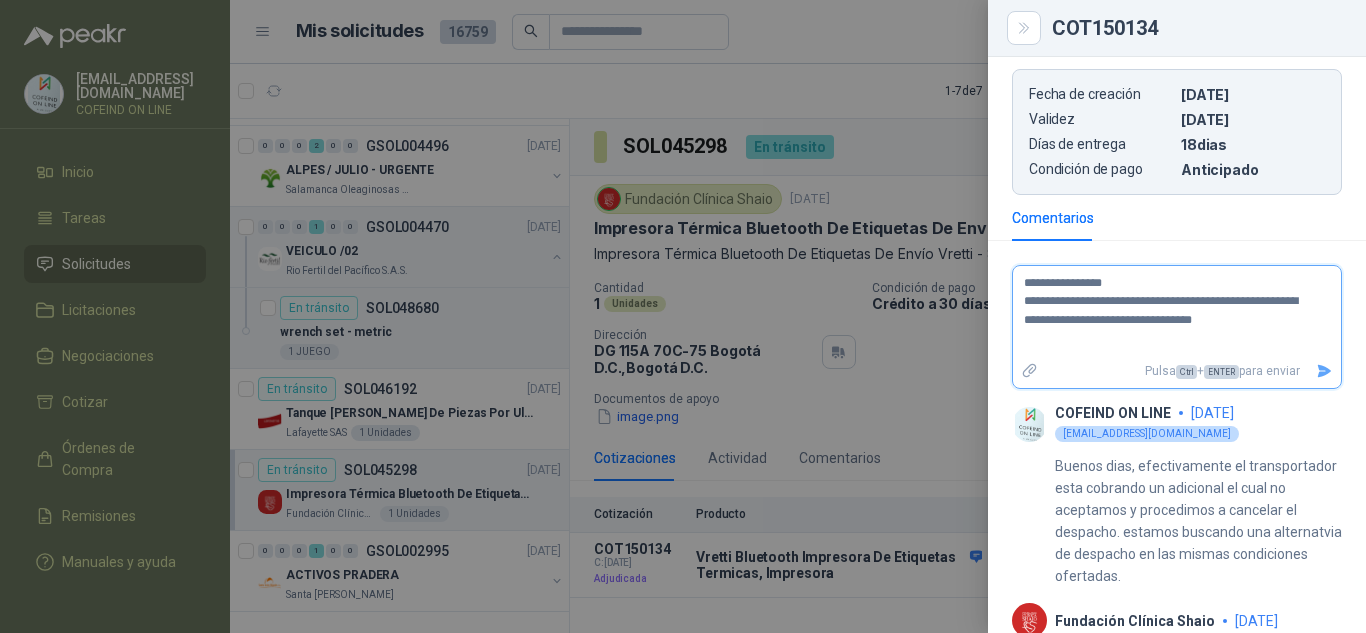 click on "**********" at bounding box center [1169, 312] 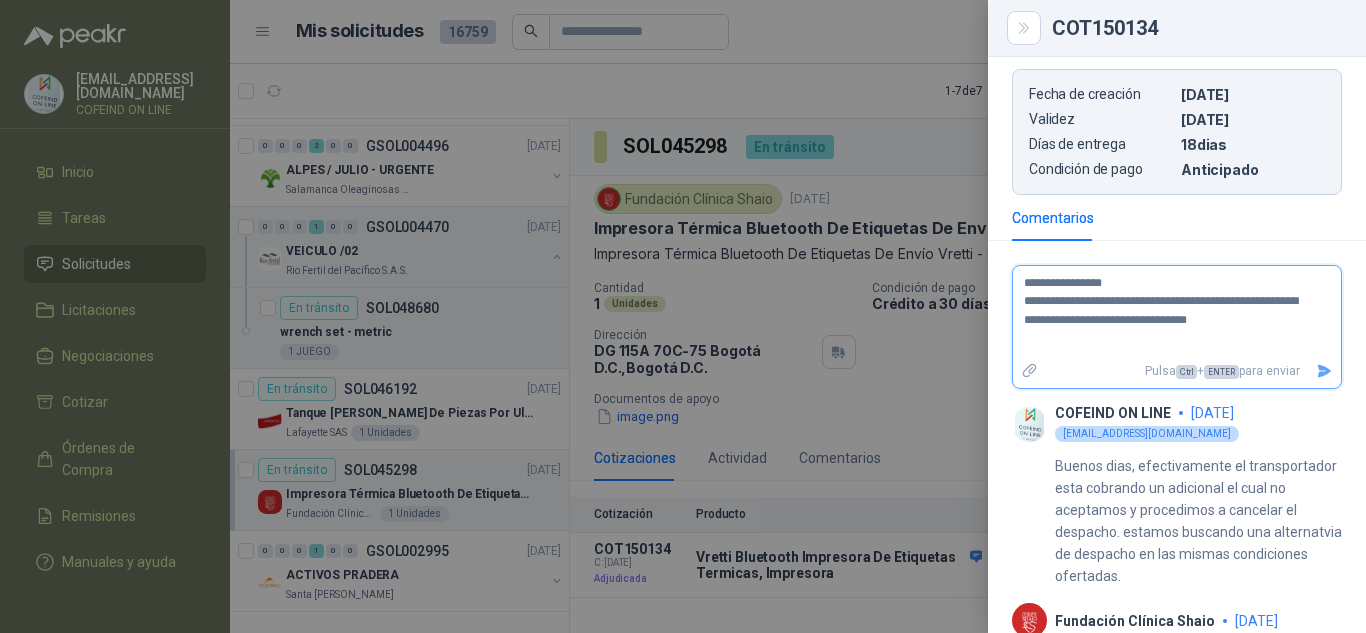 click on "**********" at bounding box center [1169, 312] 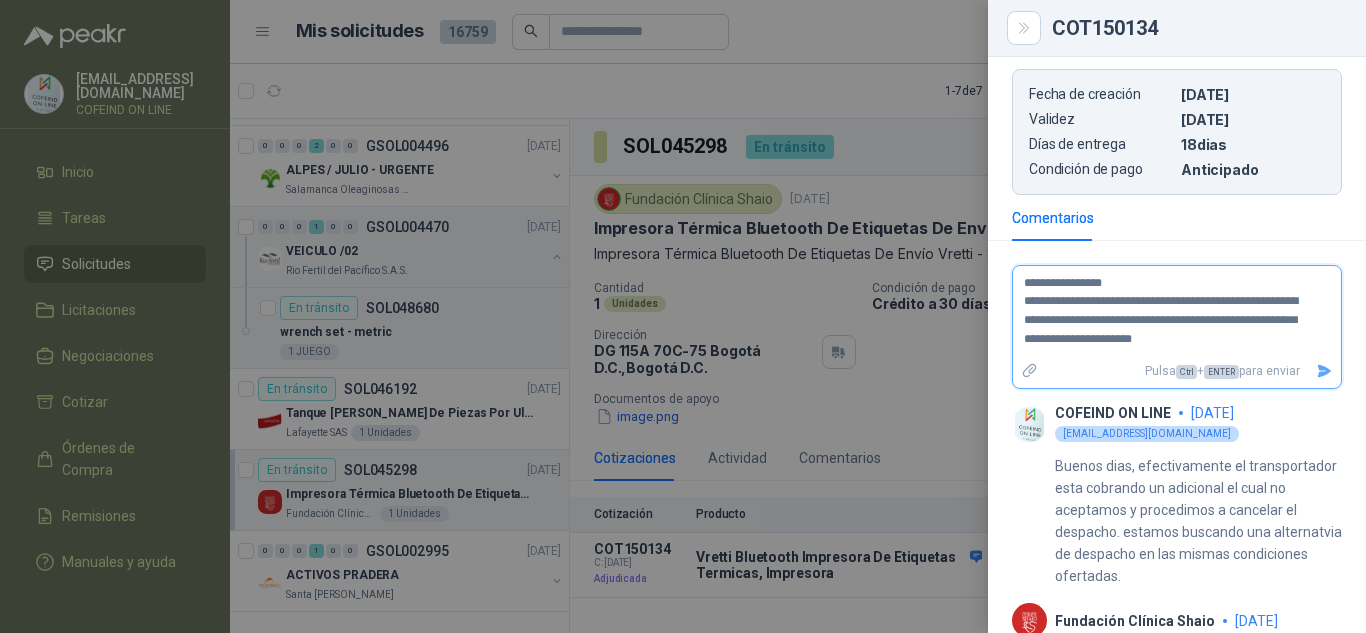 click on "**********" at bounding box center (1169, 312) 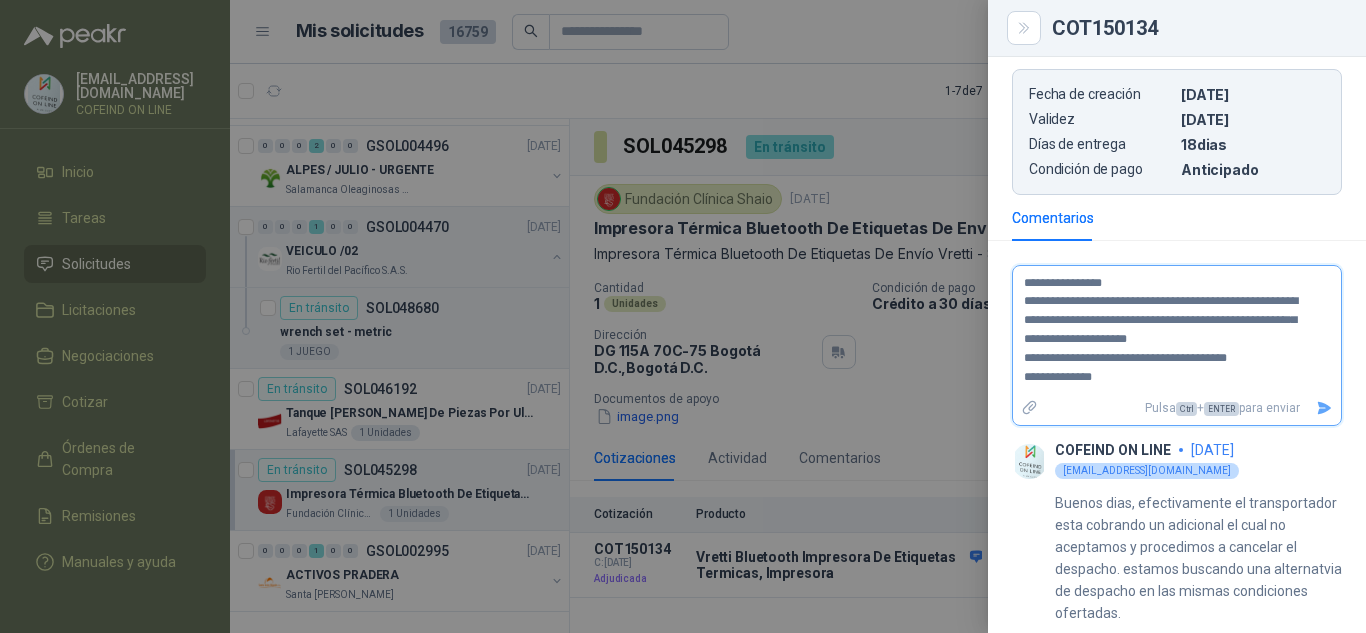 click 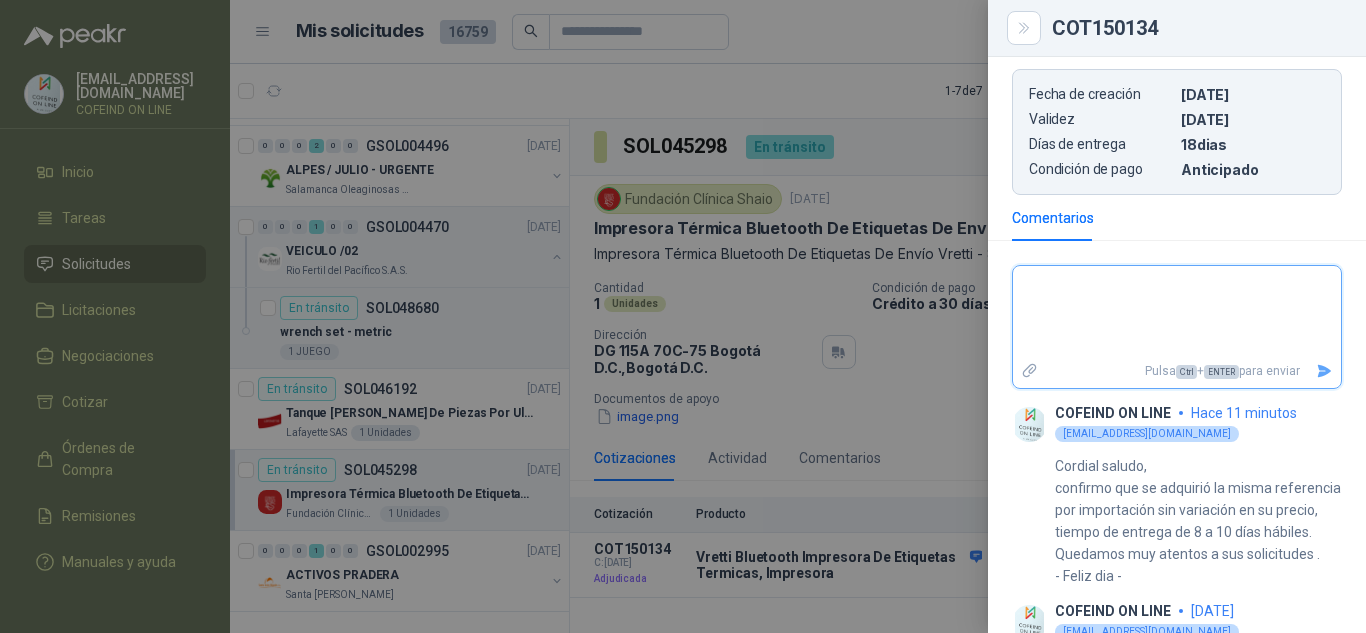 scroll, scrollTop: 900, scrollLeft: 0, axis: vertical 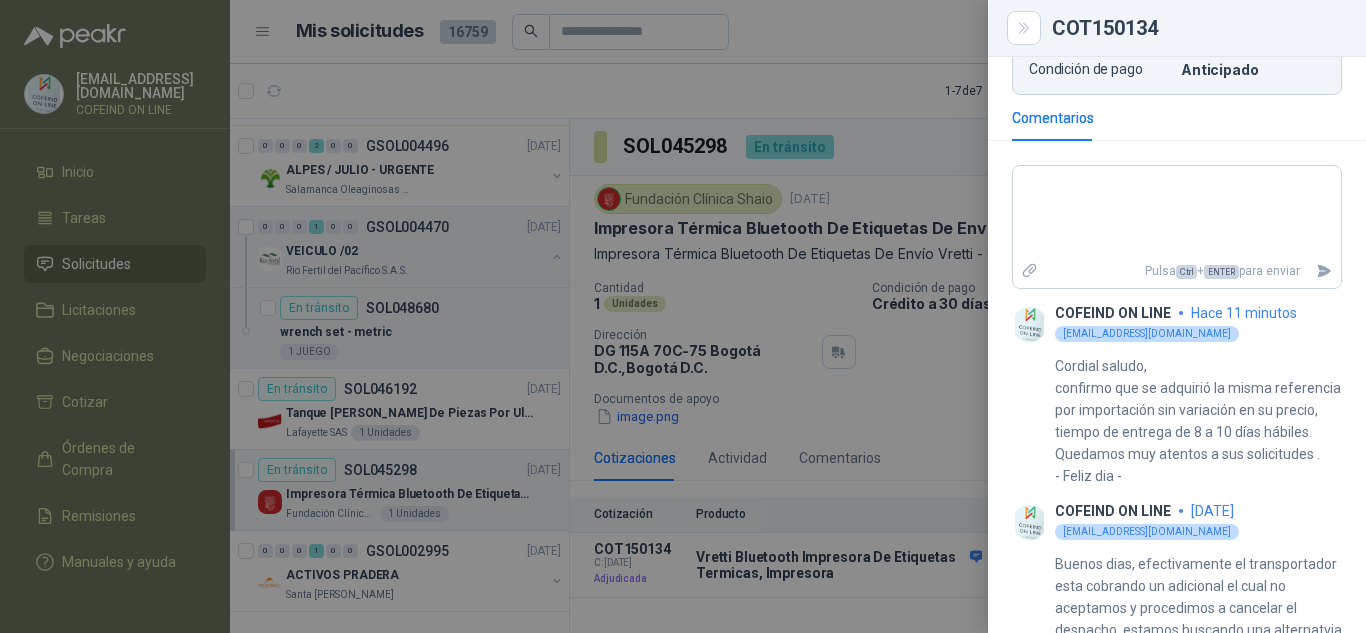 click at bounding box center [683, 316] 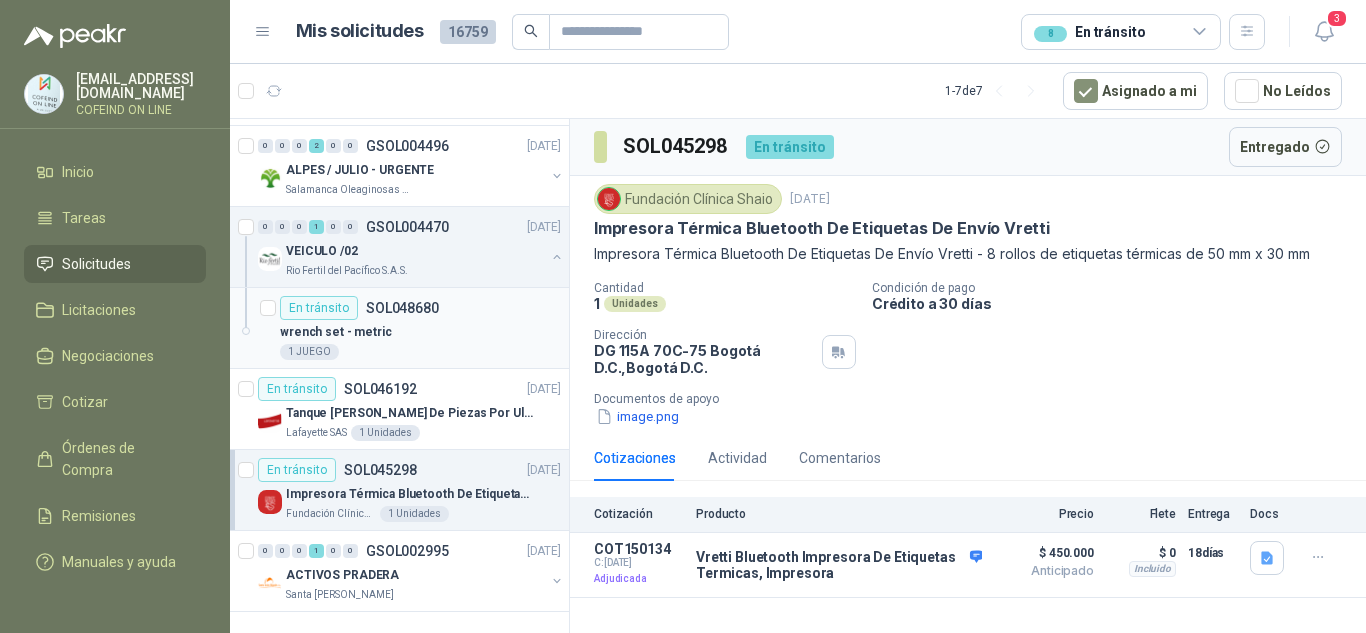 click on "wrench set - metric" at bounding box center (336, 332) 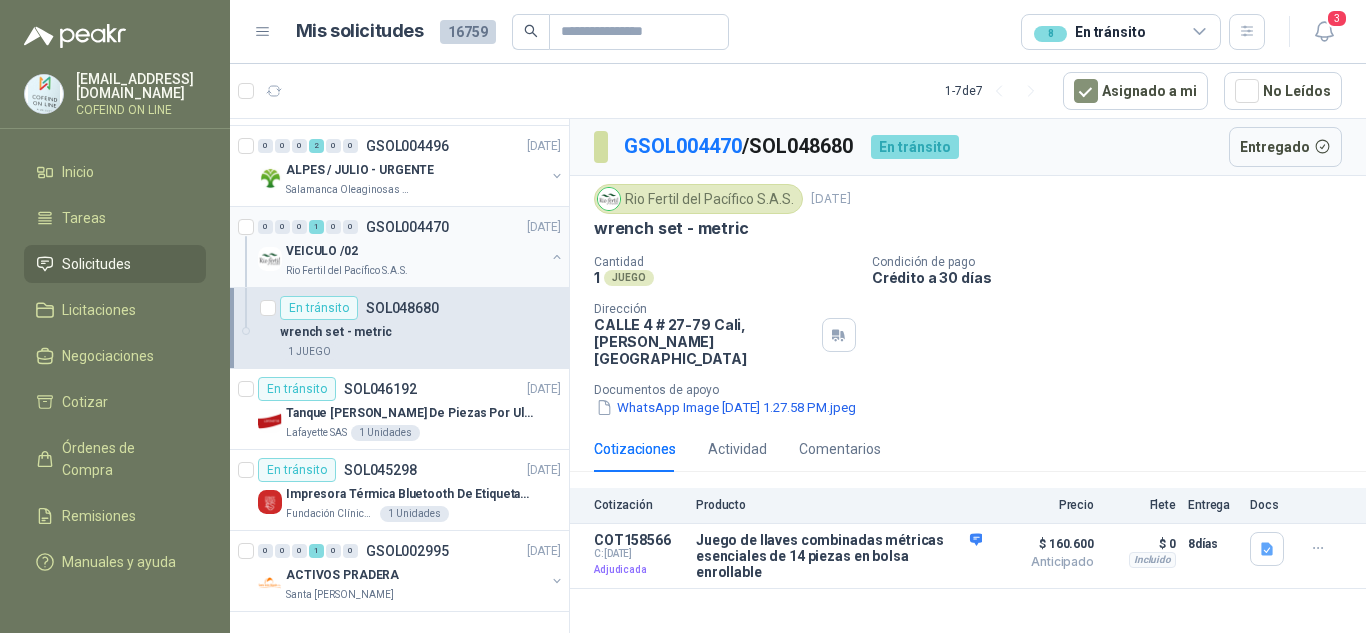 click on "VEICULO /02" at bounding box center [415, 251] 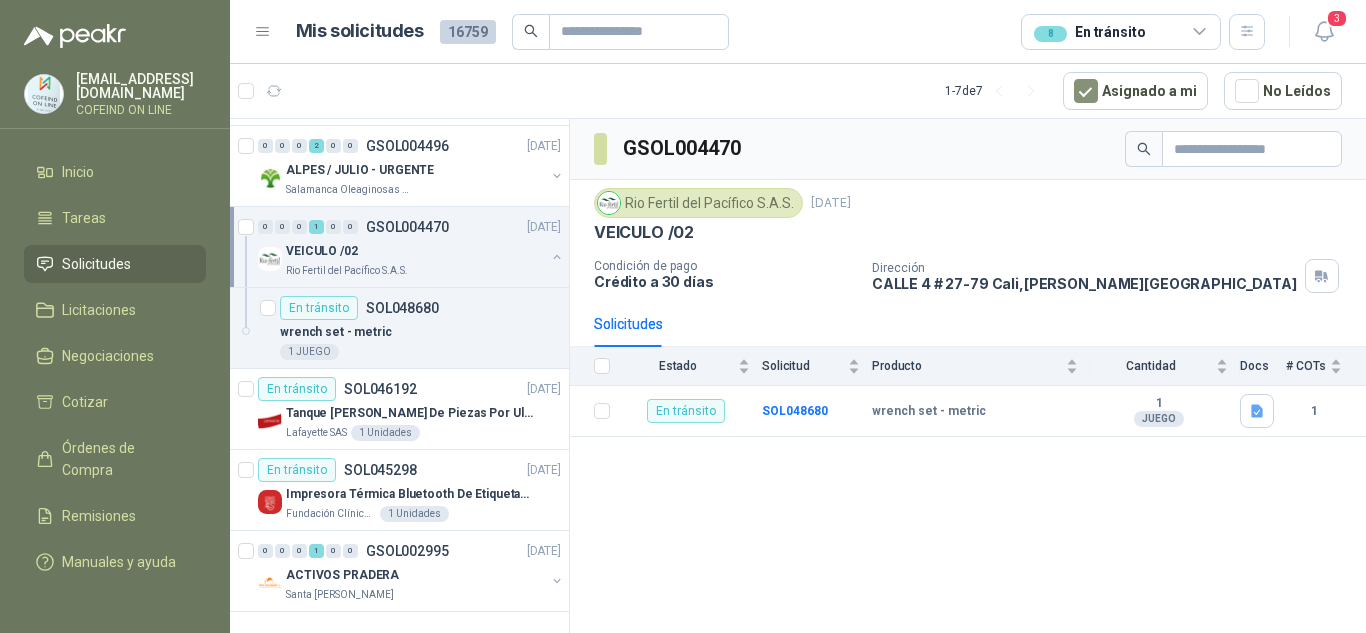 scroll, scrollTop: 0, scrollLeft: 0, axis: both 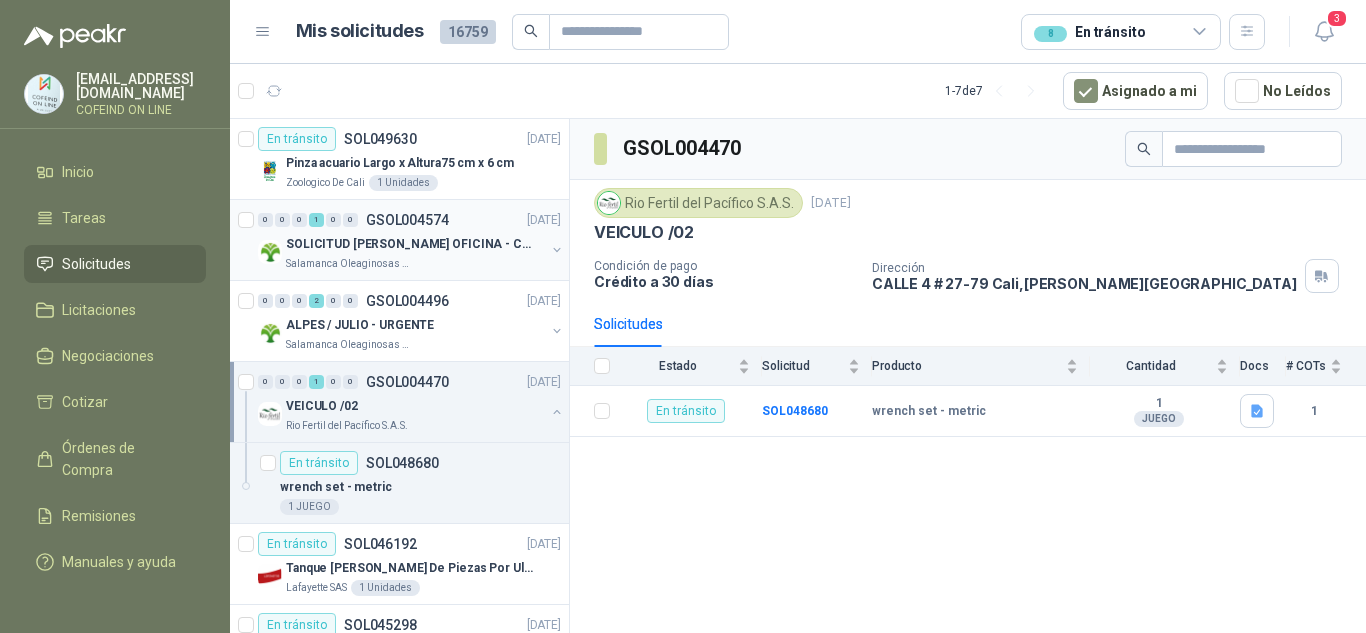 click on "SOLICITUD [PERSON_NAME] OFICINA - CALI" at bounding box center (410, 244) 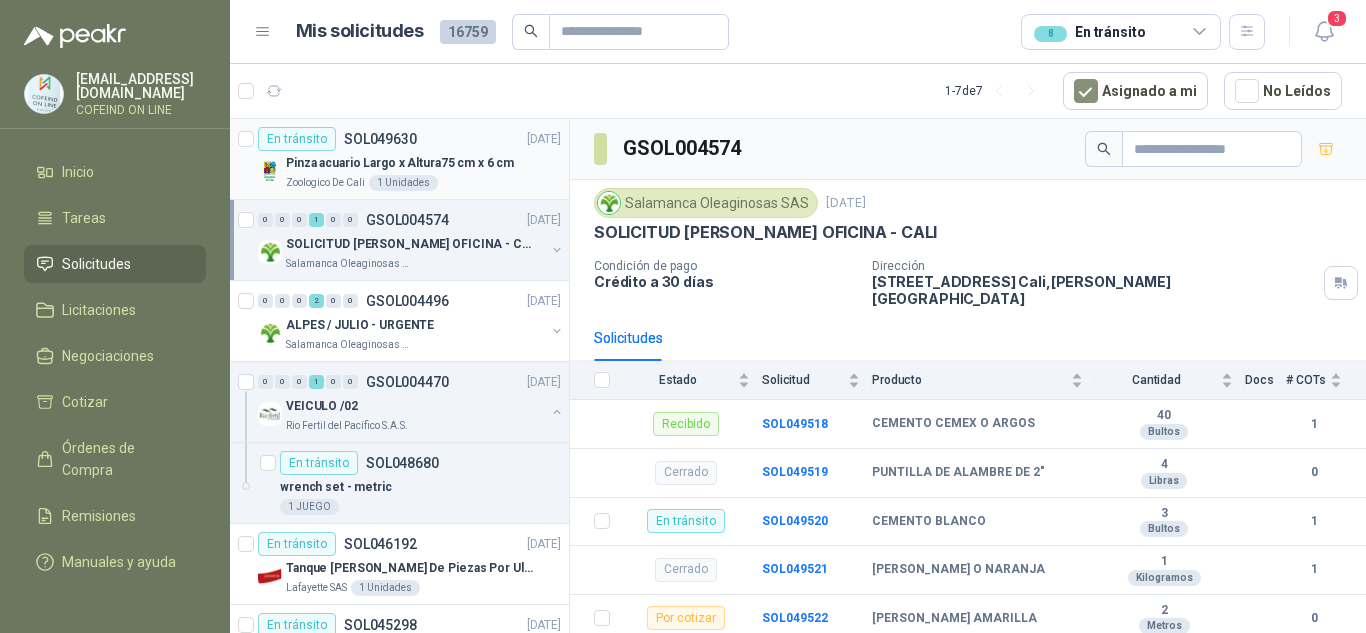 click on "Zoologico De Cali" at bounding box center [325, 183] 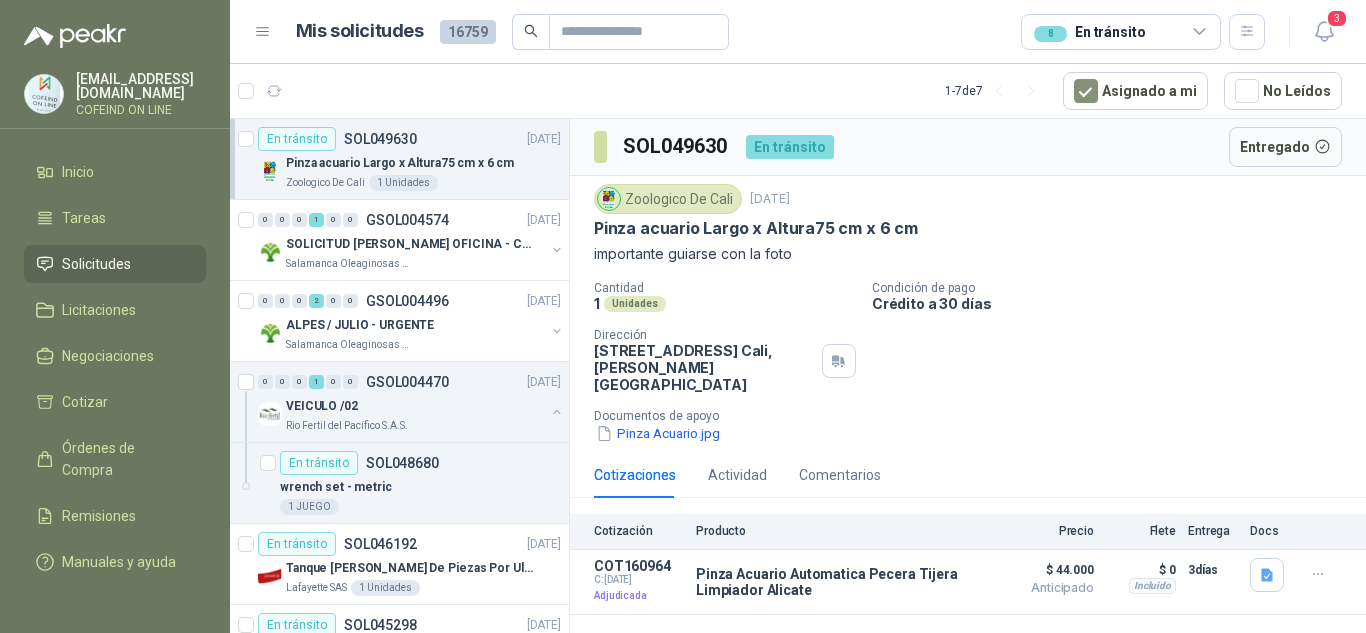 click on "Solicitudes" at bounding box center [96, 264] 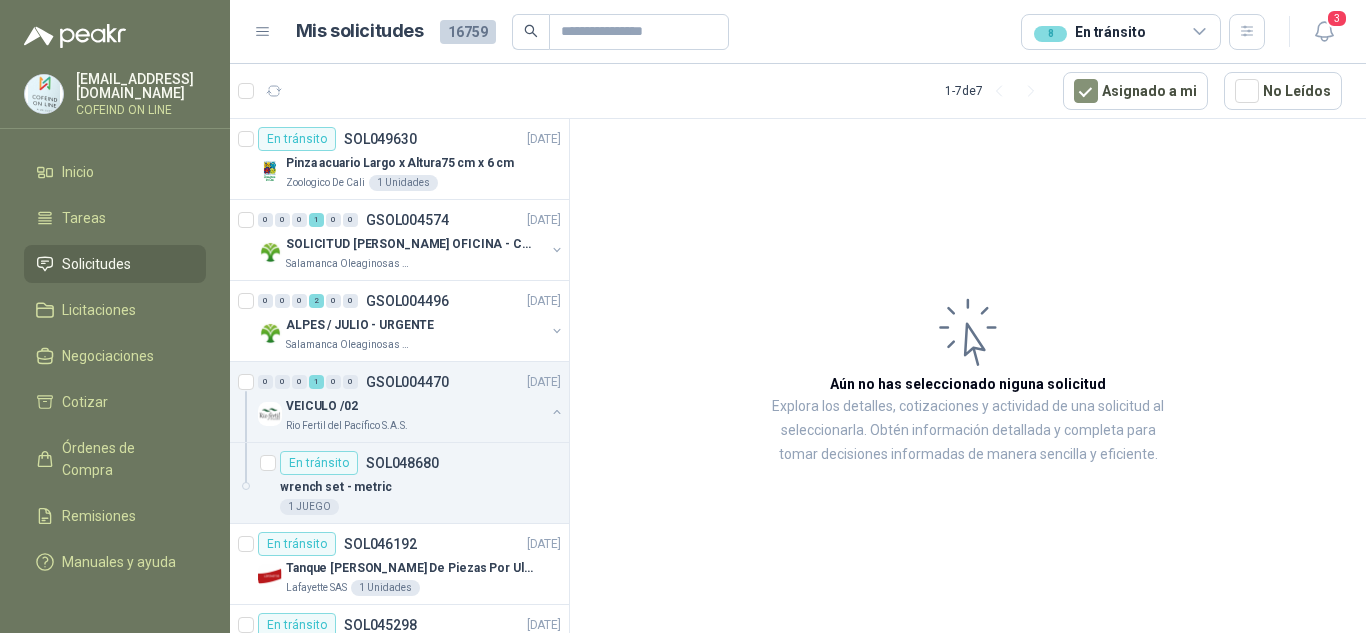 click on "8 En tránsito" at bounding box center [1121, 32] 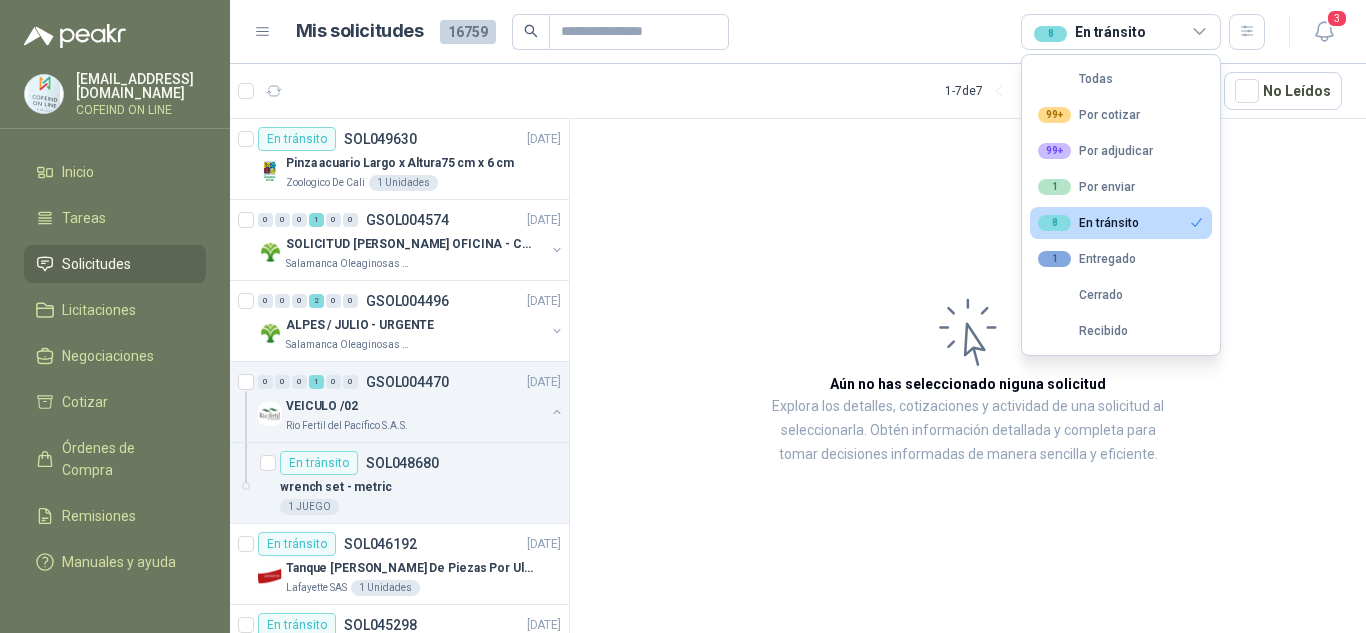 click on "Aún no has seleccionado niguna solicitud Explora los detalles, cotizaciones y actividad de una solicitud al seleccionarla. Obtén información detallada y   completa para tomar decisiones informadas de manera sencilla y eficiente." at bounding box center (968, 379) 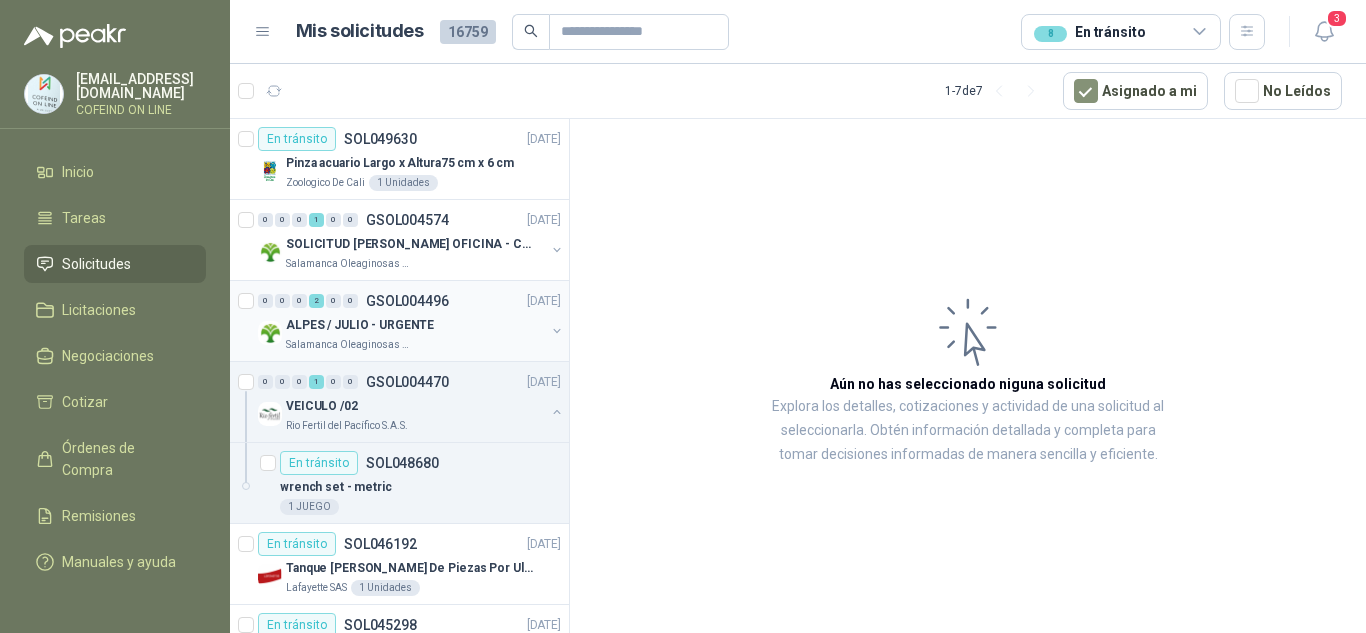 scroll, scrollTop: 0, scrollLeft: 0, axis: both 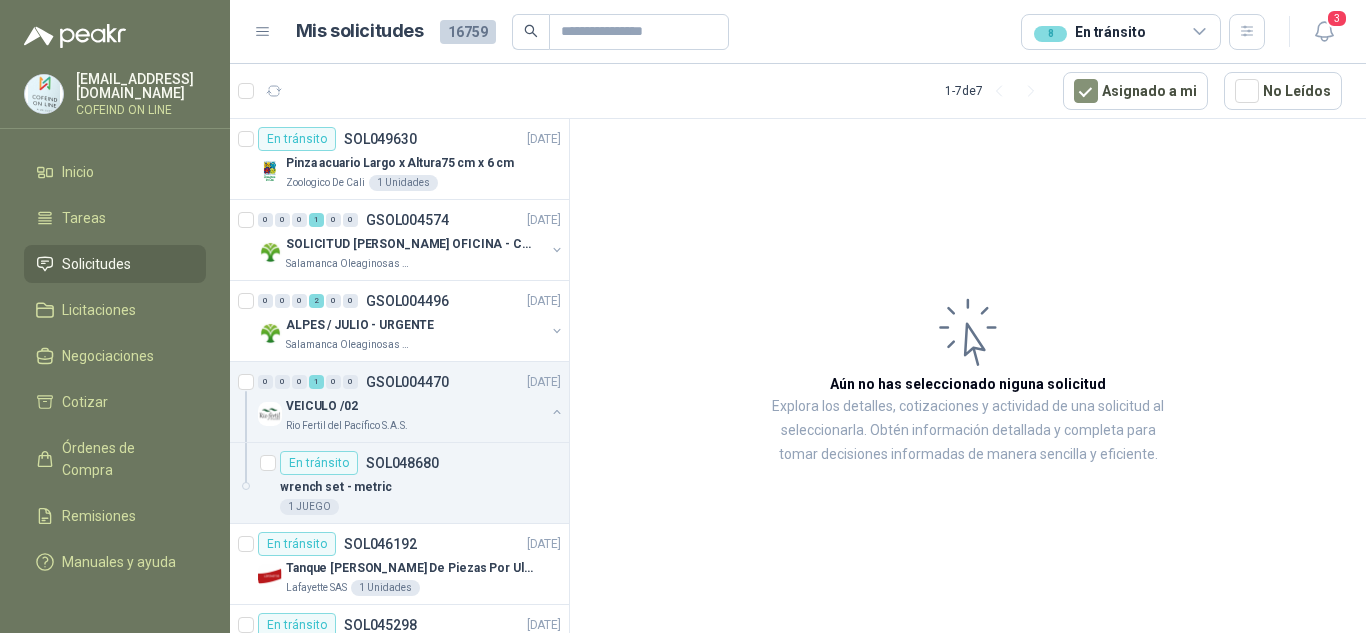 click on "8 En tránsito" at bounding box center (1089, 32) 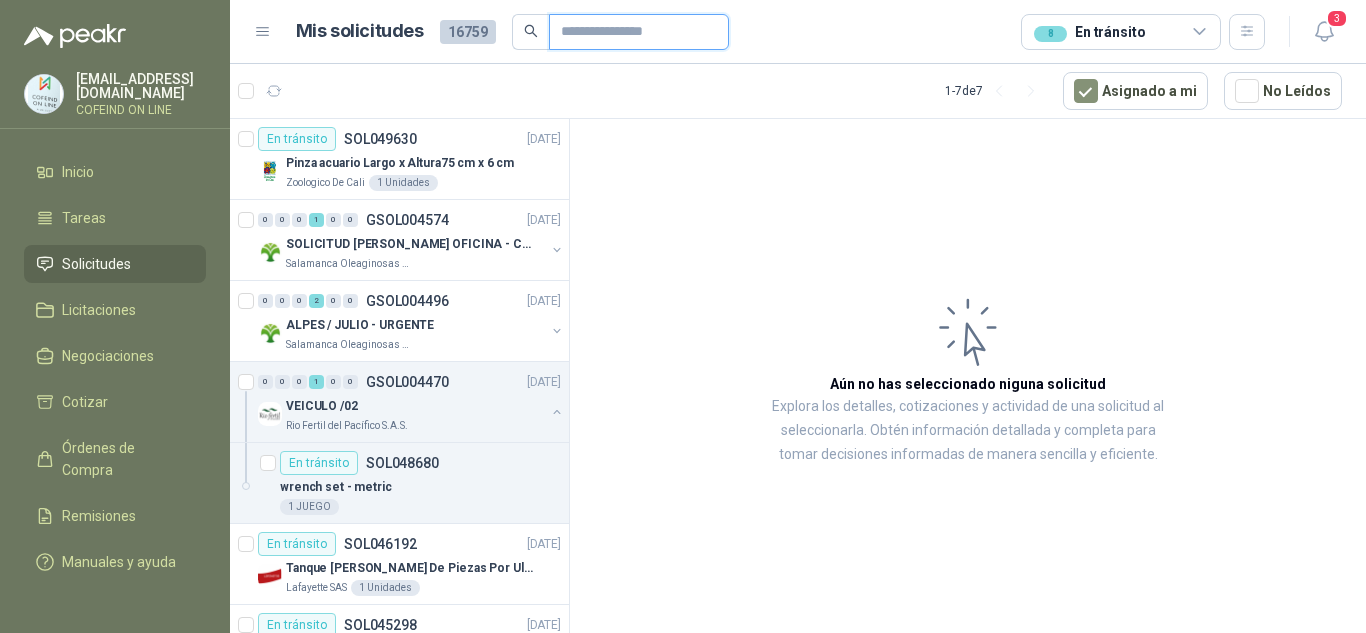 click at bounding box center (631, 32) 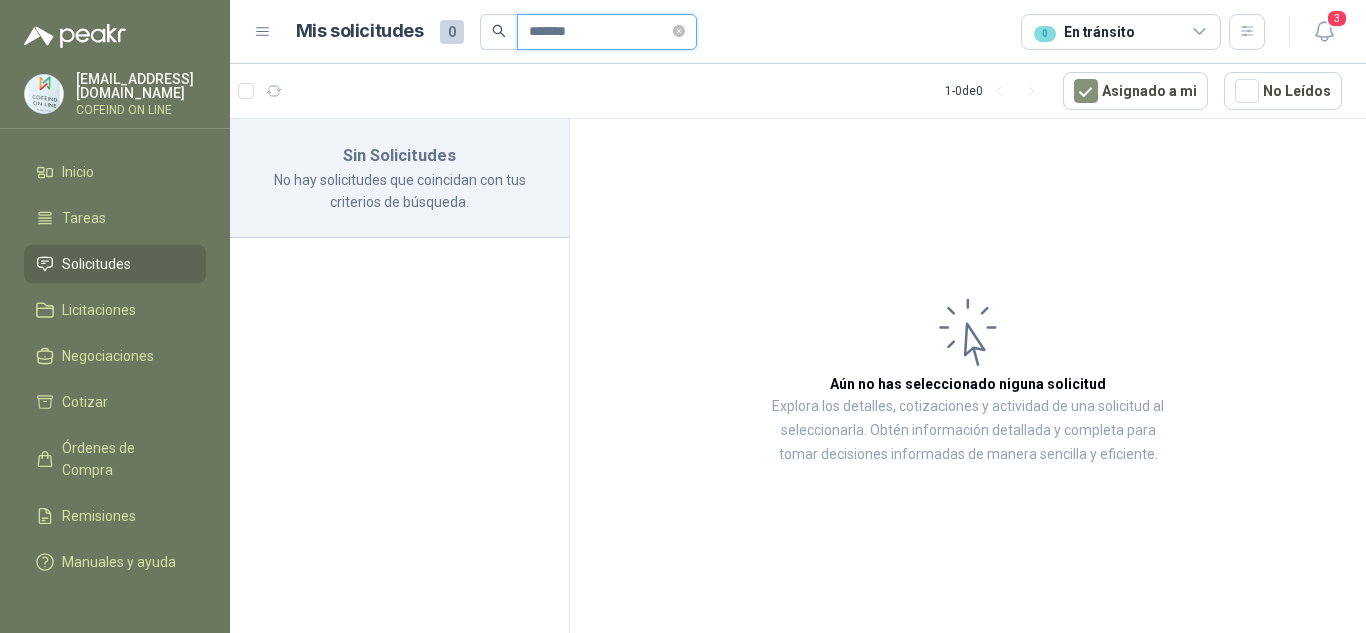 click on "*******" at bounding box center [599, 32] 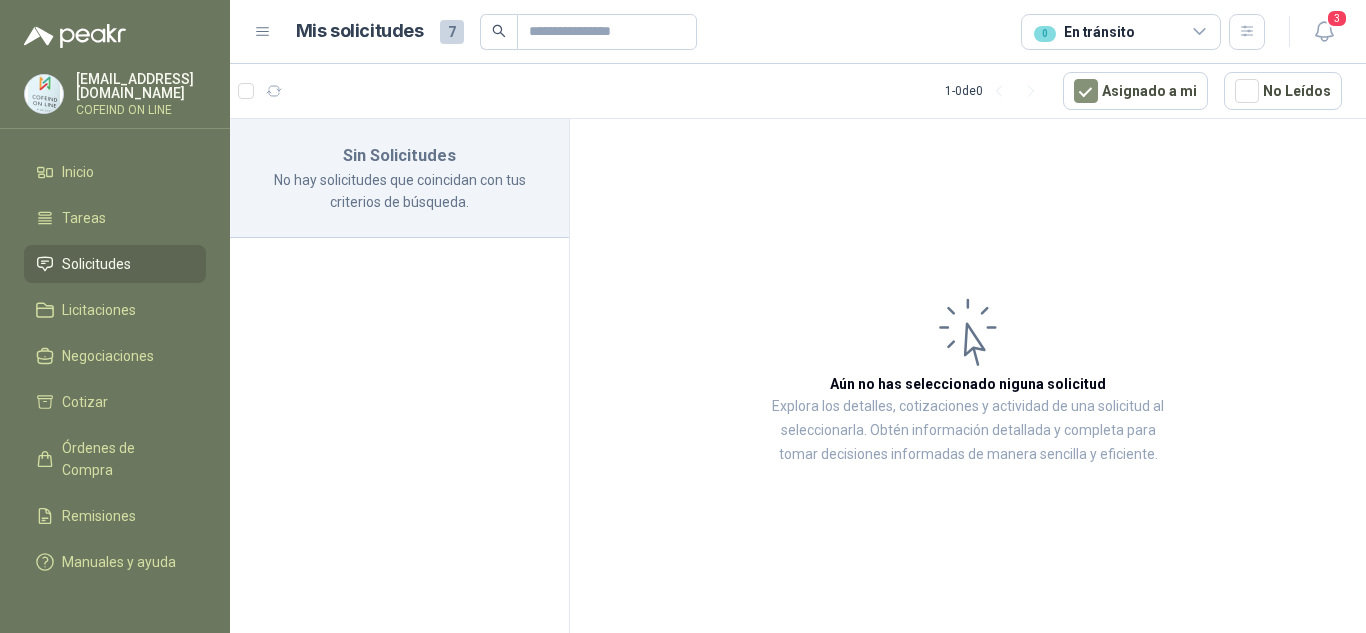 click 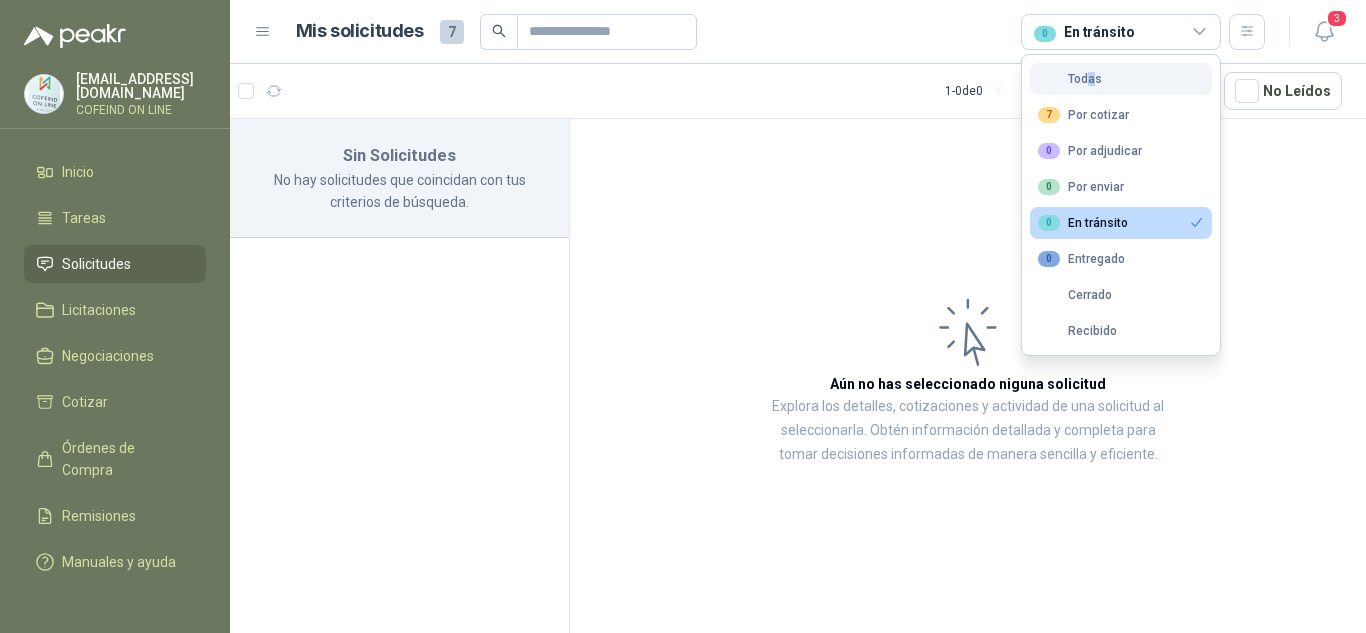 click on "Todas" at bounding box center (1070, 79) 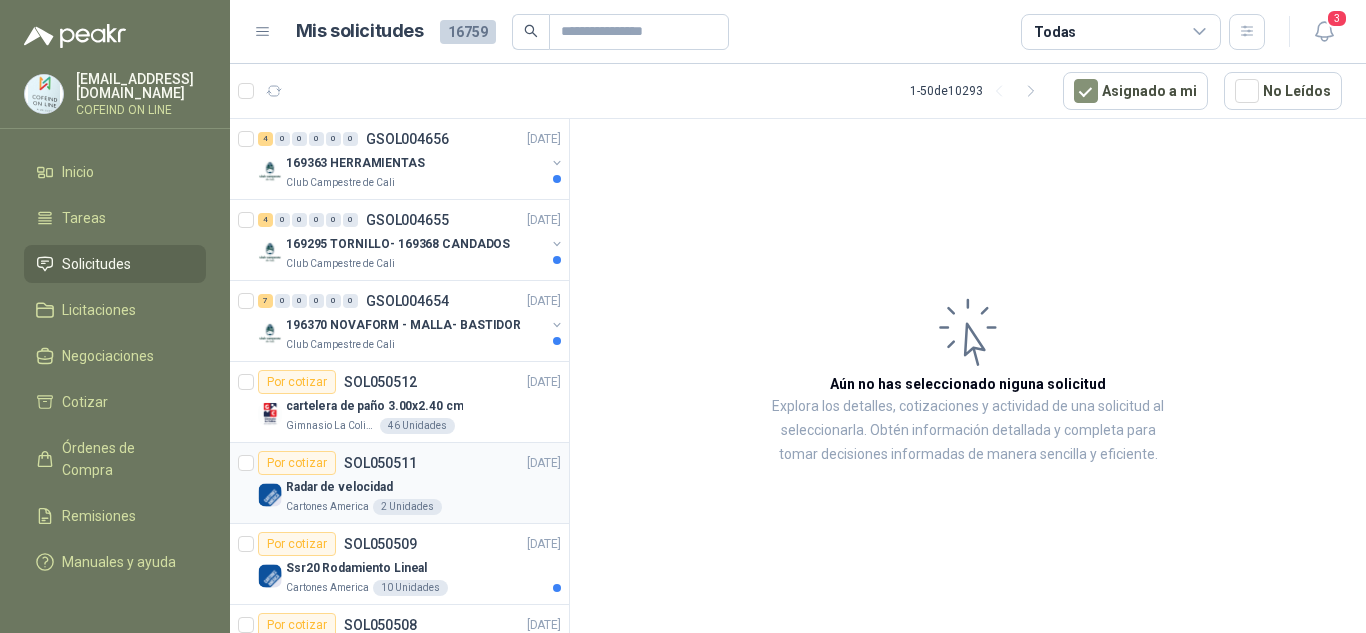 click on "Cartones America" at bounding box center (327, 507) 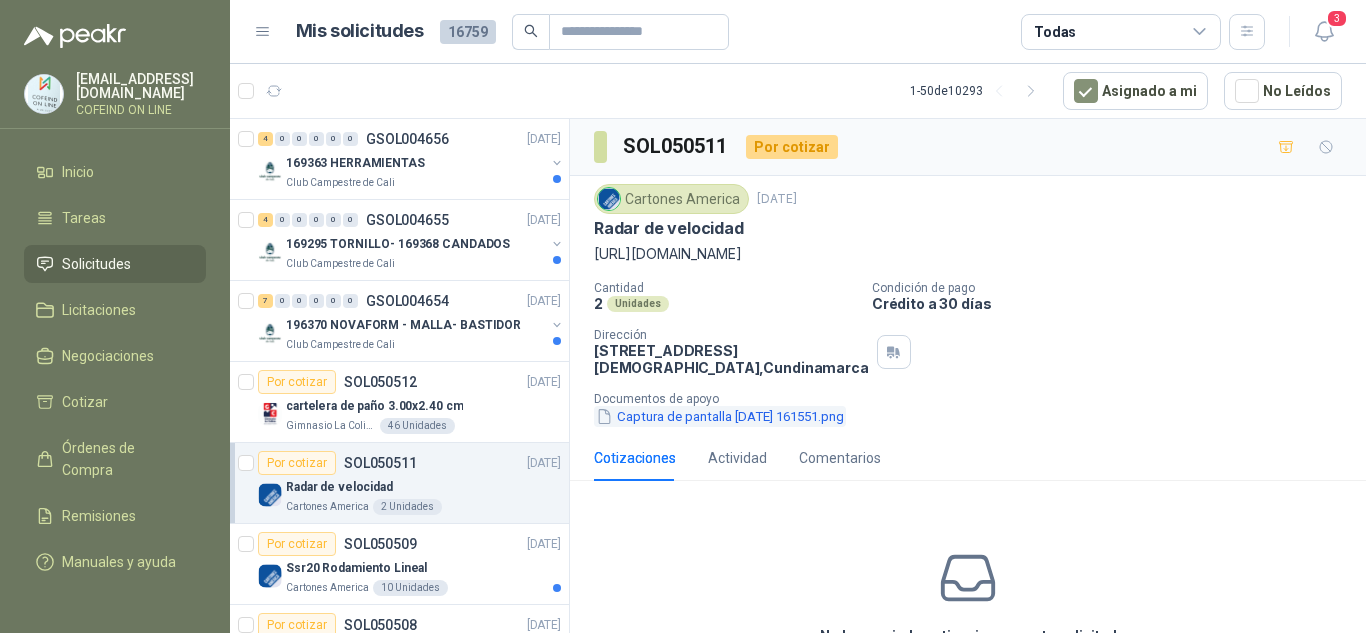 click on "Captura de pantalla [DATE] 161551.png" at bounding box center (720, 416) 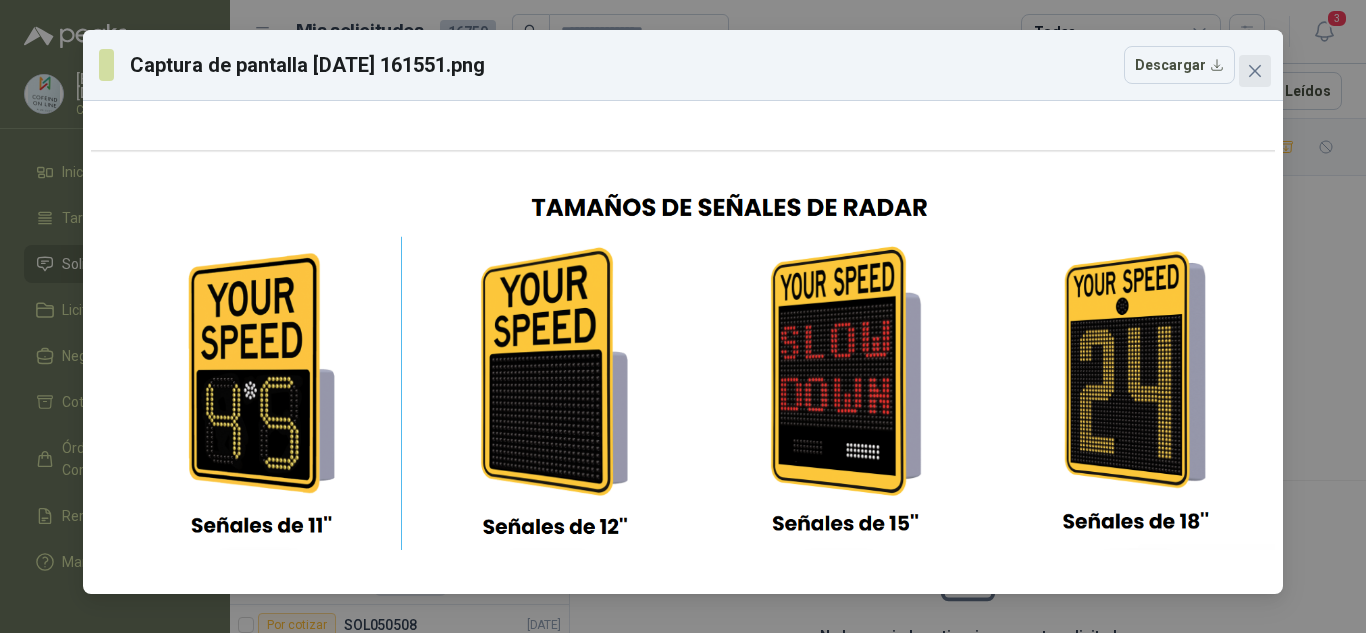 click at bounding box center [1255, 71] 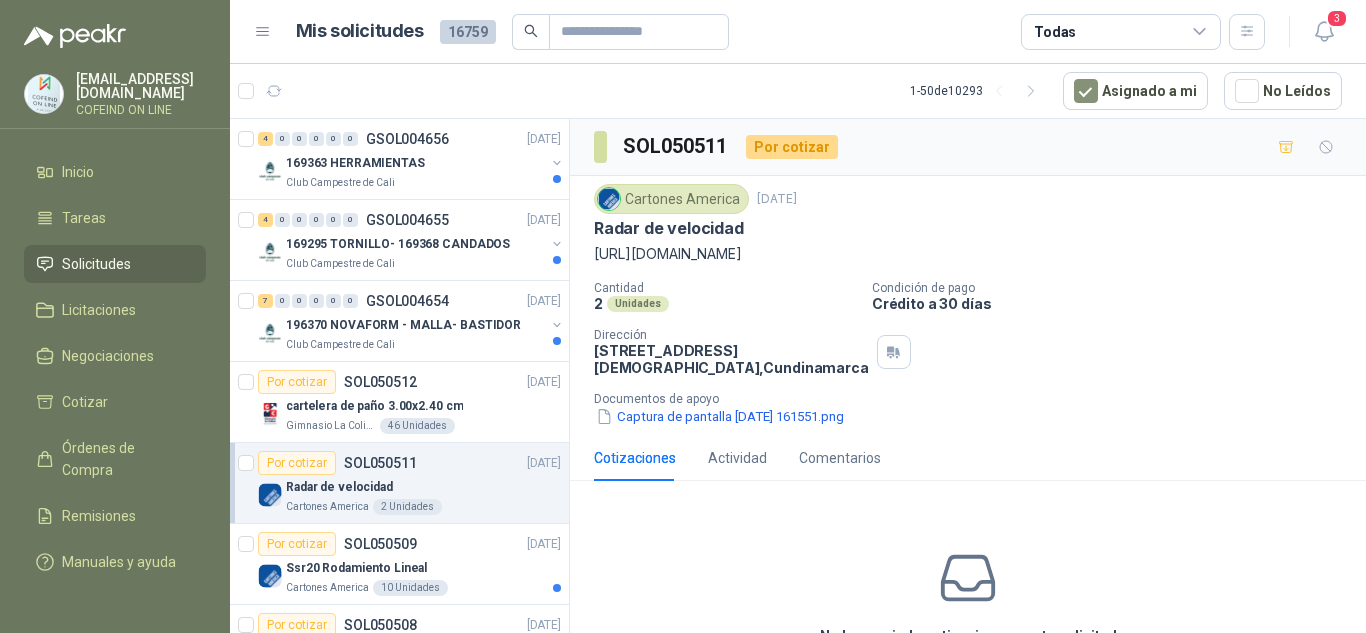 click on "[URL][DOMAIN_NAME]" at bounding box center [968, 254] 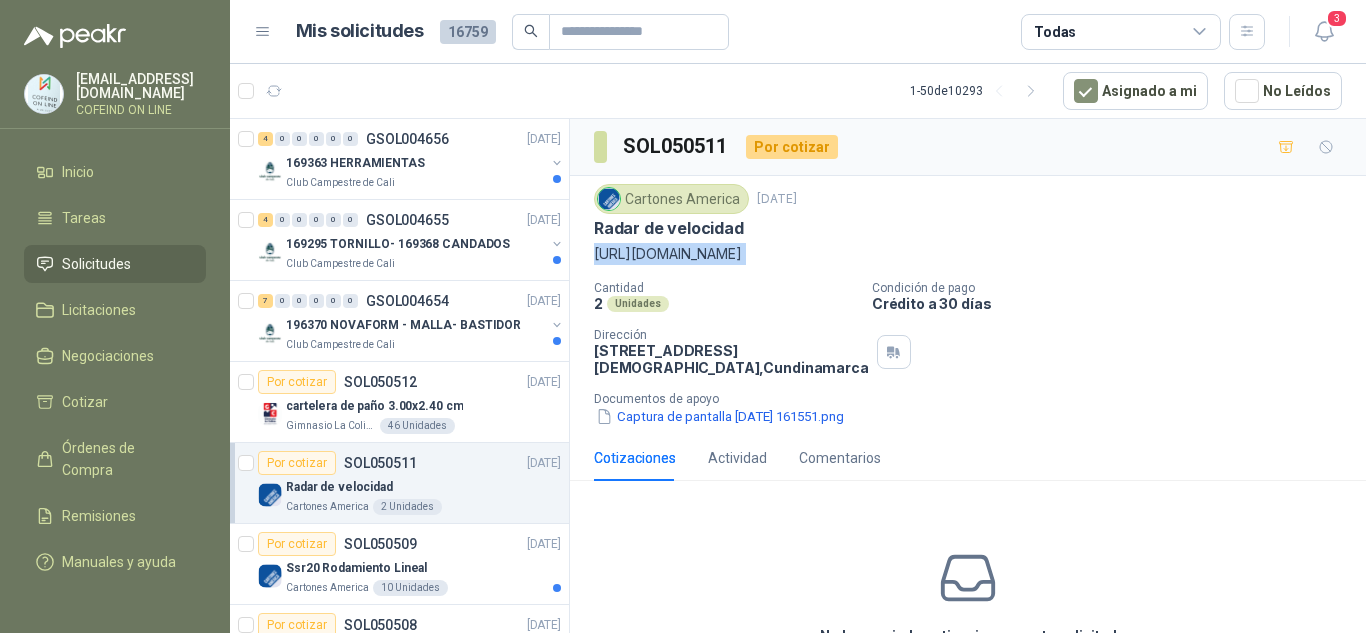 click on "[URL][DOMAIN_NAME]" at bounding box center (968, 254) 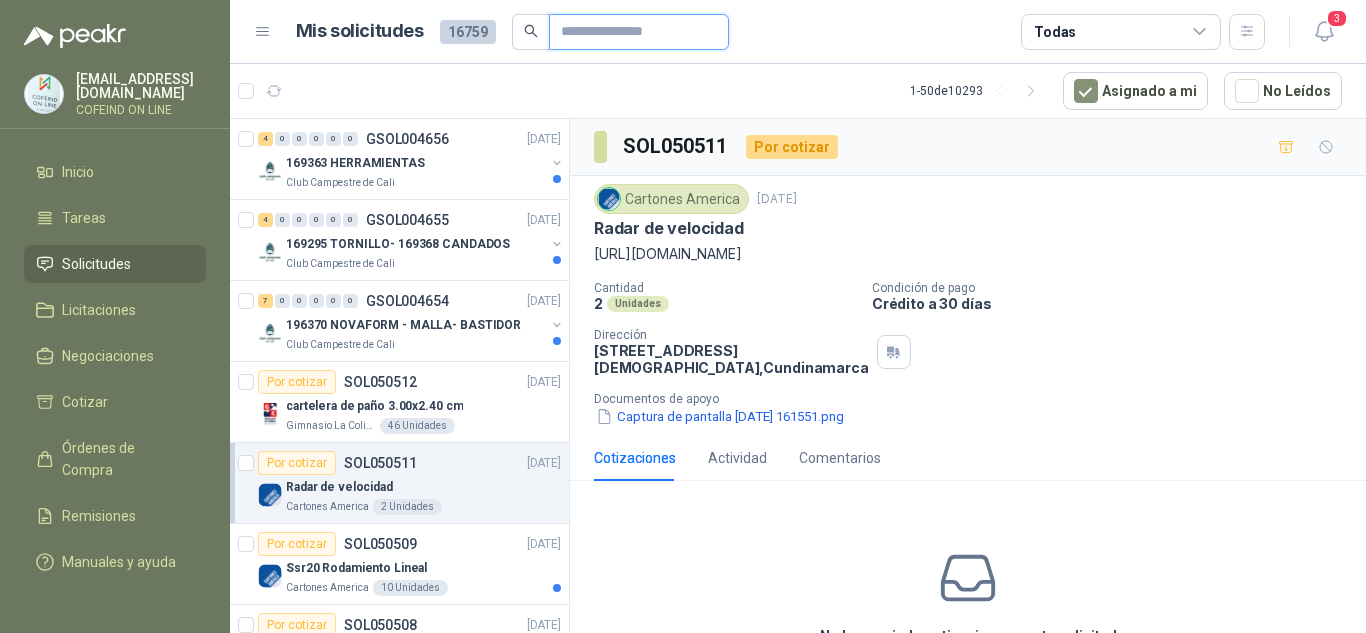 click at bounding box center [631, 32] 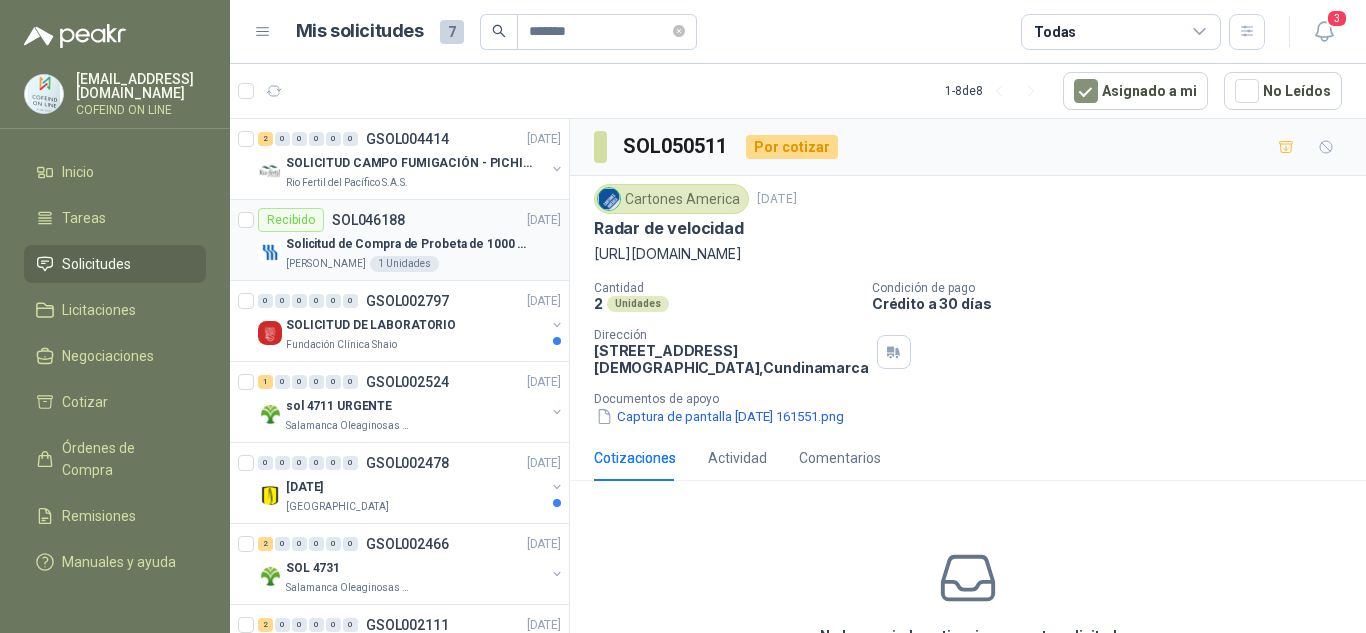 click on "Recibido SOL046188 [DATE]" at bounding box center (409, 220) 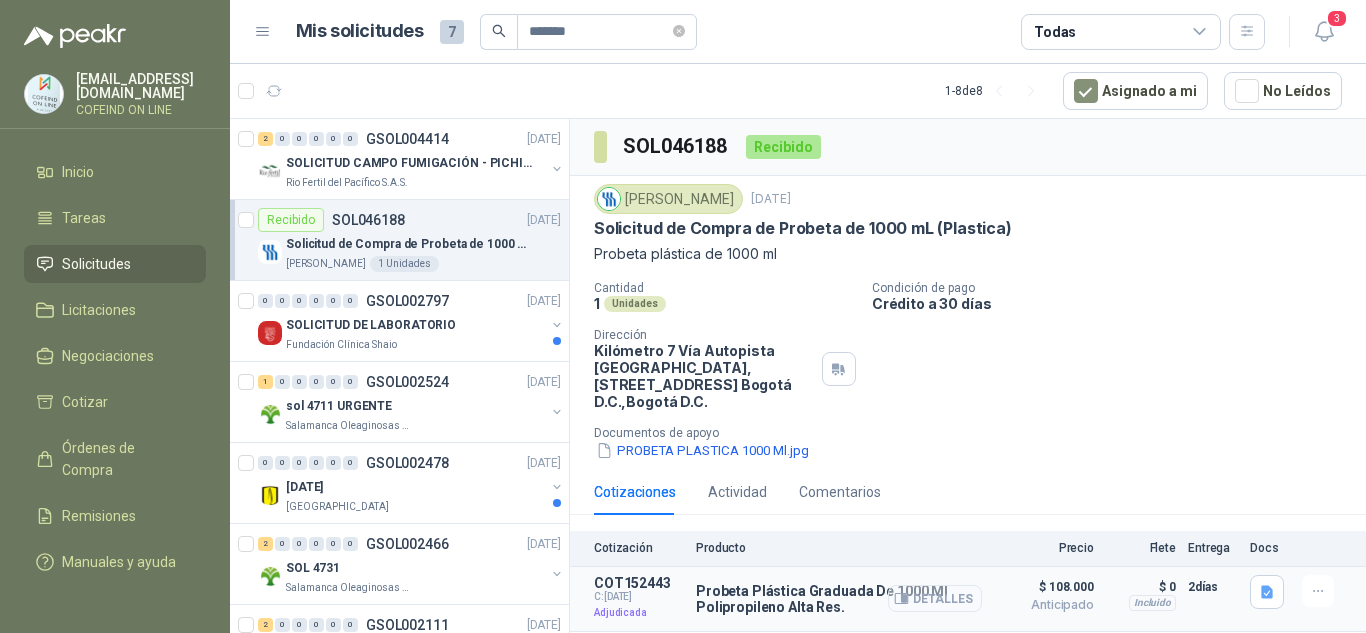 click on "Detalles" at bounding box center (935, 598) 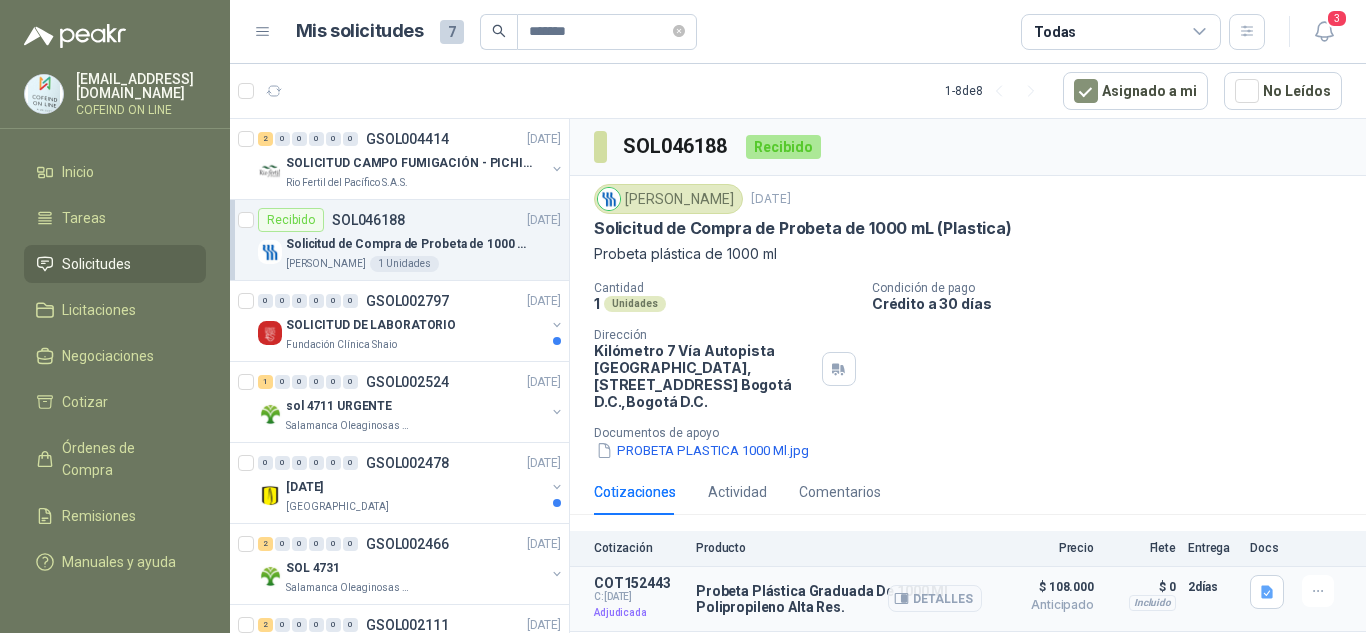 drag, startPoint x: 940, startPoint y: 580, endPoint x: 1000, endPoint y: 583, distance: 60.074955 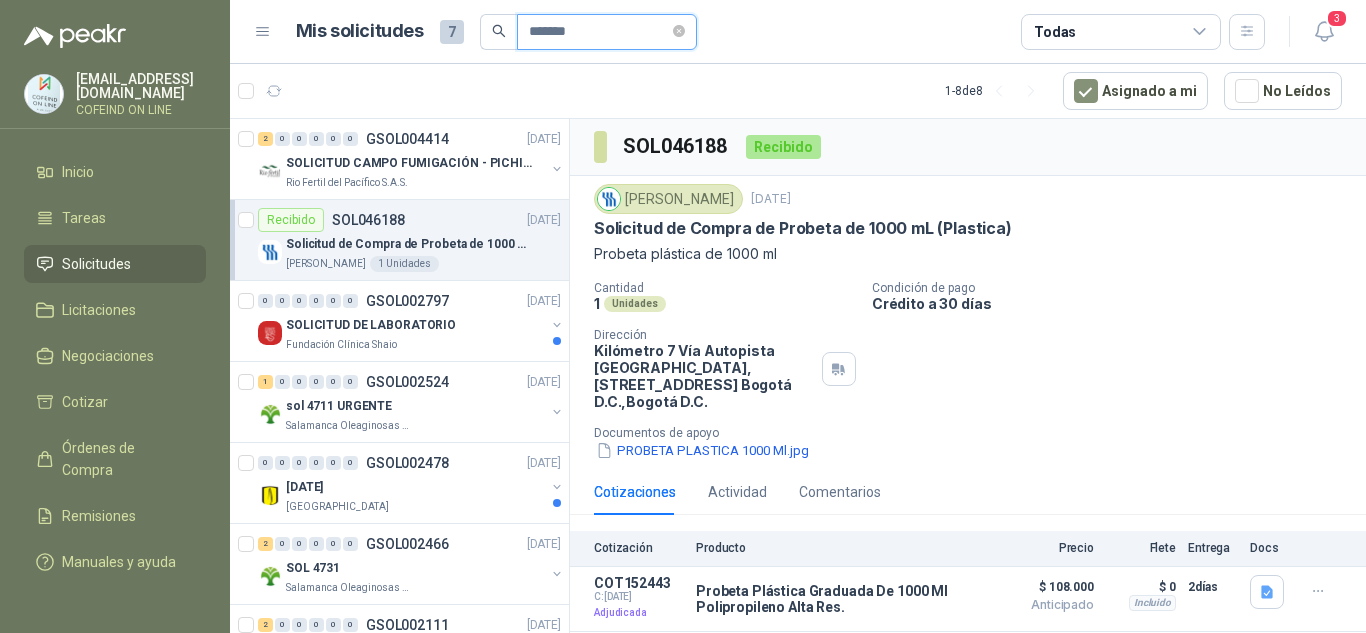 drag, startPoint x: 597, startPoint y: 29, endPoint x: 428, endPoint y: 14, distance: 169.66437 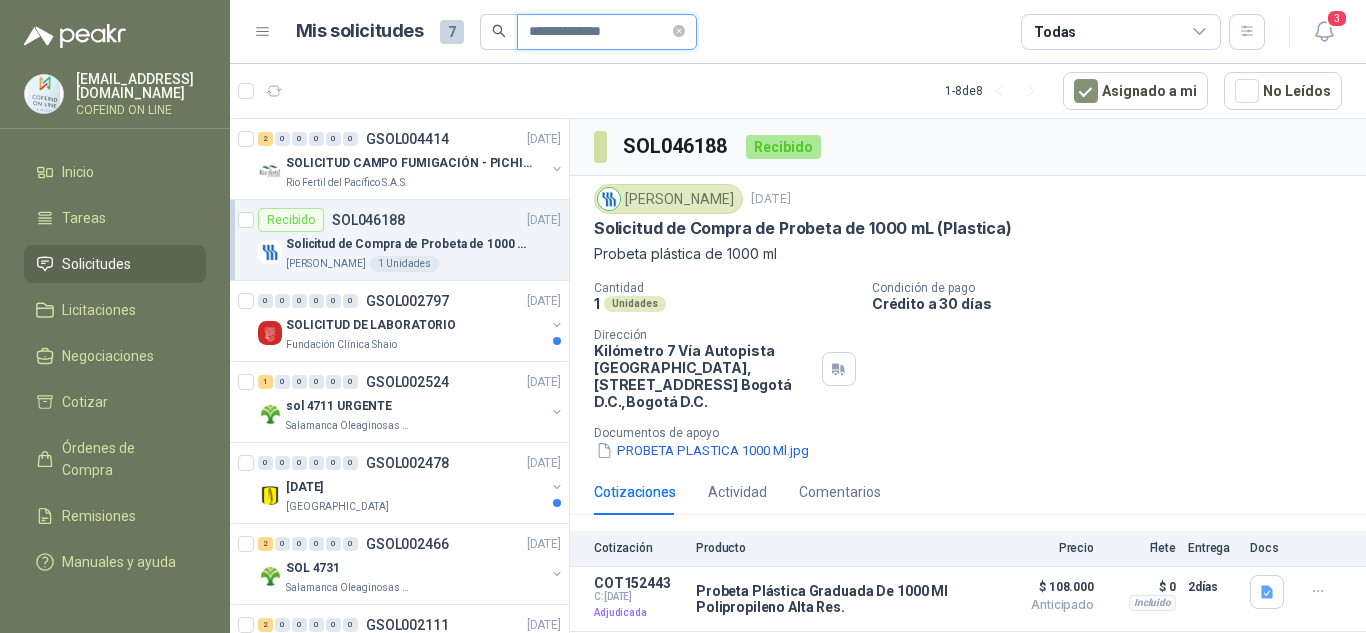 click on "**********" at bounding box center (599, 32) 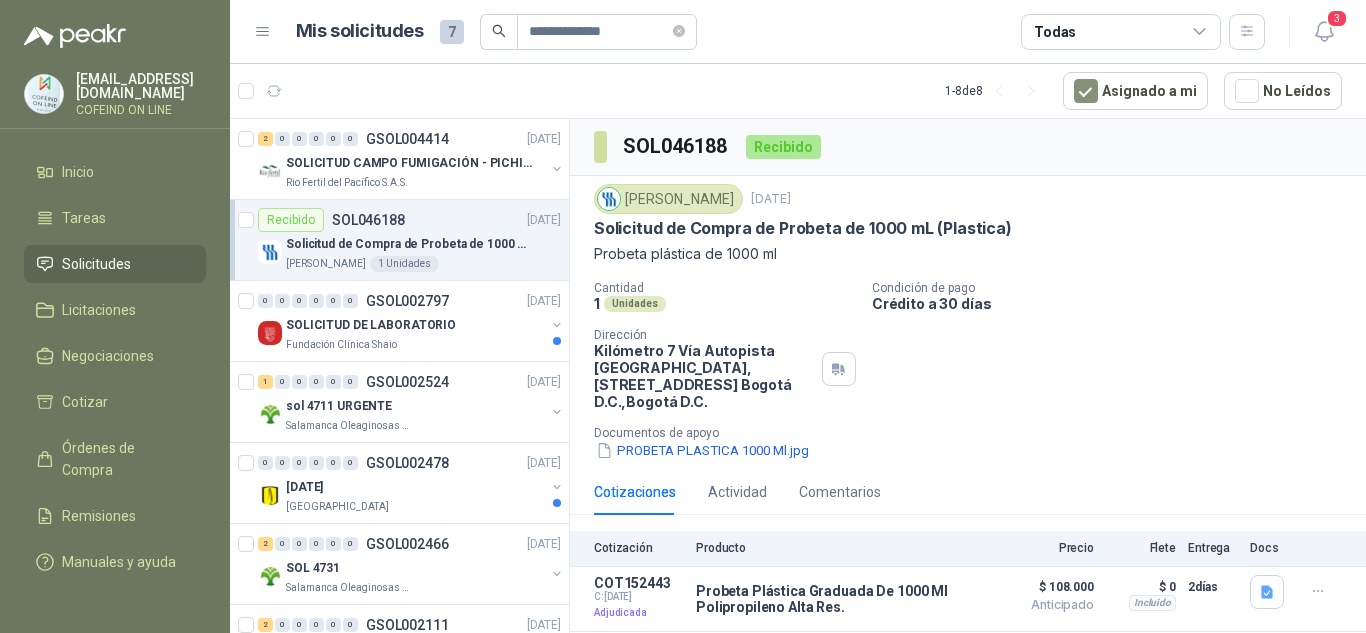 click on "PROBETA PLASTICA 1000 Ml.jpg" at bounding box center [976, 450] 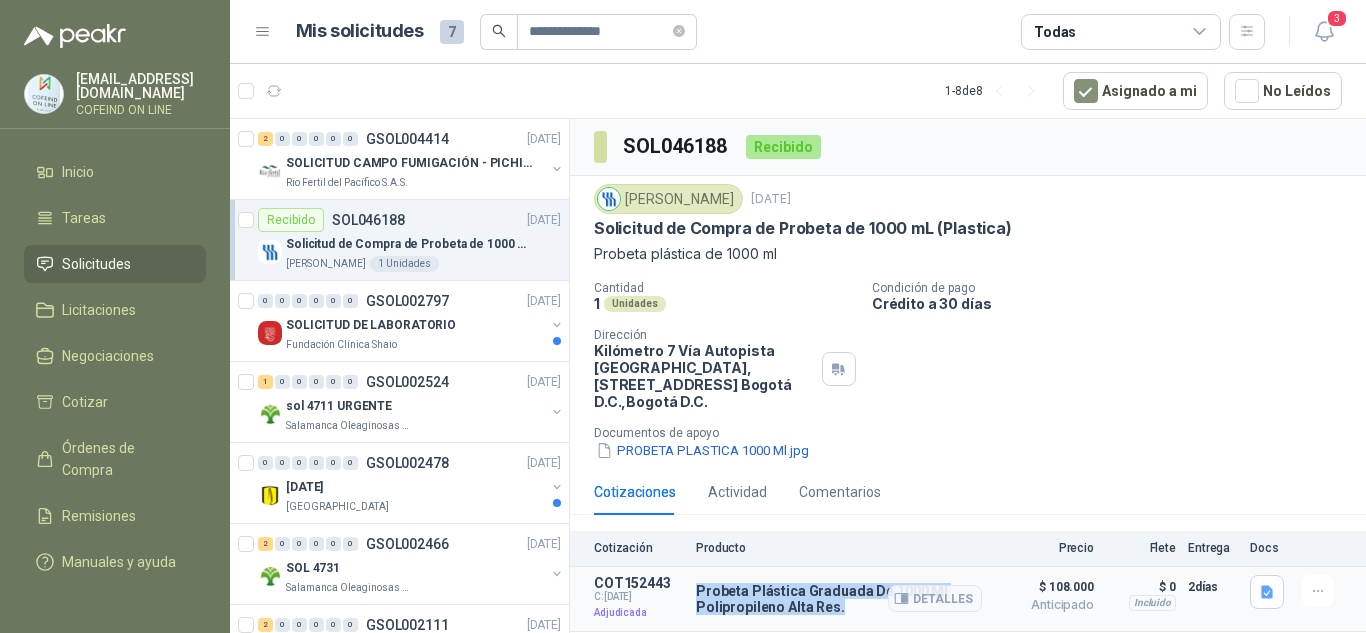 drag, startPoint x: 842, startPoint y: 591, endPoint x: 695, endPoint y: 576, distance: 147.76332 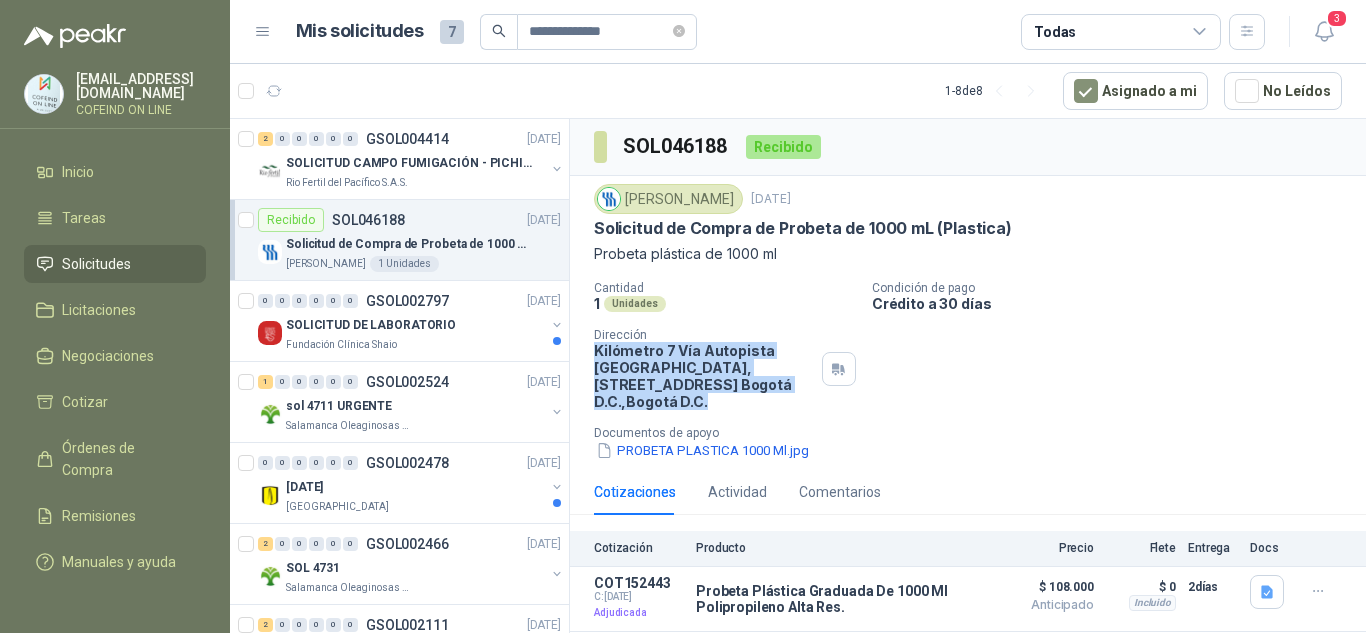 drag, startPoint x: 657, startPoint y: 392, endPoint x: 583, endPoint y: 351, distance: 84.59905 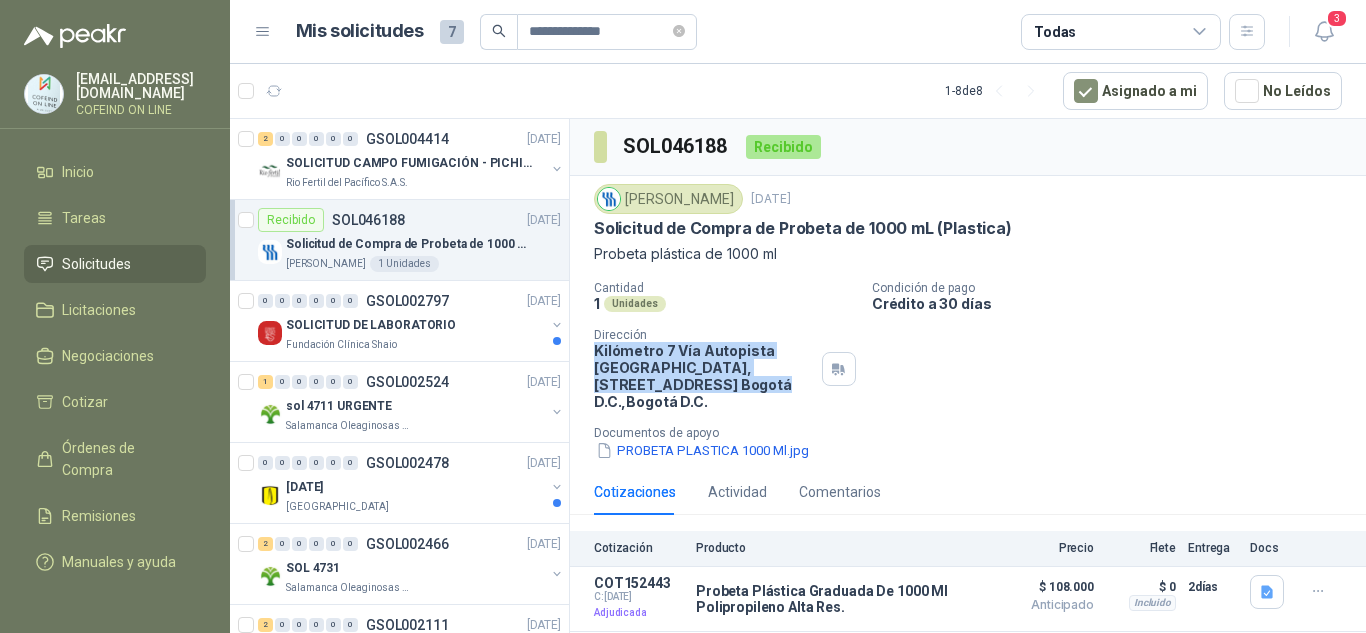 drag, startPoint x: 589, startPoint y: 351, endPoint x: 781, endPoint y: 374, distance: 193.3727 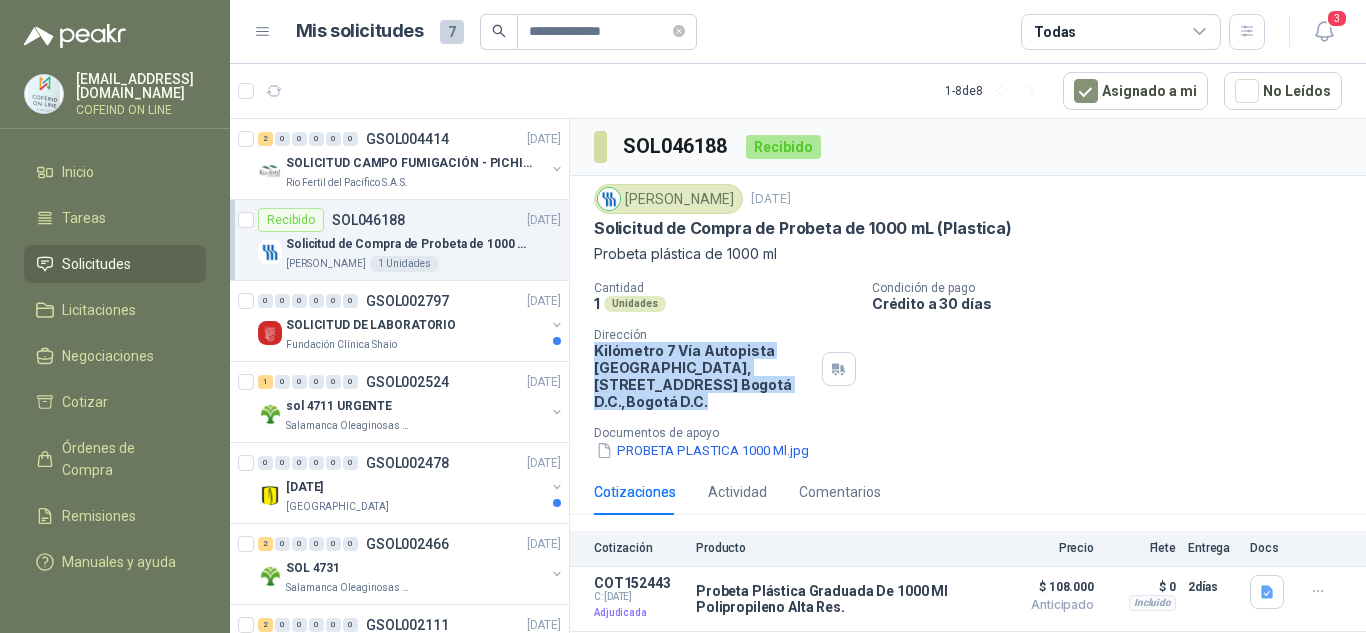 drag, startPoint x: 715, startPoint y: 388, endPoint x: 594, endPoint y: 354, distance: 125.68612 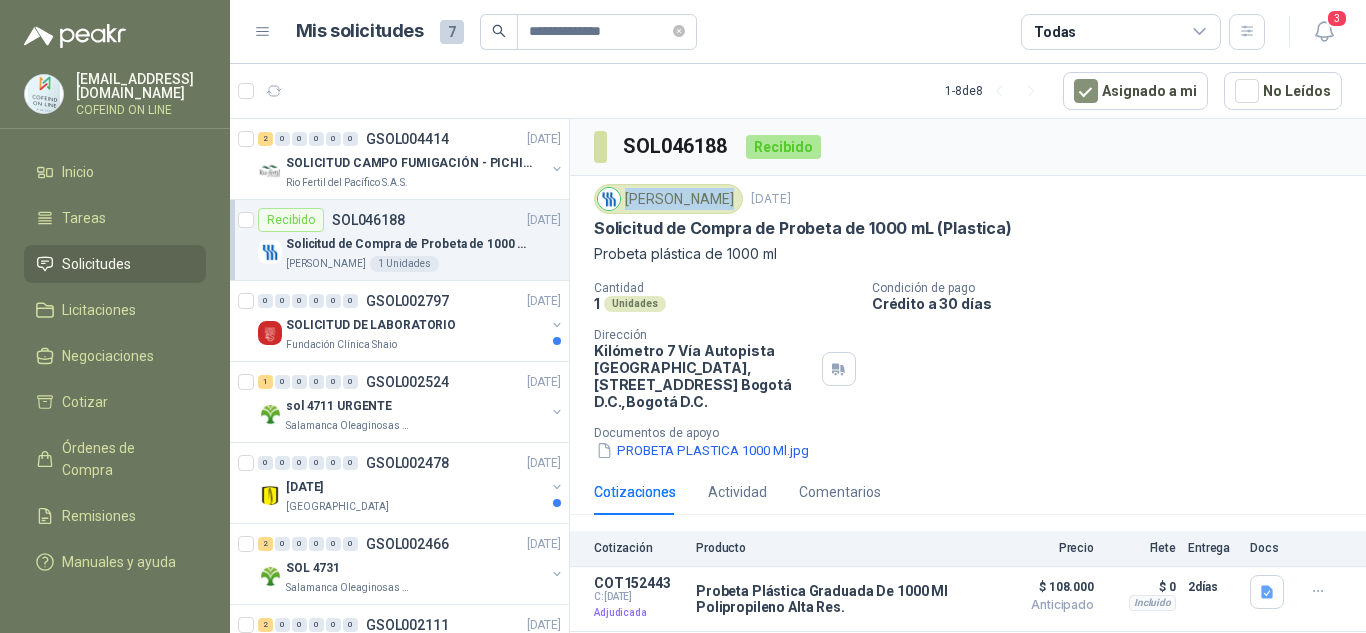 drag, startPoint x: 627, startPoint y: 198, endPoint x: 713, endPoint y: 192, distance: 86.209045 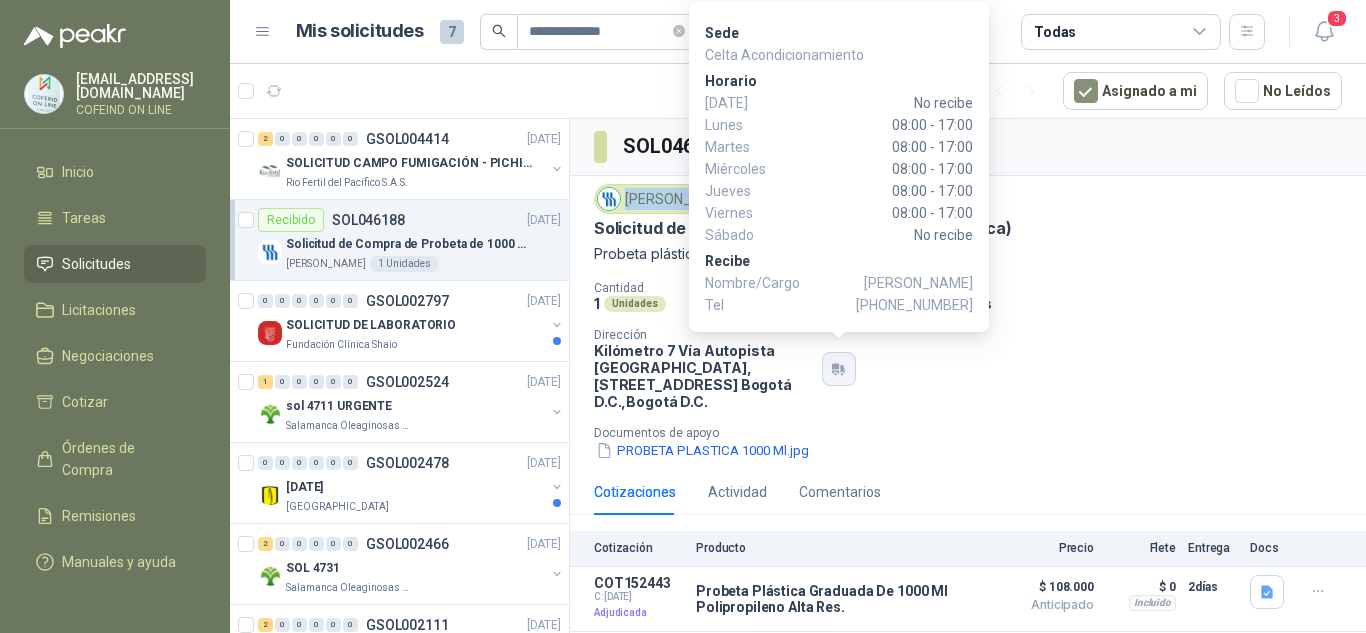 click at bounding box center (839, 369) 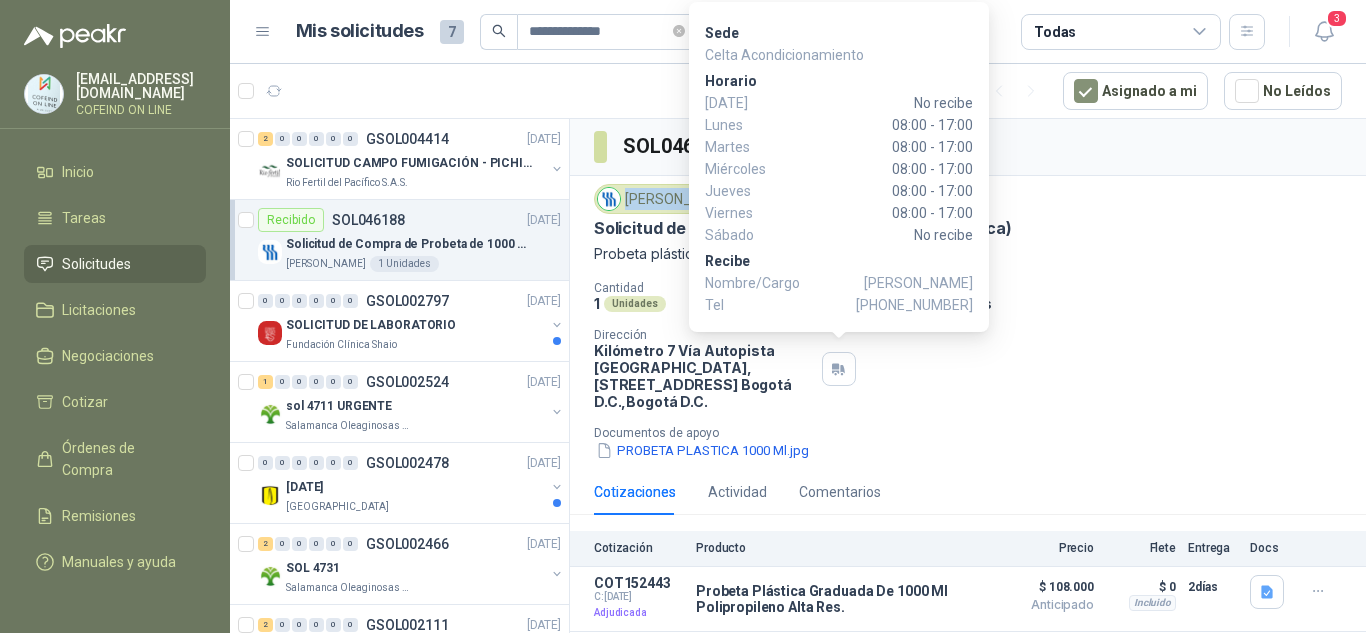 drag, startPoint x: 840, startPoint y: 279, endPoint x: 971, endPoint y: 287, distance: 131.24405 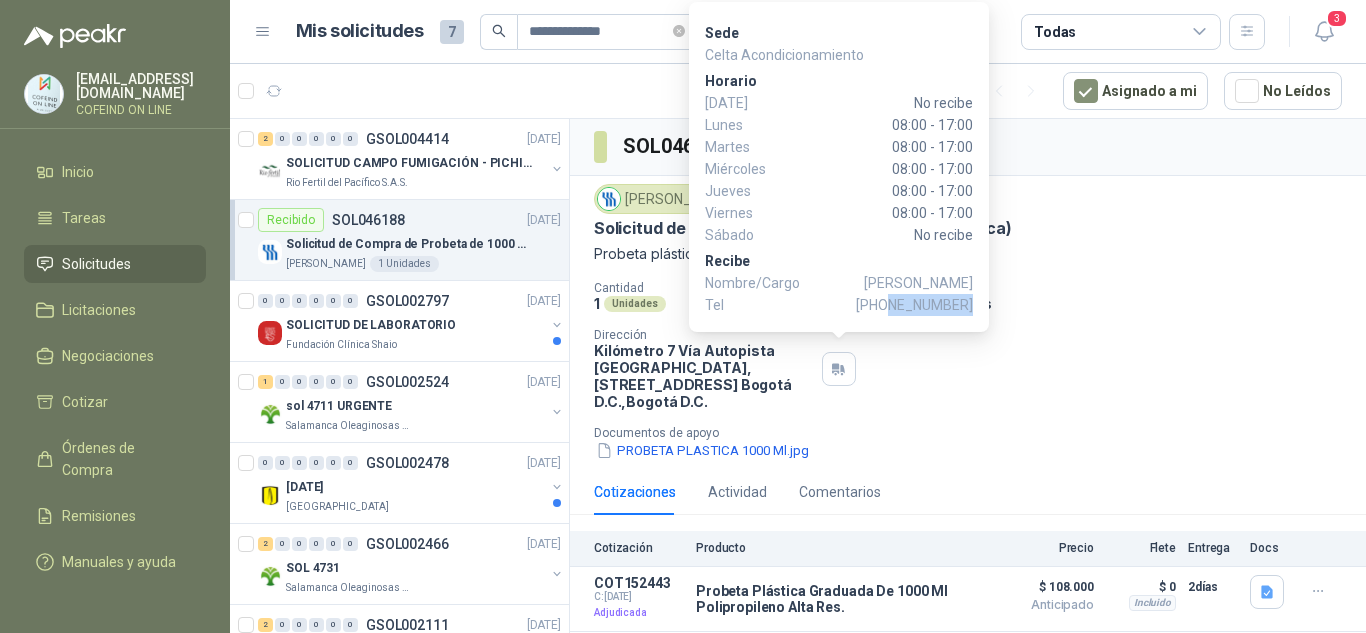 drag, startPoint x: 894, startPoint y: 306, endPoint x: 975, endPoint y: 331, distance: 84.77028 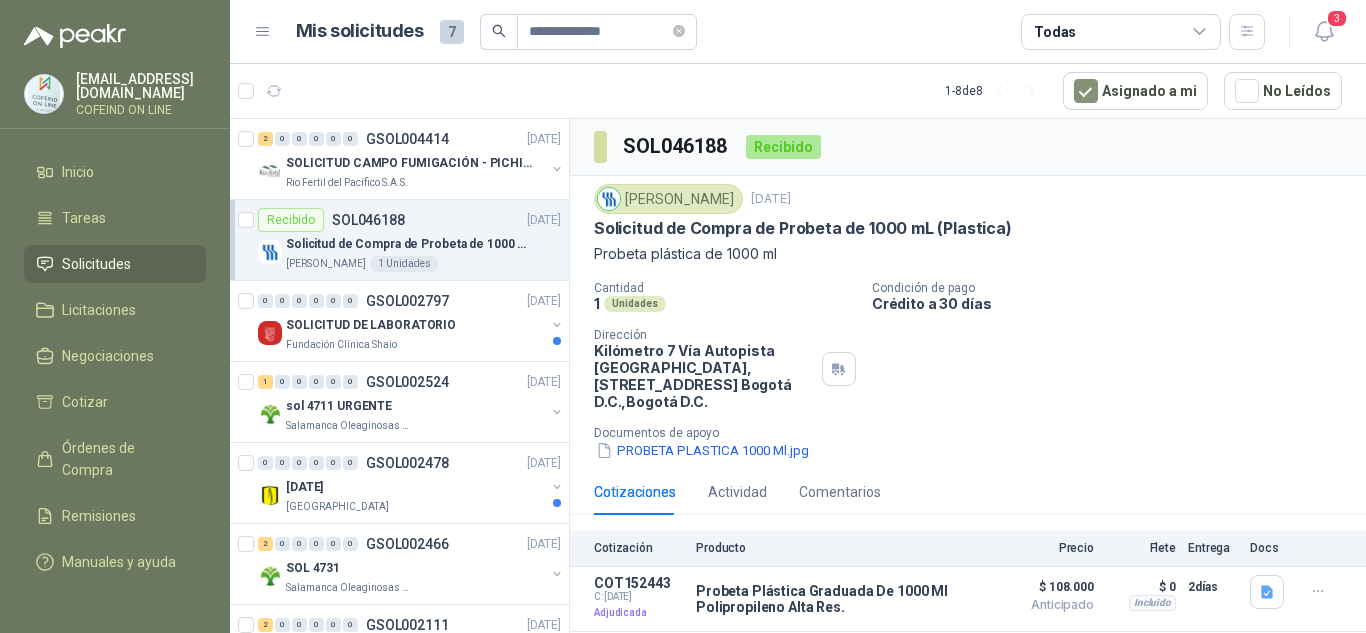 click on "Cantidad 1   Unidades Condición de pago Crédito a 30 días Dirección Kilómetro 7 Vía Autopista [GEOGRAPHIC_DATA], [STREET_ADDRESS] D.C. ,  [GEOGRAPHIC_DATA] D.C. Documentos de apoyo PROBETA PLASTICA 1000 Ml.jpg" at bounding box center (968, 371) 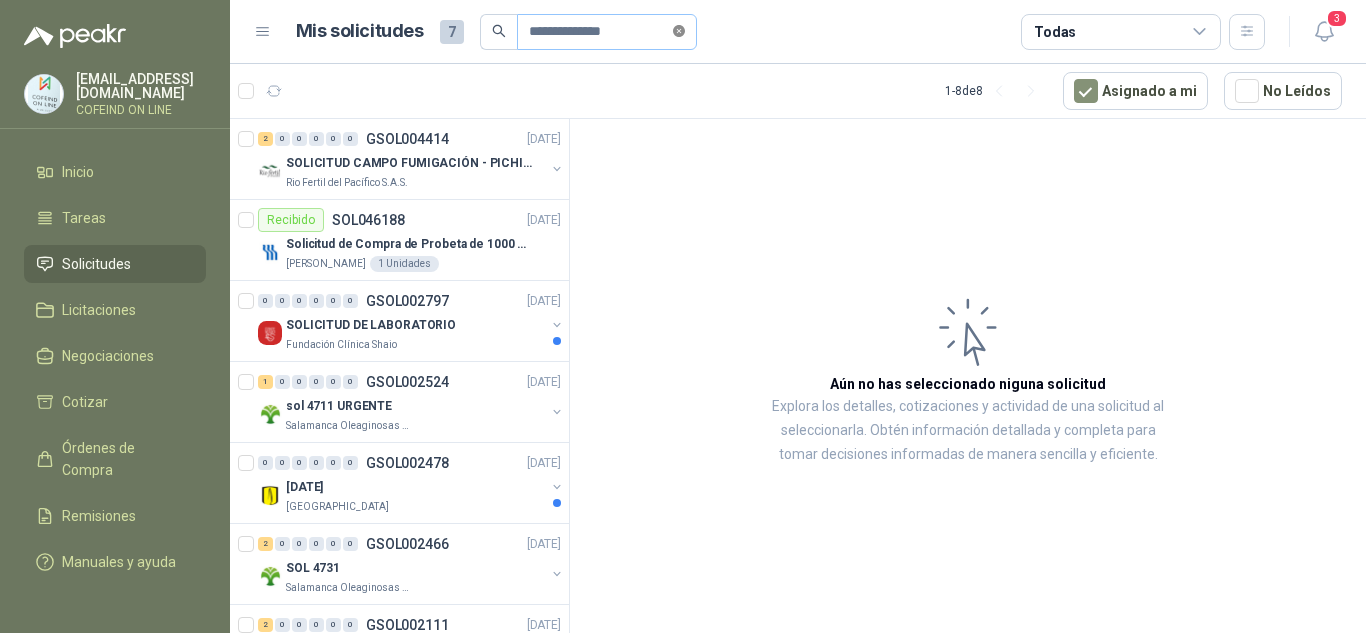 click 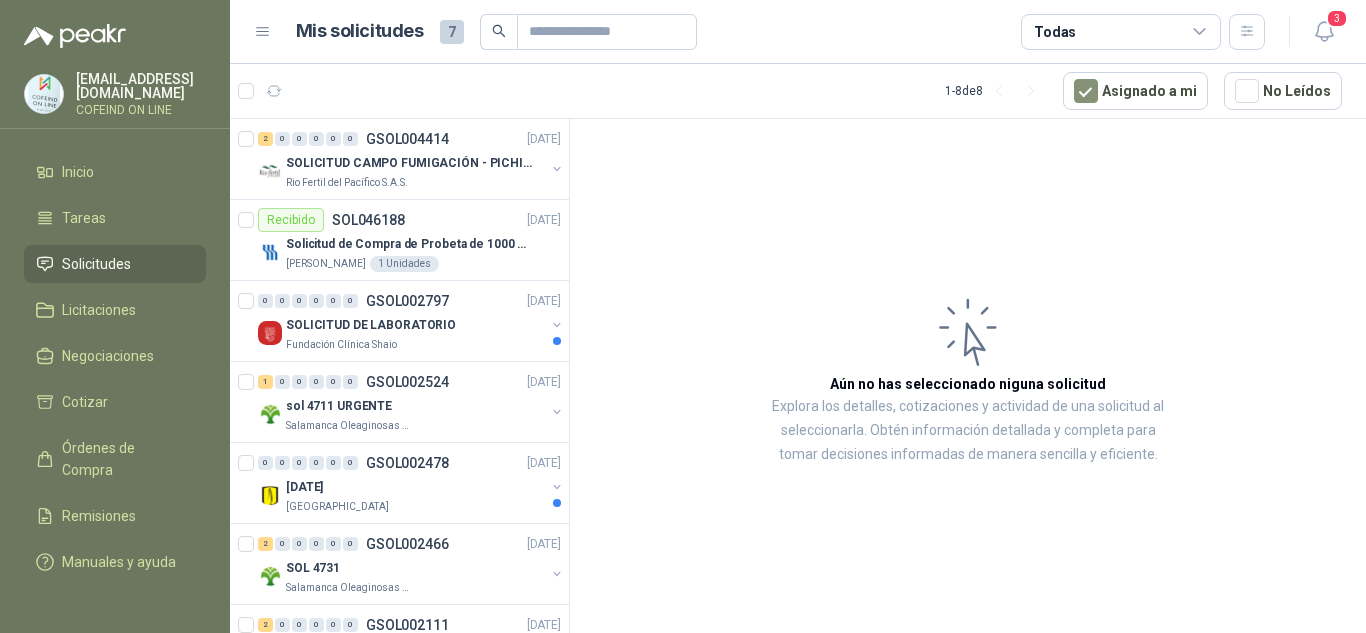 click on "Solicitudes" at bounding box center [115, 264] 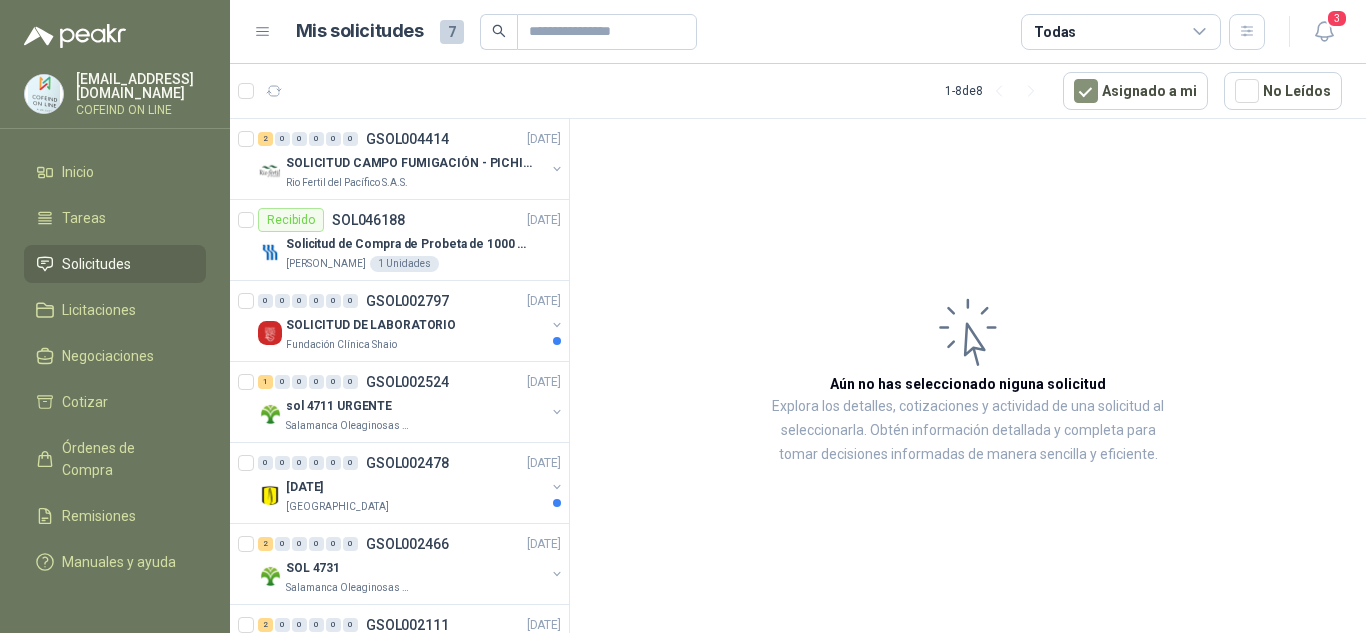 click on "Solicitudes" at bounding box center (96, 264) 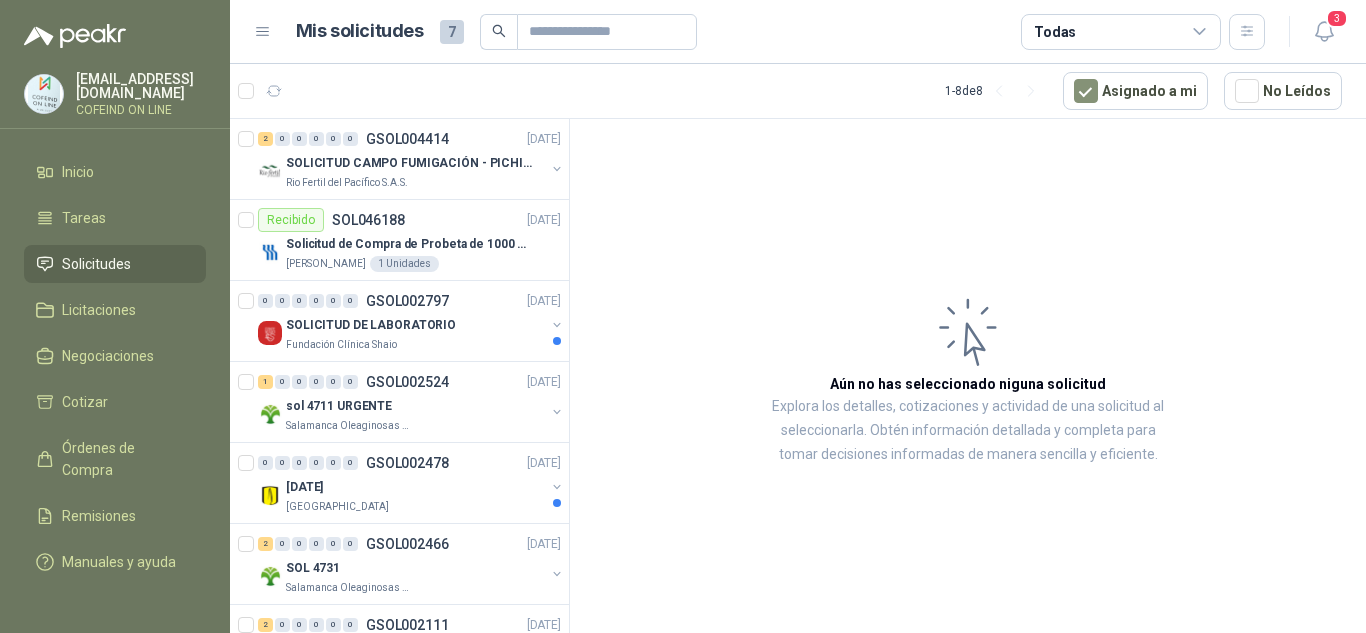 click on "Solicitudes" at bounding box center [96, 264] 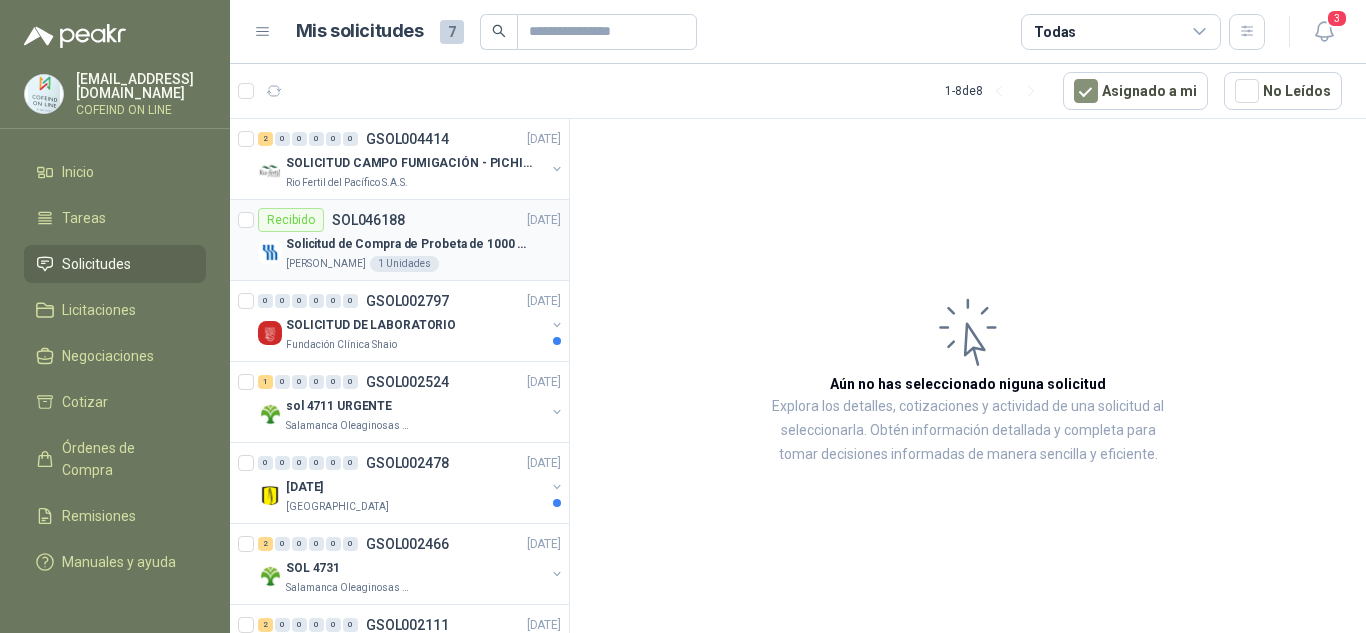 scroll, scrollTop: 71, scrollLeft: 0, axis: vertical 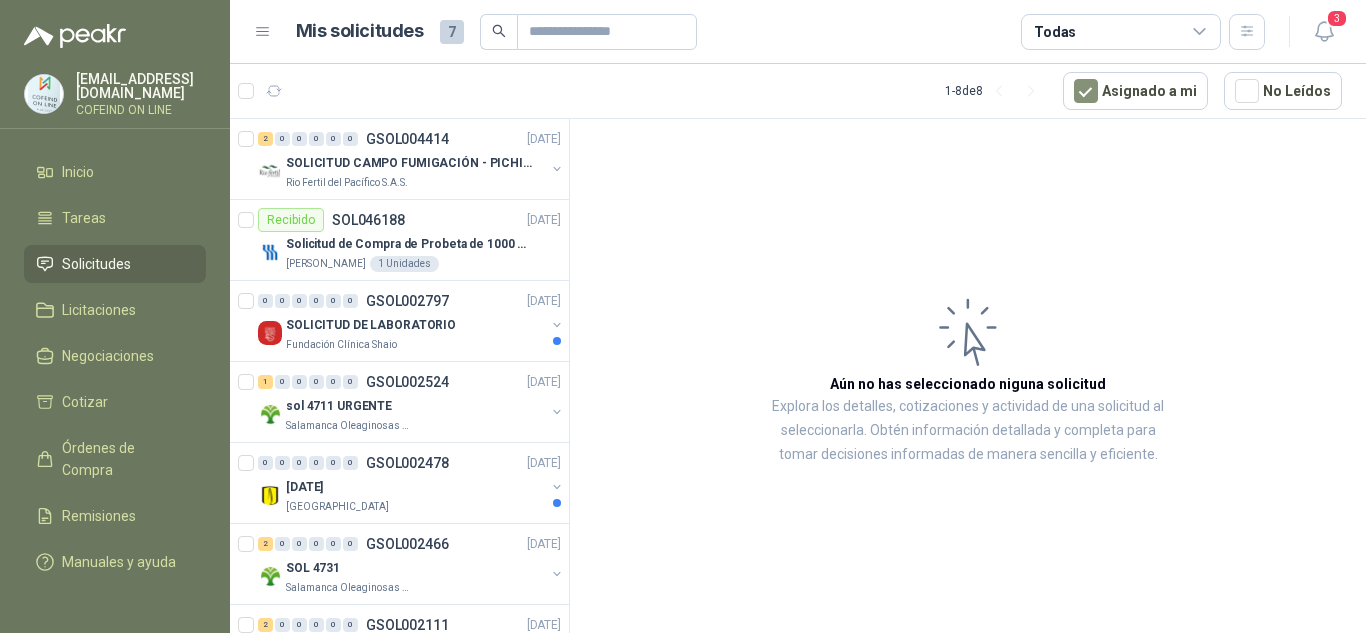 click on "7" at bounding box center (452, 32) 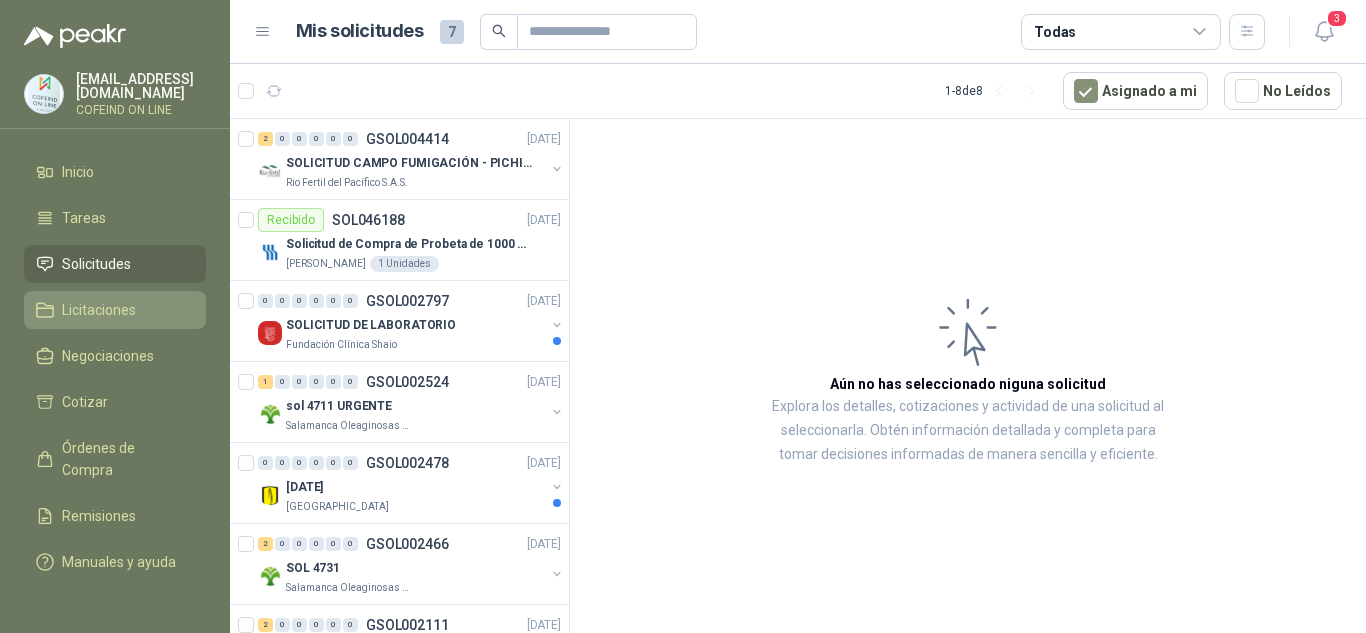 click on "Licitaciones" at bounding box center [99, 310] 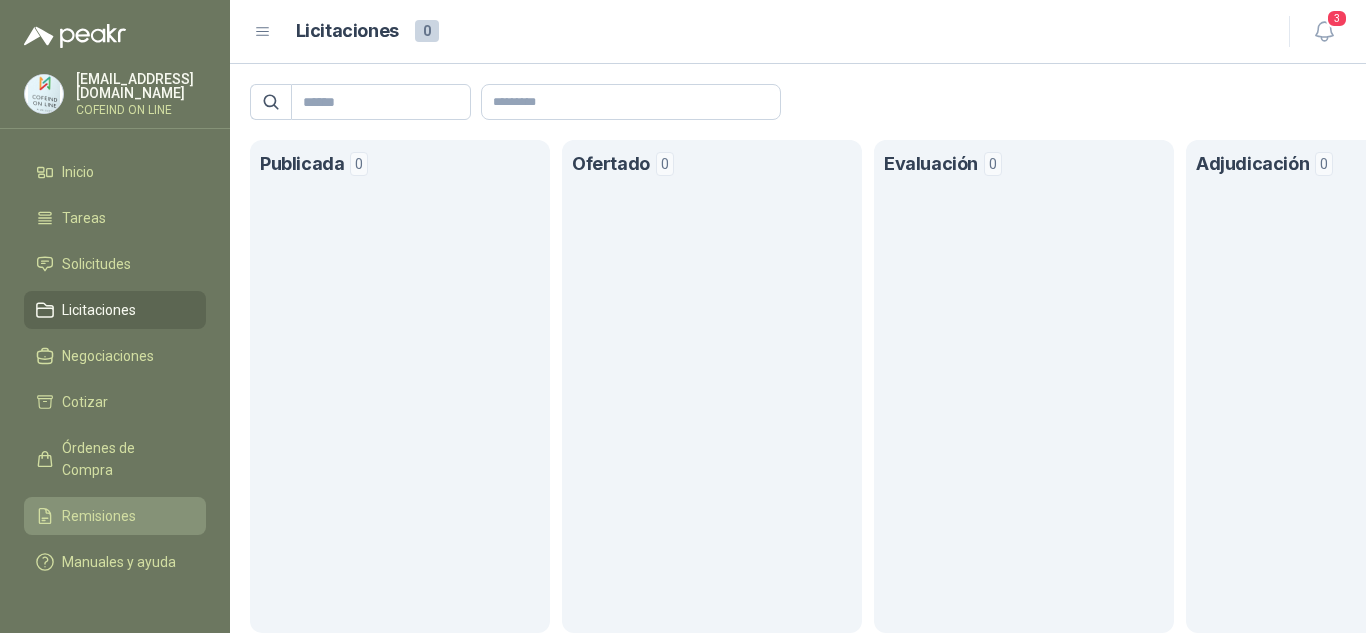 click on "Remisiones" at bounding box center [99, 516] 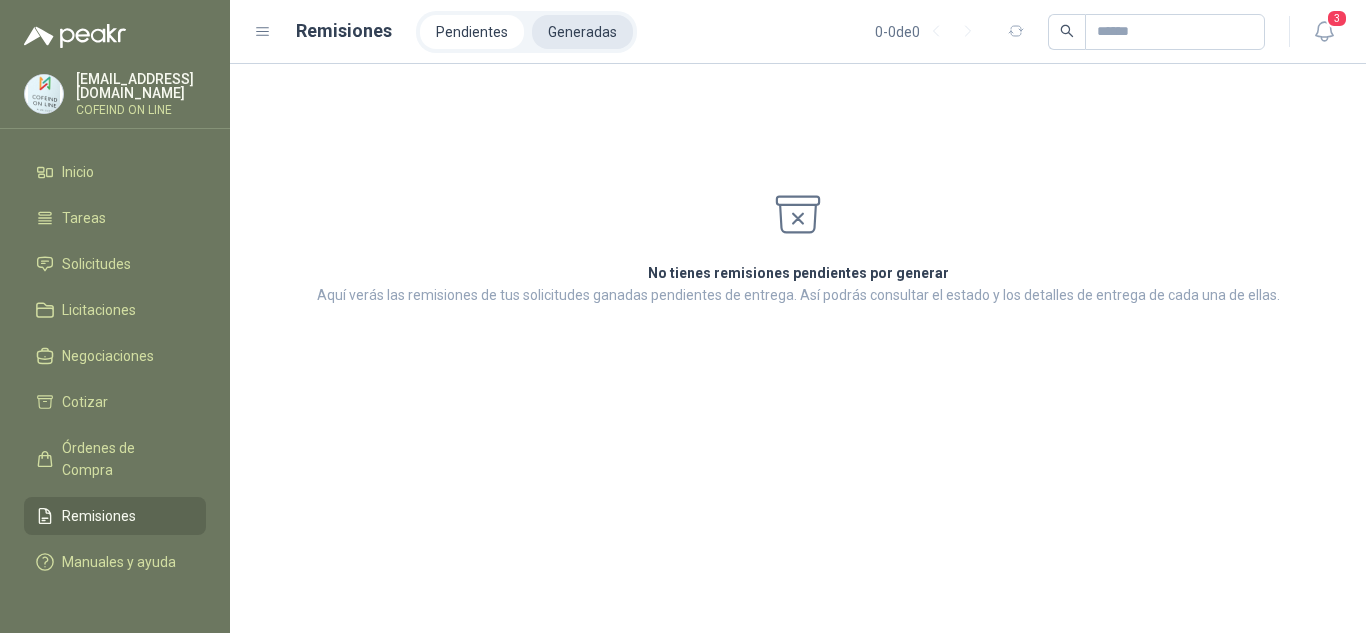 click on "Generadas" at bounding box center (582, 32) 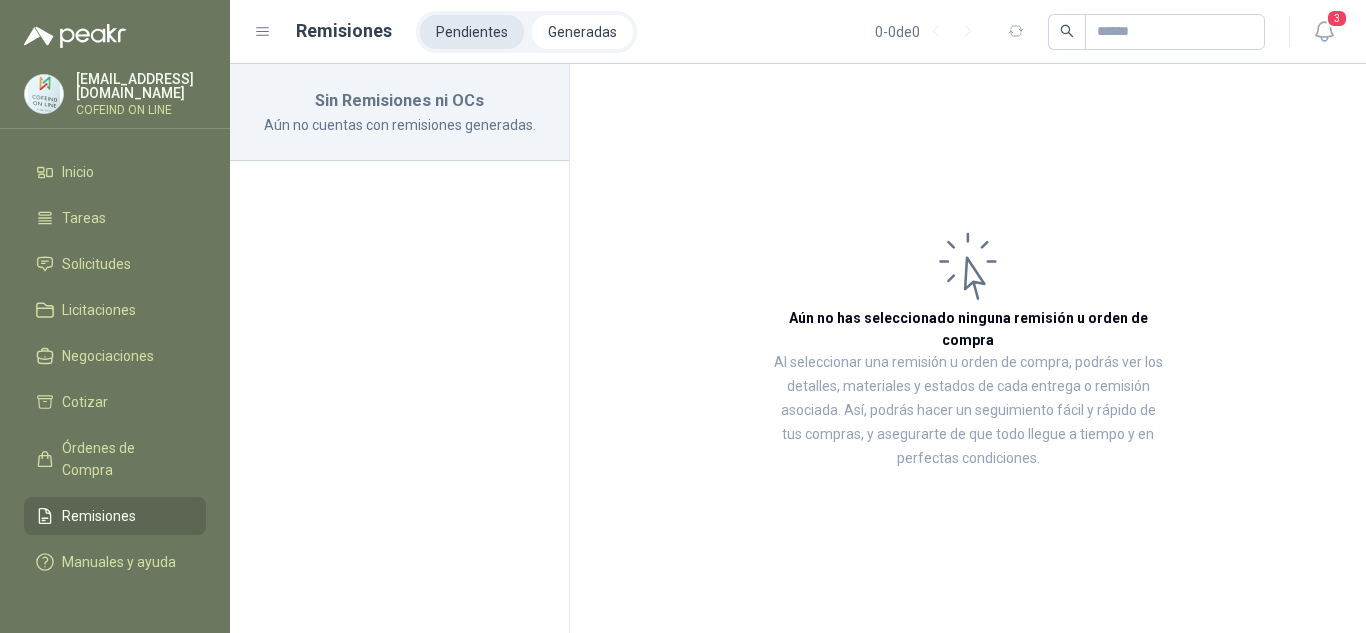 click on "Pendientes" at bounding box center [472, 32] 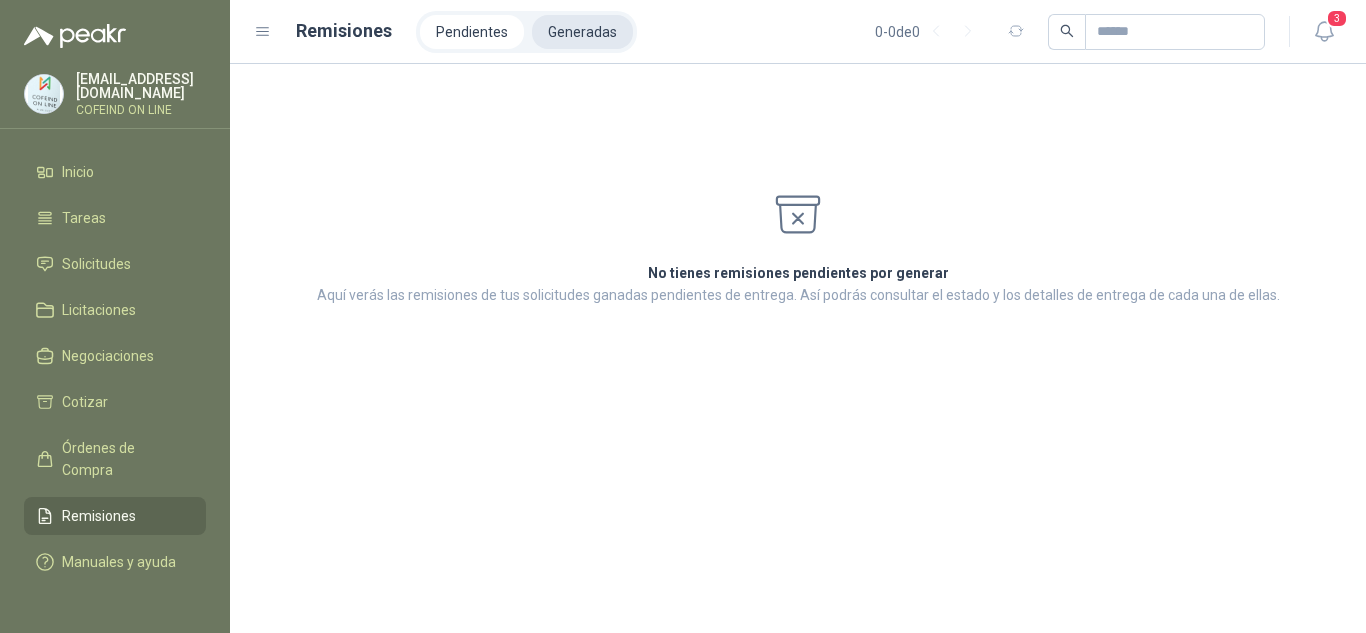 click on "Generadas" at bounding box center (582, 32) 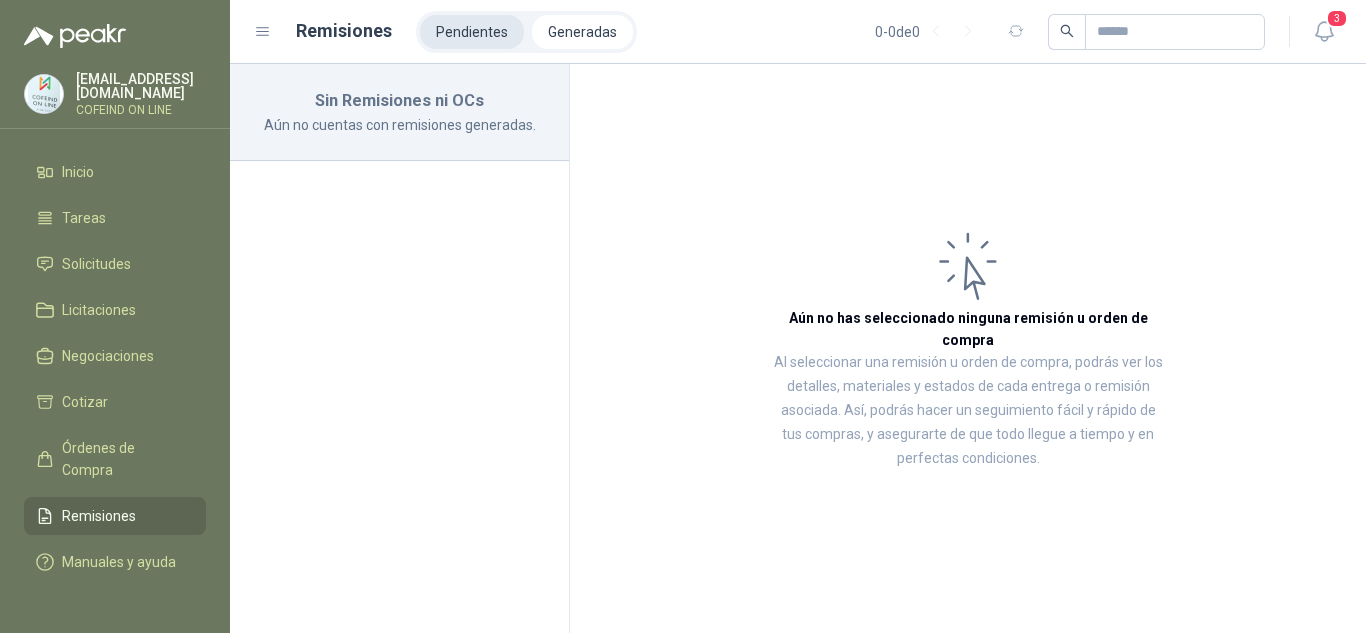 click on "Pendientes" at bounding box center [472, 32] 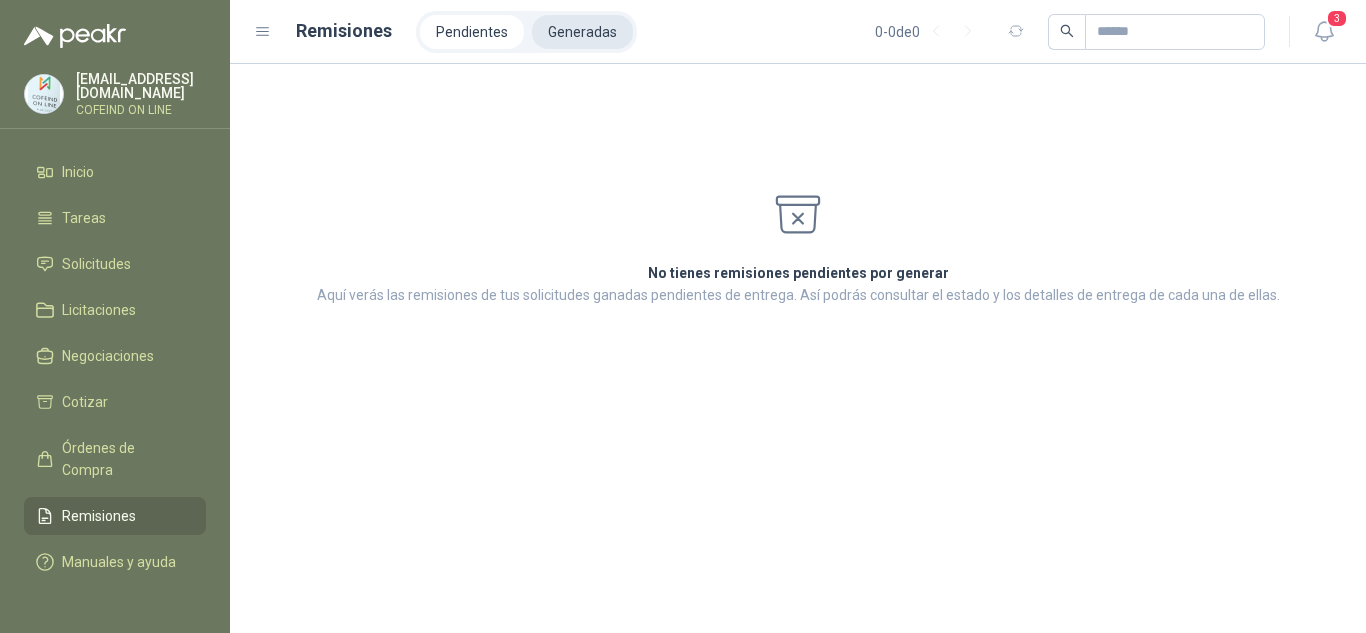 click on "Generadas" at bounding box center (582, 32) 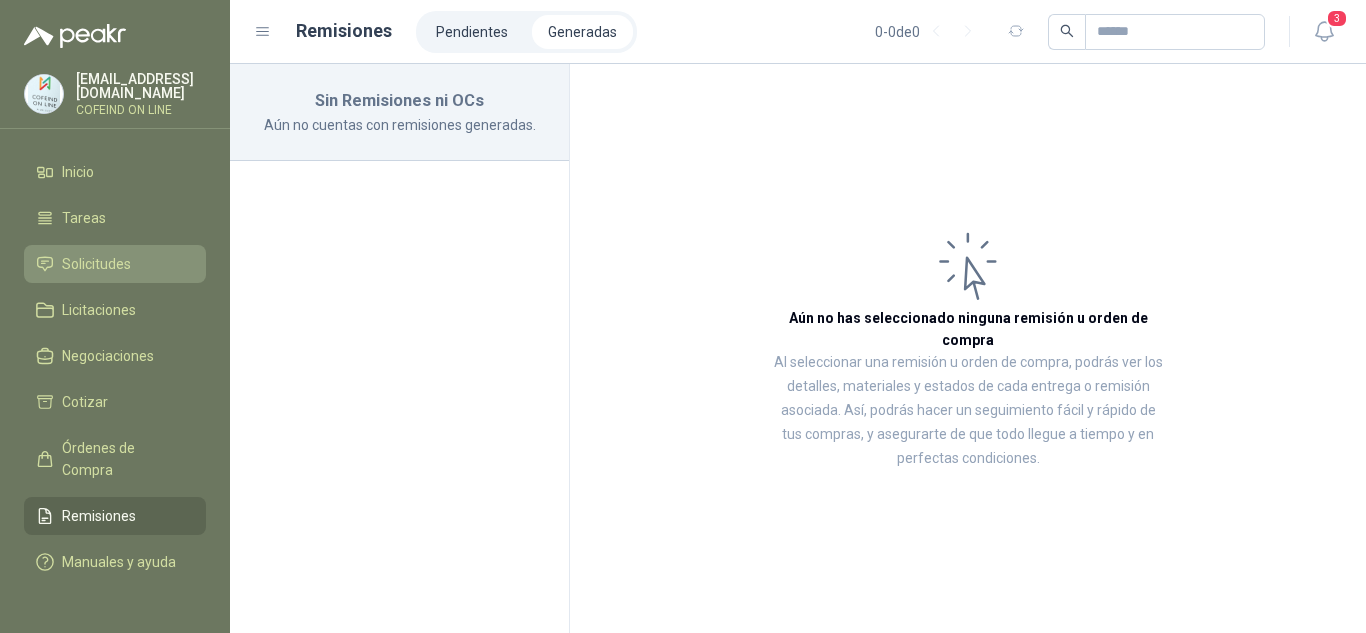click on "Solicitudes" at bounding box center (96, 264) 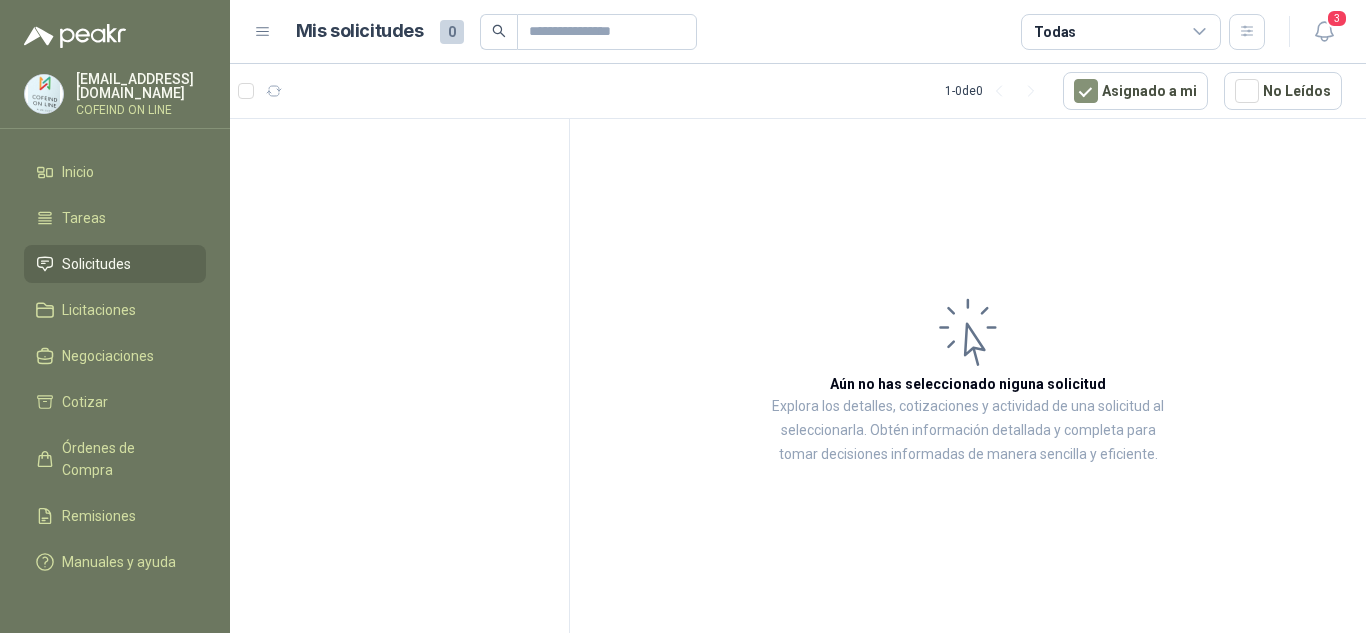 click on "Aún no has seleccionado niguna solicitud" at bounding box center [968, 384] 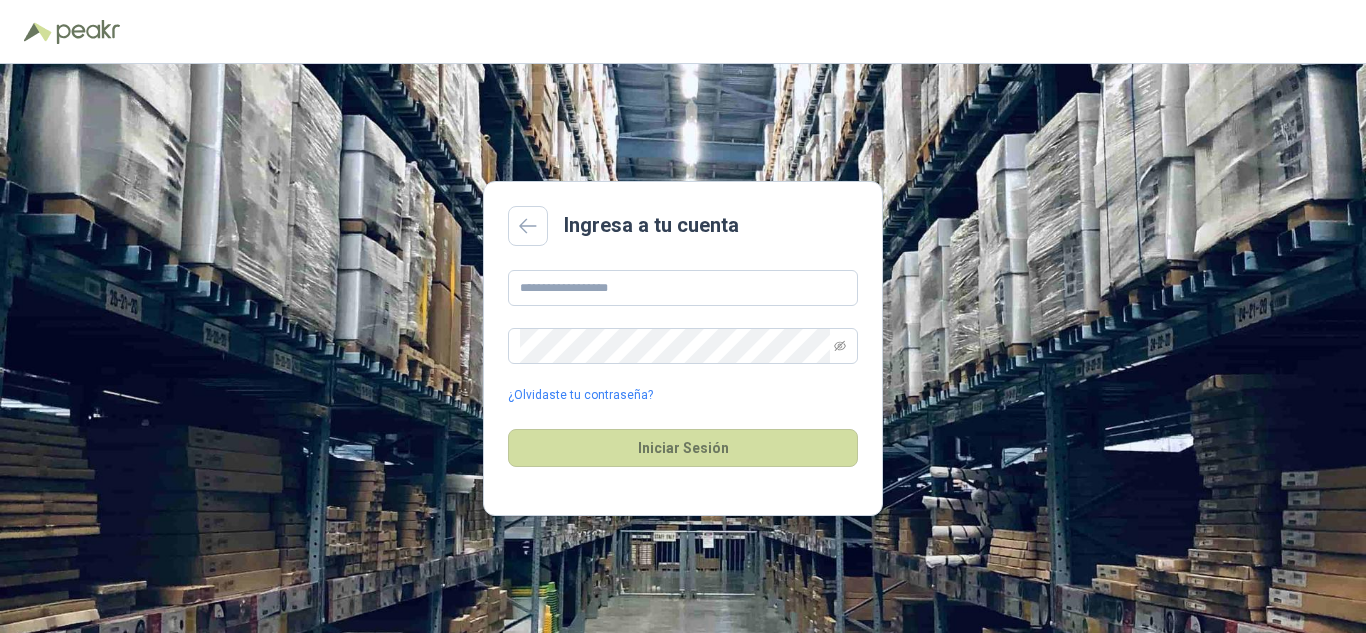 scroll, scrollTop: 0, scrollLeft: 0, axis: both 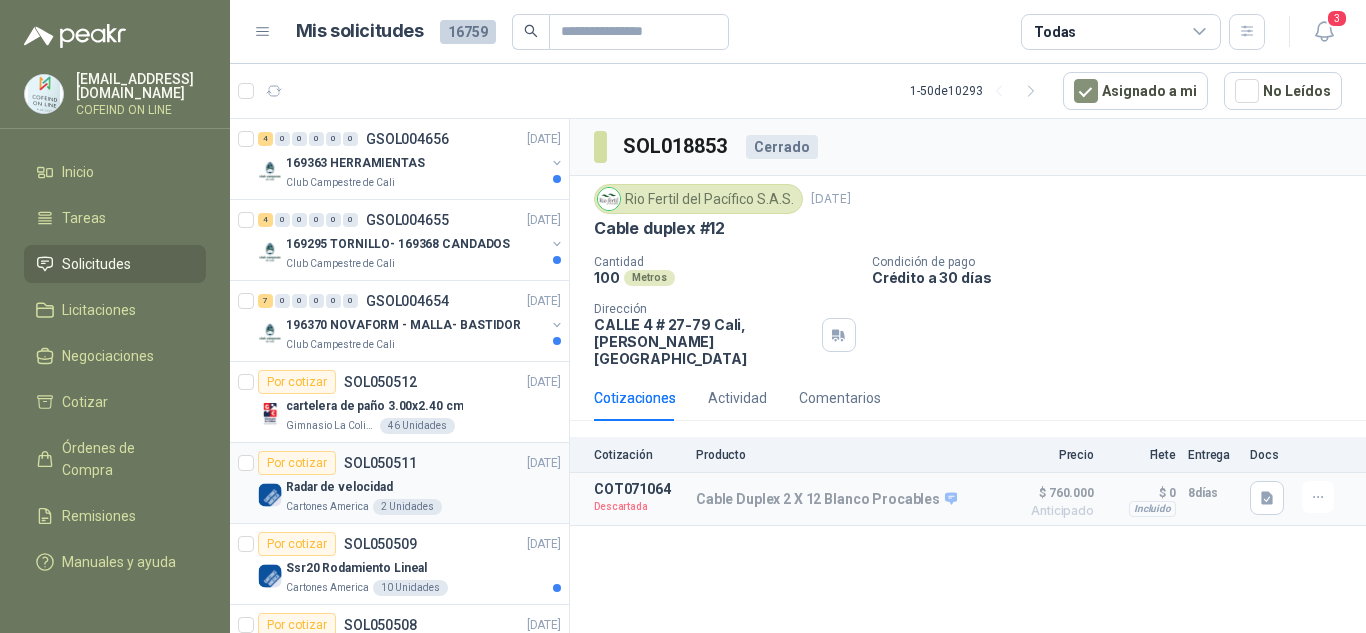 click on "Radar de velocidad" at bounding box center [339, 487] 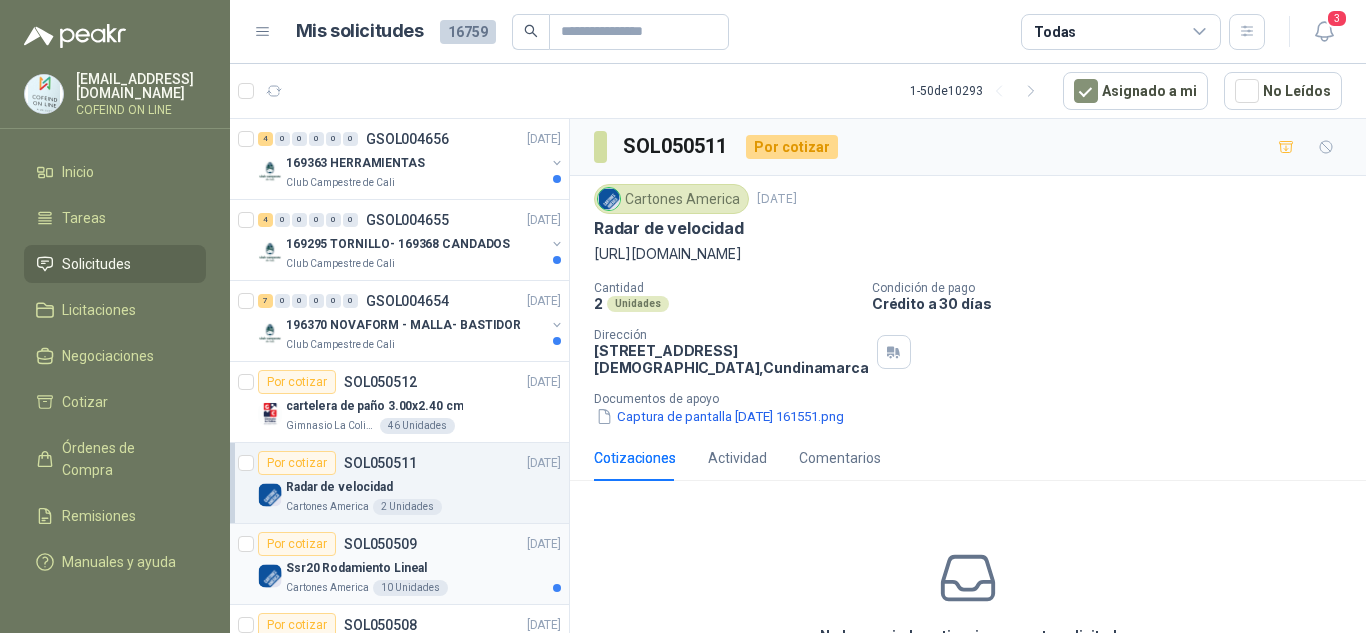 click on "Cartones America  10   Unidades" at bounding box center (423, 588) 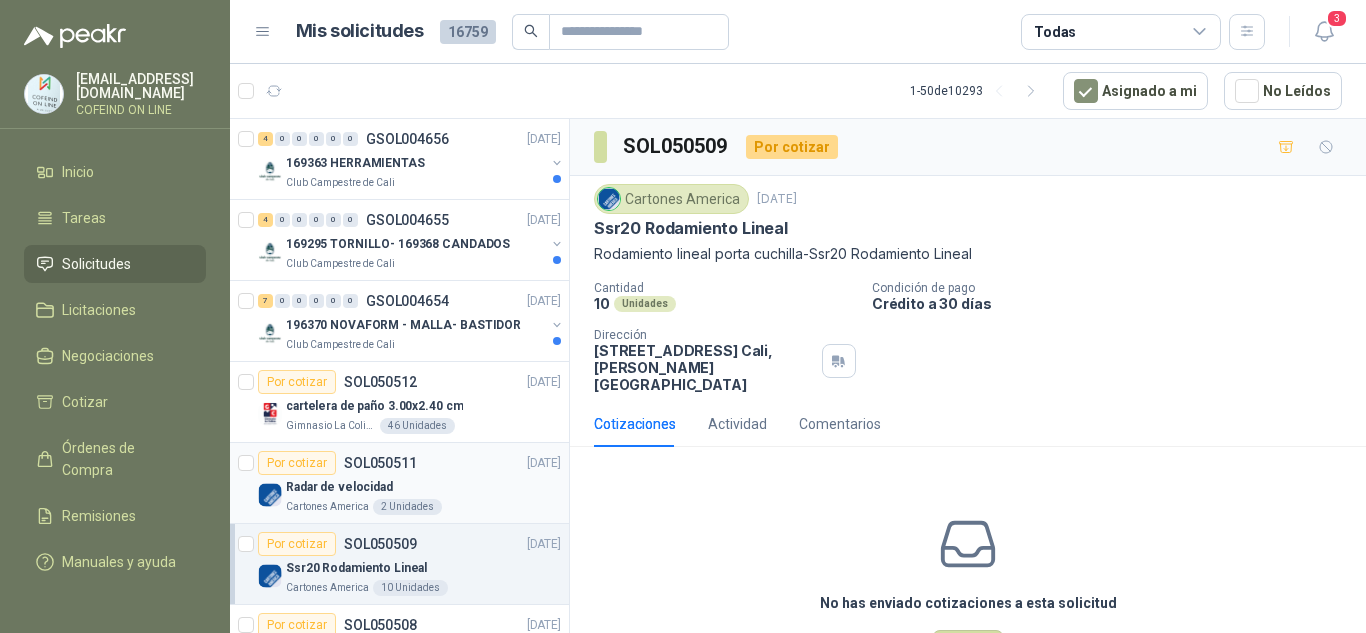 click on "Por cotizar" at bounding box center (297, 463) 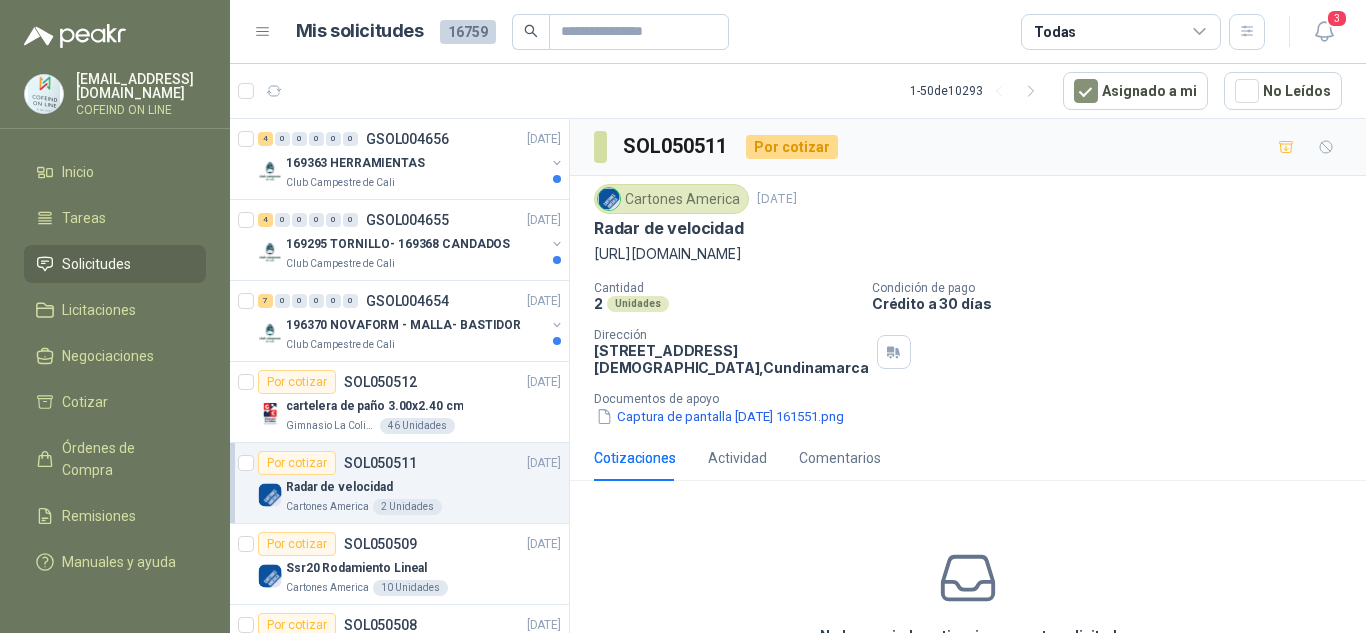 drag, startPoint x: 925, startPoint y: 256, endPoint x: 594, endPoint y: 242, distance: 331.29593 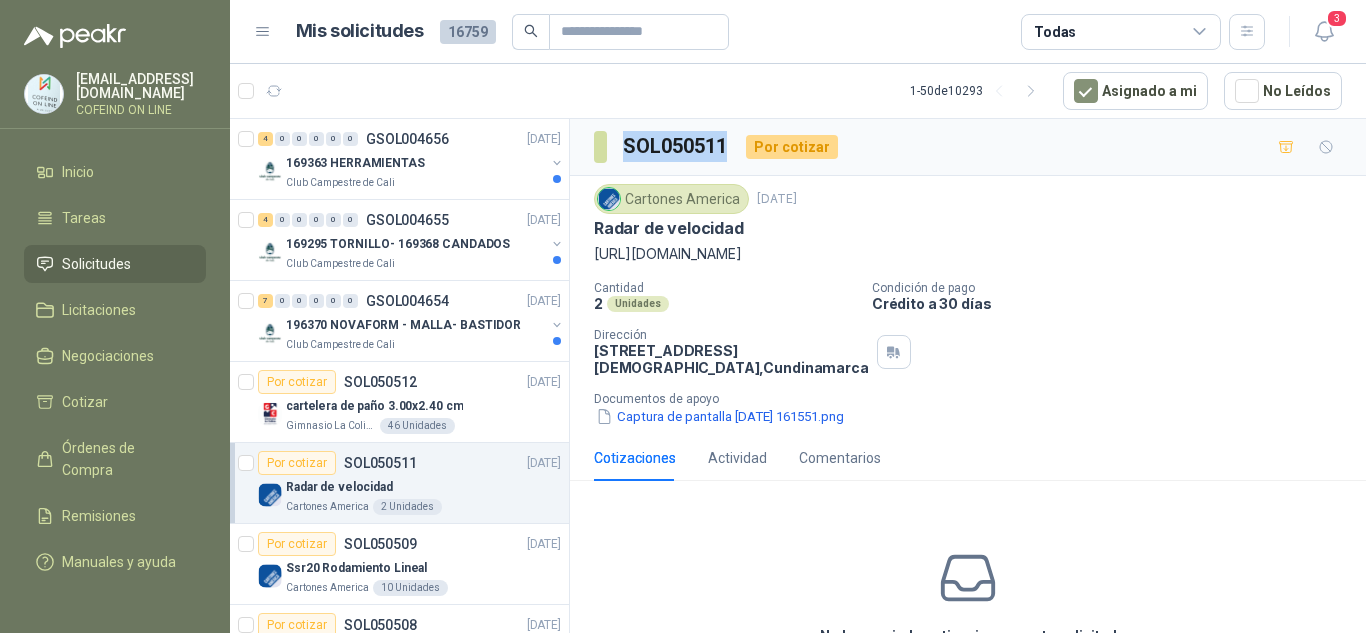 drag, startPoint x: 730, startPoint y: 148, endPoint x: 626, endPoint y: 151, distance: 104.04326 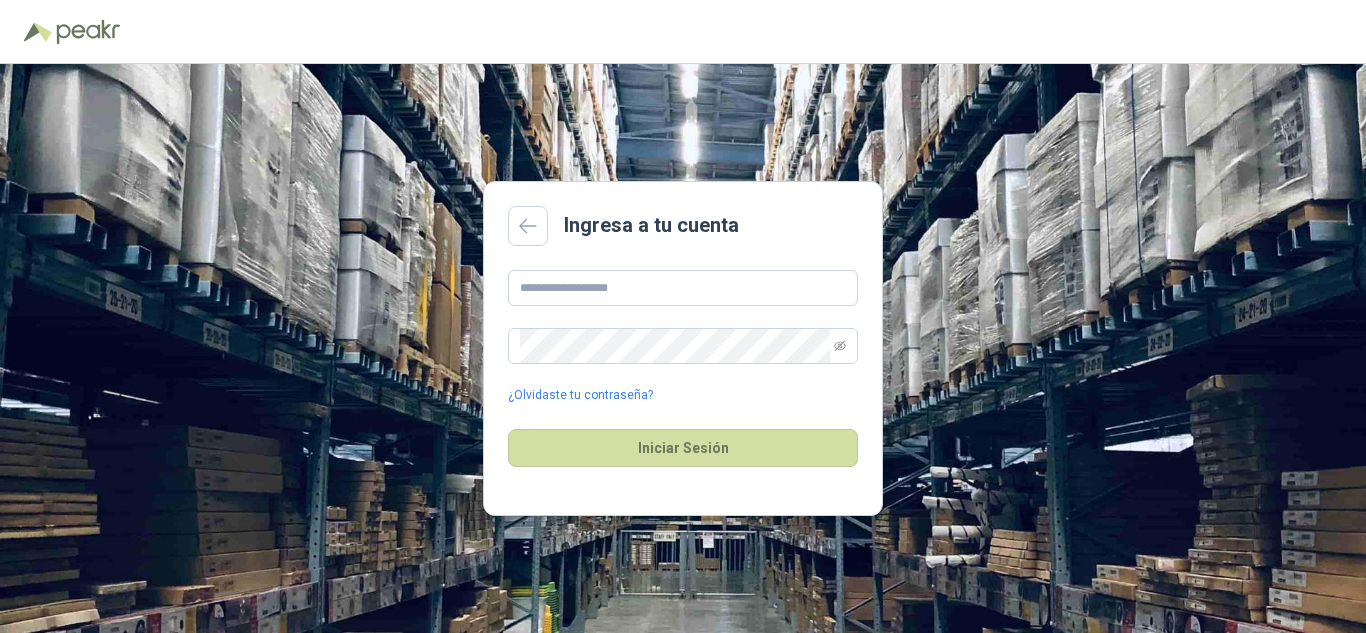 scroll, scrollTop: 0, scrollLeft: 0, axis: both 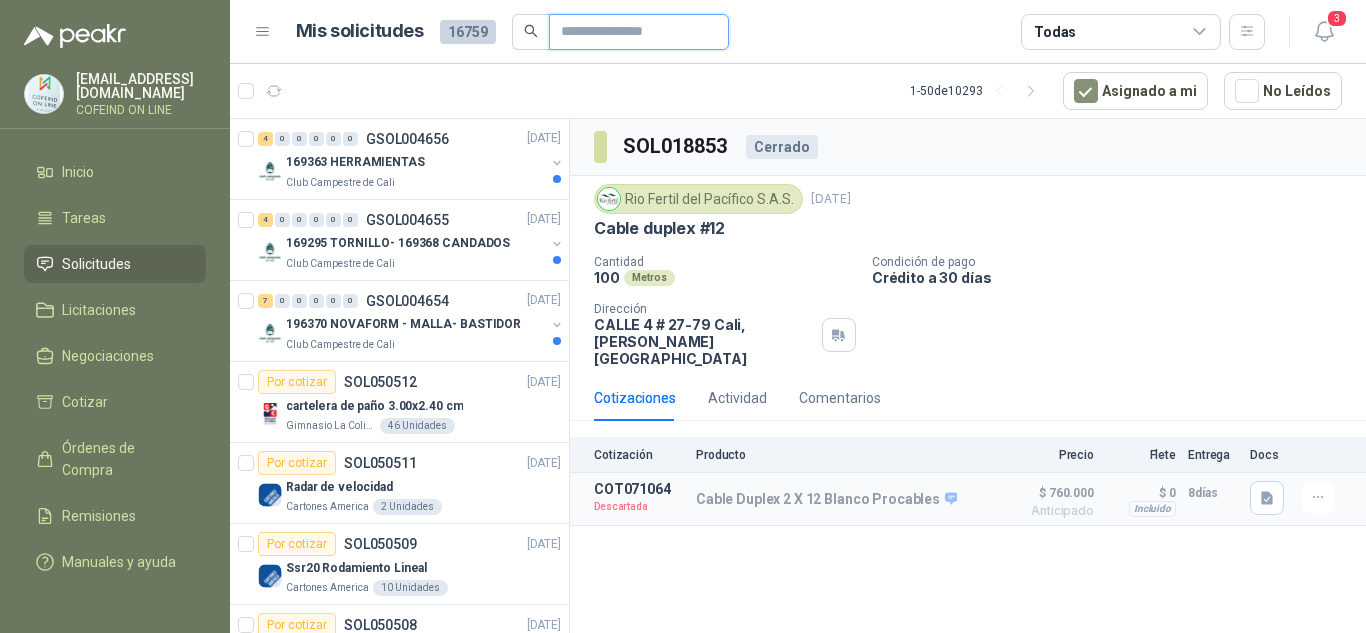 click at bounding box center [631, 32] 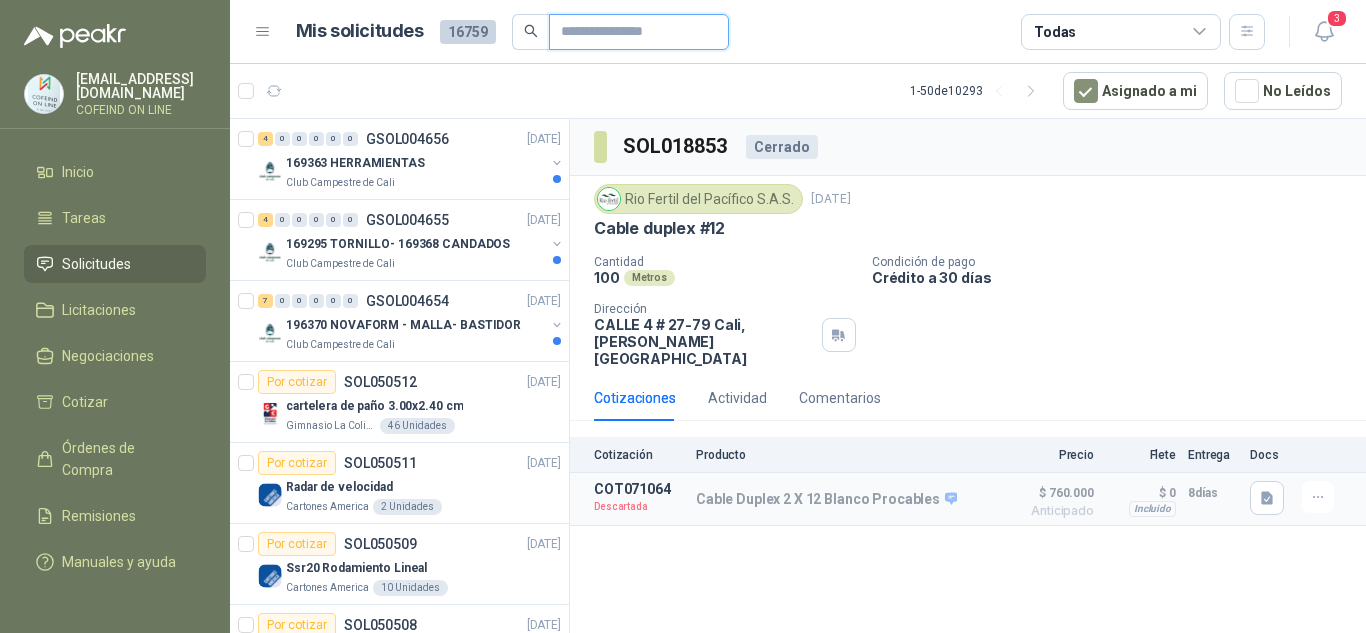 click at bounding box center [631, 32] 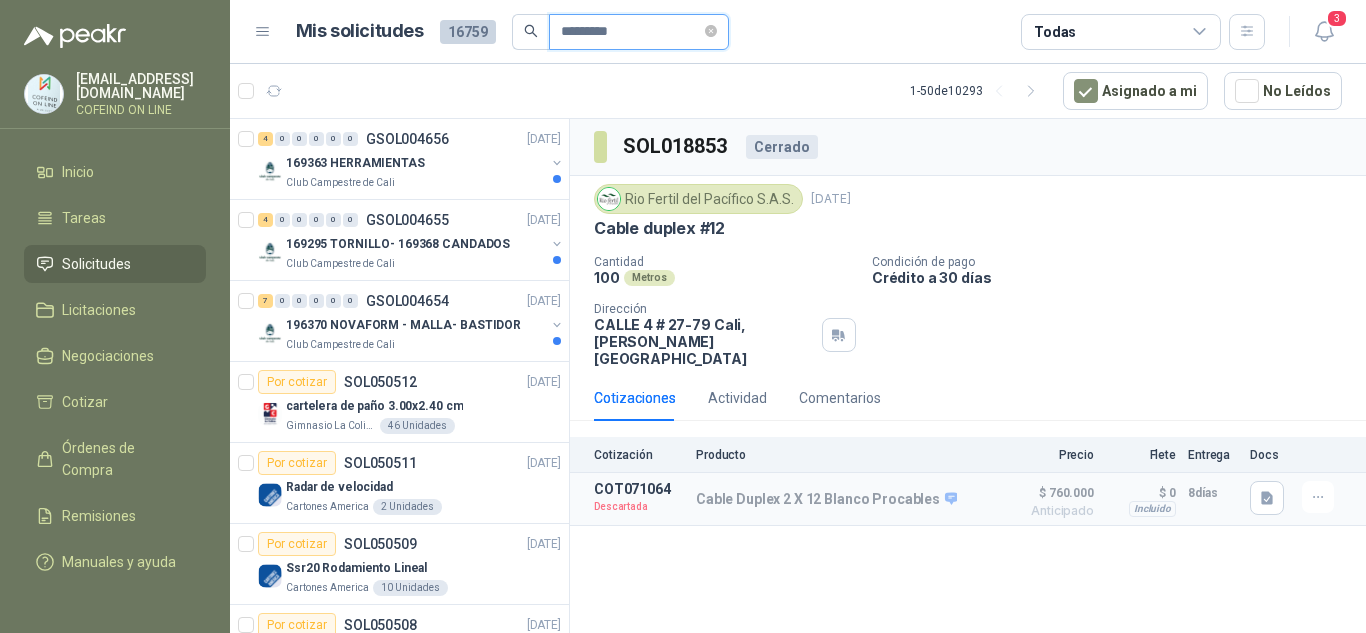 type on "*********" 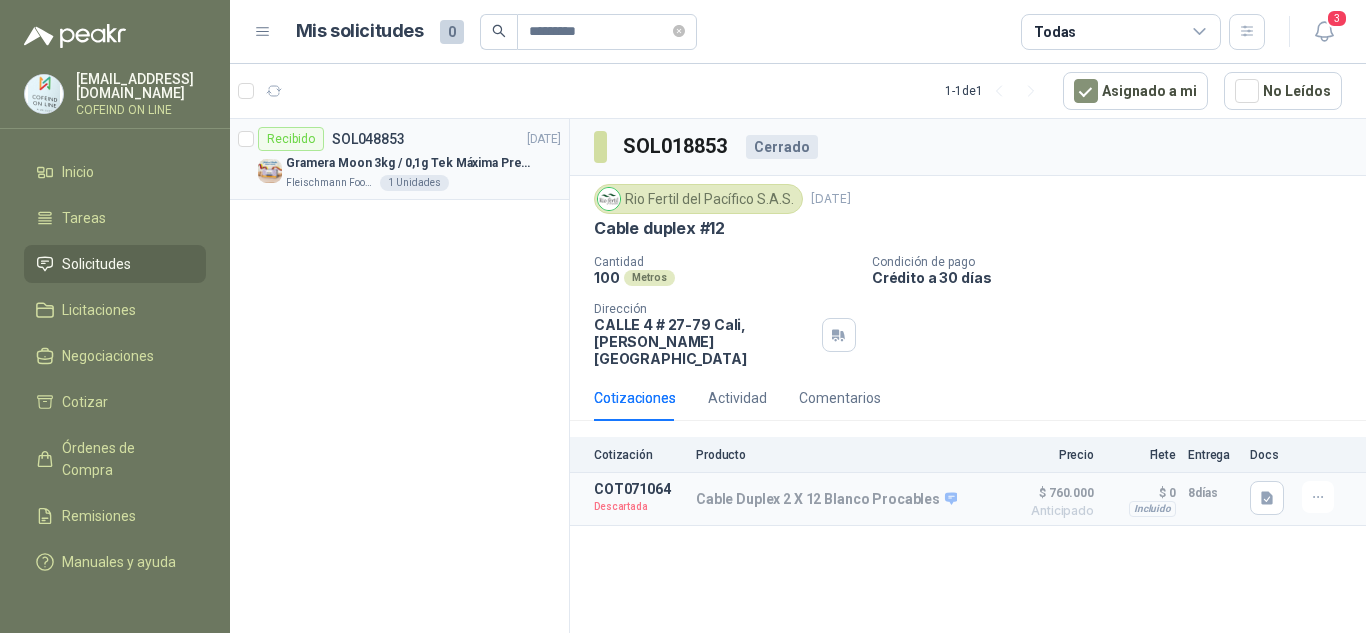 click on "SOL048853" at bounding box center (368, 139) 